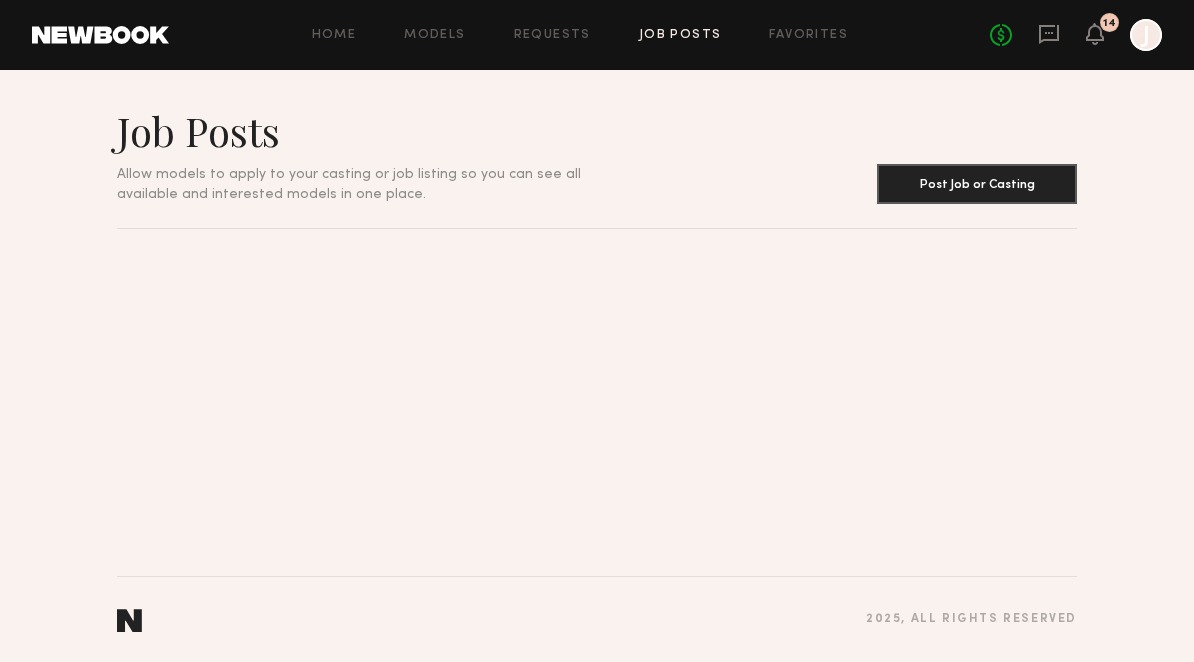 scroll, scrollTop: 0, scrollLeft: 0, axis: both 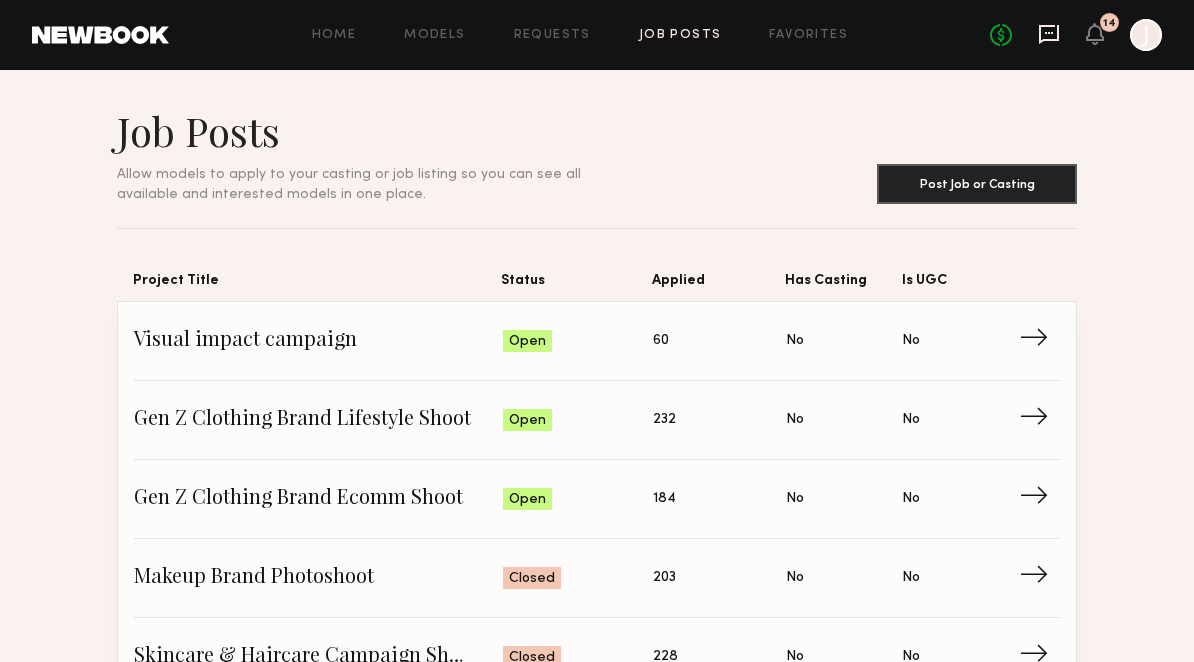 click 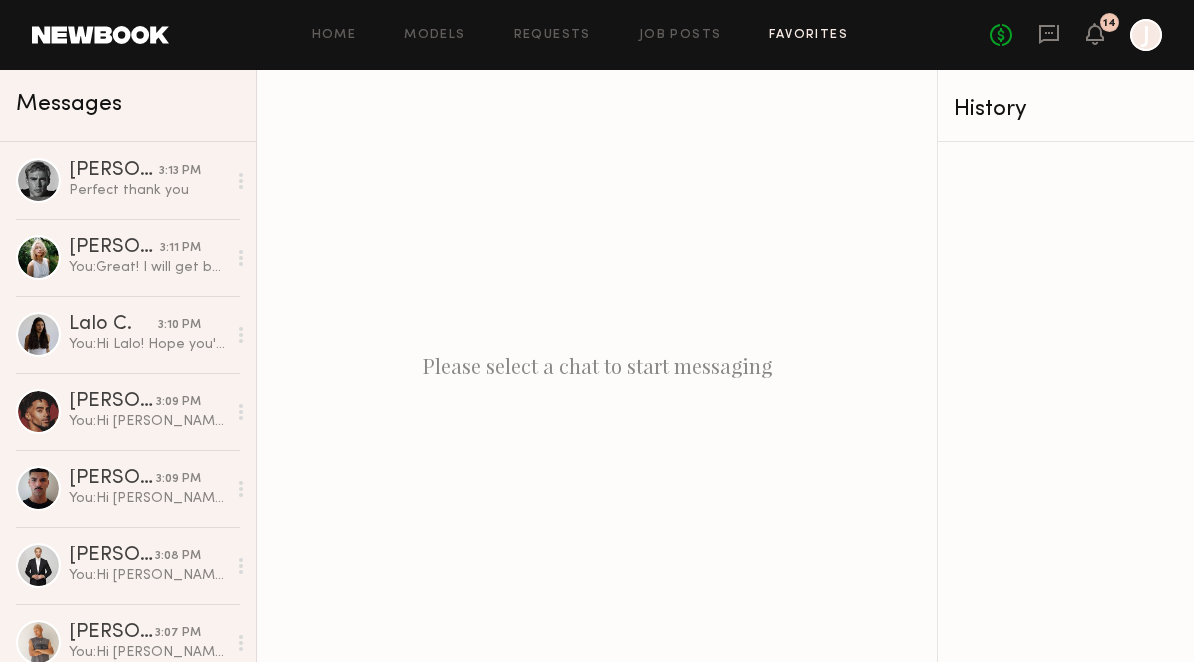 click on "Favorites" 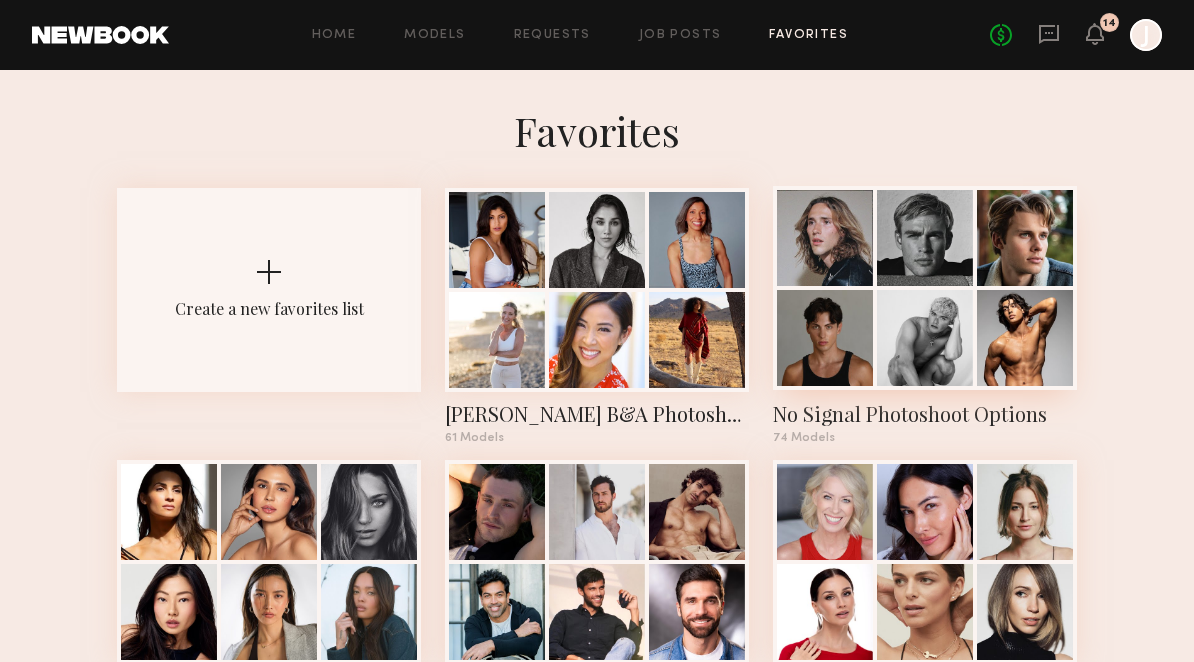 click 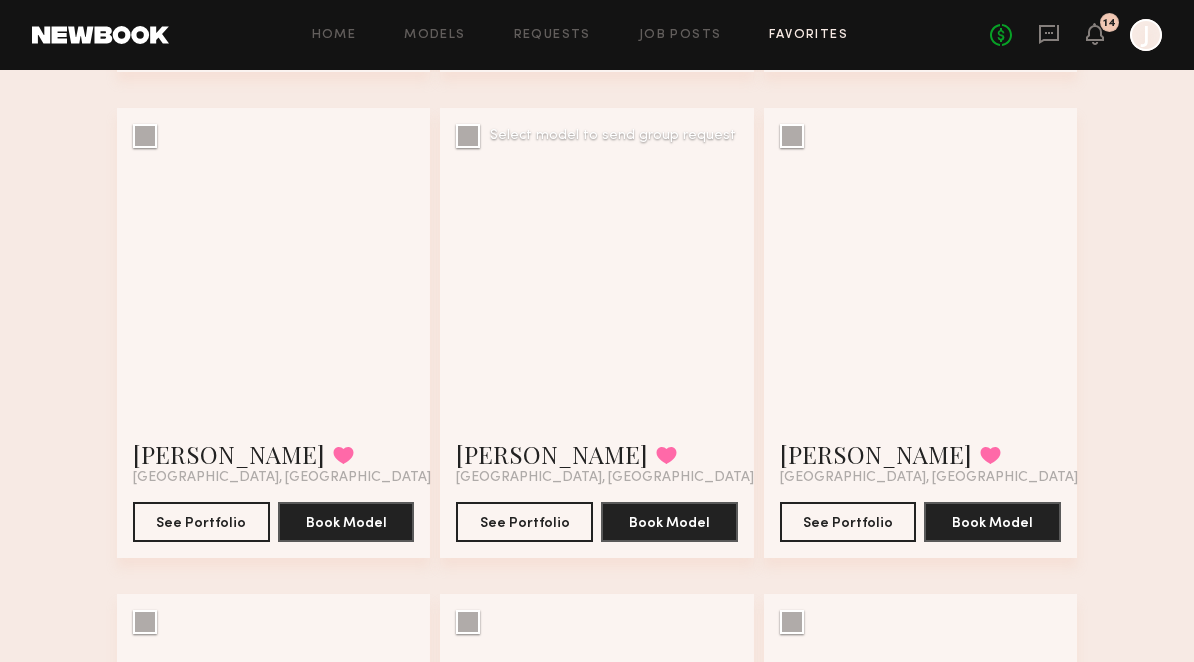 scroll, scrollTop: 611, scrollLeft: 0, axis: vertical 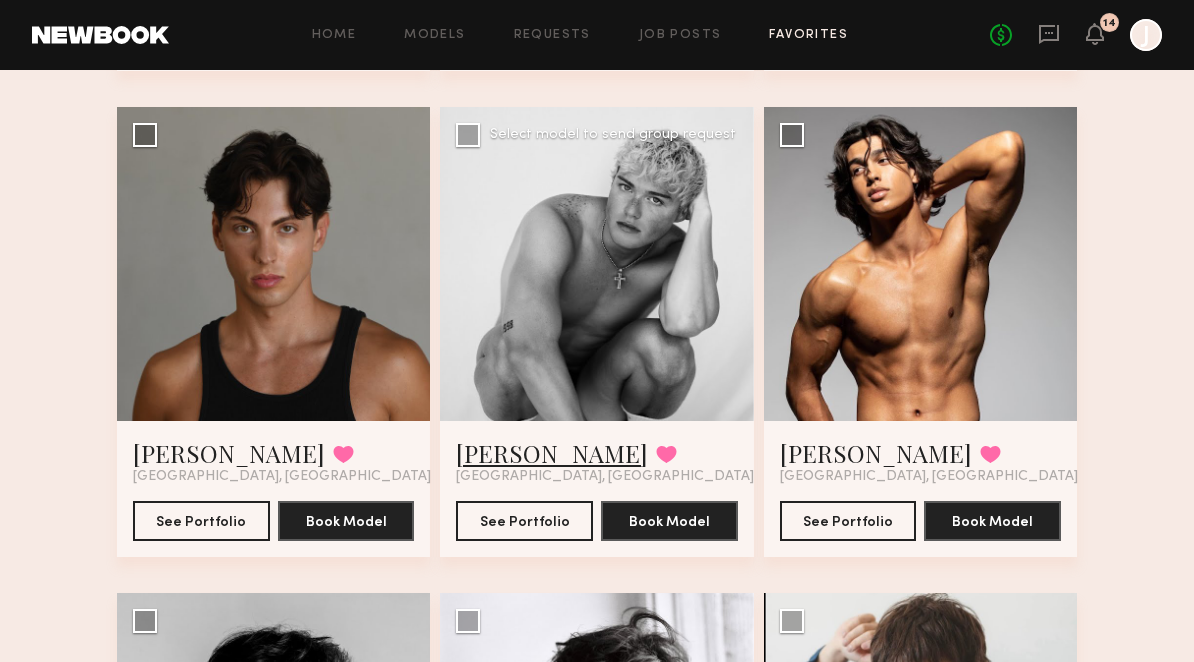 click on "Landan A." 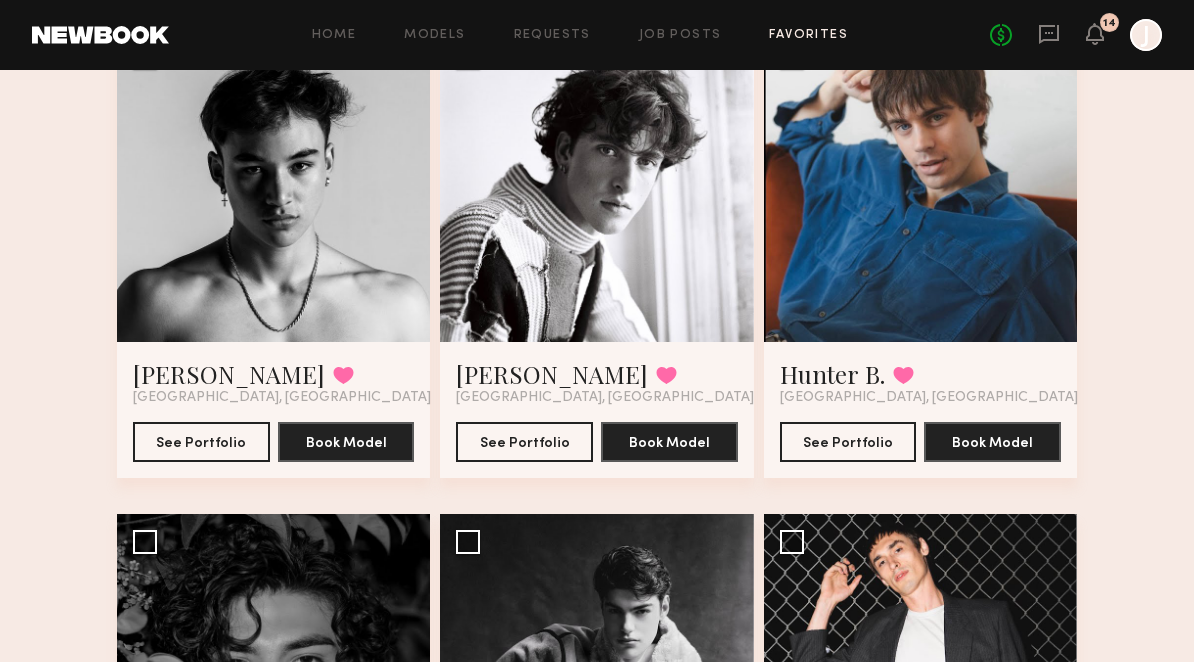 scroll, scrollTop: 1180, scrollLeft: 0, axis: vertical 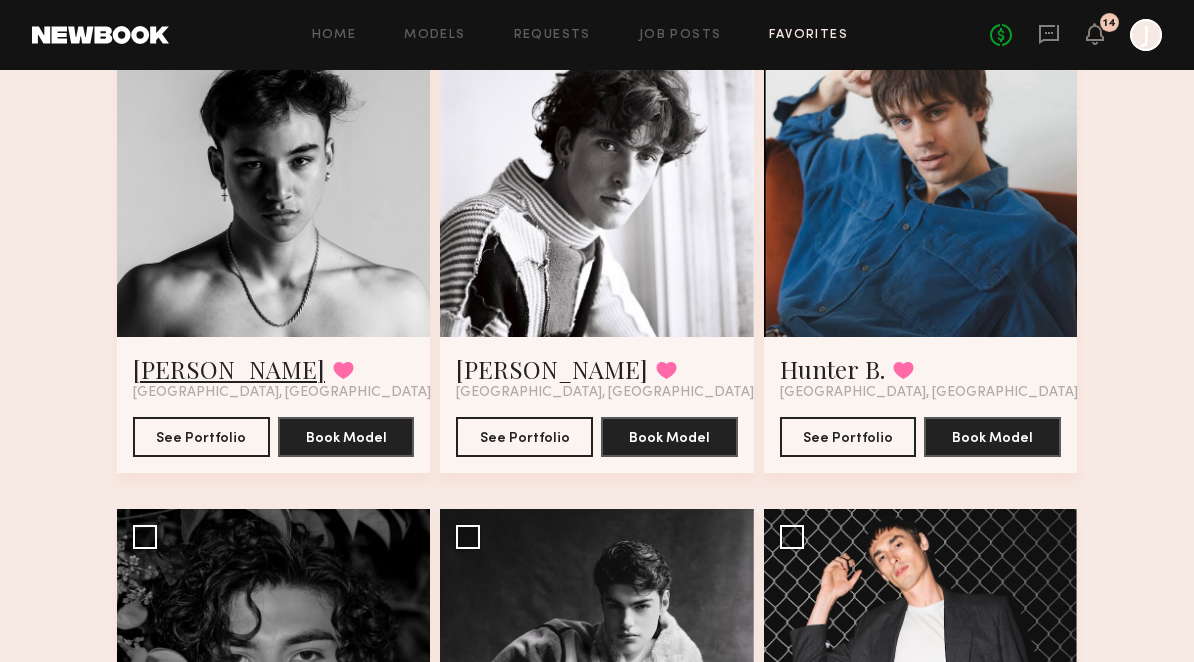 click on "Micah Y." 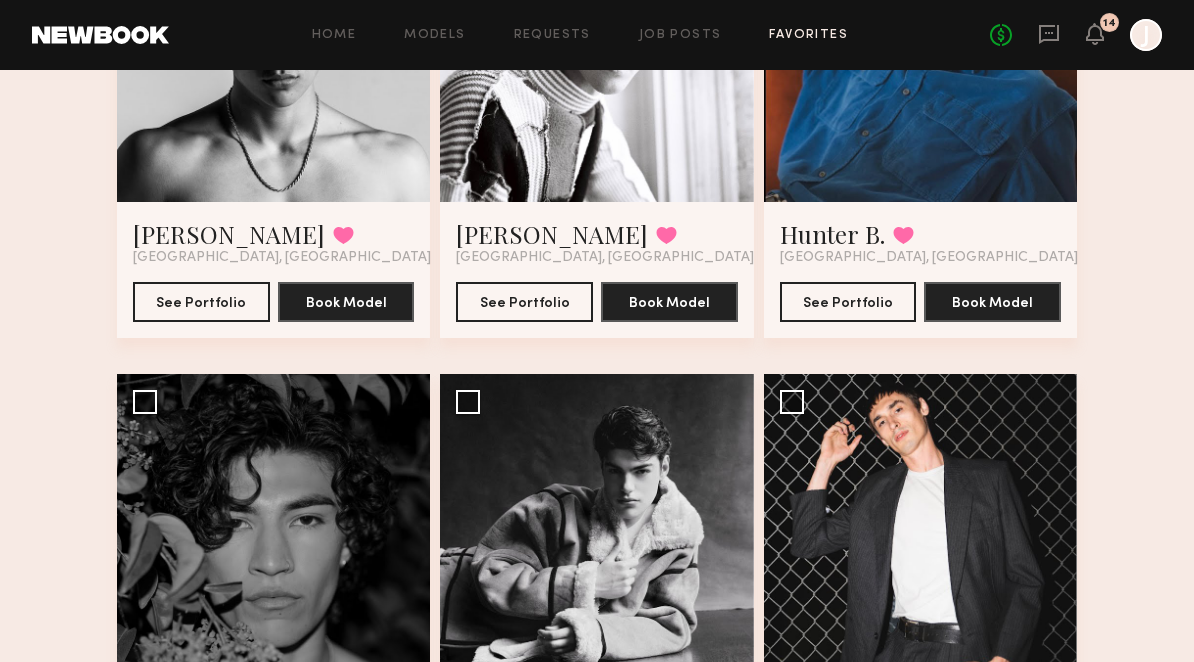 scroll, scrollTop: 1501, scrollLeft: 0, axis: vertical 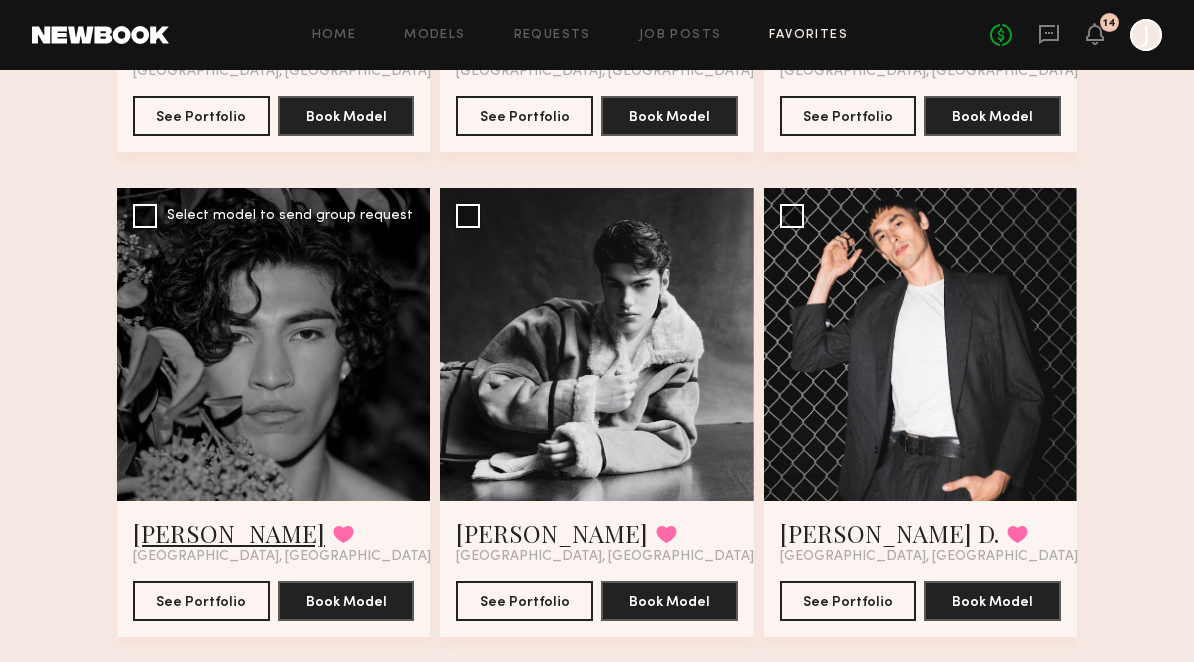 click on "Aden C." 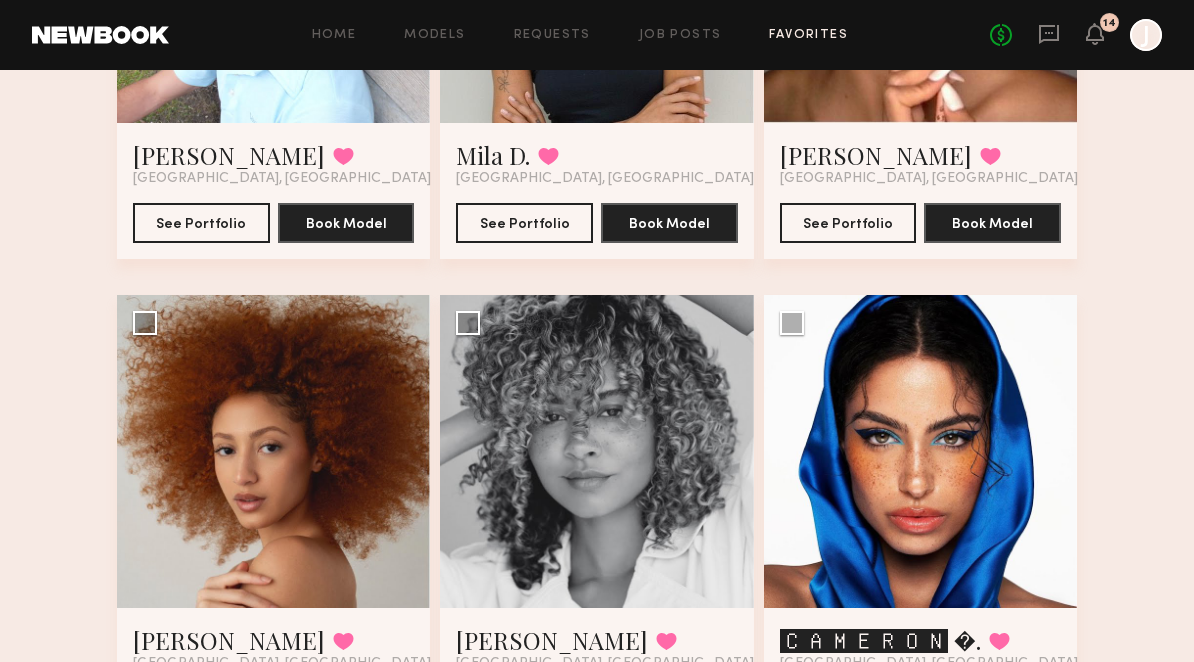 scroll, scrollTop: 2950, scrollLeft: 0, axis: vertical 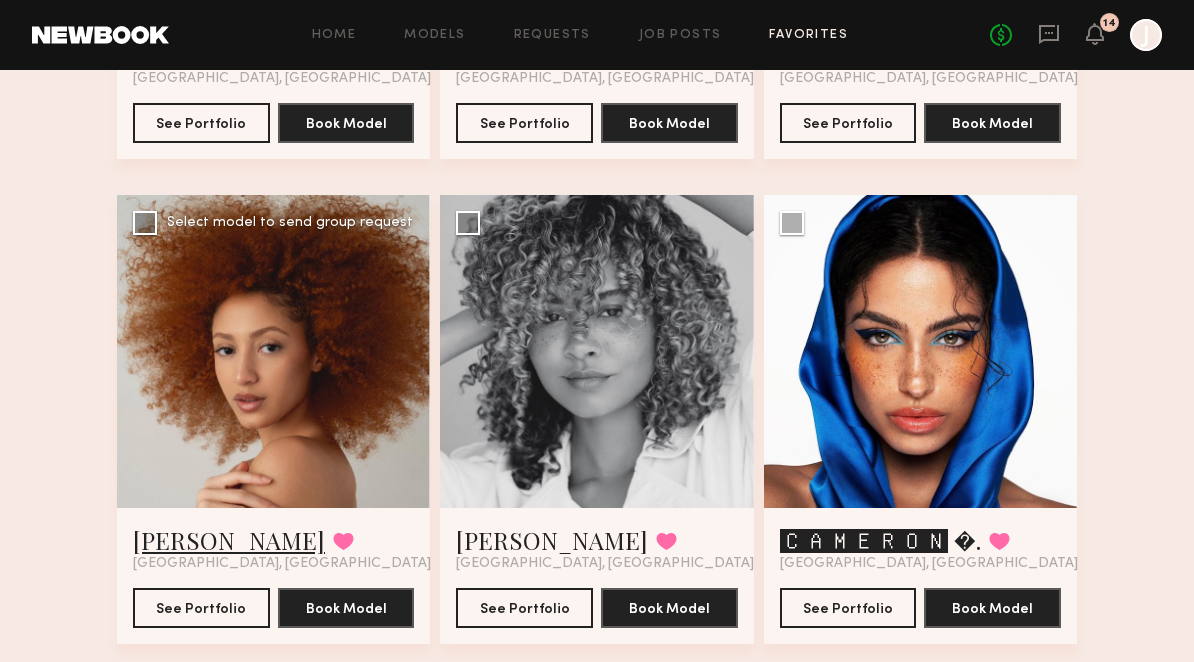 click on "Janelle F." 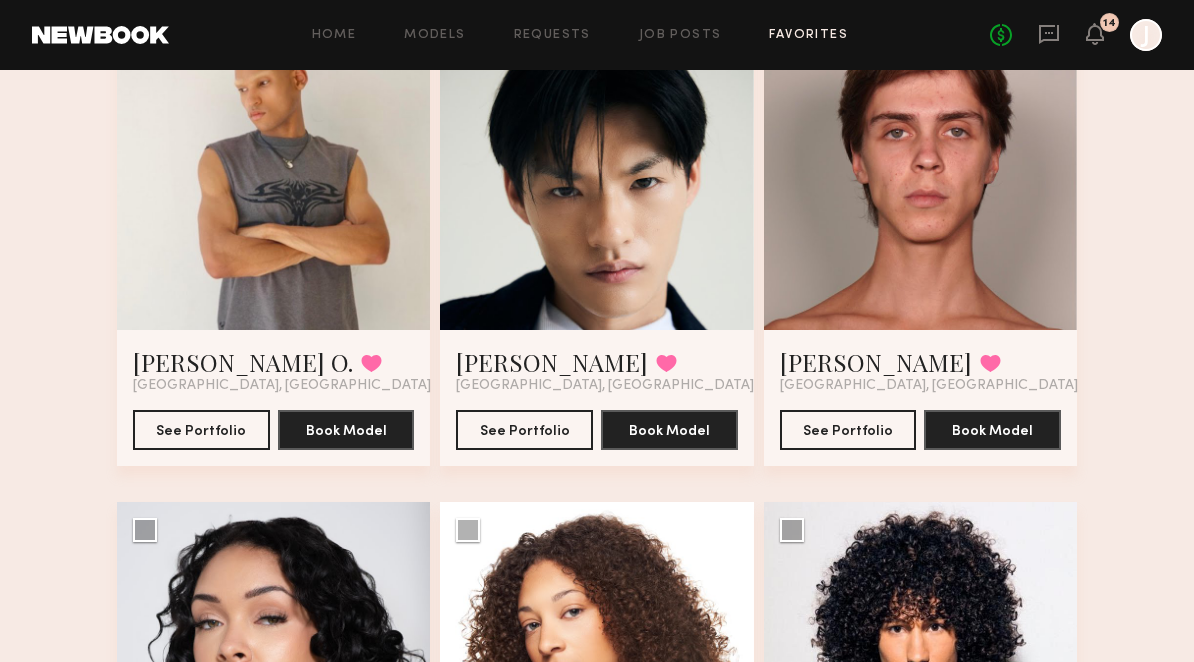 scroll, scrollTop: 3597, scrollLeft: 0, axis: vertical 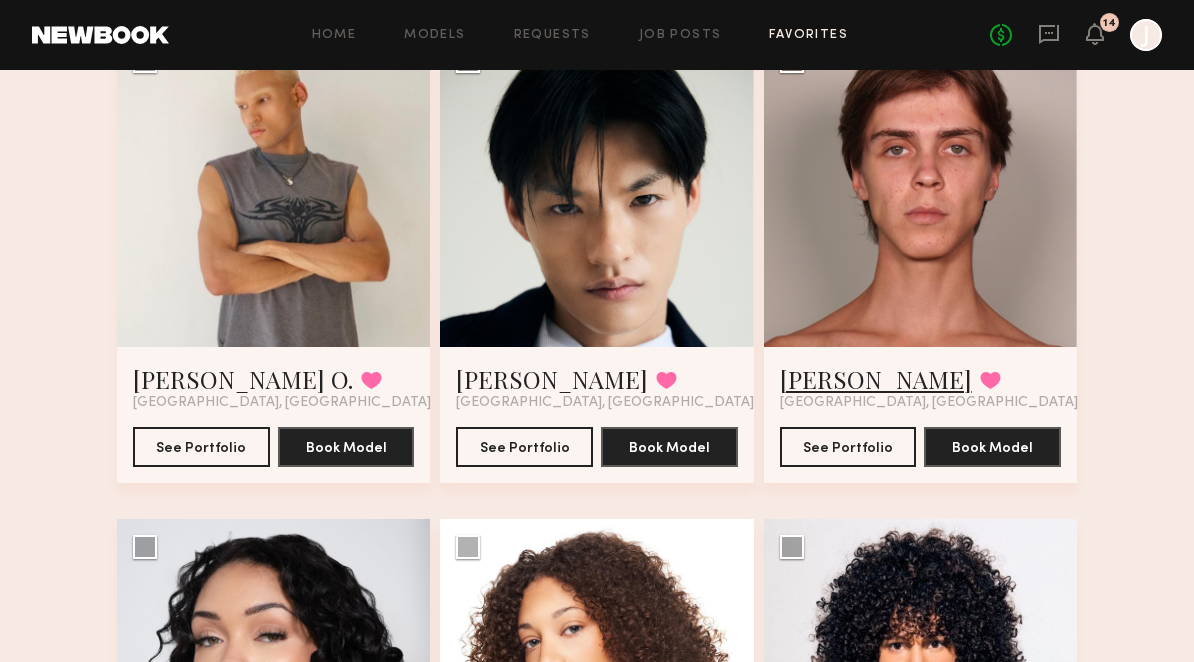 click on "Bogdan S." 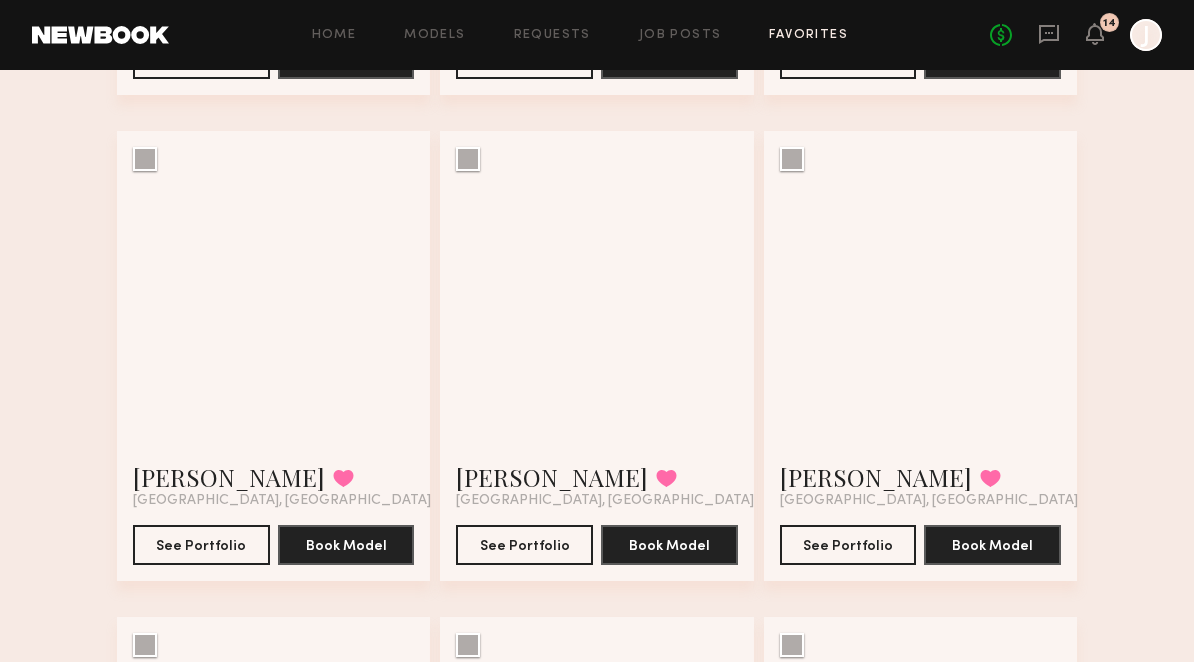 scroll, scrollTop: 7873, scrollLeft: 0, axis: vertical 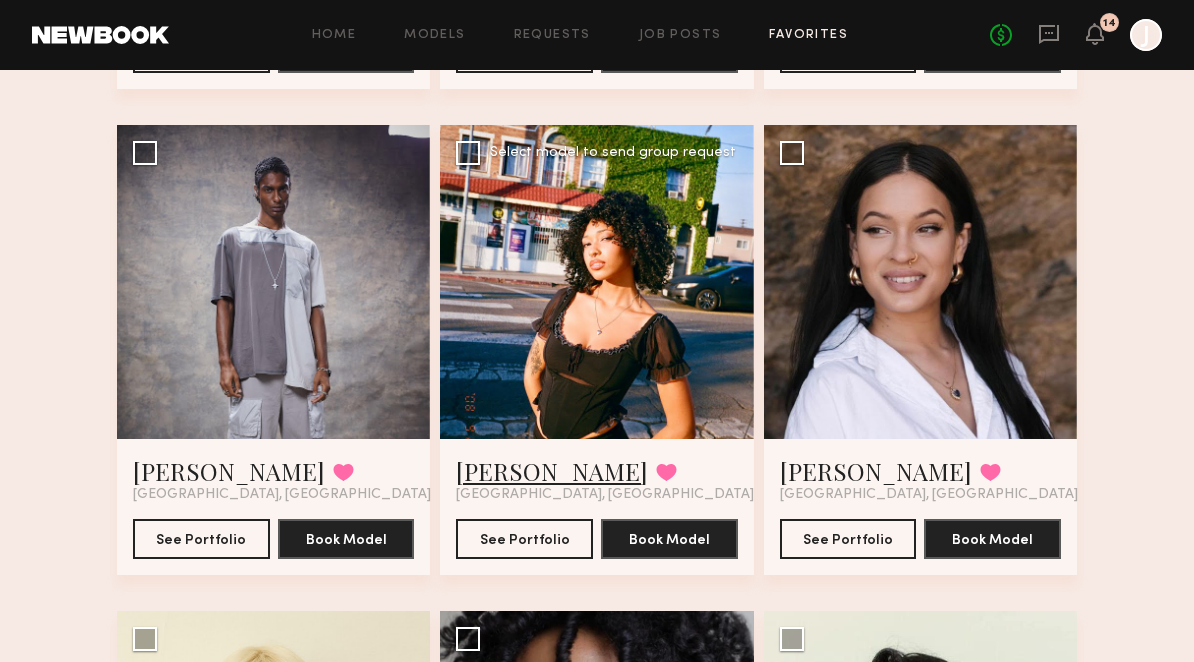 click on "Aleese A." 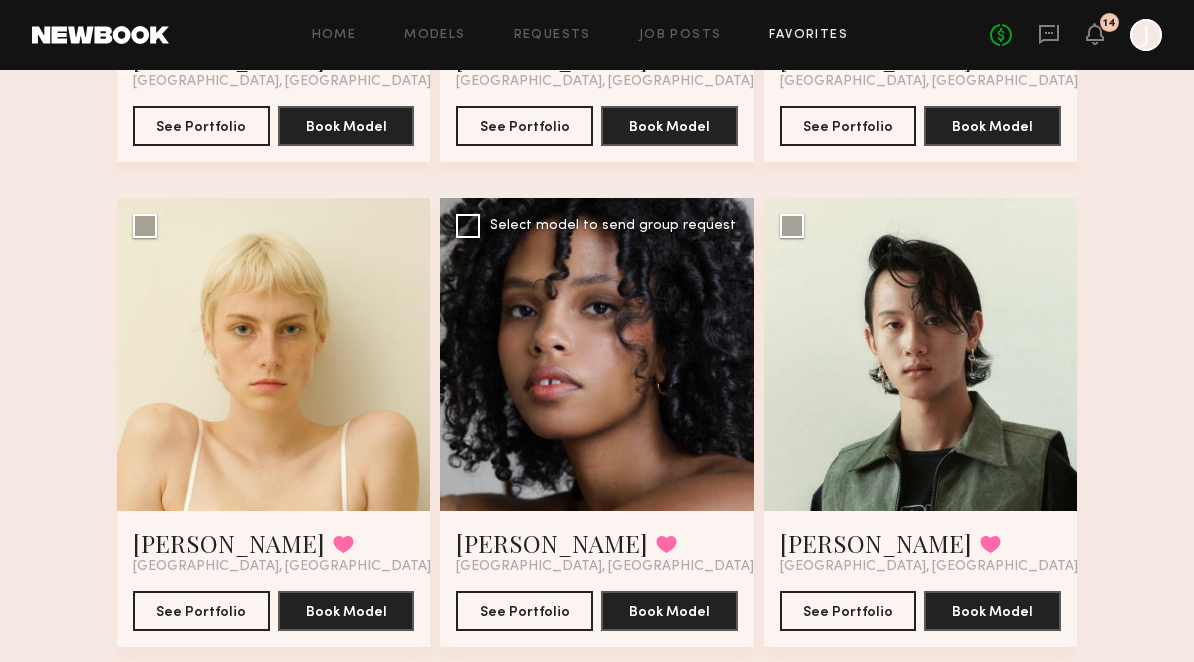 scroll, scrollTop: 8392, scrollLeft: 0, axis: vertical 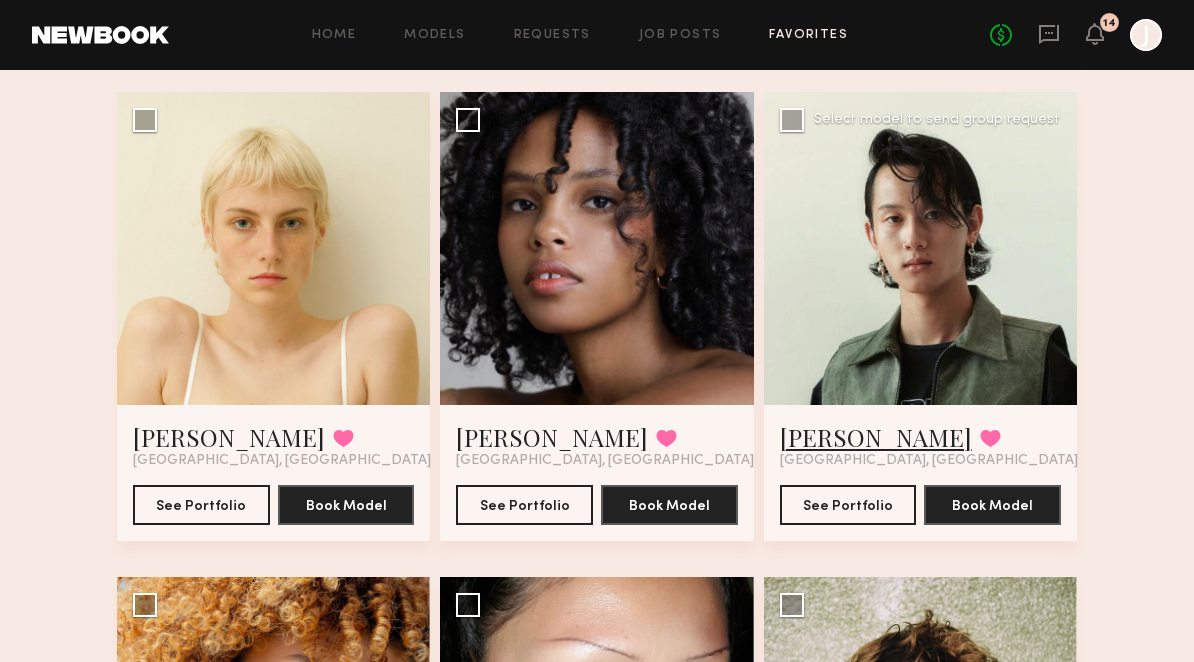 click on "Tyler X." 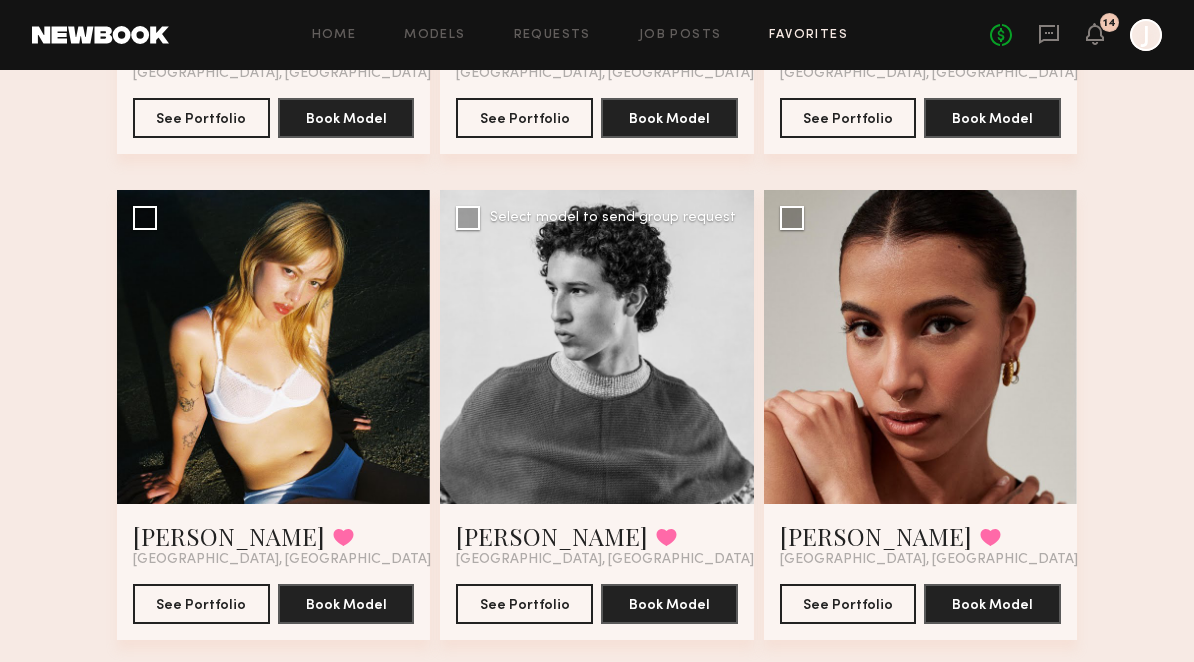 scroll, scrollTop: 9265, scrollLeft: 0, axis: vertical 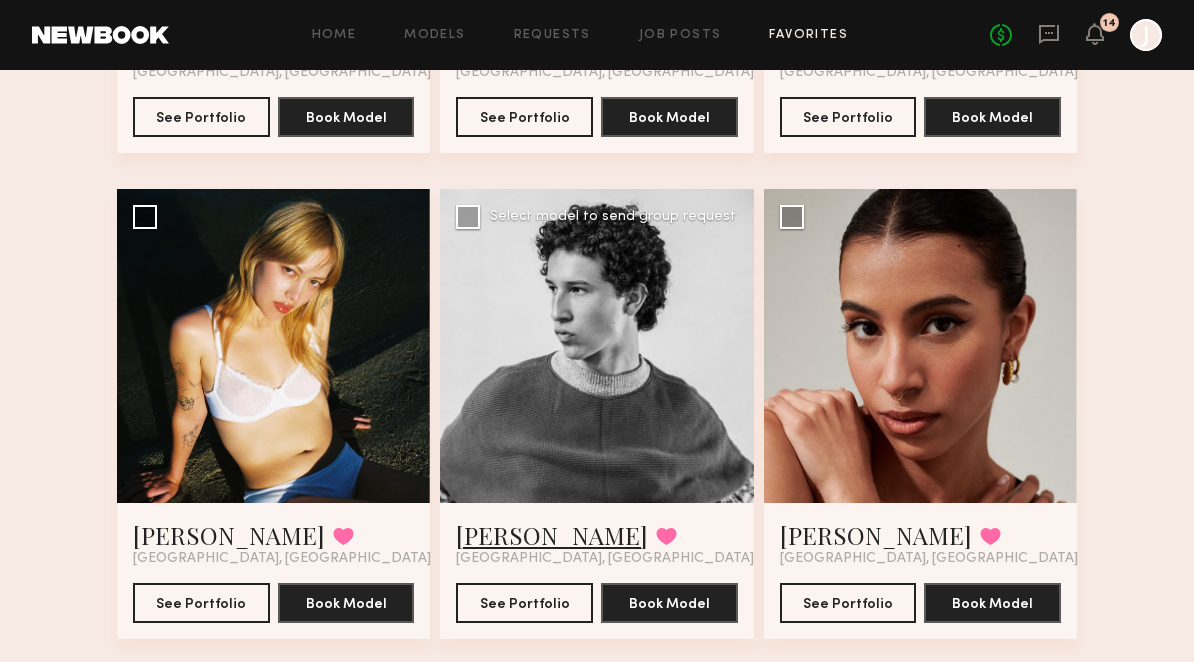 click on "Troy L." 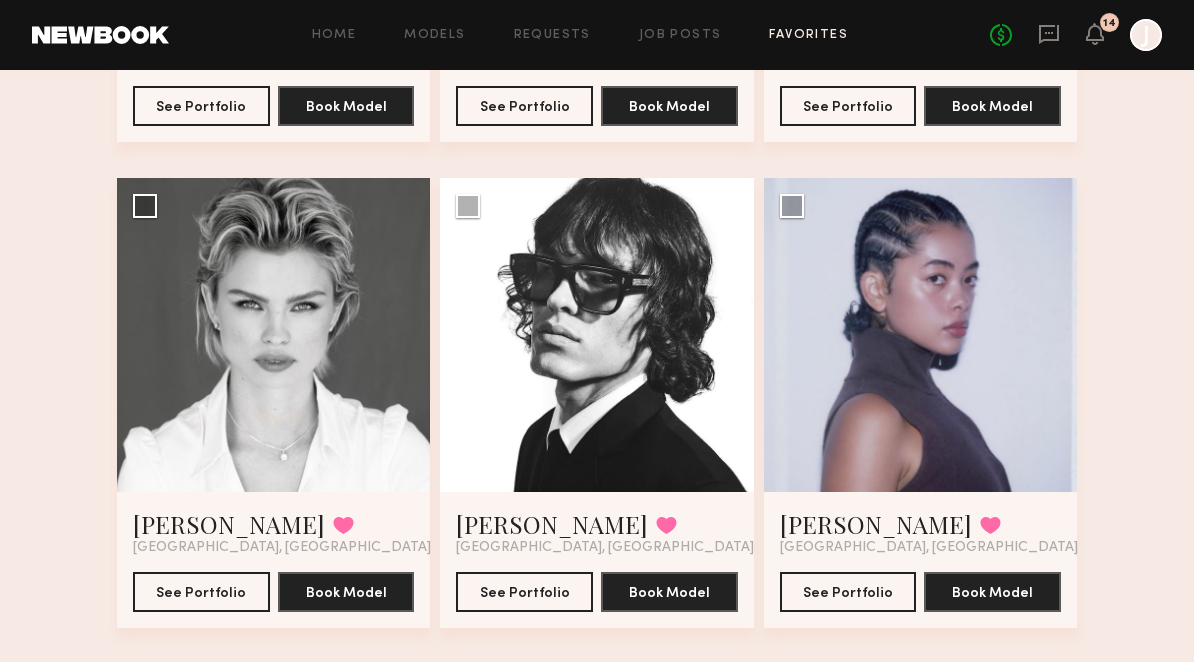 scroll, scrollTop: 10731, scrollLeft: 0, axis: vertical 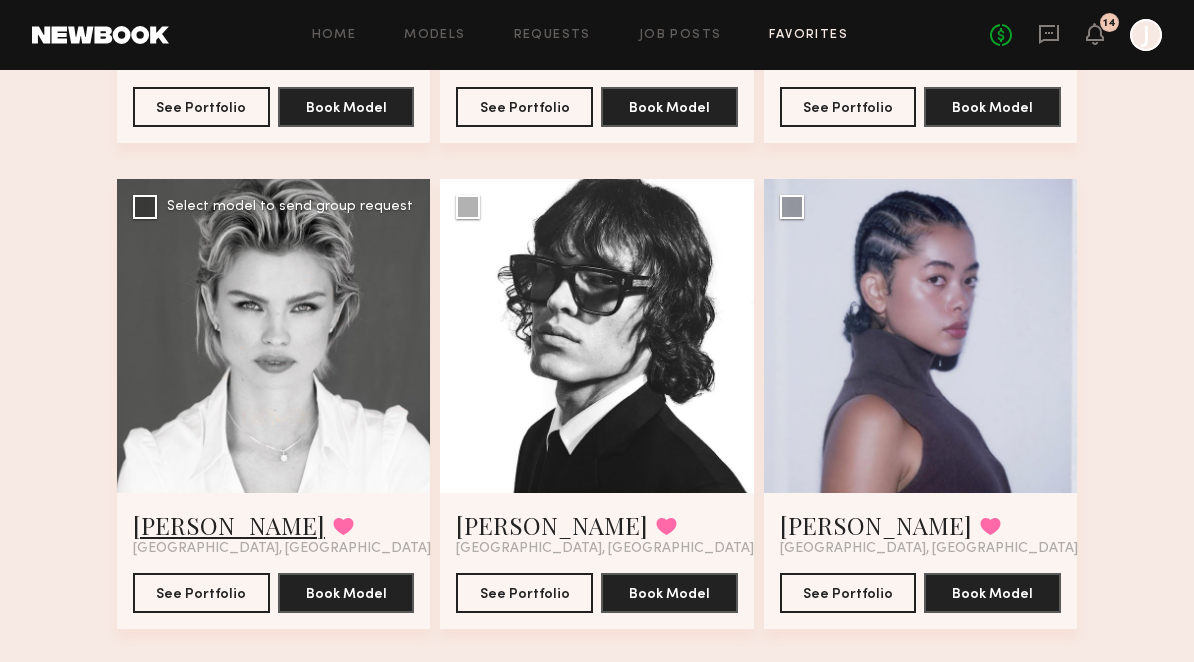 click on "Julia L." 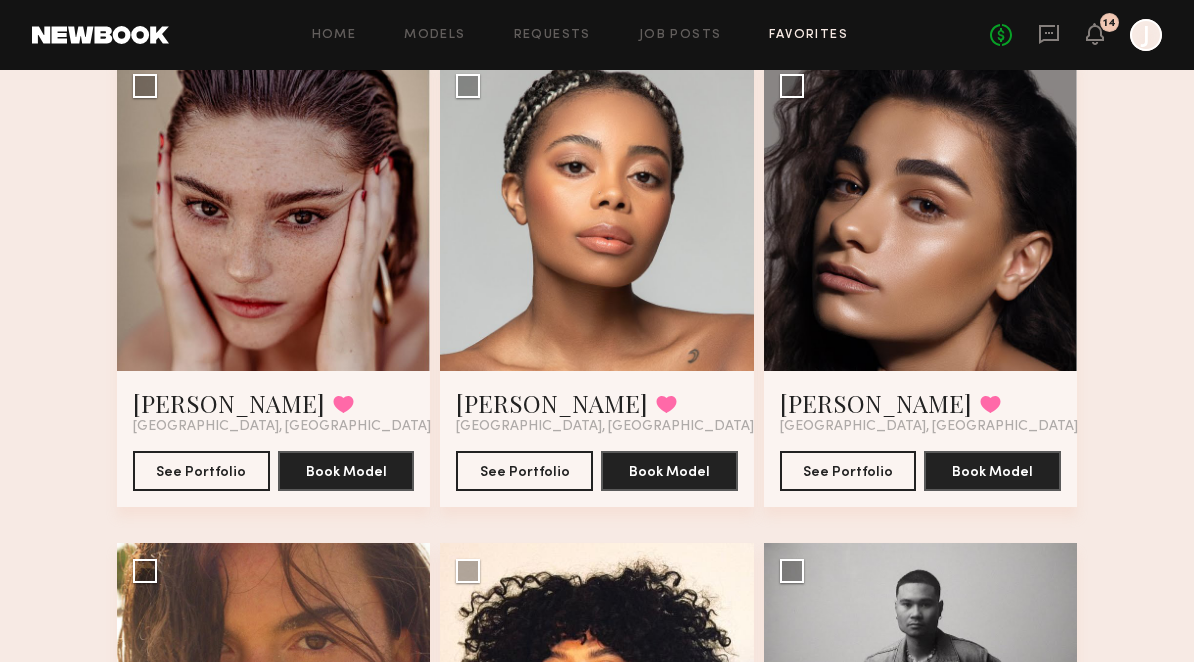 scroll, scrollTop: 6038, scrollLeft: 0, axis: vertical 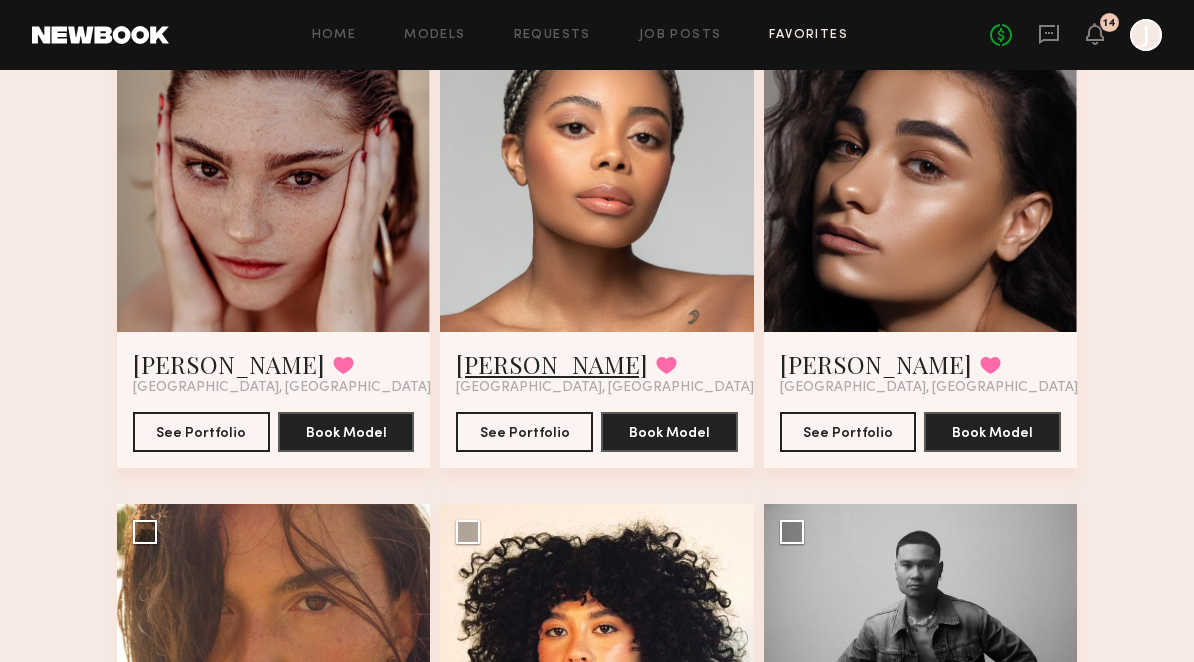 click on "Chiamaka A." 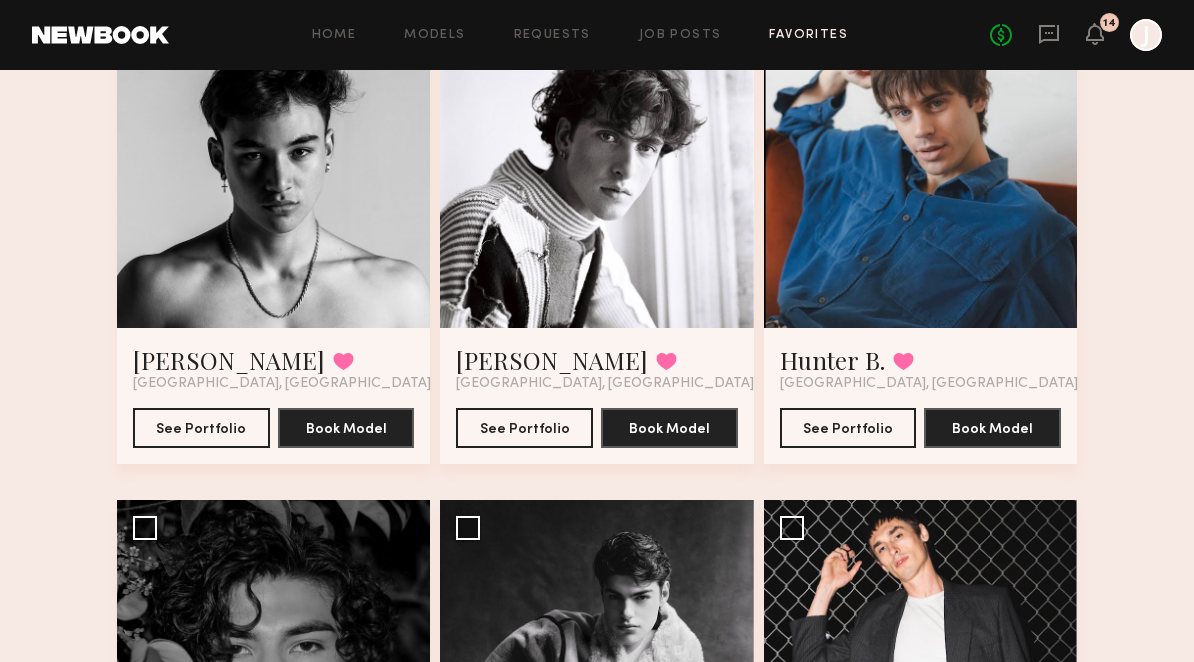 scroll, scrollTop: 457, scrollLeft: 0, axis: vertical 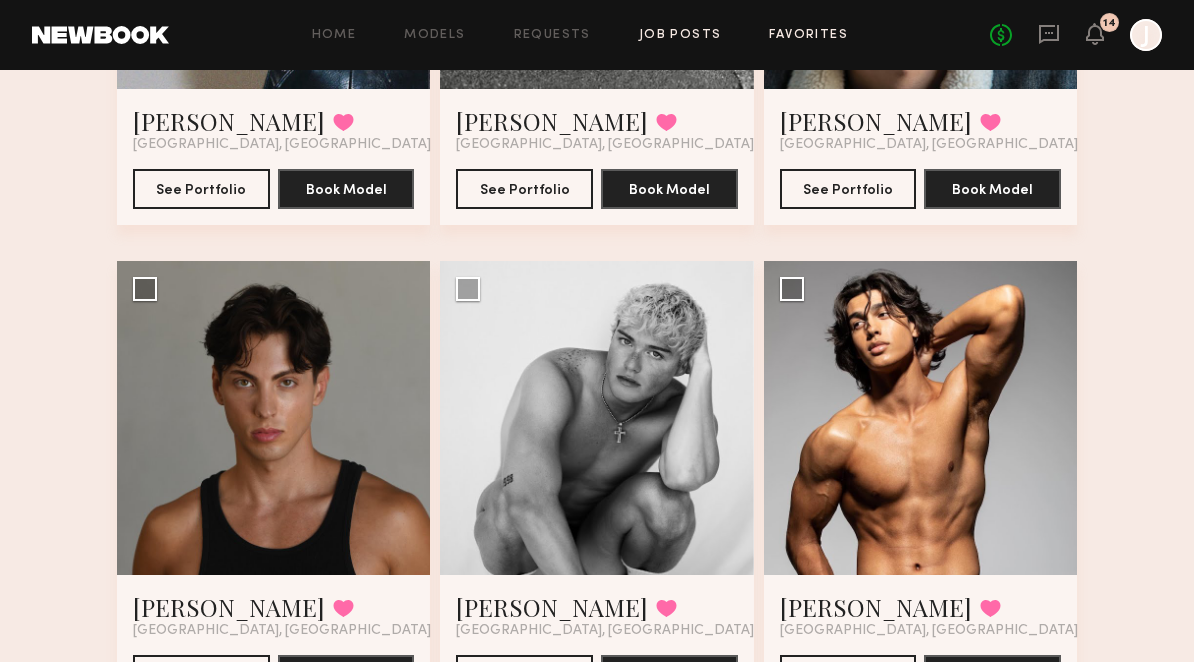 click on "Job Posts" 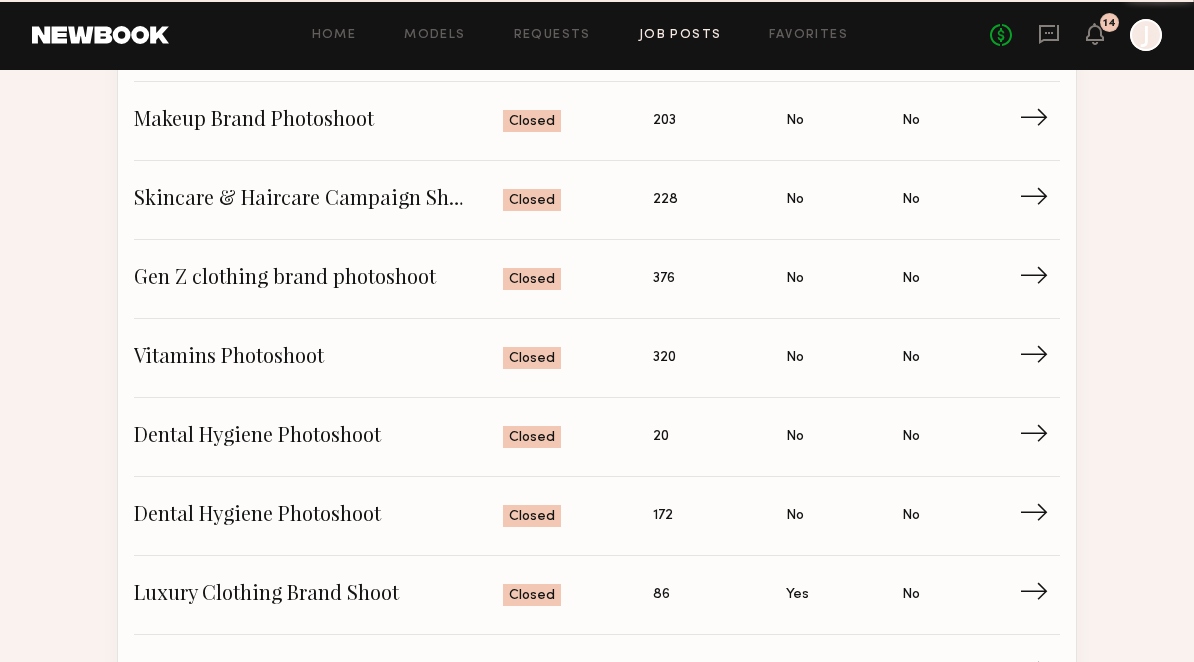 scroll, scrollTop: 0, scrollLeft: 0, axis: both 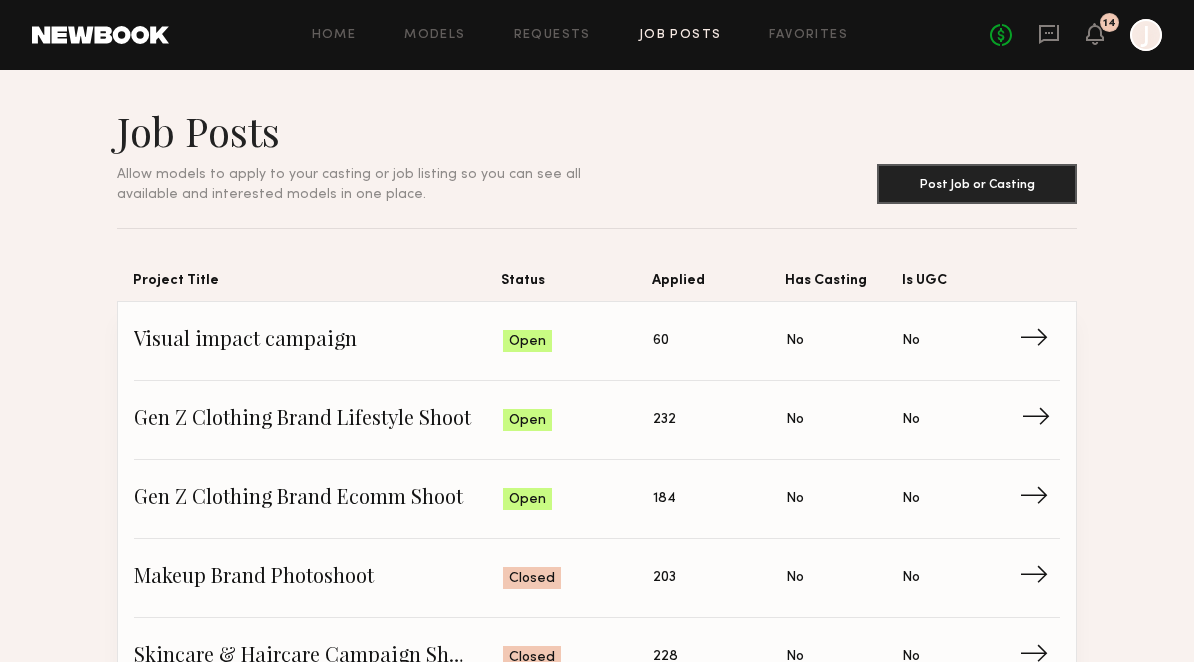 click on "→" 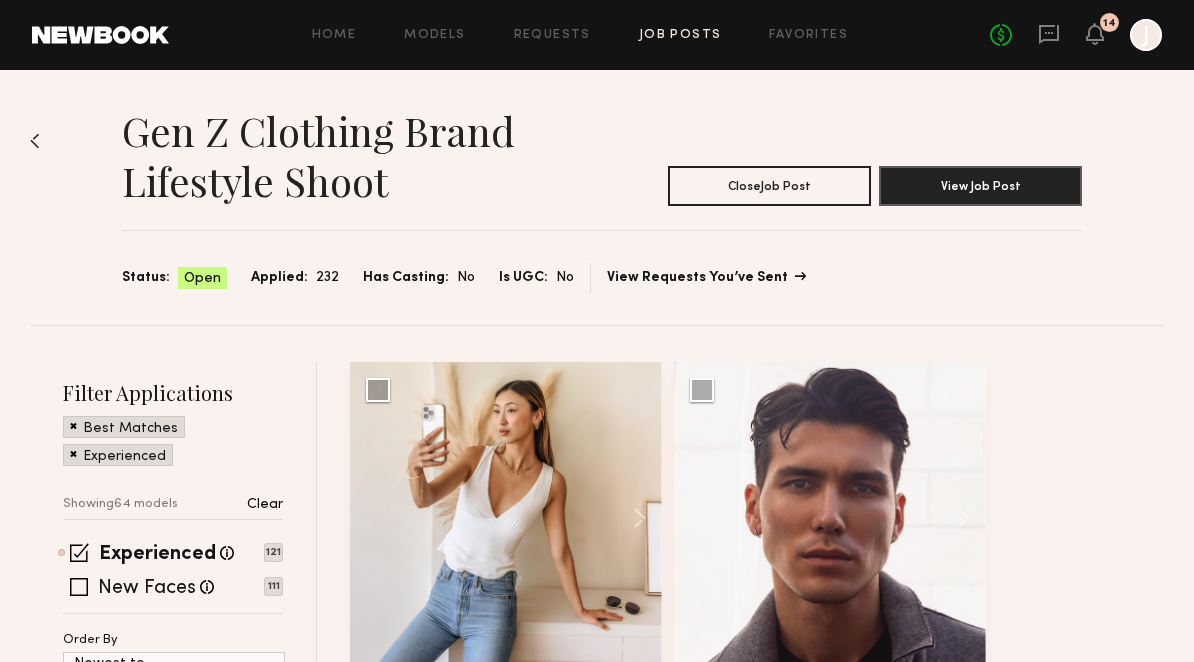 click on "View Requests You’ve Sent" 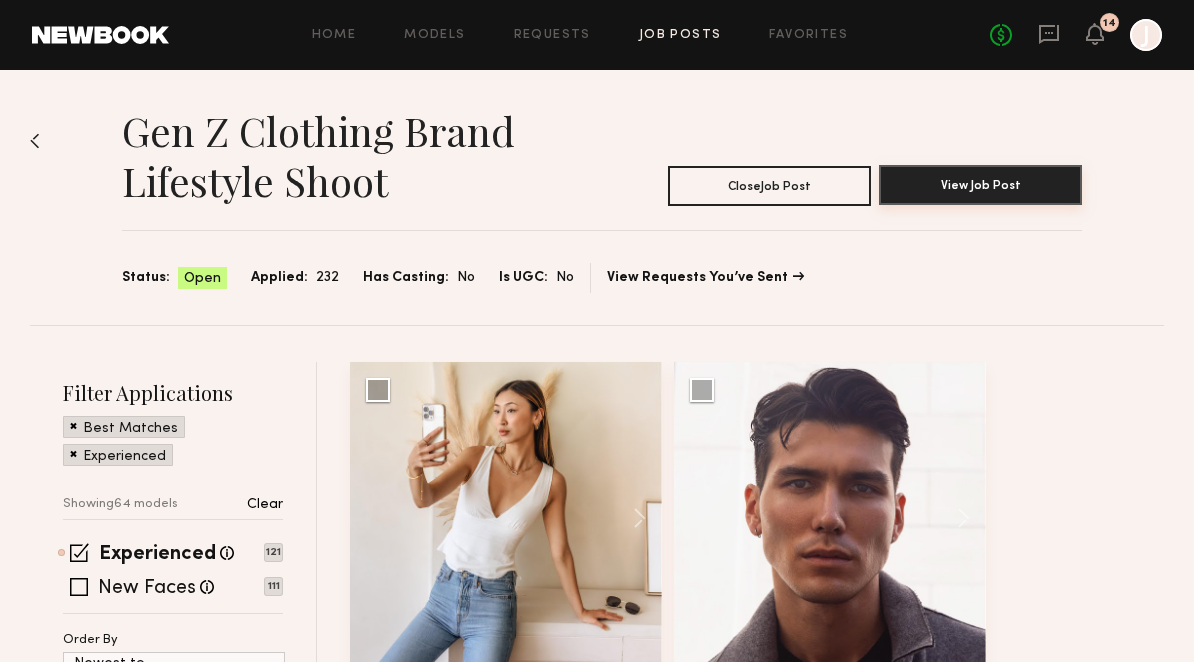 click on "View Job Post" 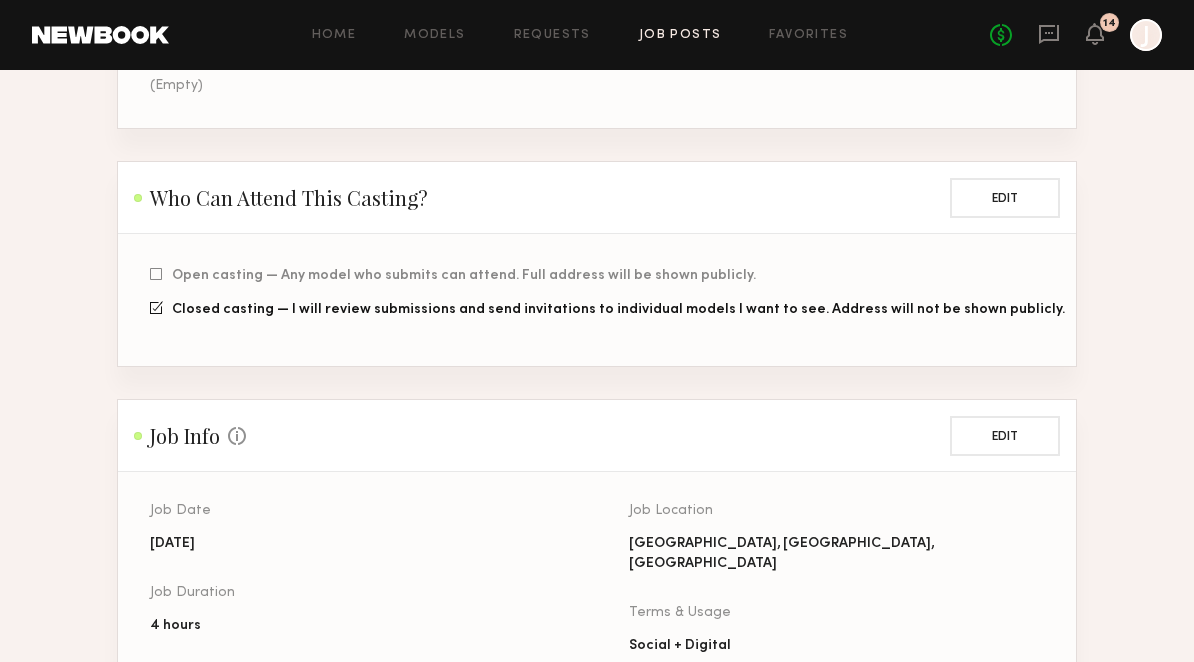 scroll, scrollTop: 0, scrollLeft: 0, axis: both 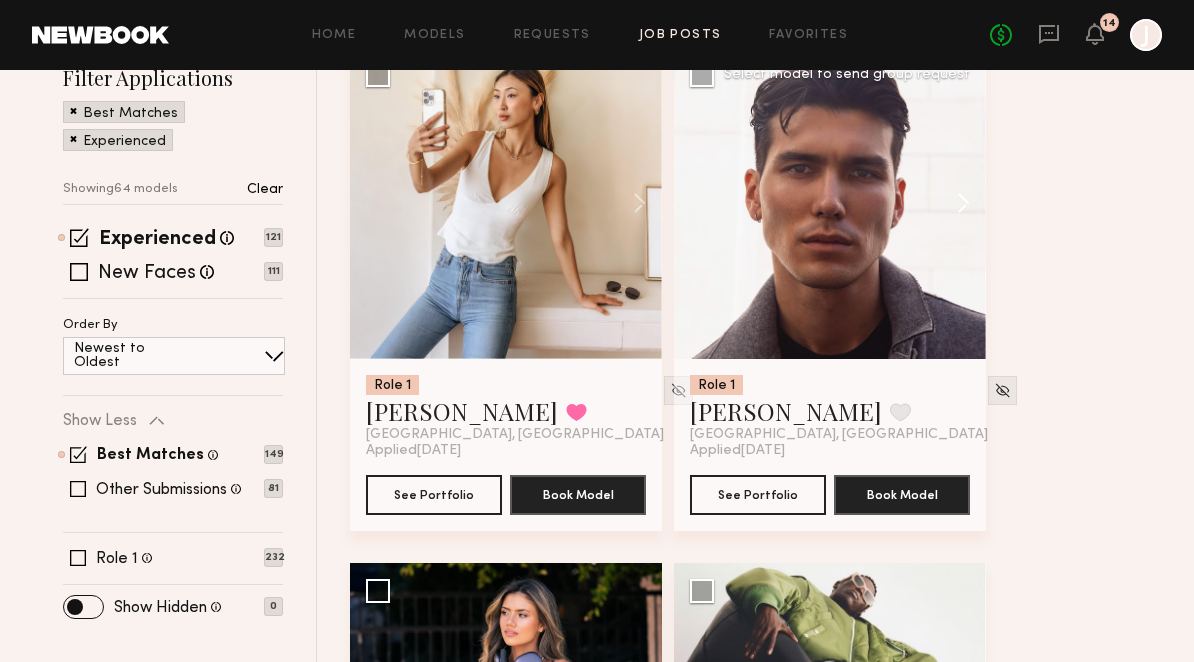 click 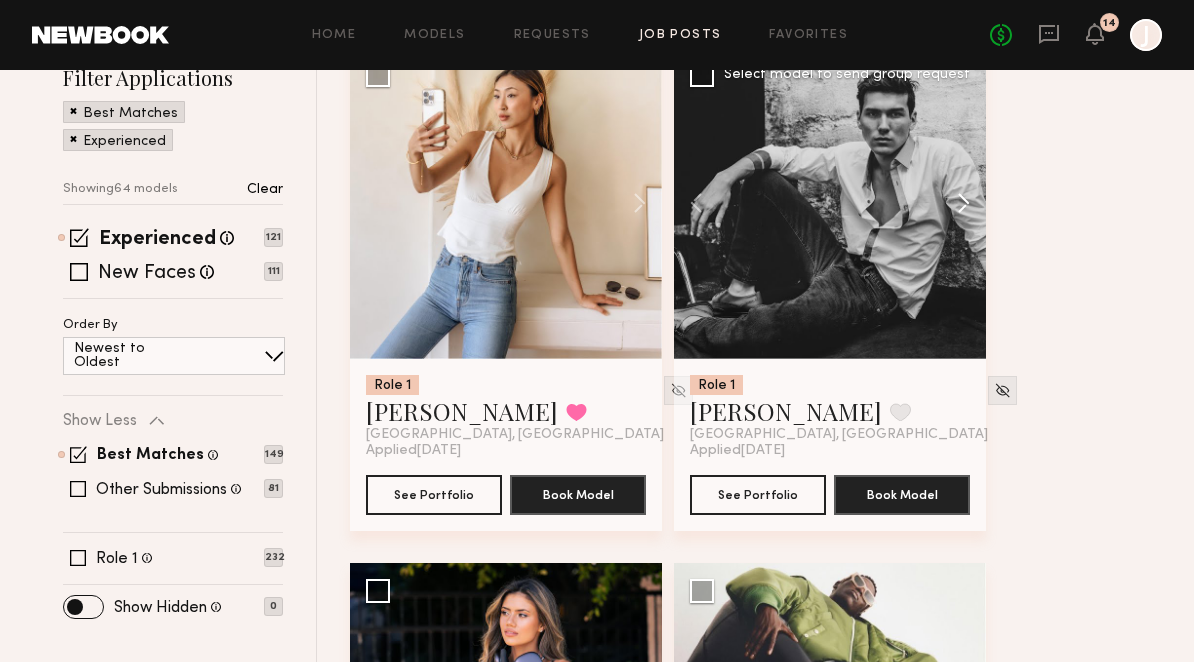 click 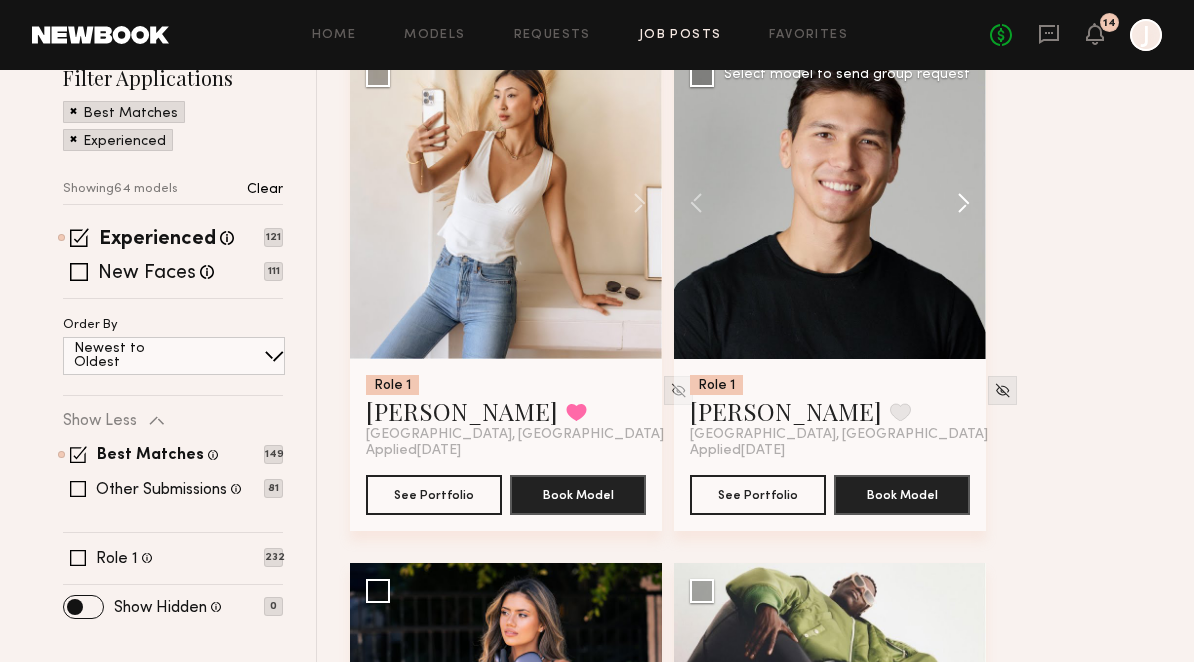 click 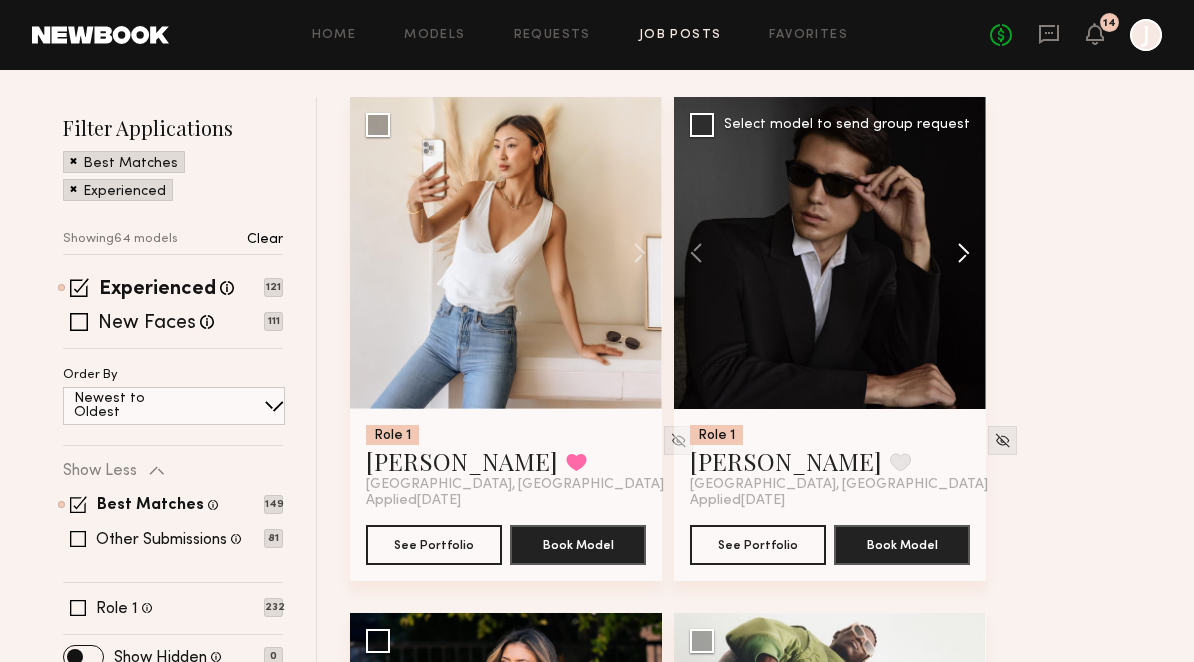 scroll, scrollTop: 264, scrollLeft: 0, axis: vertical 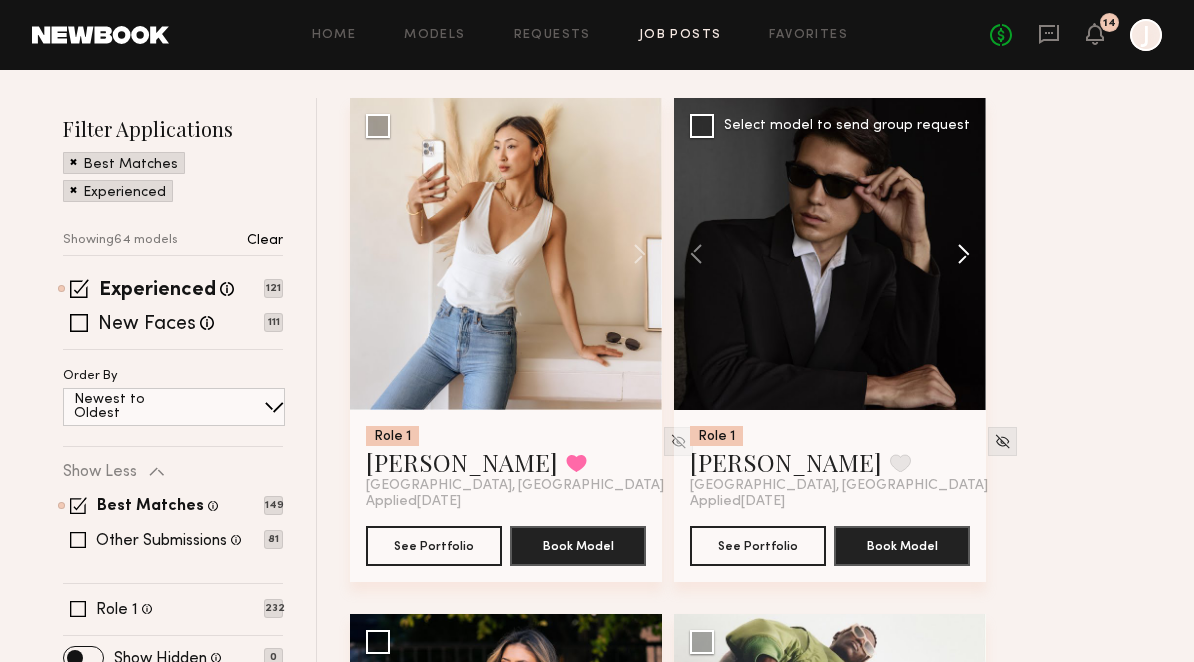 click 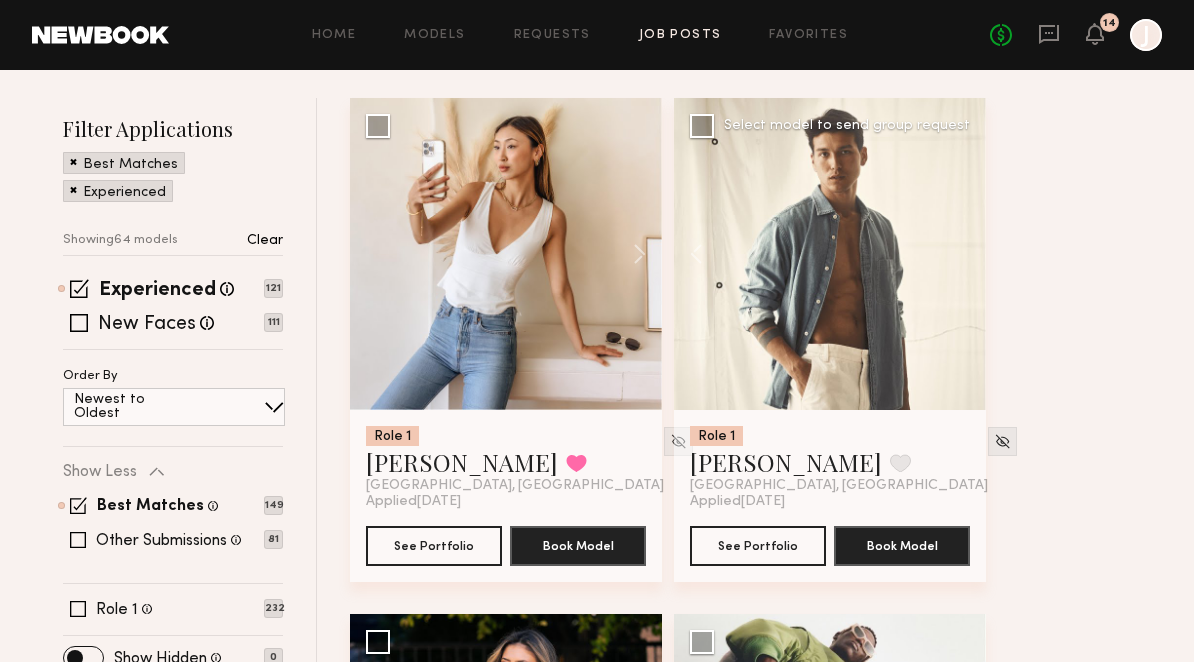 click 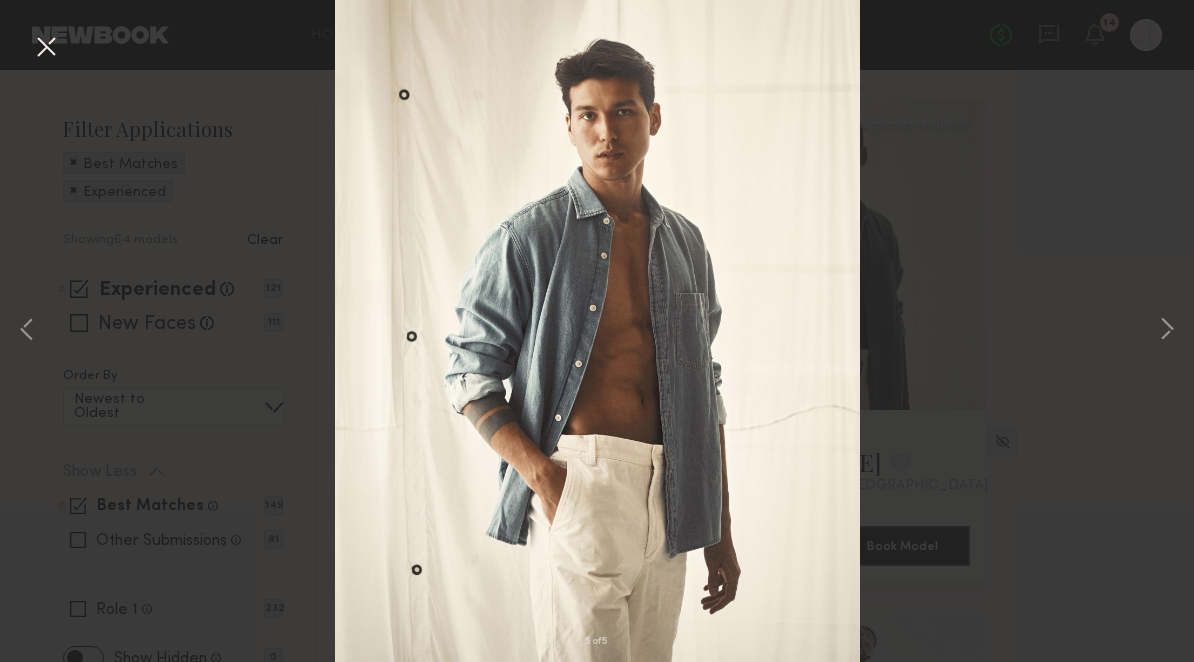 click at bounding box center (46, 48) 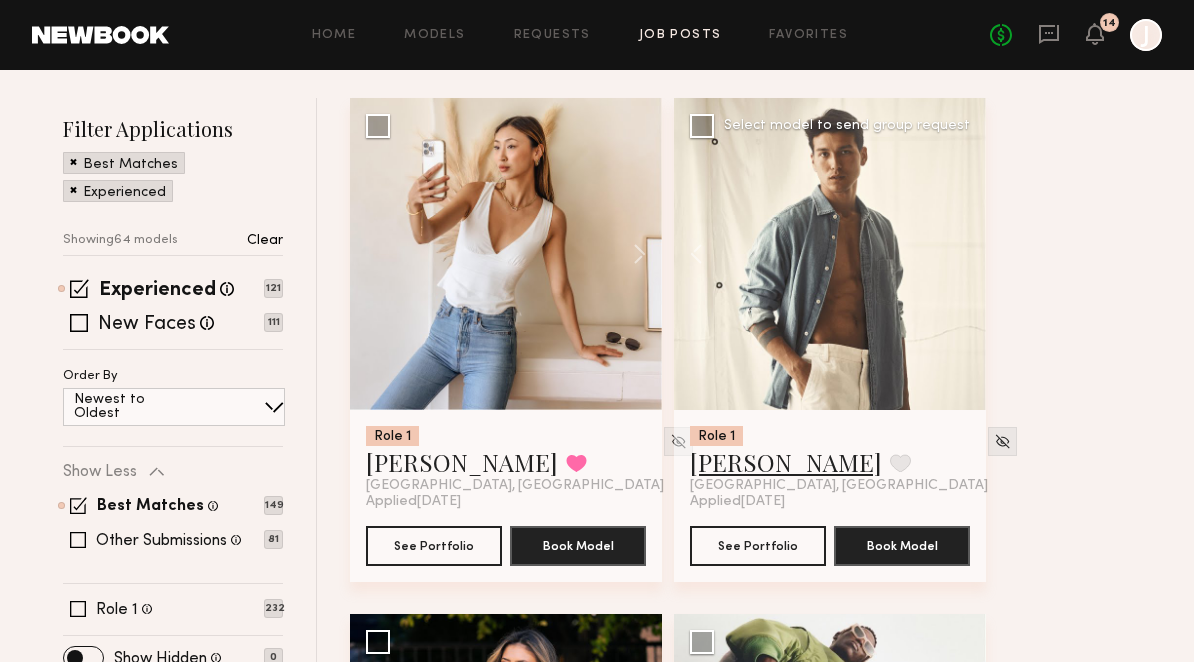click on "Tommy Y." 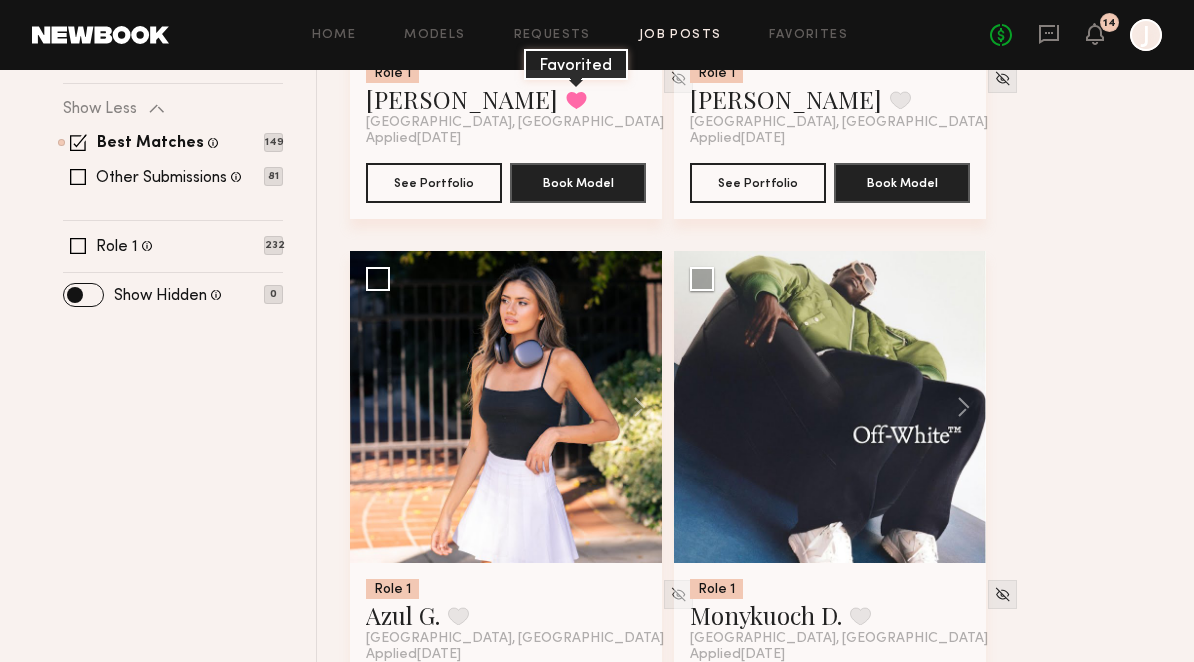 scroll, scrollTop: 765, scrollLeft: 0, axis: vertical 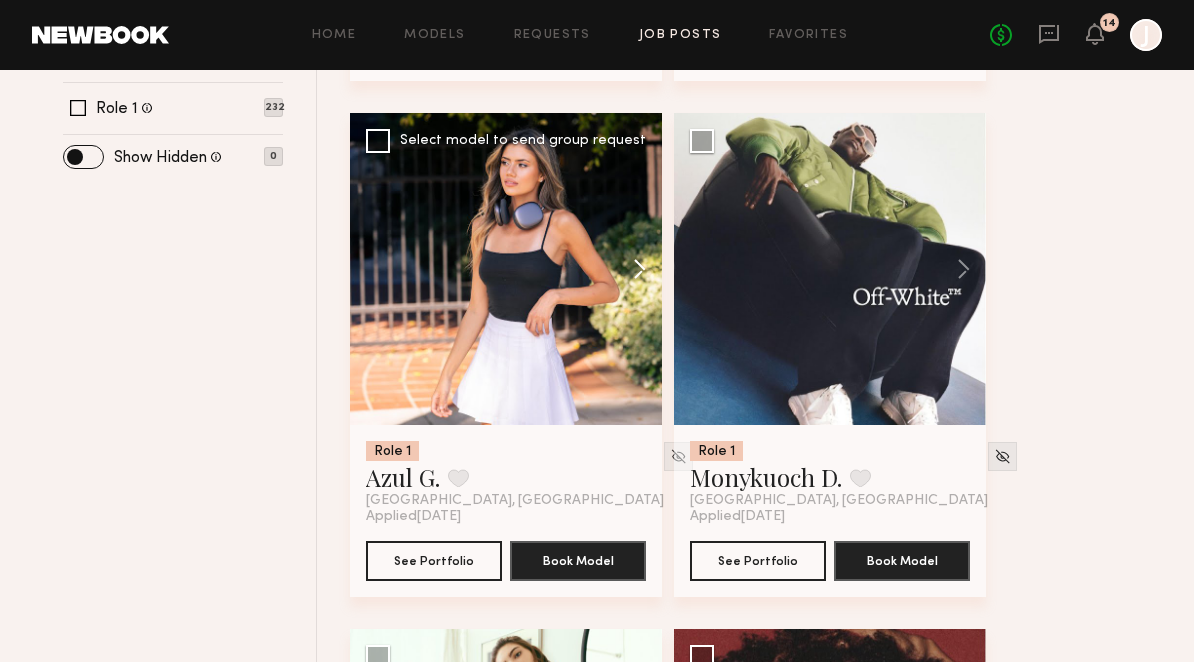 click 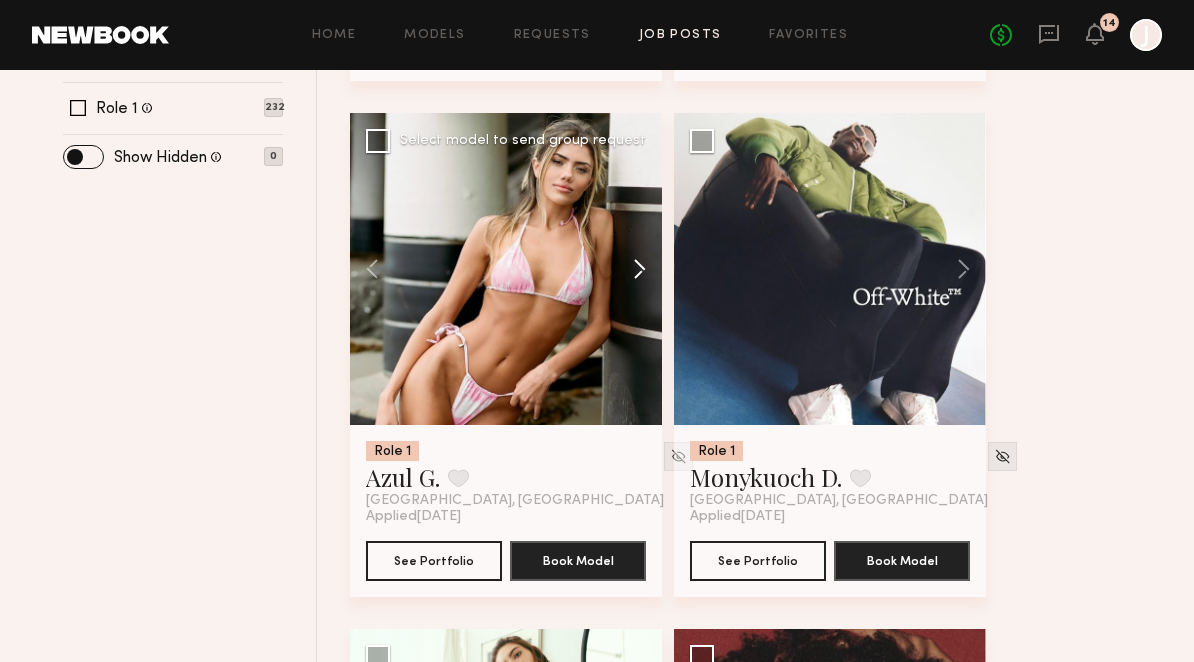 click 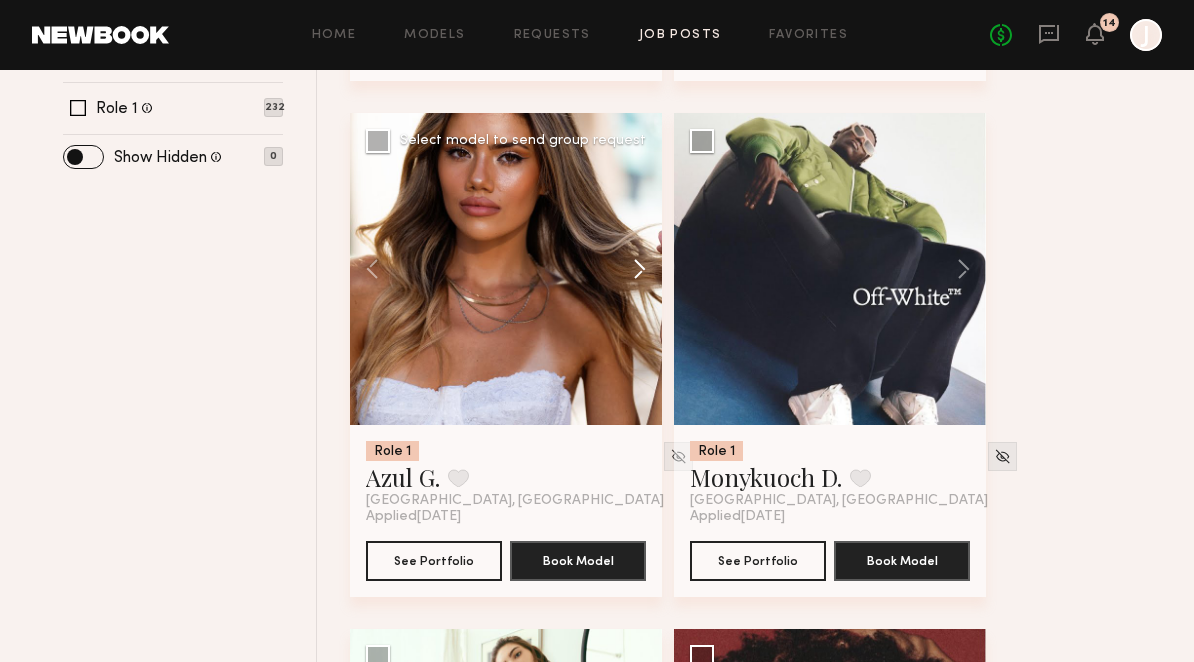 click 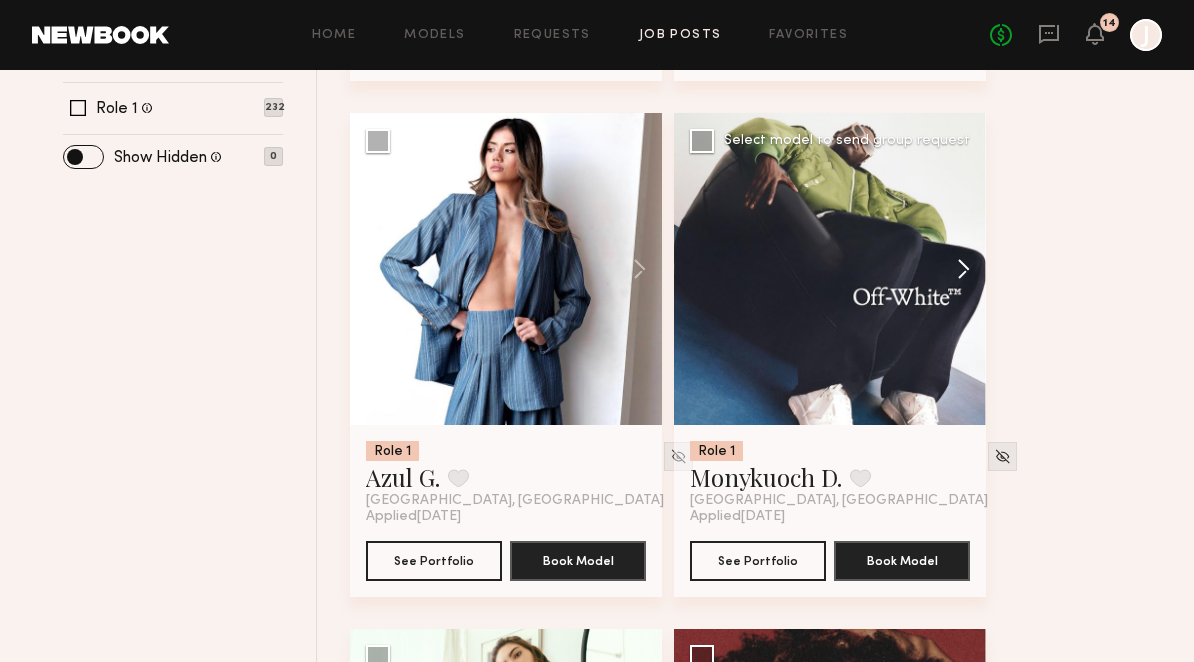 click 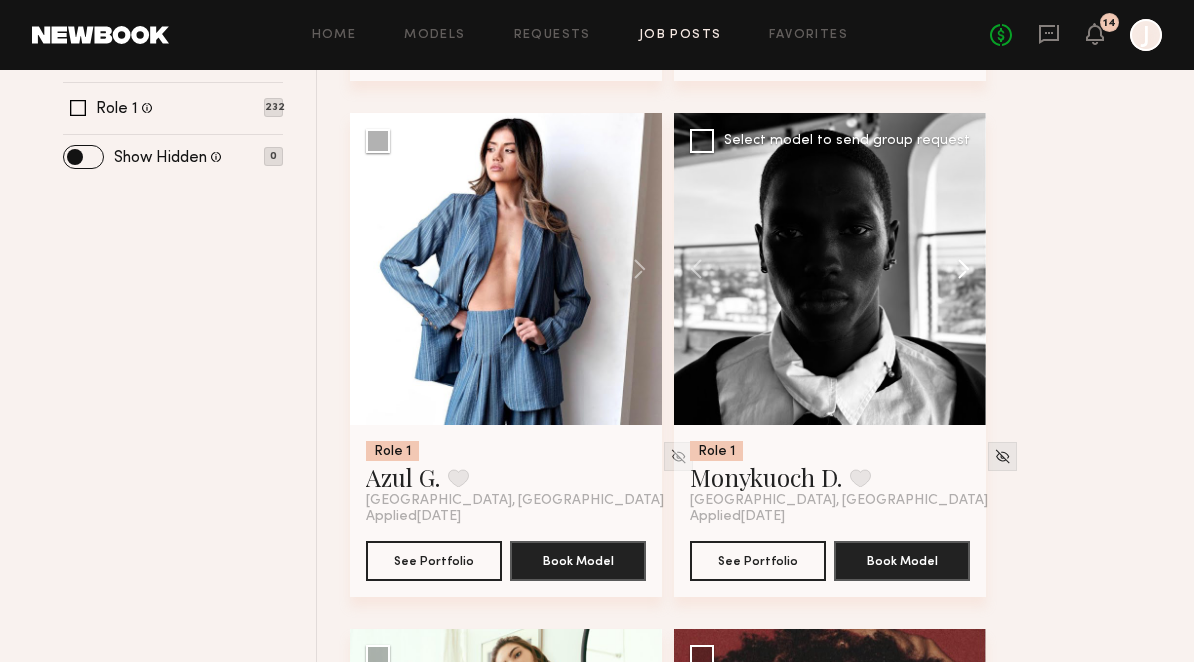 click 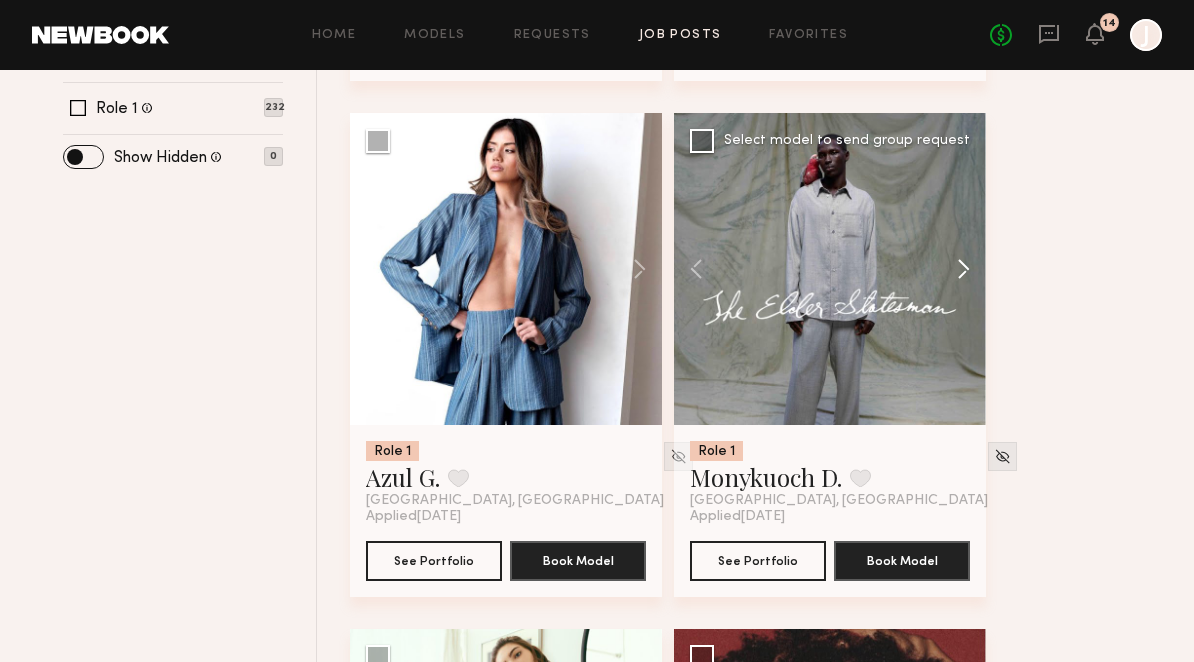 click 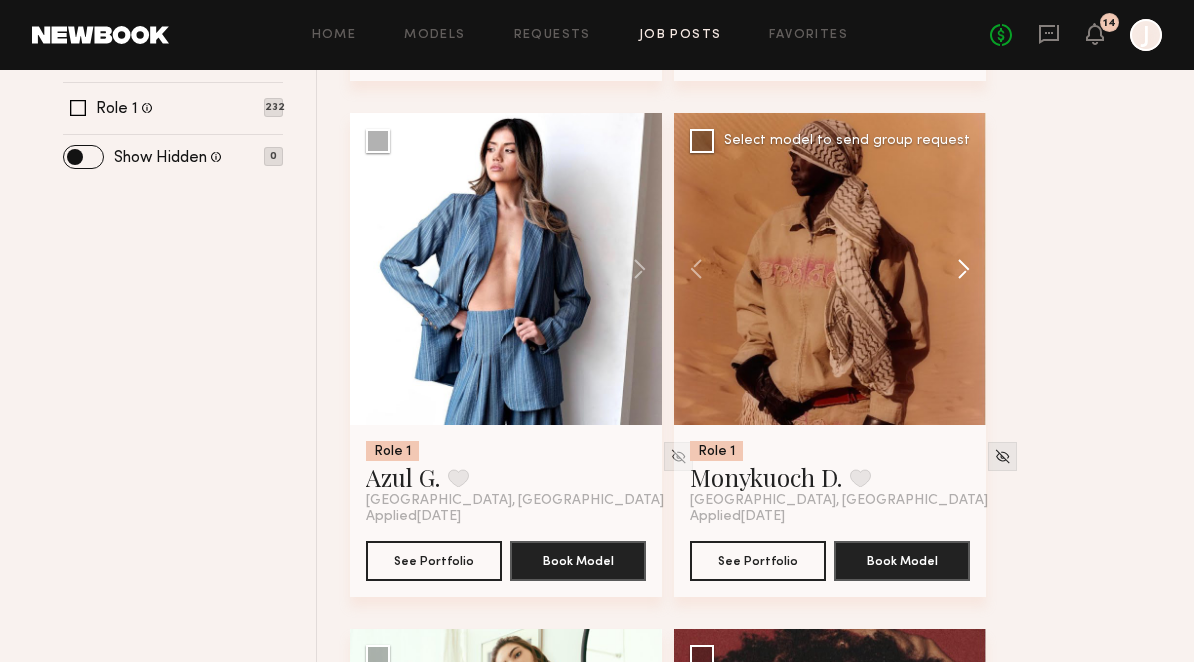 click 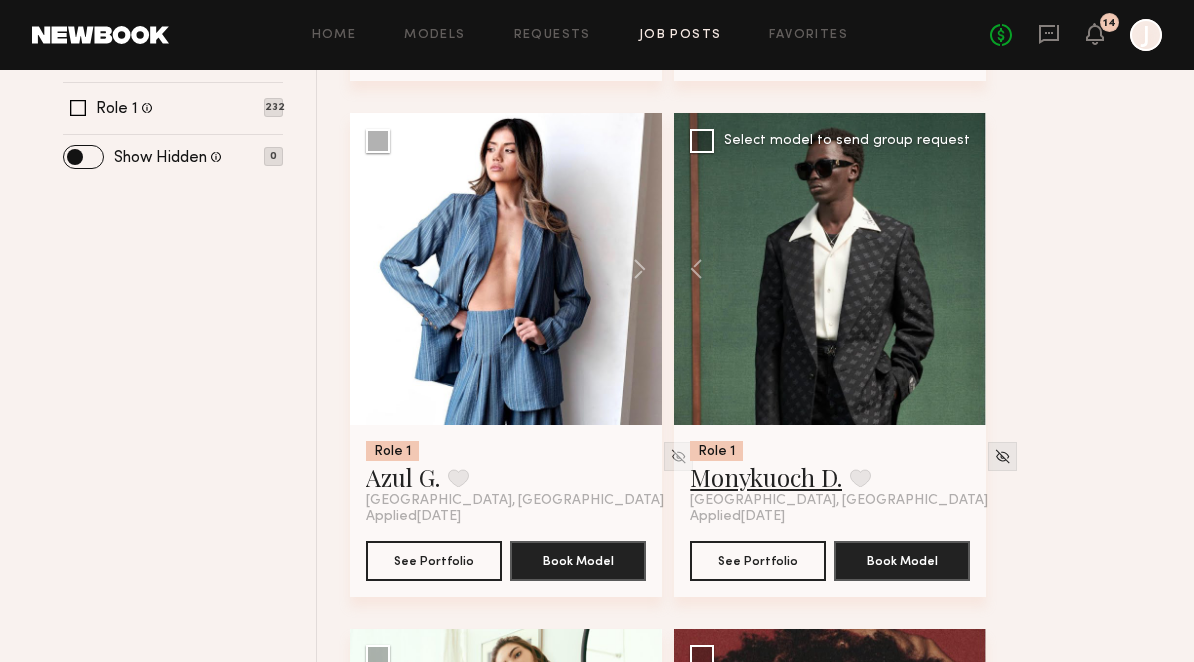 click on "Monykuoch D." 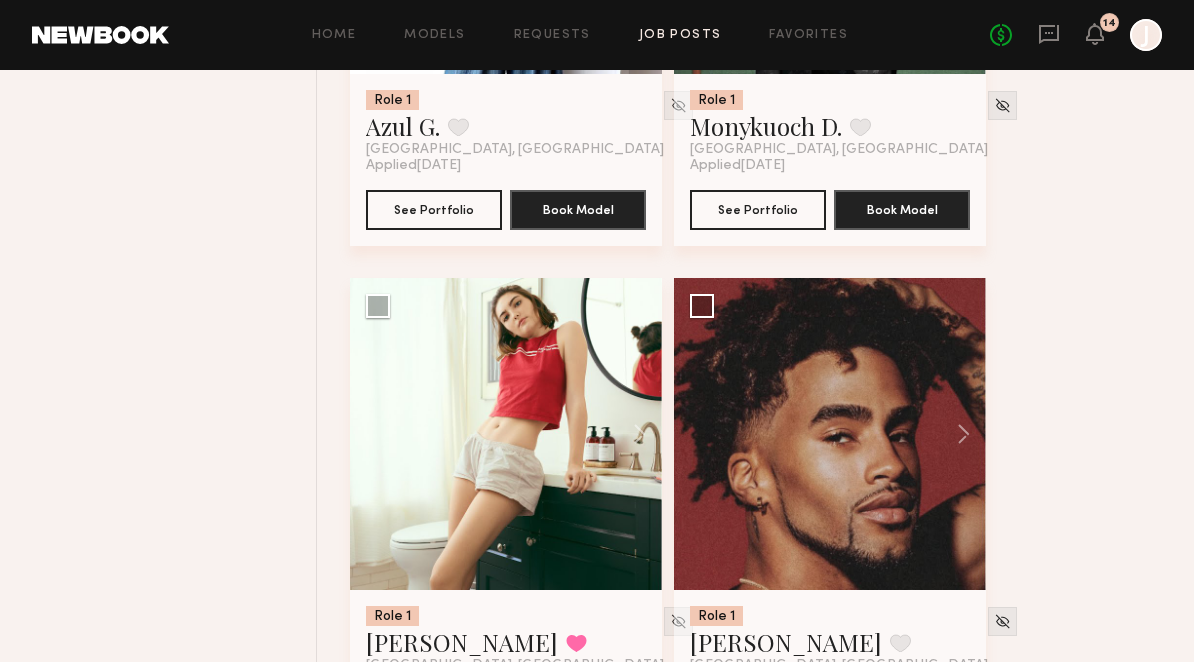 scroll, scrollTop: 1258, scrollLeft: 0, axis: vertical 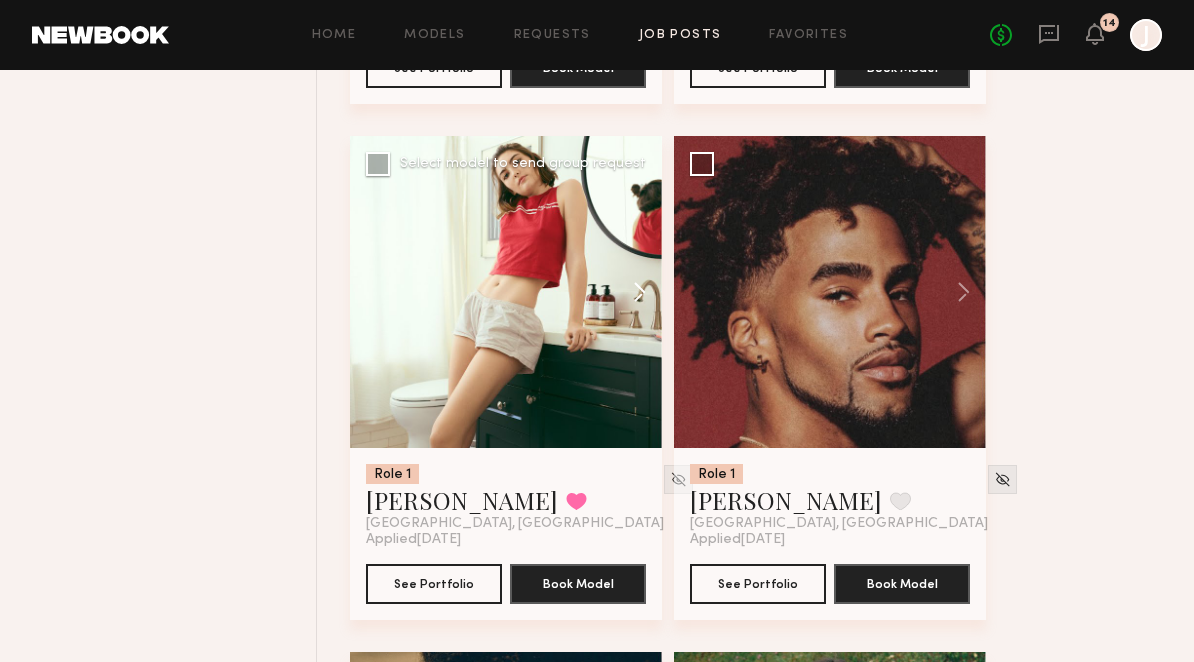 click 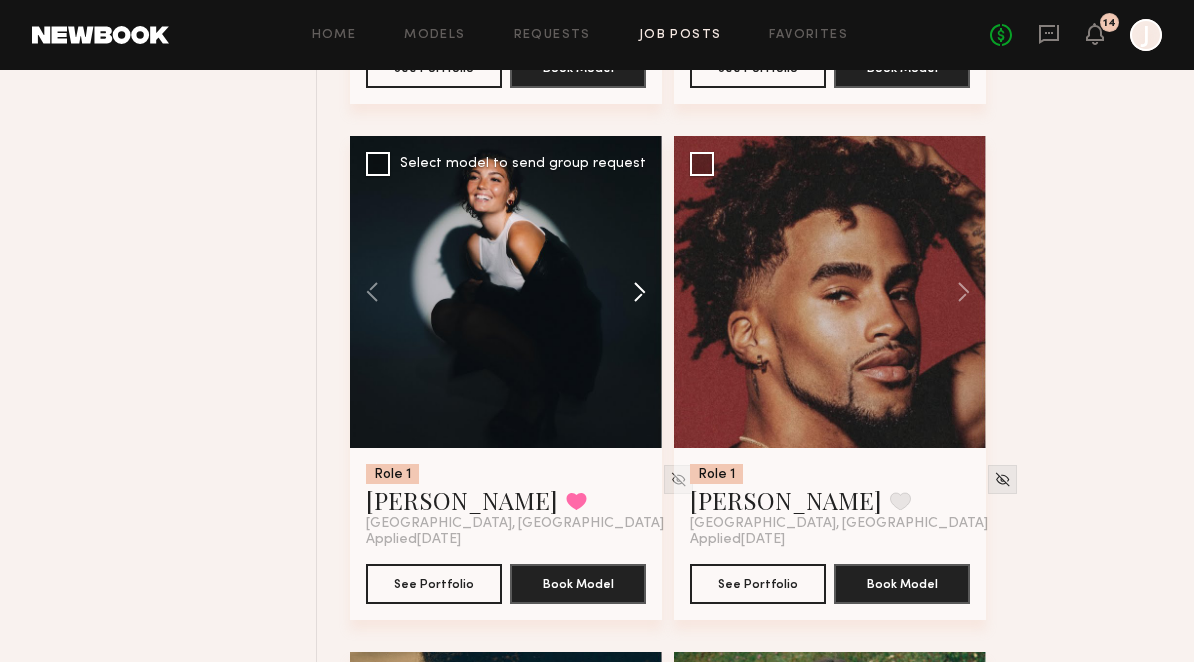 click 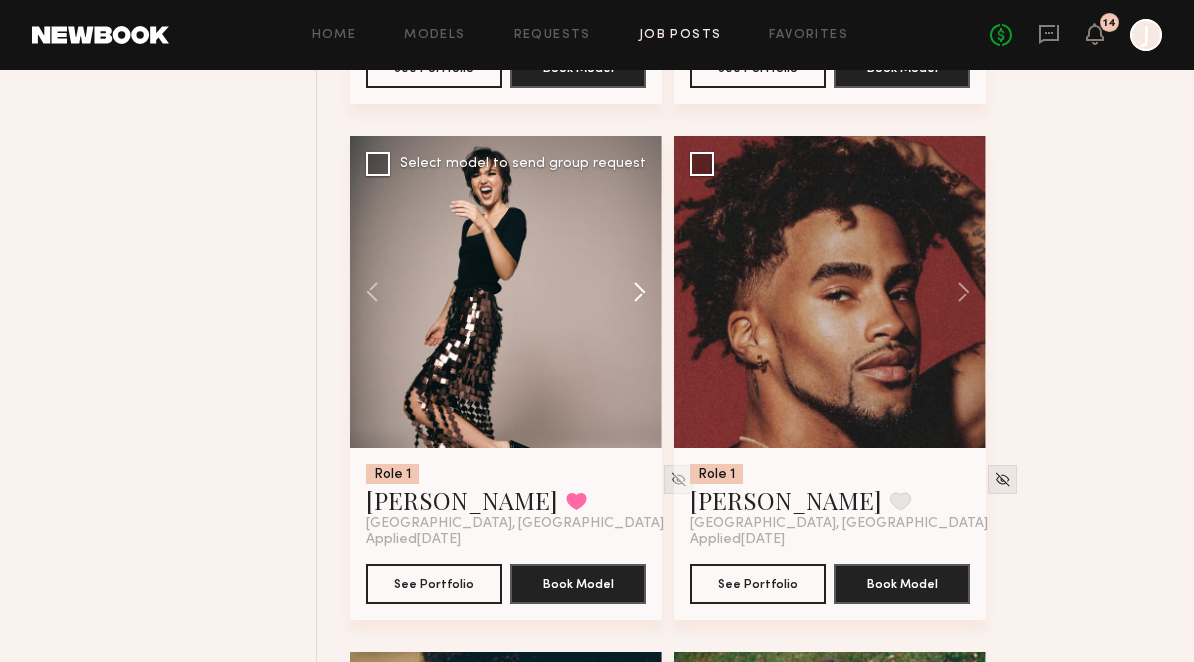 click 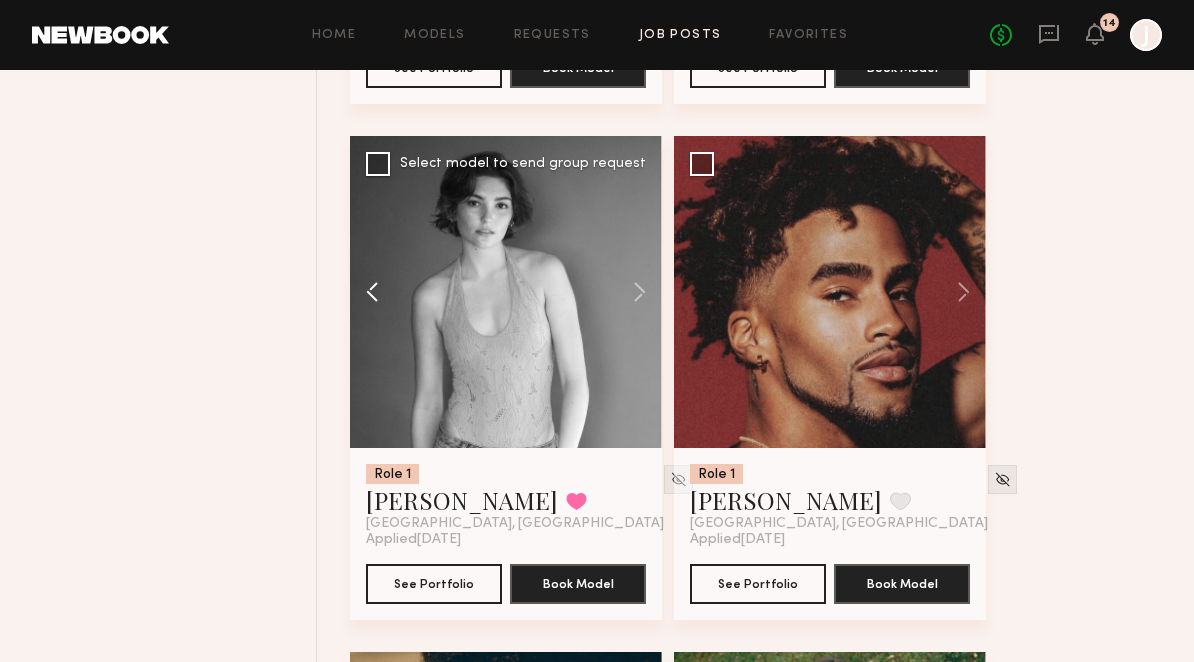 scroll, scrollTop: 1781, scrollLeft: 0, axis: vertical 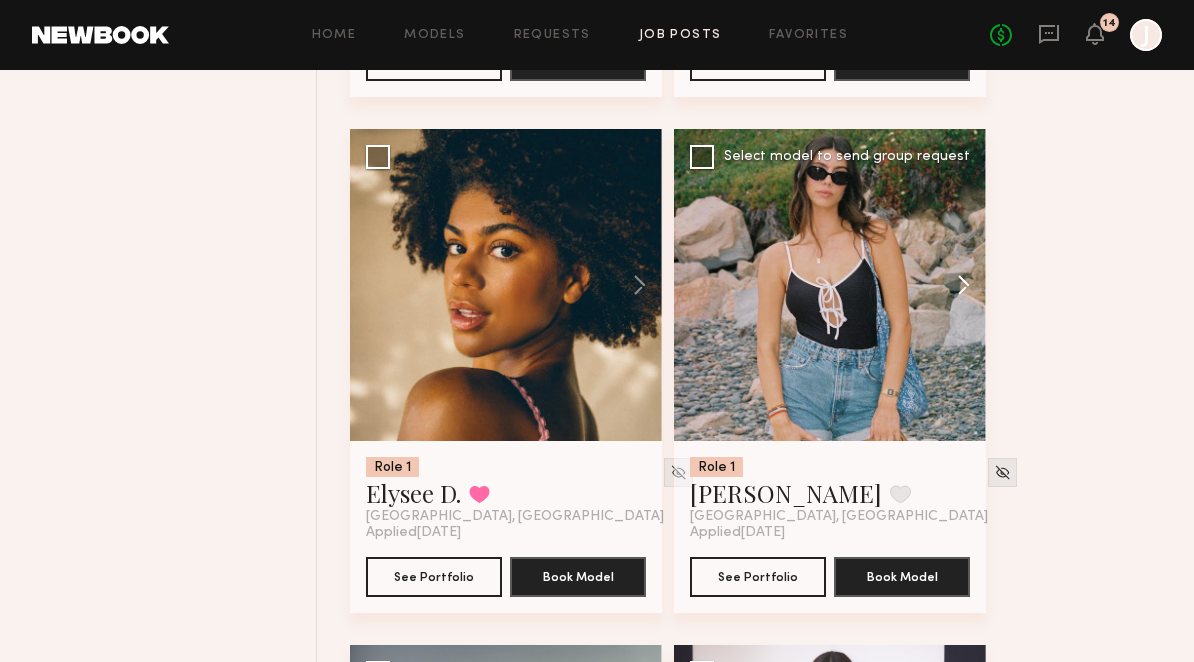 click 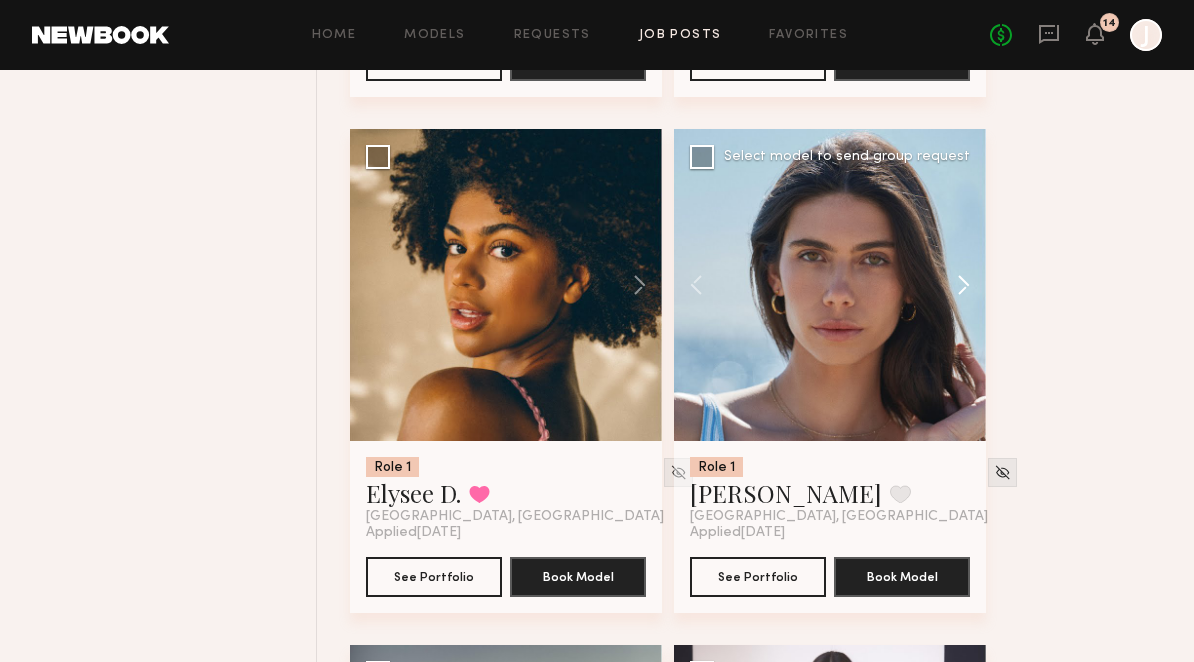 click 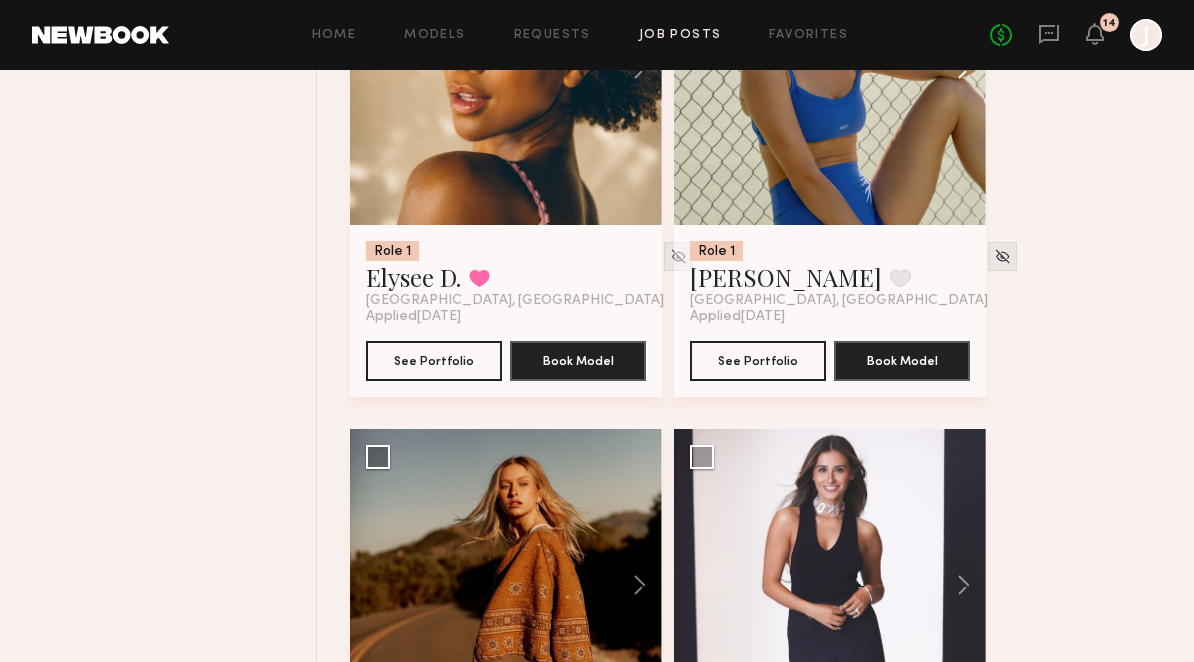 scroll, scrollTop: 2290, scrollLeft: 0, axis: vertical 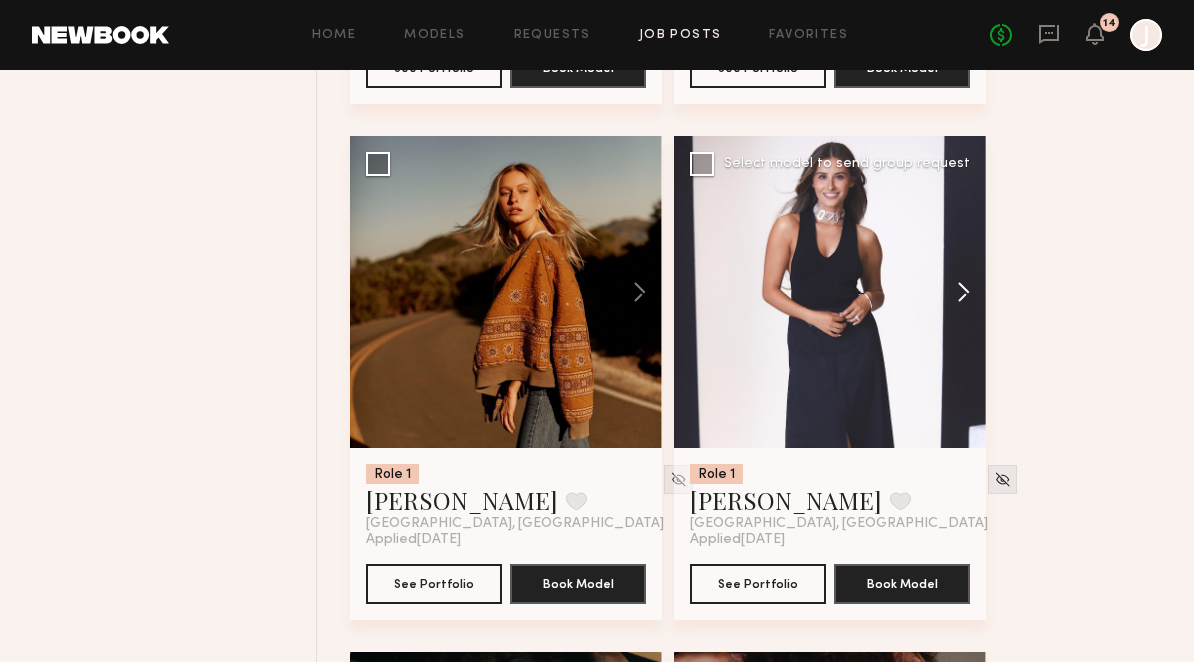 click 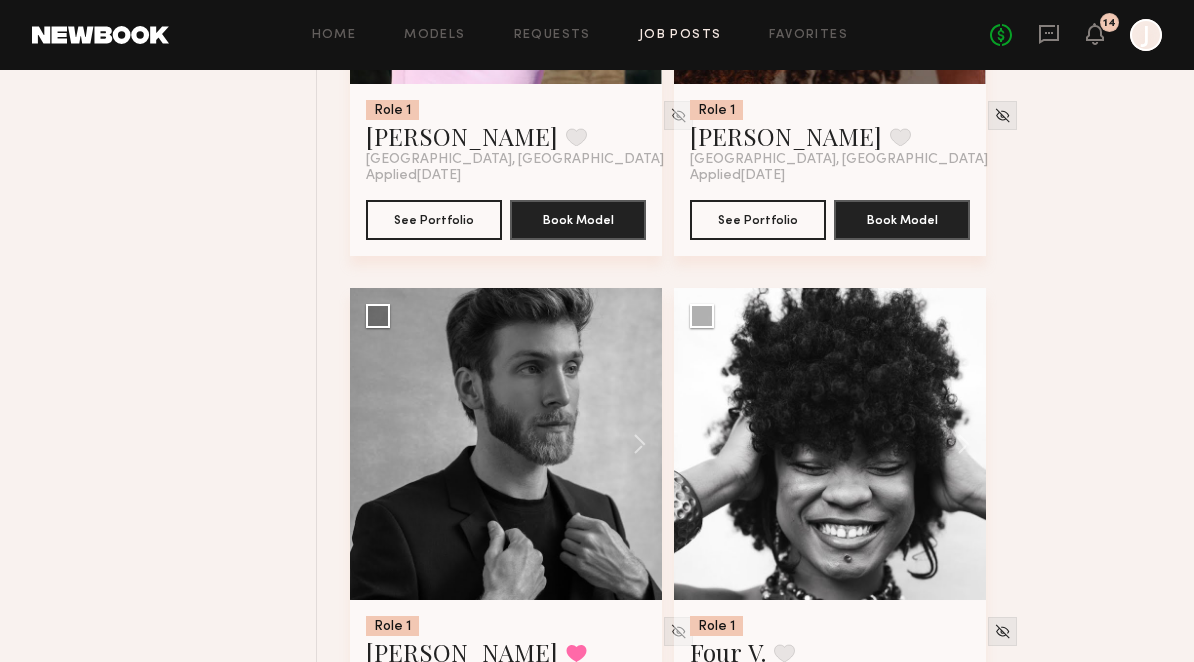 scroll, scrollTop: 3209, scrollLeft: 0, axis: vertical 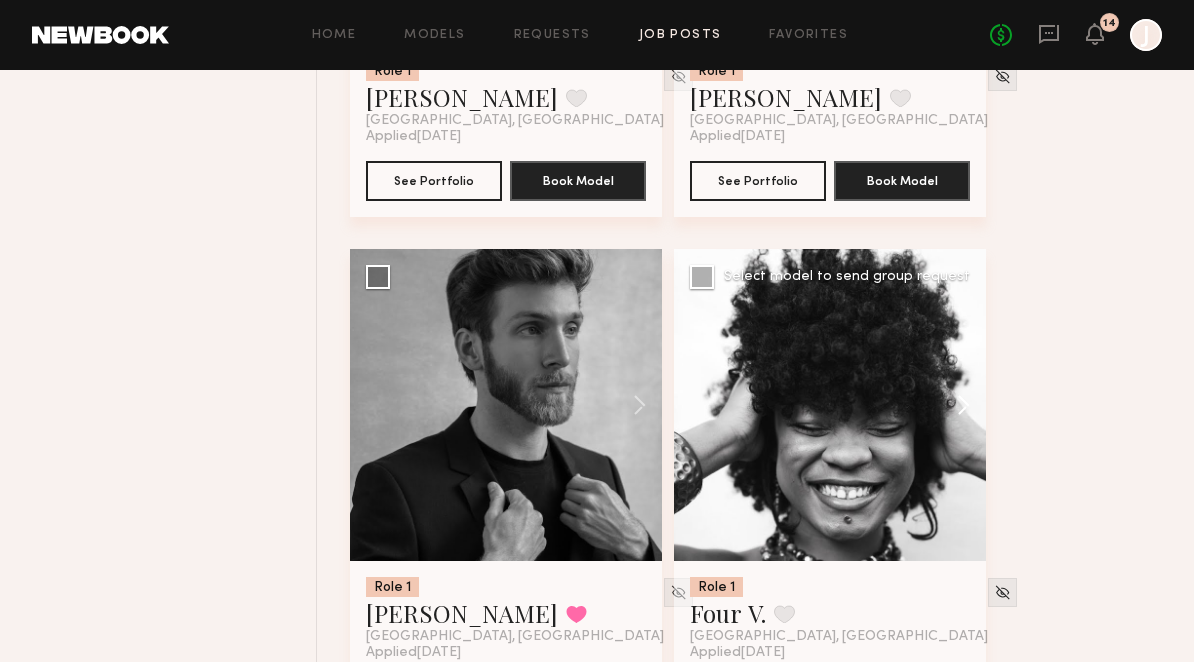 click 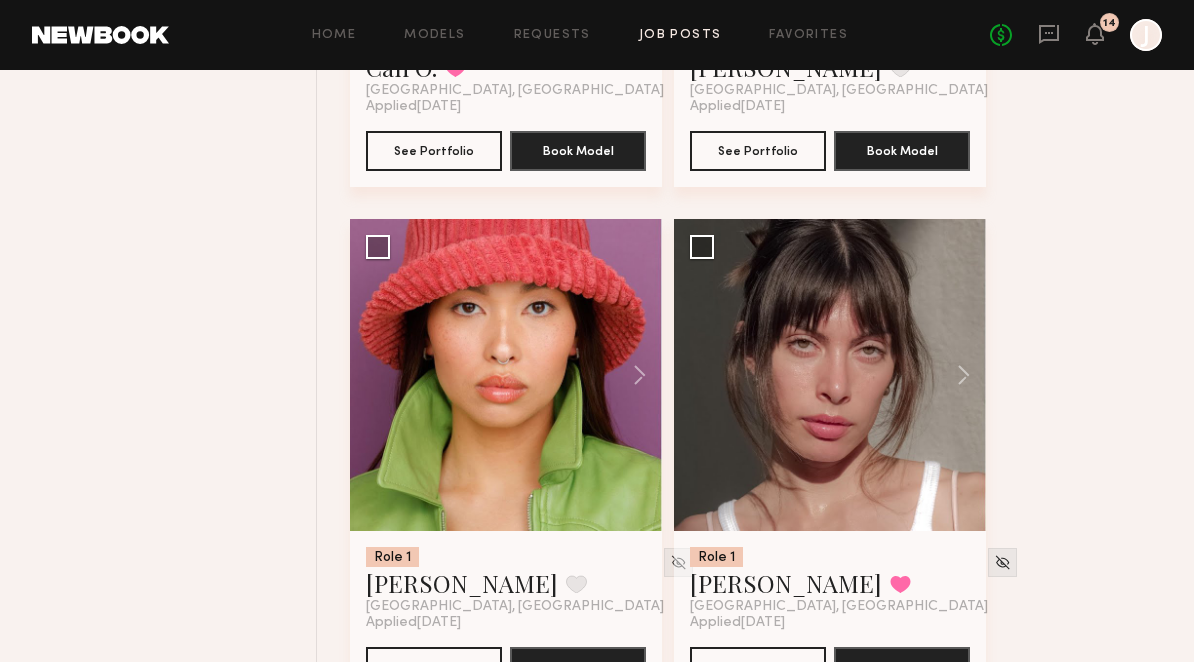 scroll, scrollTop: 7337, scrollLeft: 0, axis: vertical 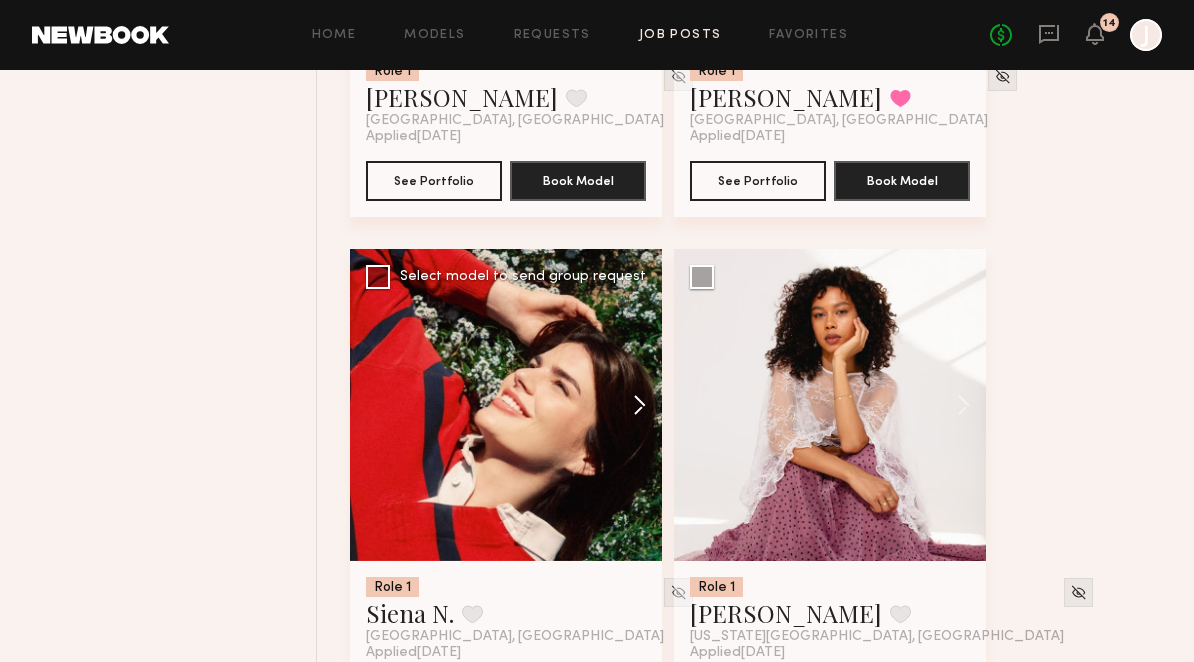 click 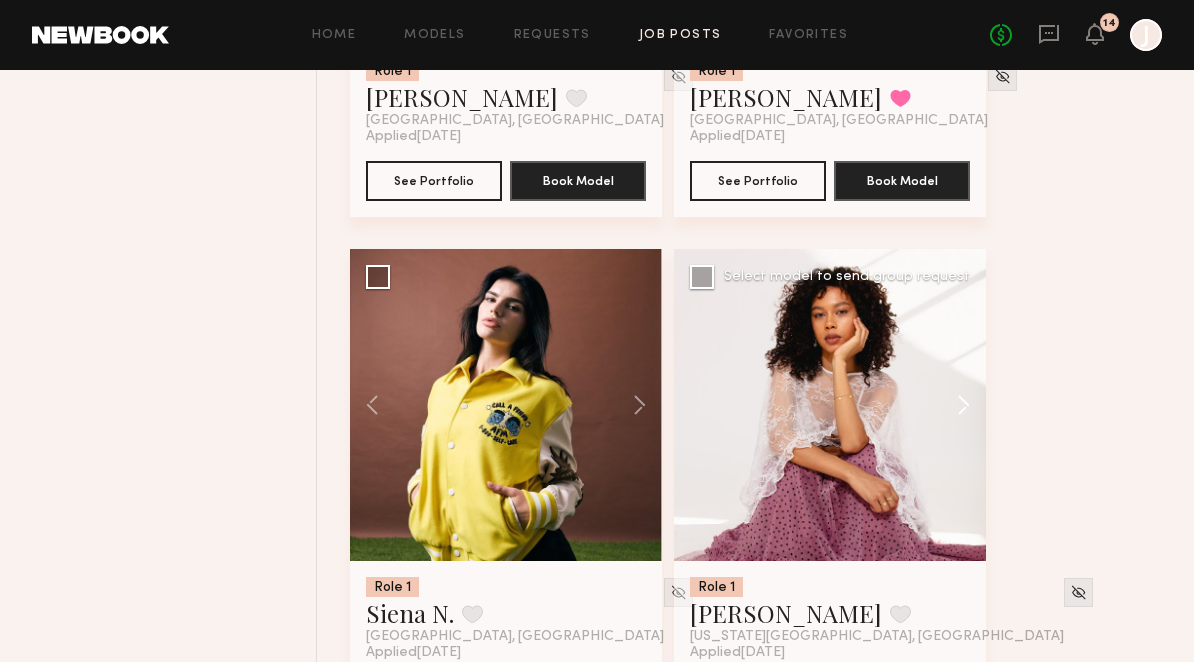 click 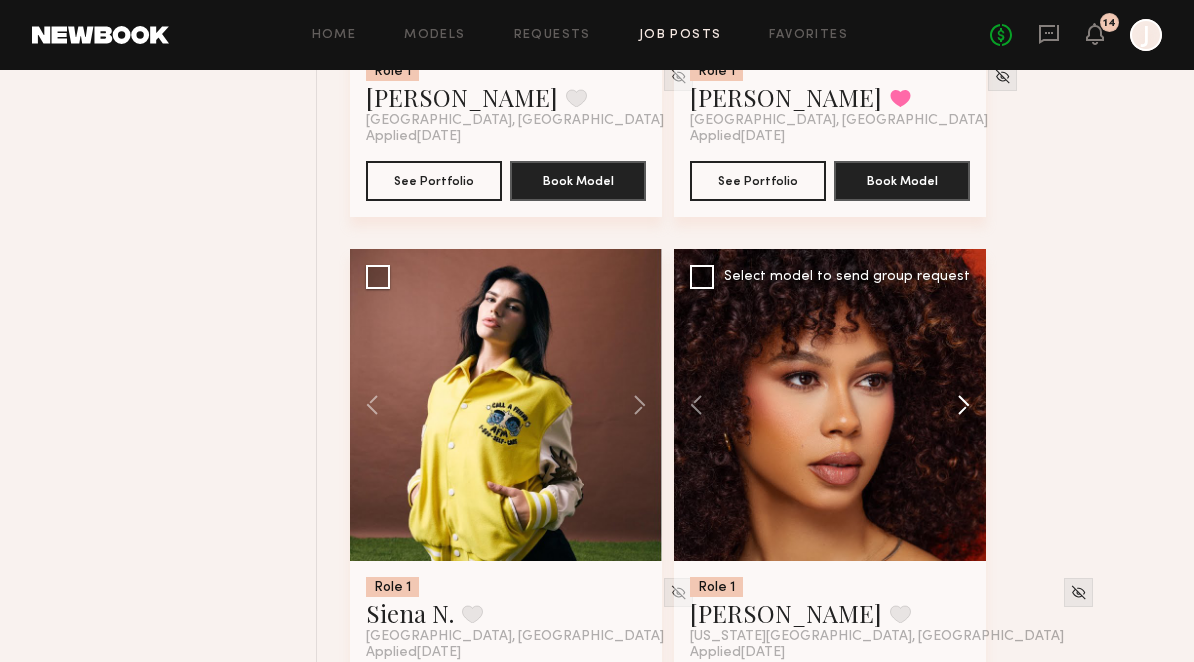 click 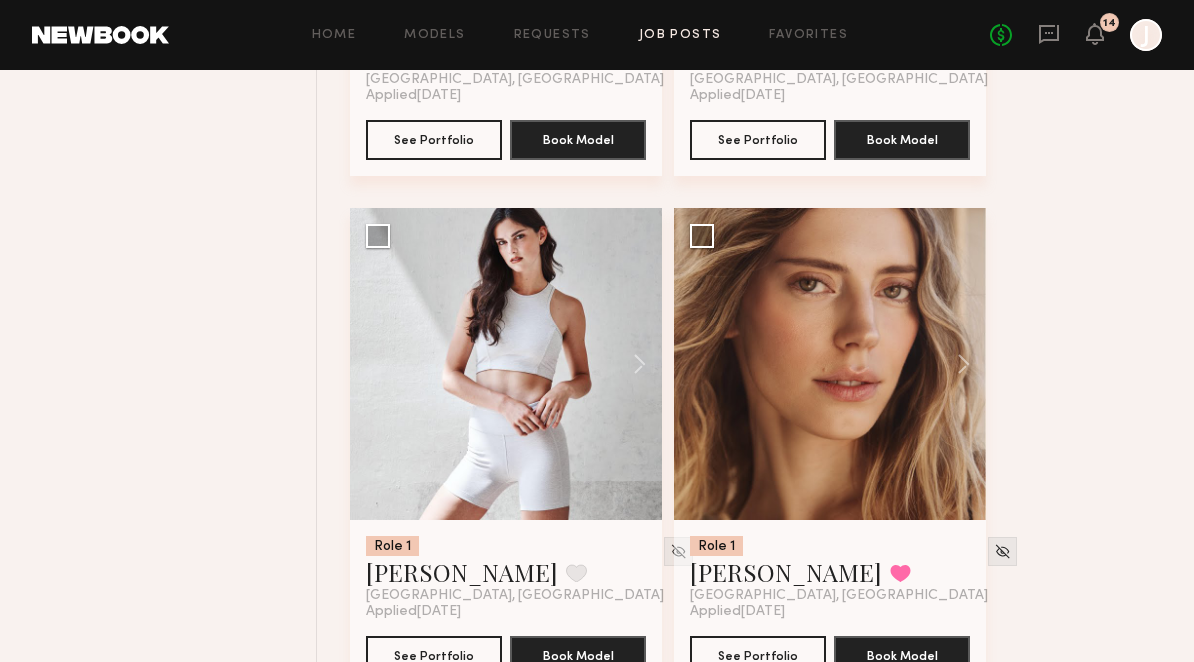 scroll, scrollTop: 14605, scrollLeft: 0, axis: vertical 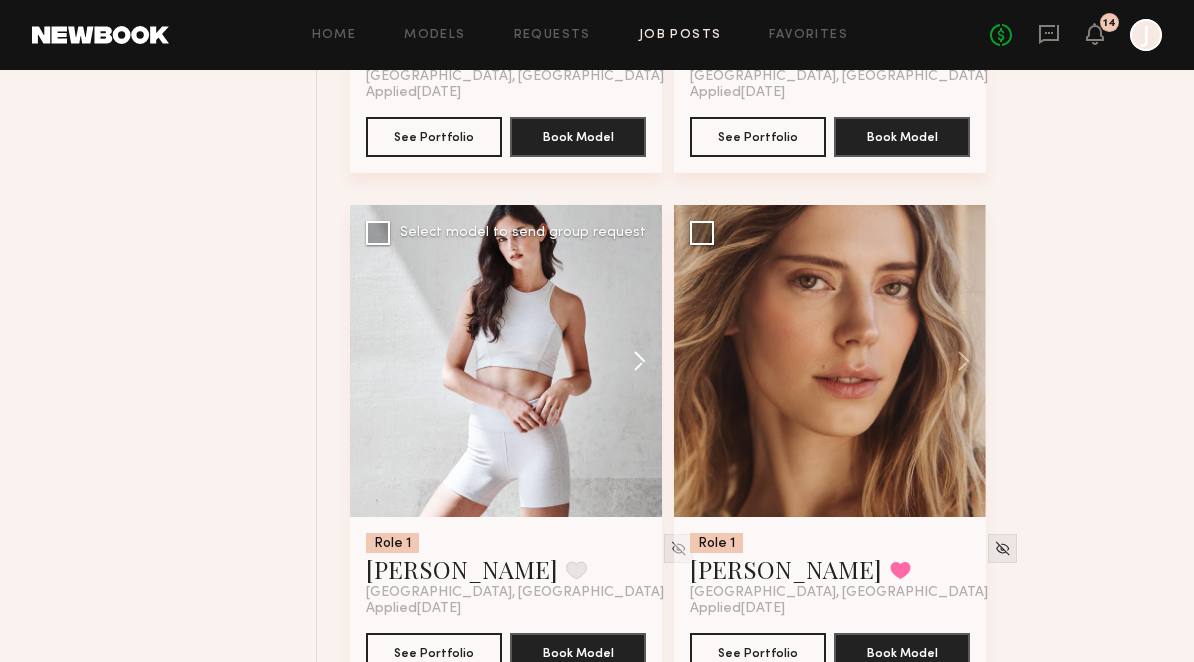 click 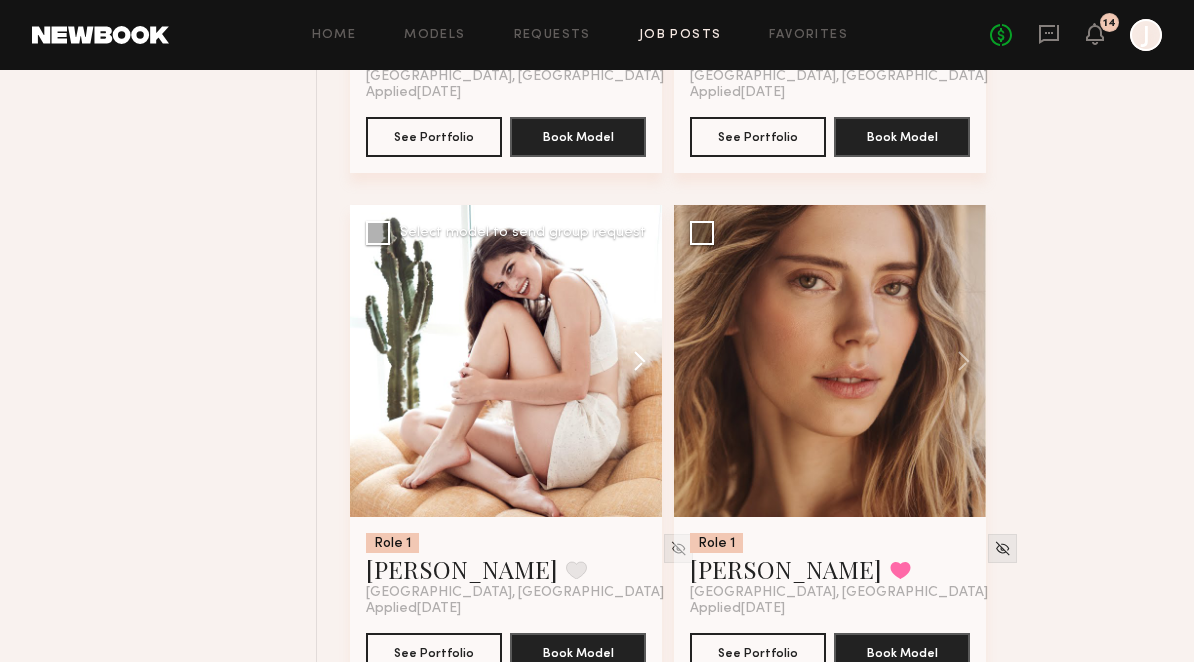 click 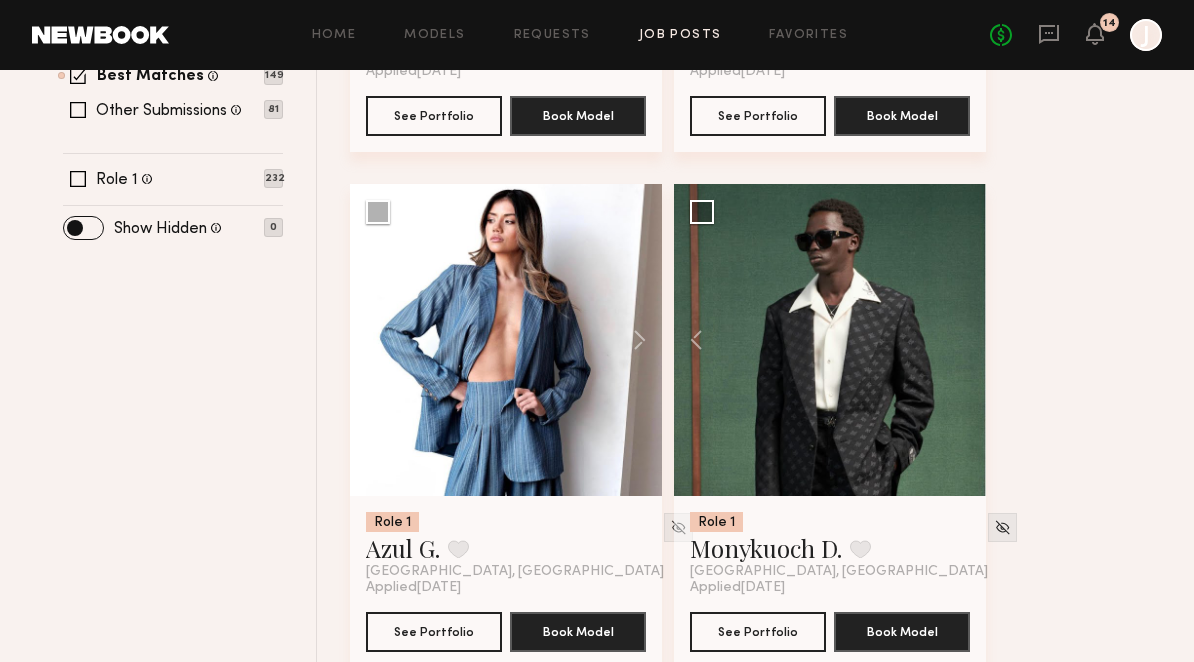 scroll, scrollTop: 0, scrollLeft: 0, axis: both 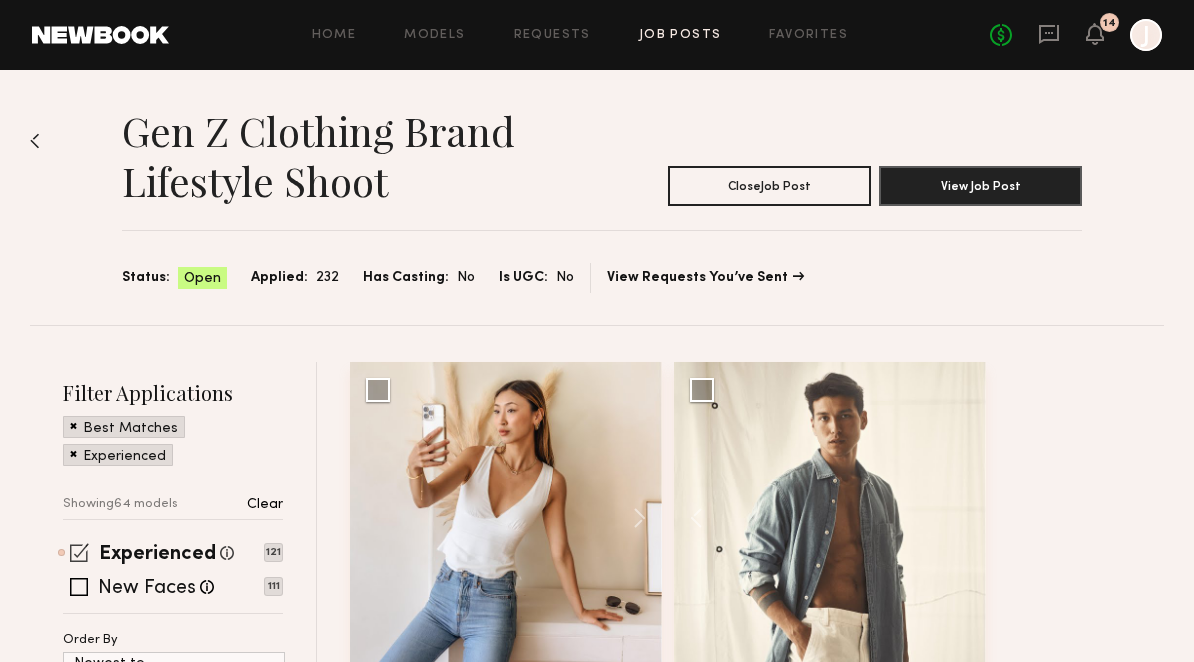 click 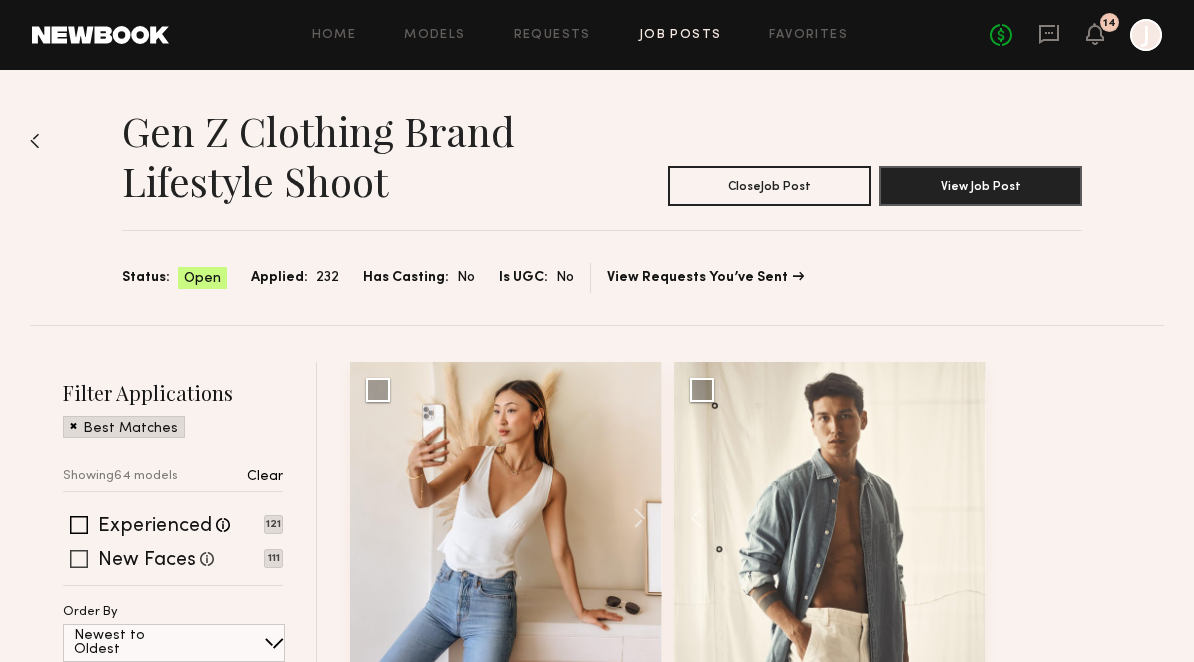 click 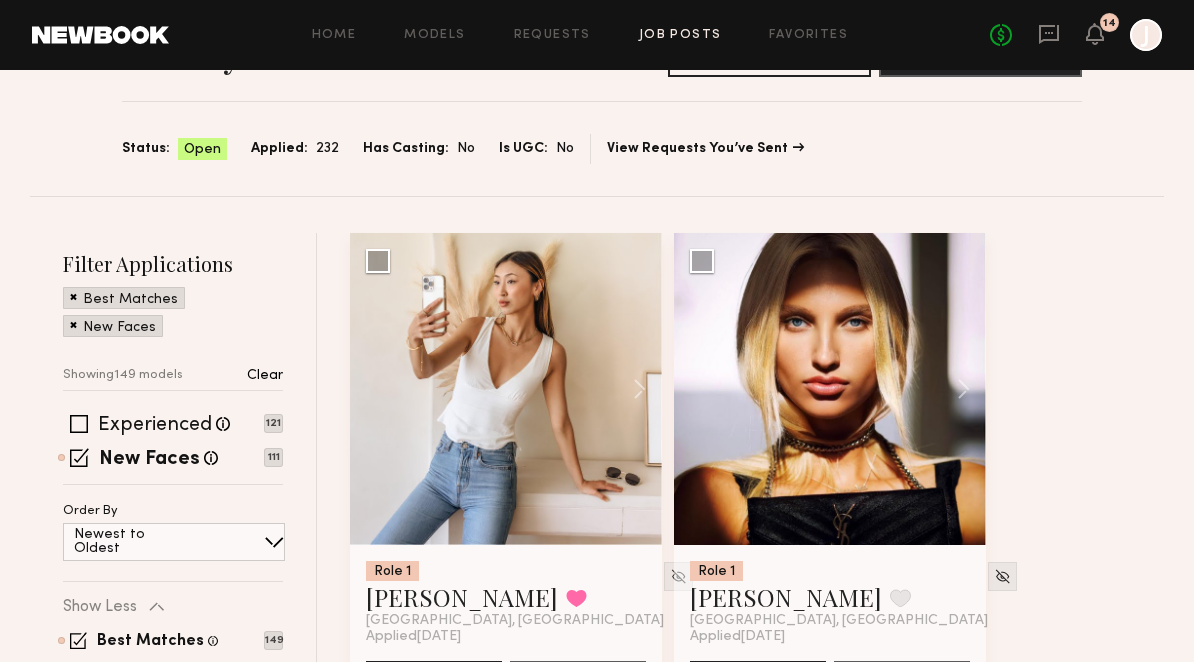 scroll, scrollTop: 130, scrollLeft: 0, axis: vertical 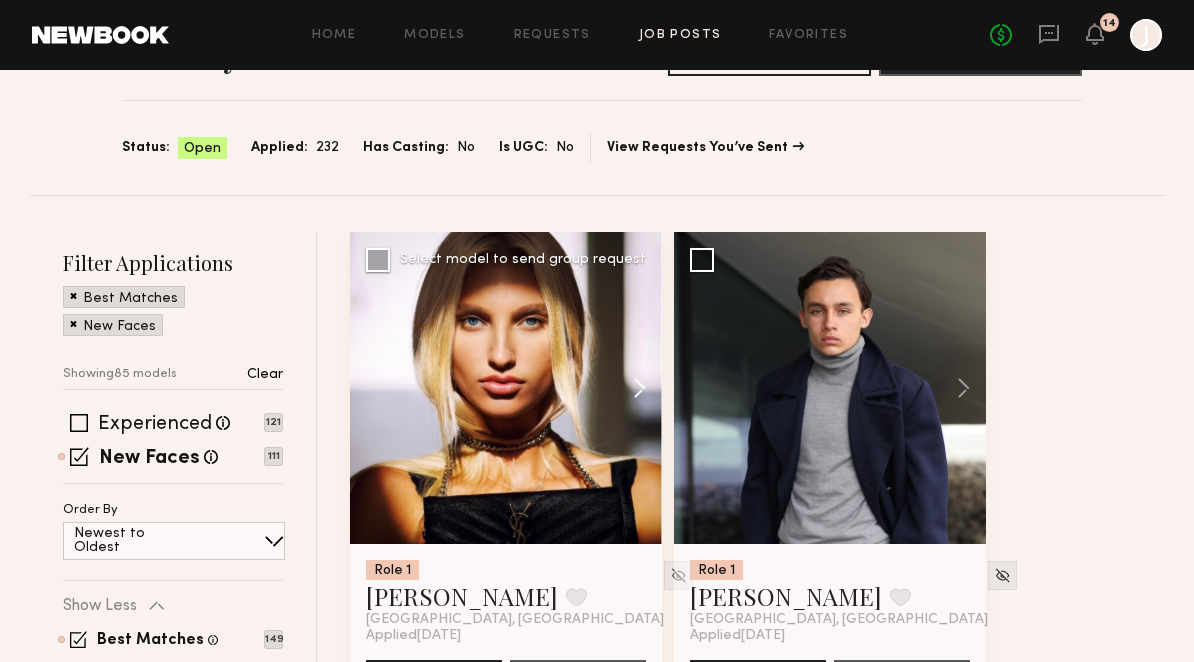 click 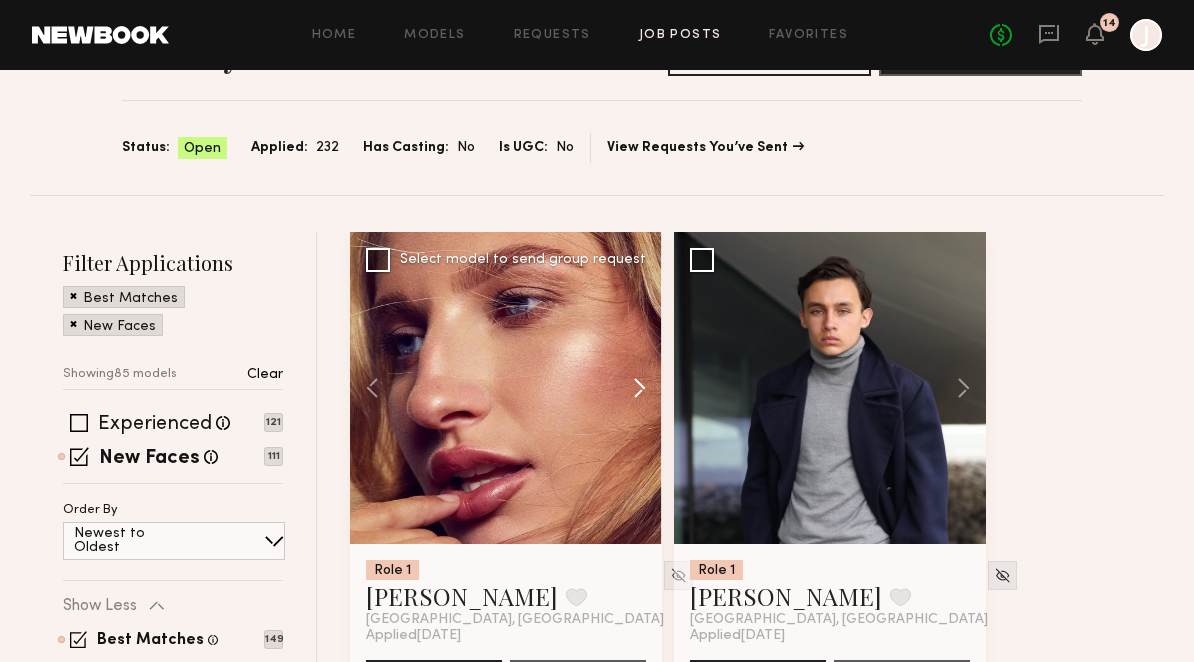 click 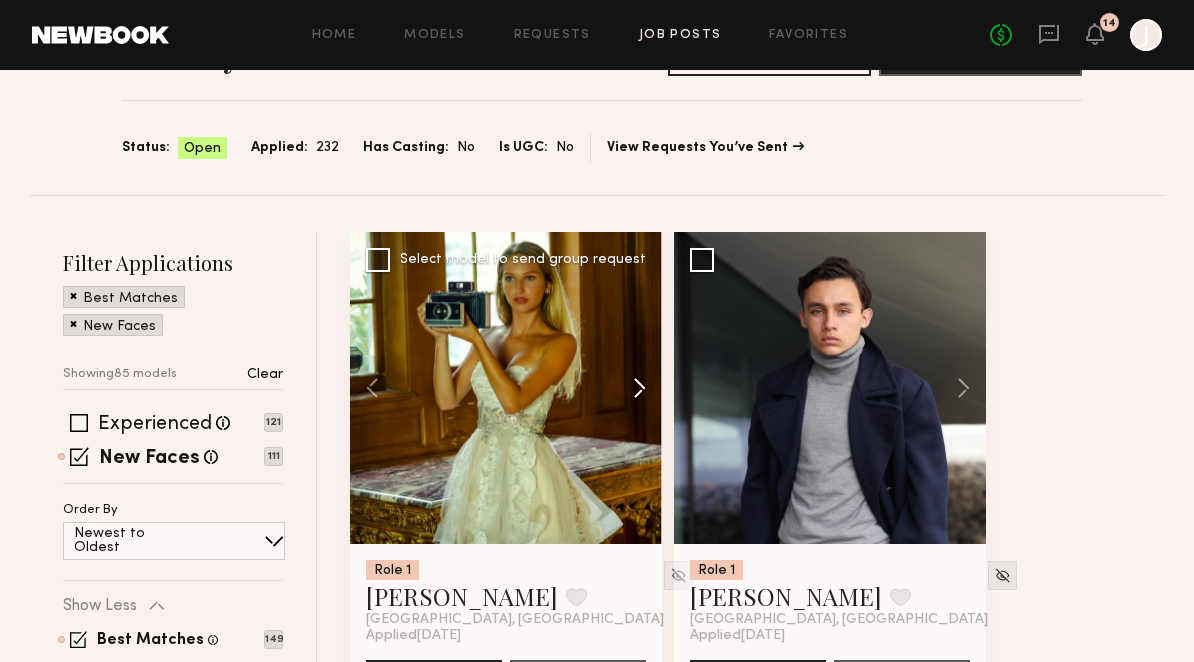 click 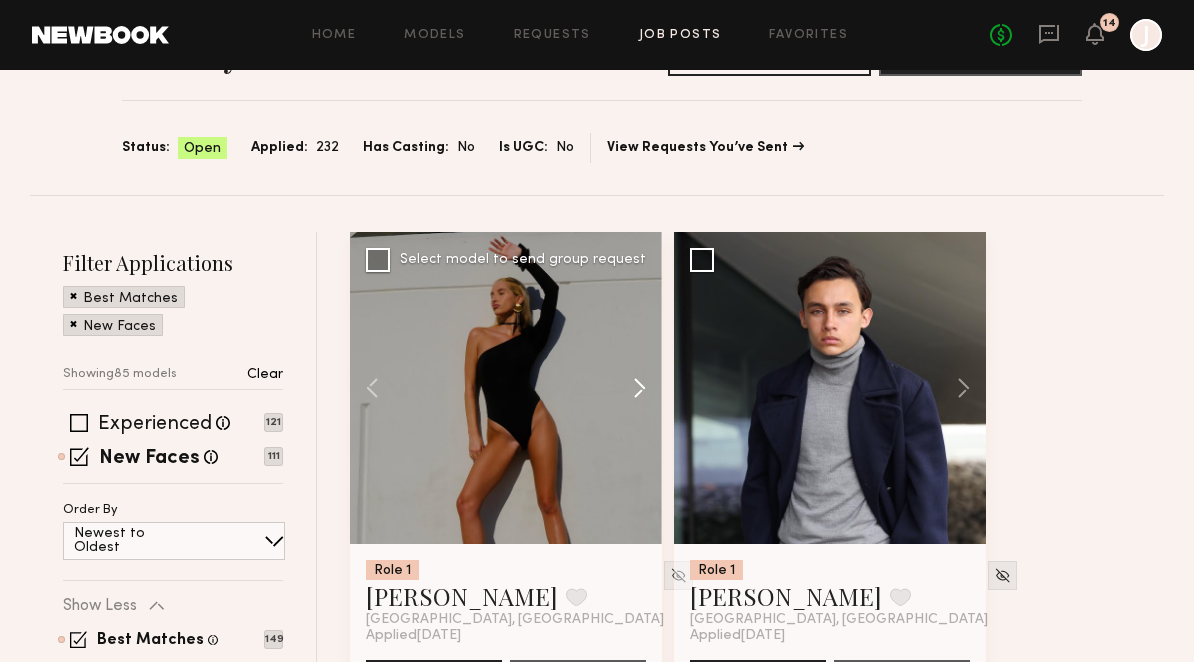 click 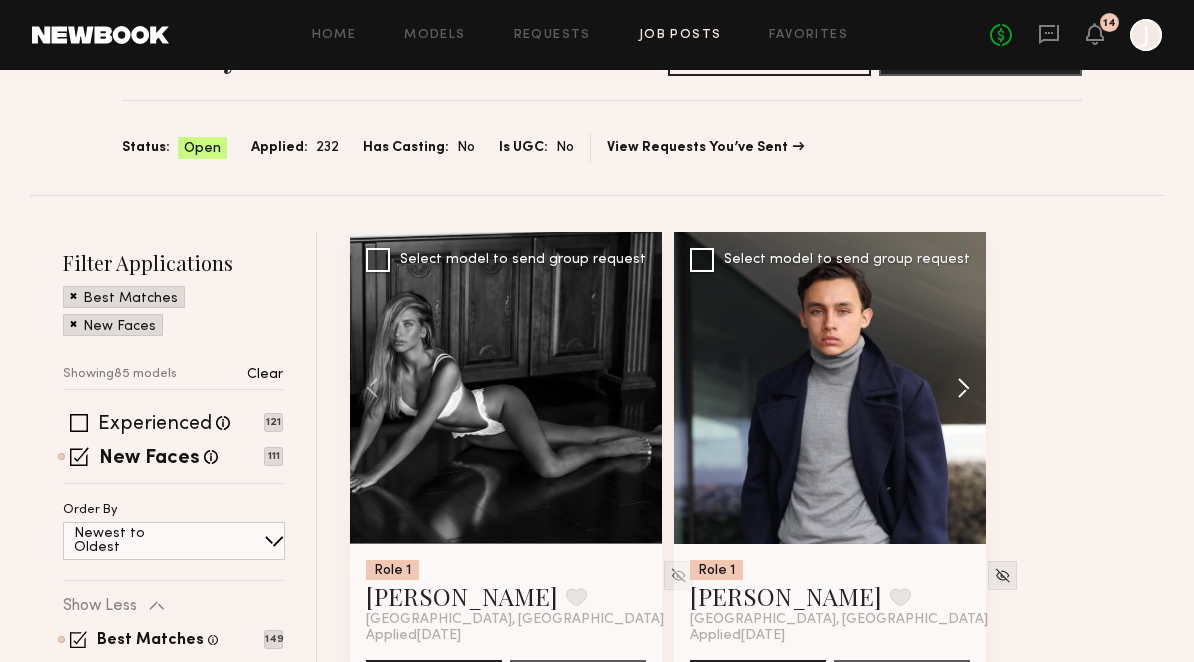 click 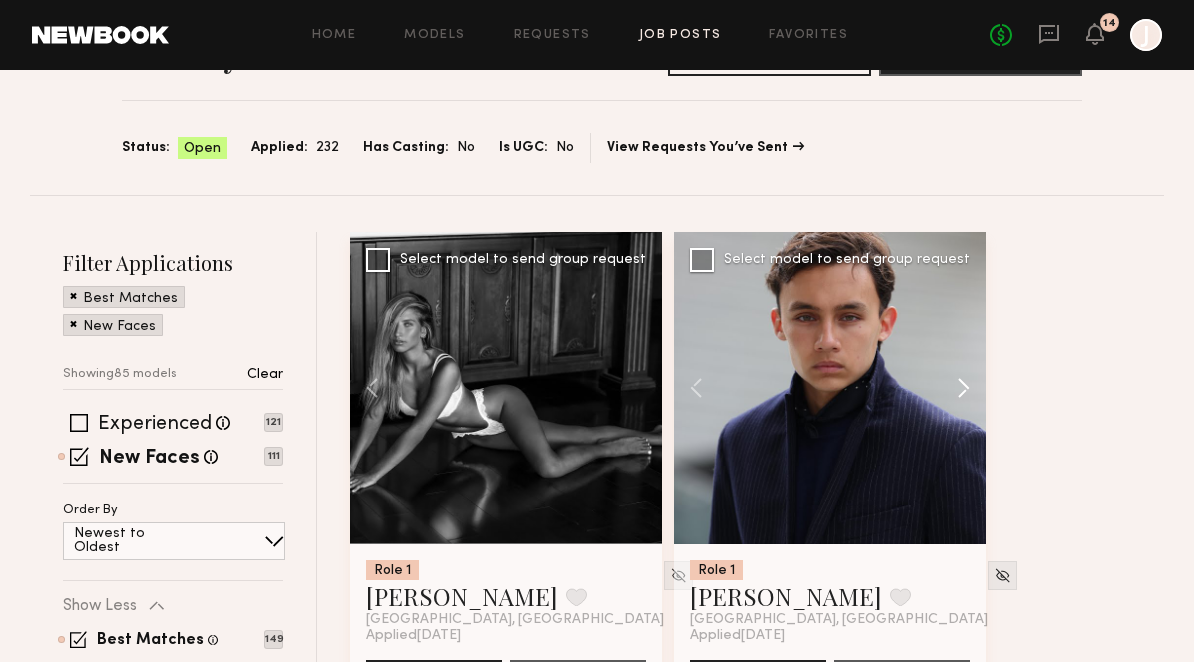 click 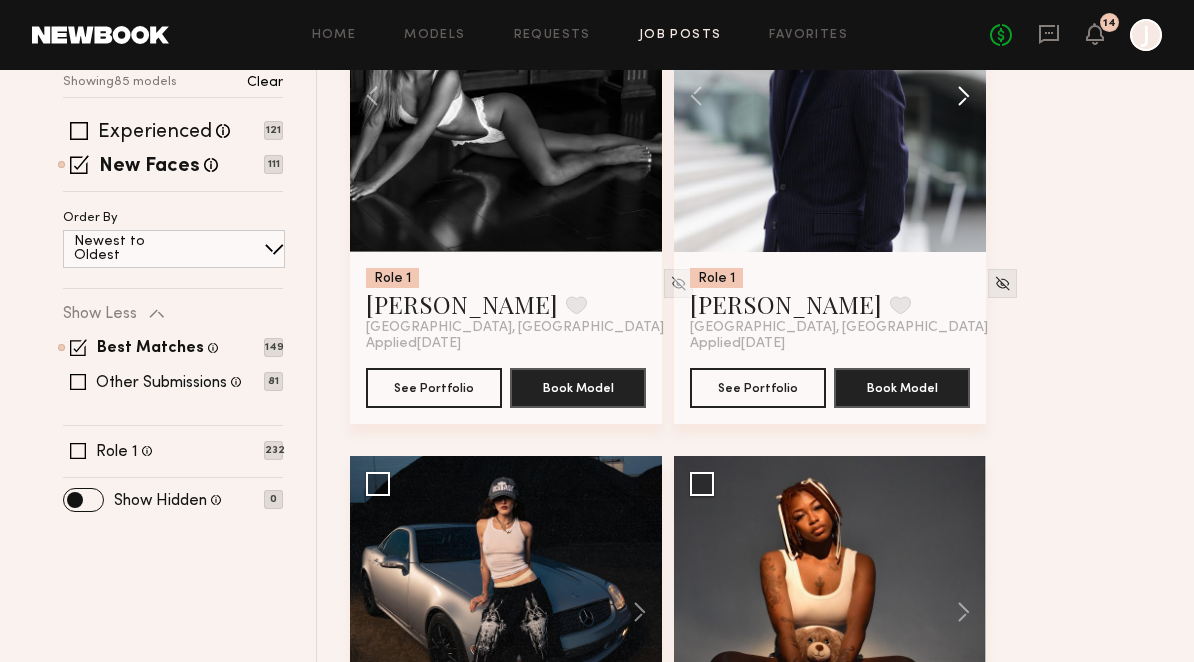scroll, scrollTop: 651, scrollLeft: 0, axis: vertical 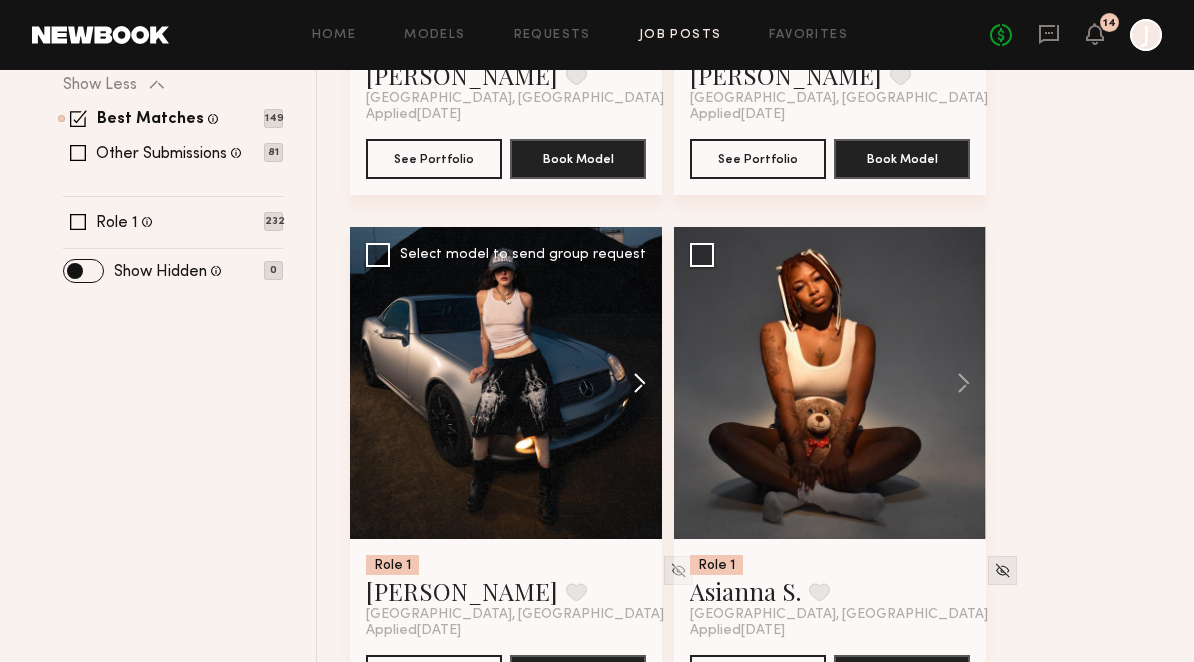 click 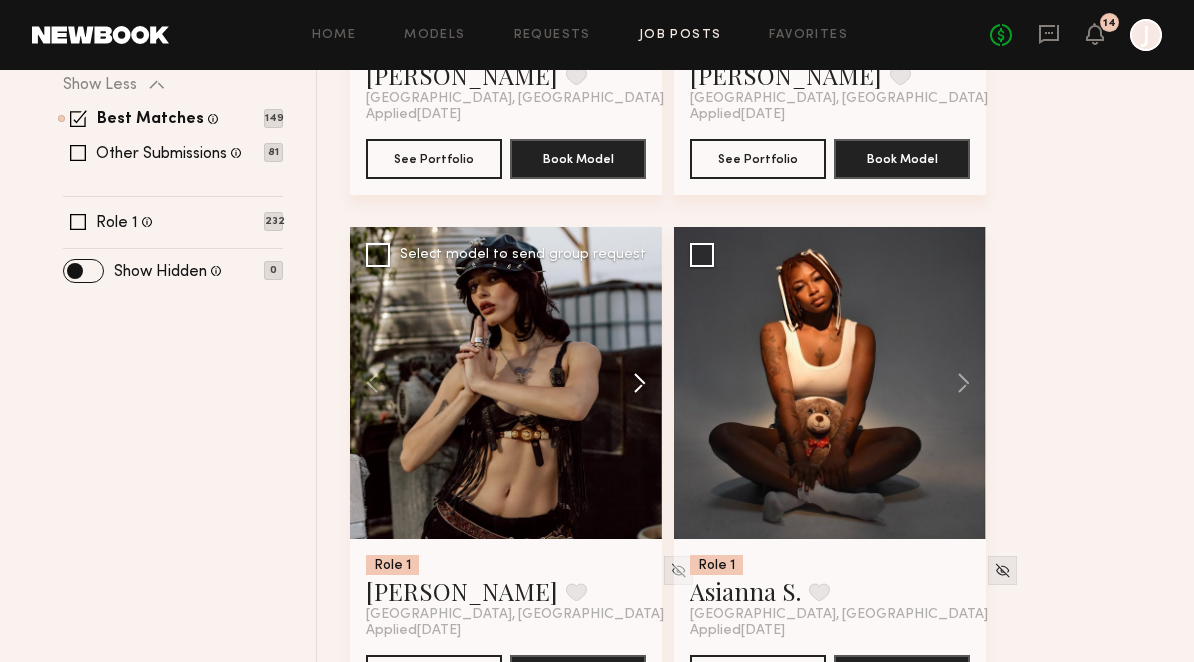 click 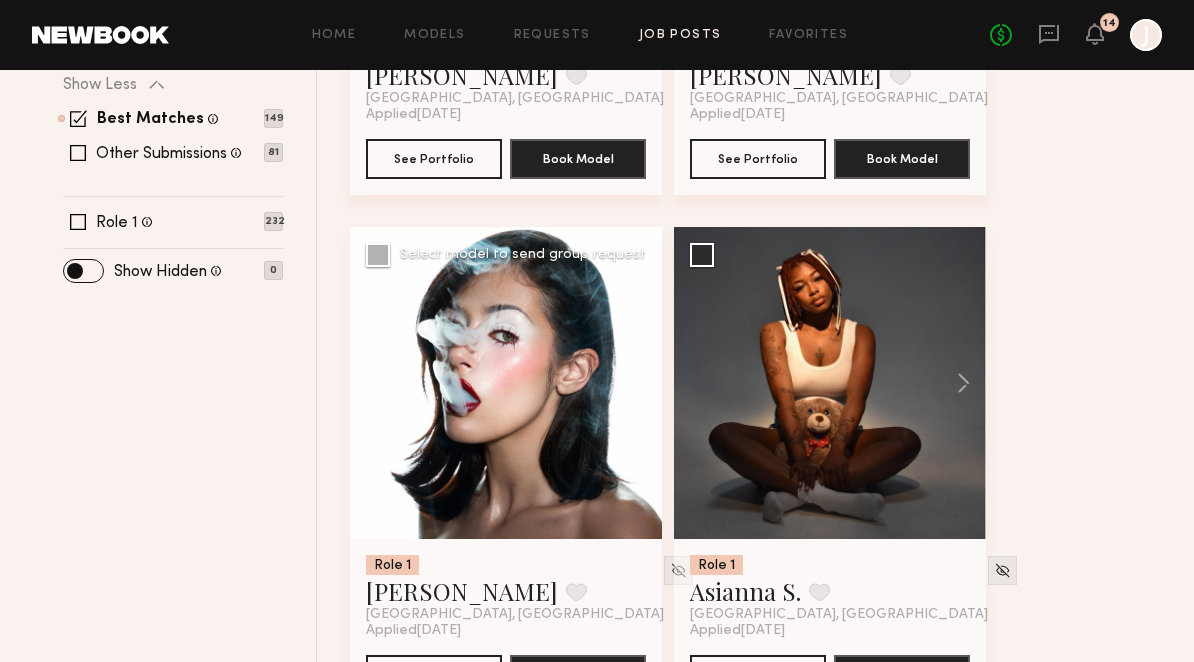 click 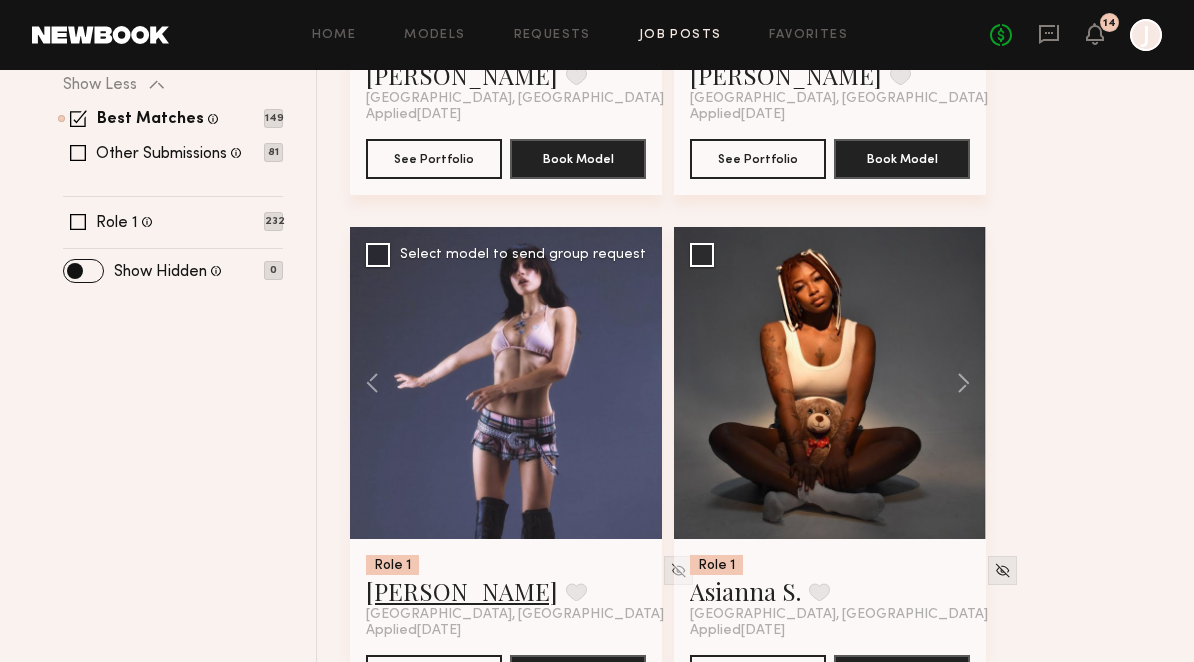 click on "Mia S." 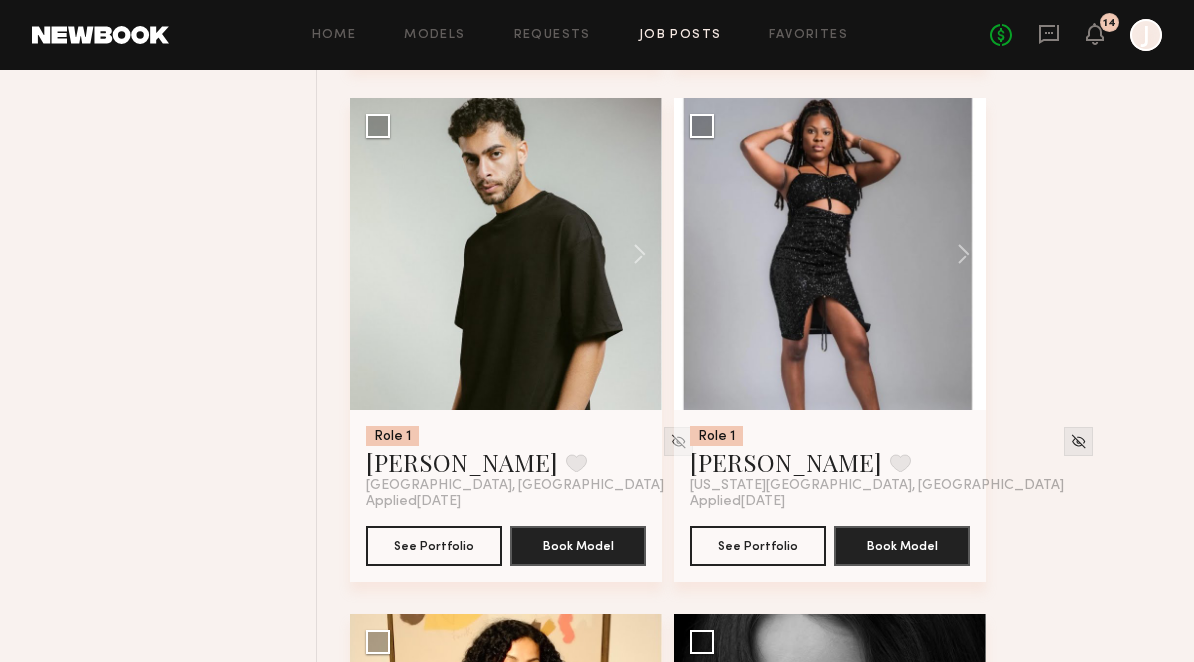 scroll, scrollTop: 2267, scrollLeft: 0, axis: vertical 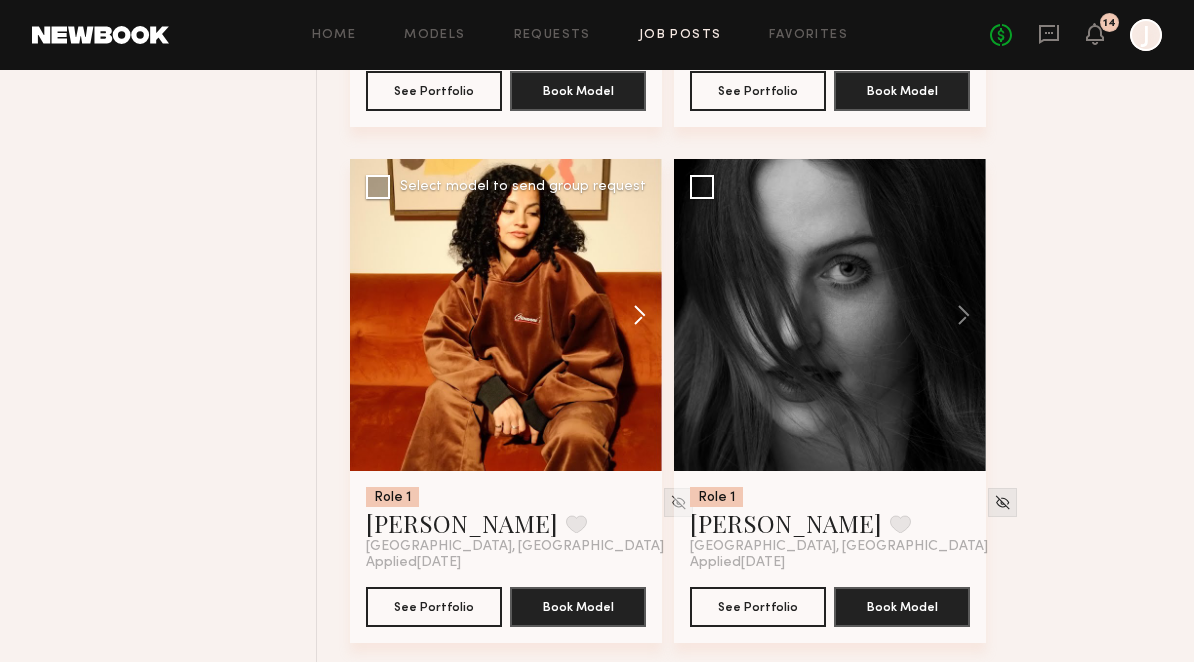 click 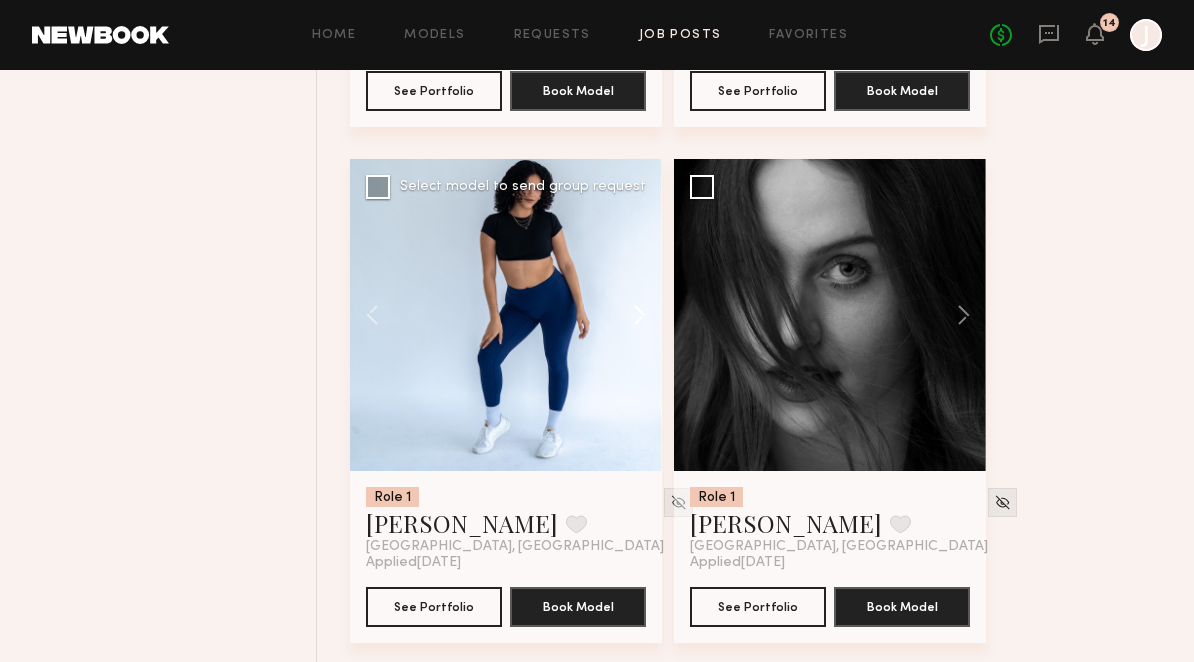click 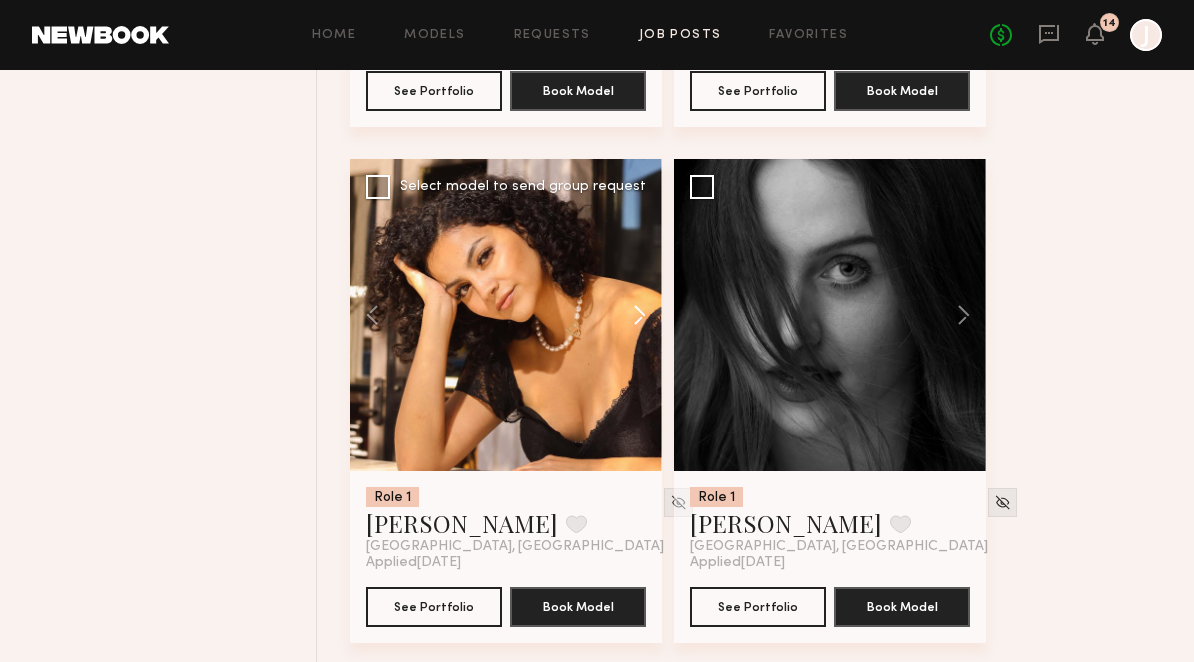 click 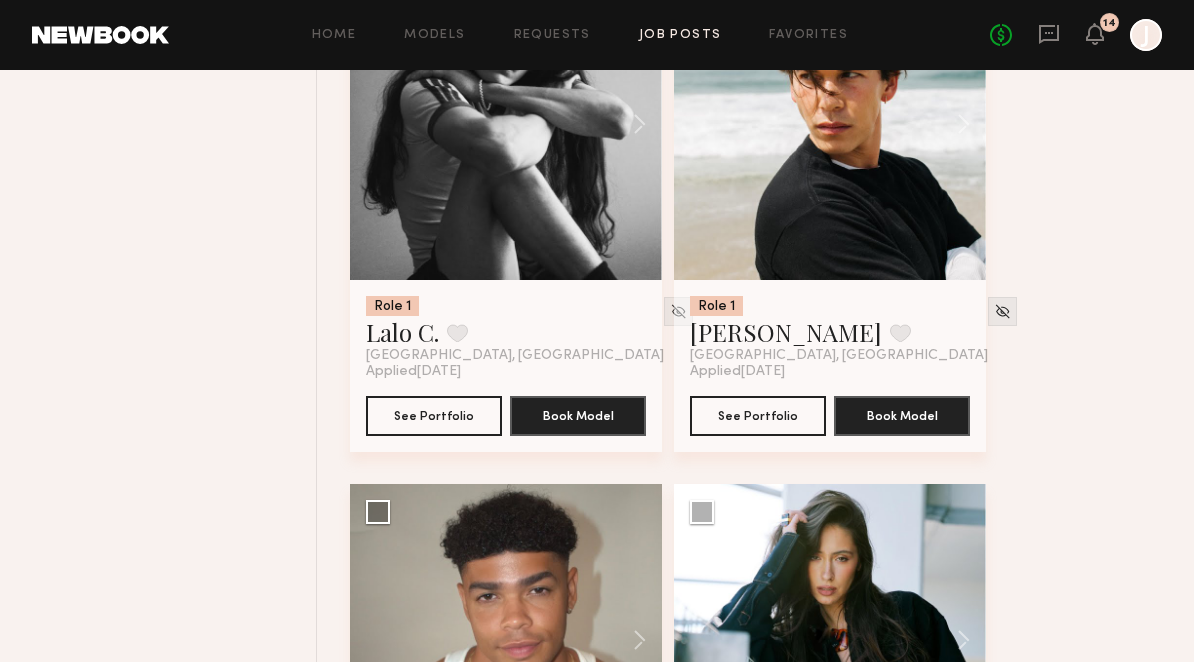 scroll, scrollTop: 13167, scrollLeft: 0, axis: vertical 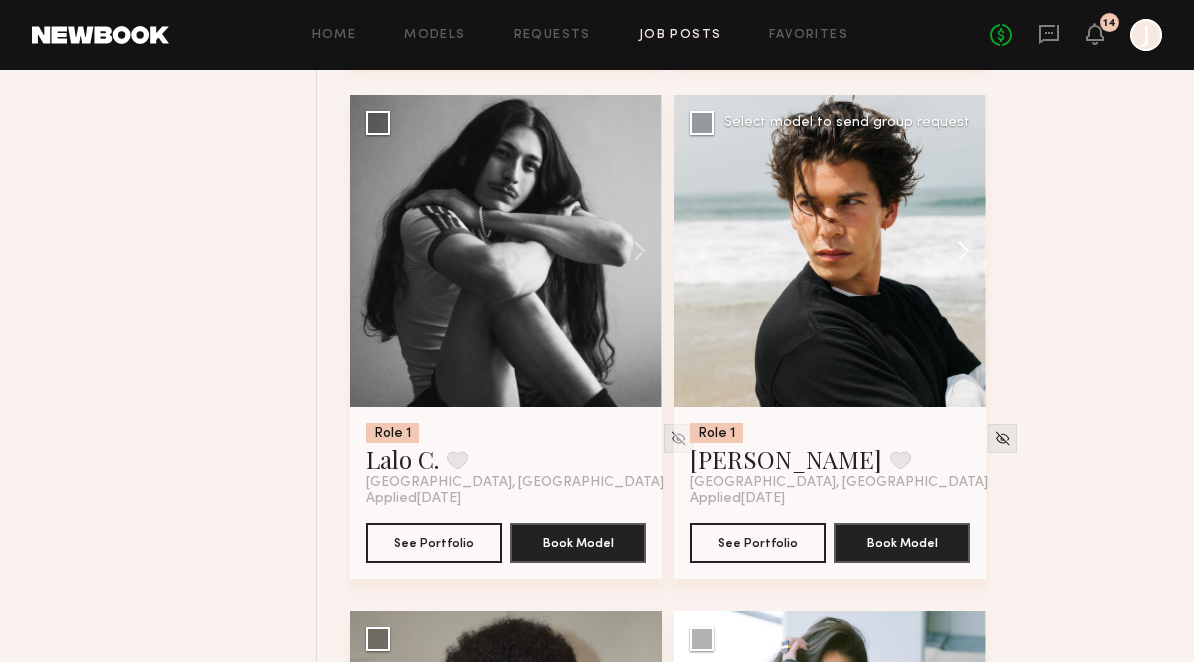 click 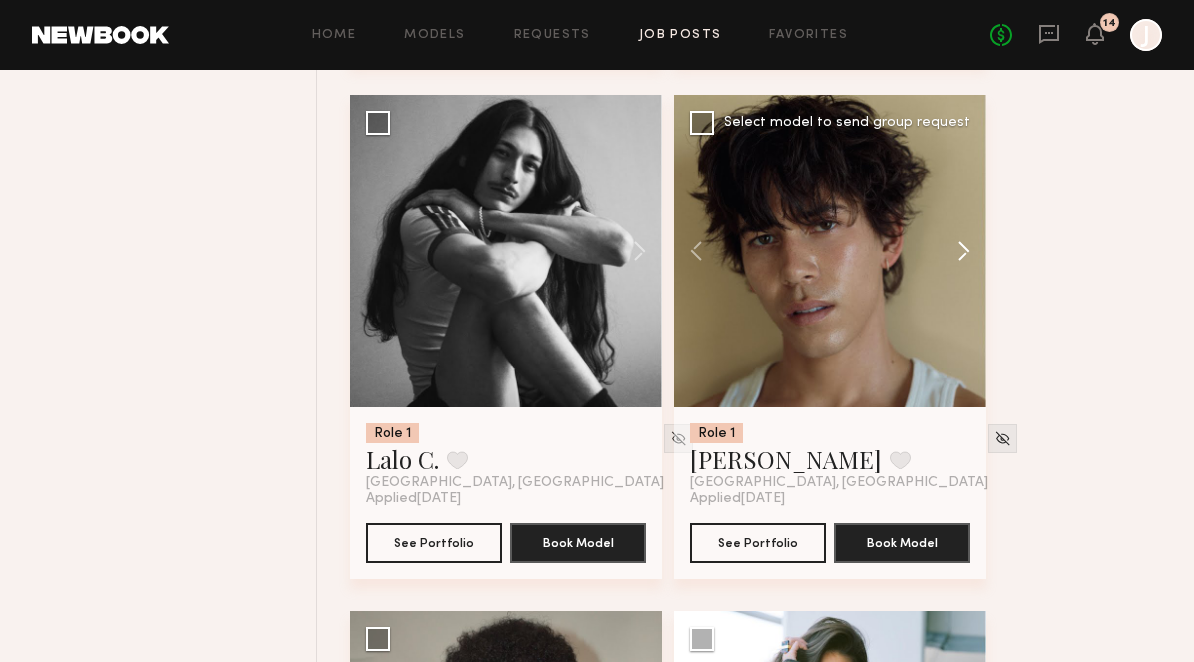 click 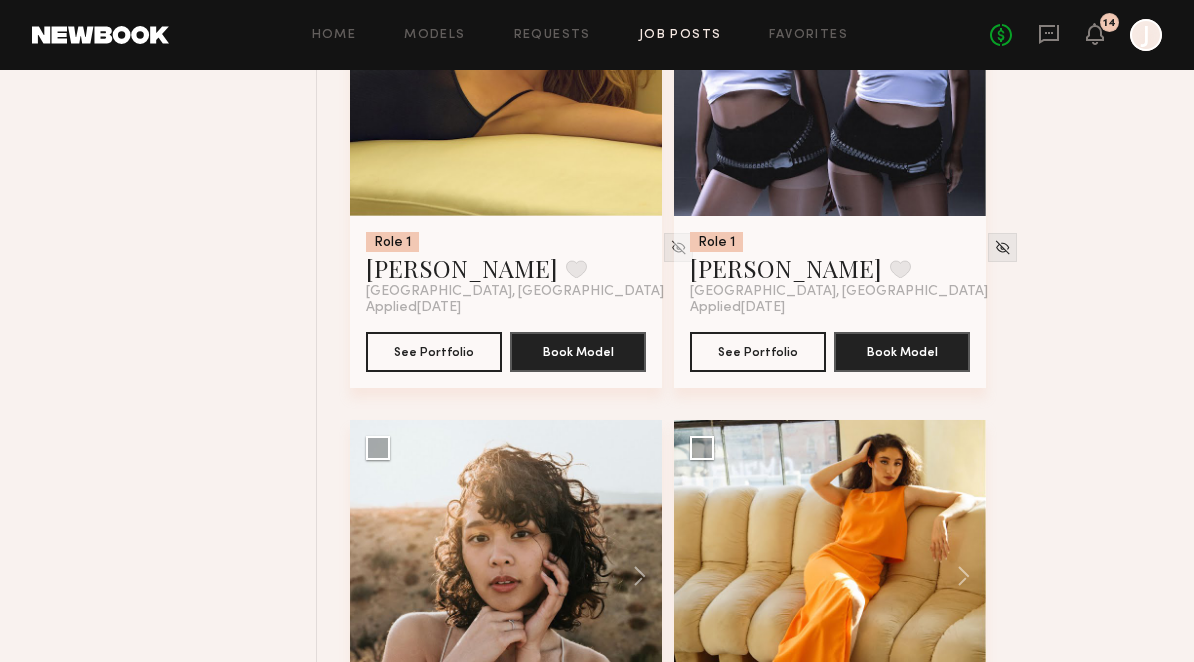 scroll, scrollTop: 4593, scrollLeft: 0, axis: vertical 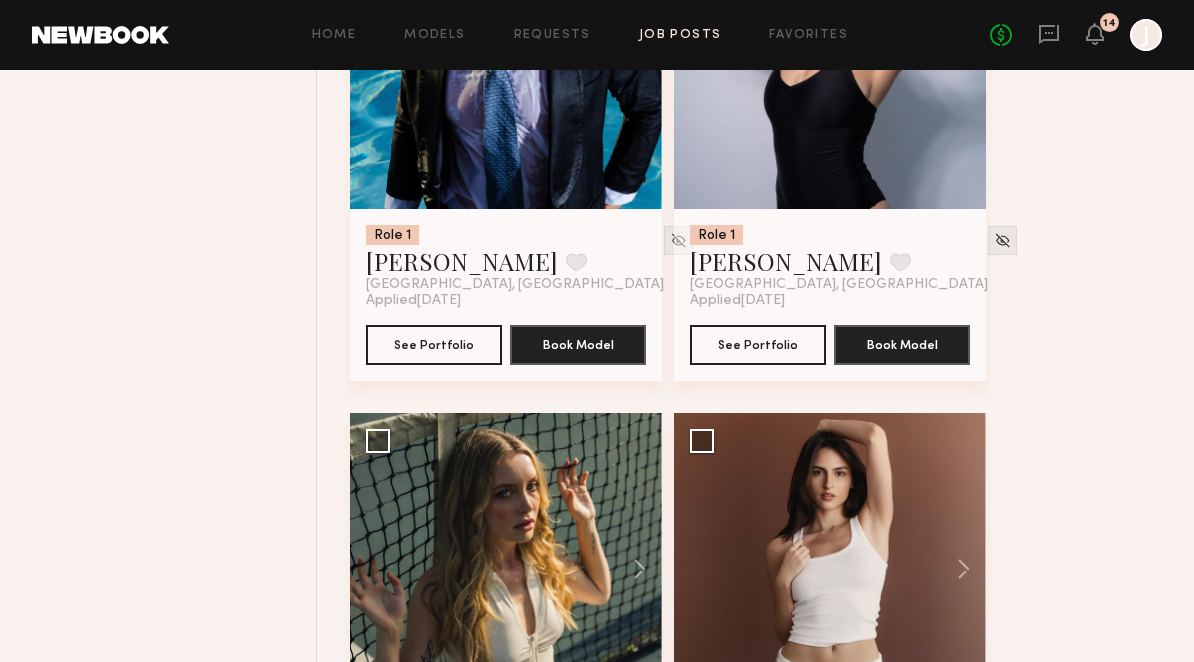 click on "Job Posts" 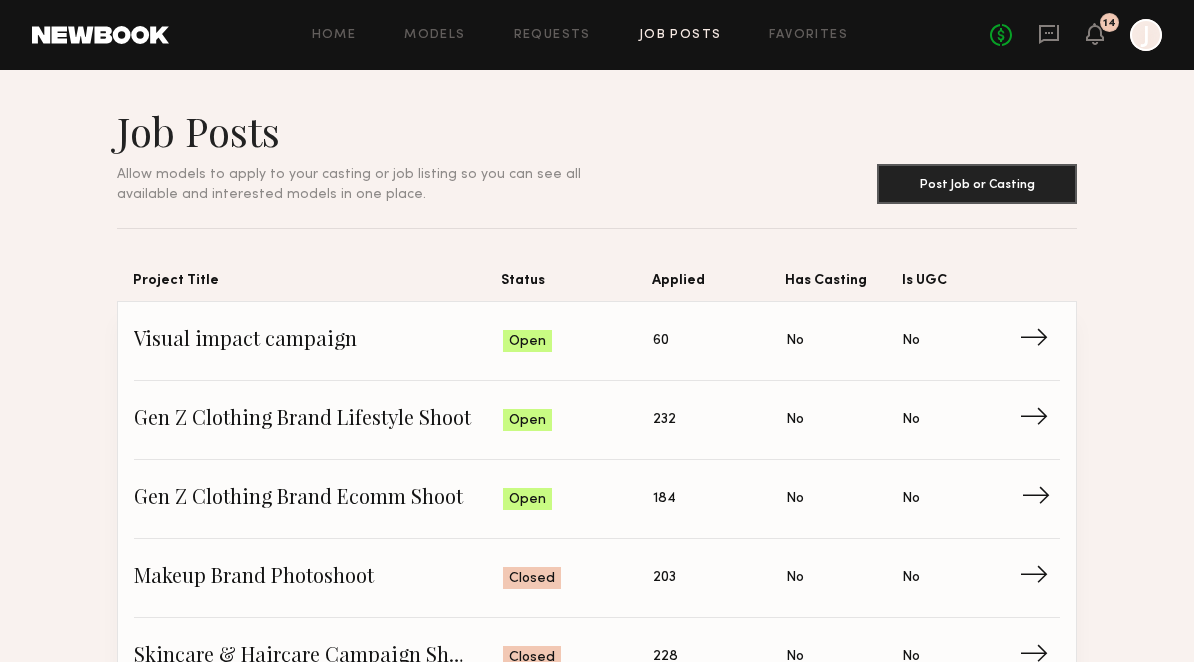 click on "→" 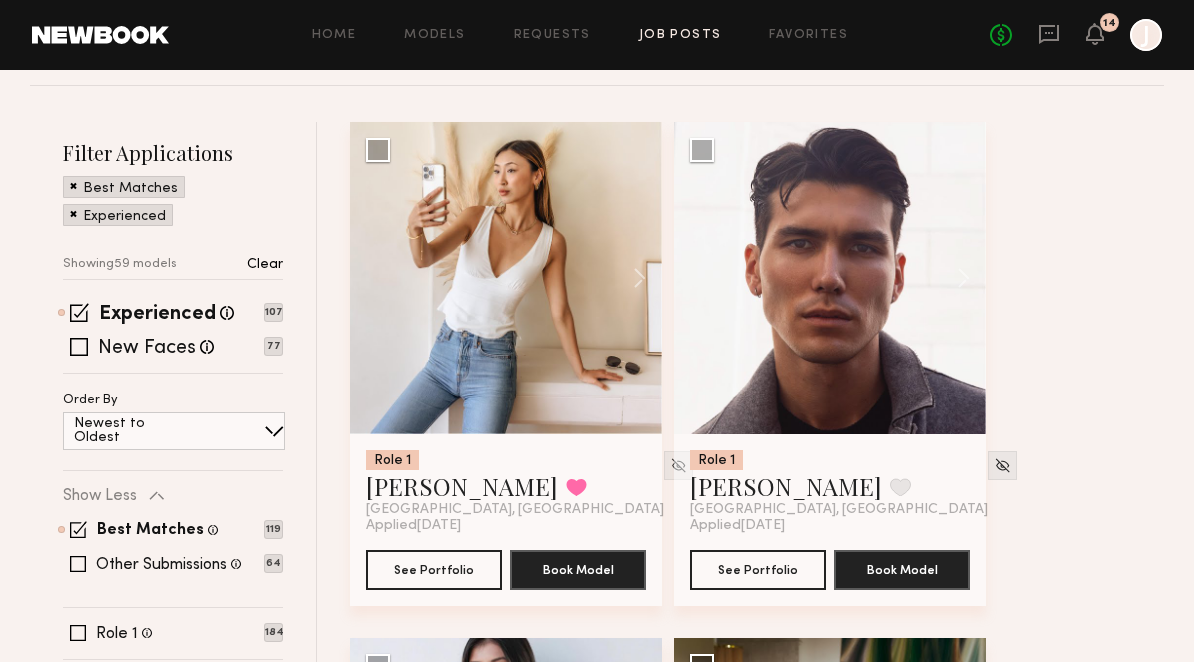 scroll, scrollTop: 0, scrollLeft: 0, axis: both 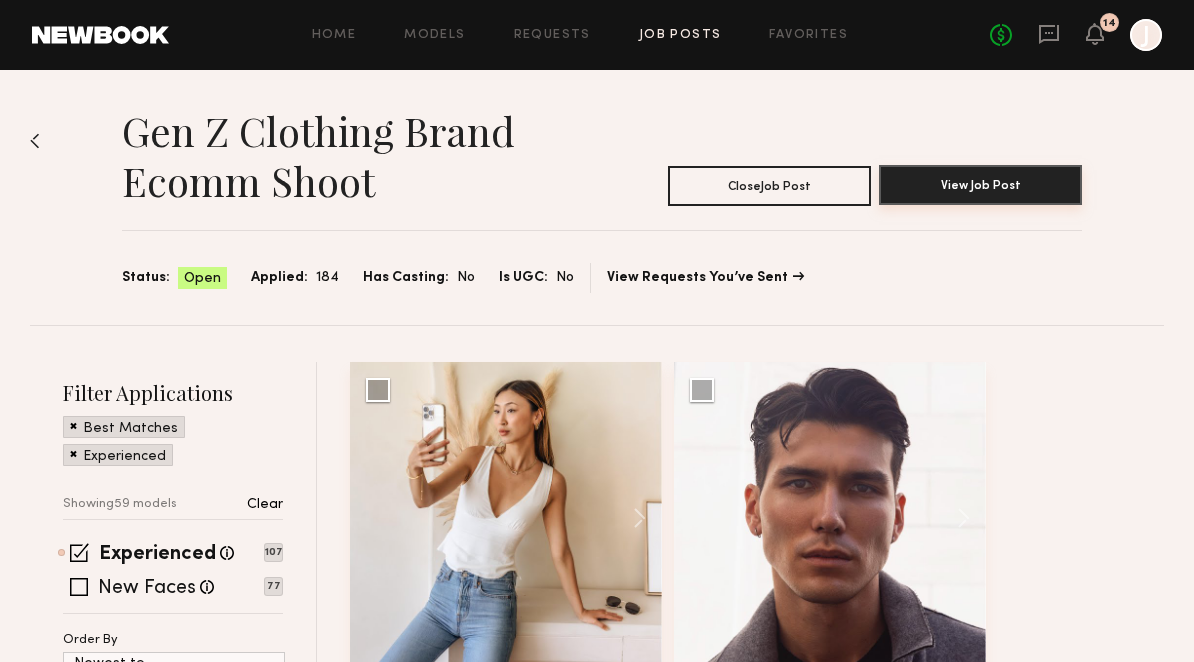 click on "View Job Post" 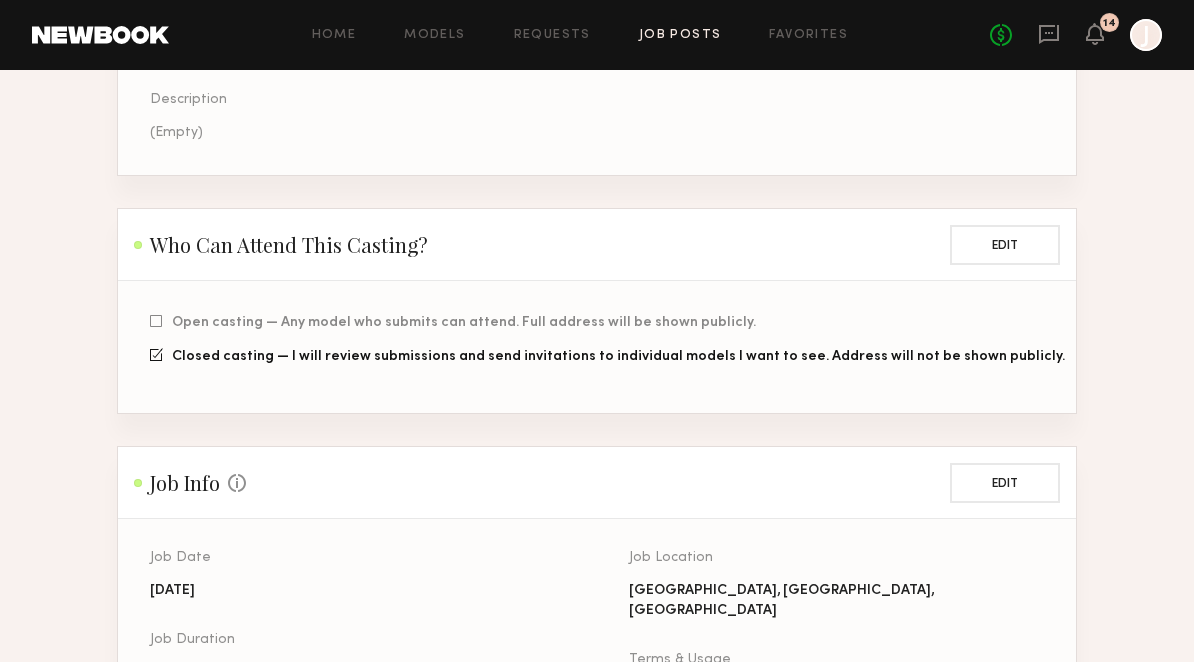 scroll, scrollTop: 868, scrollLeft: 0, axis: vertical 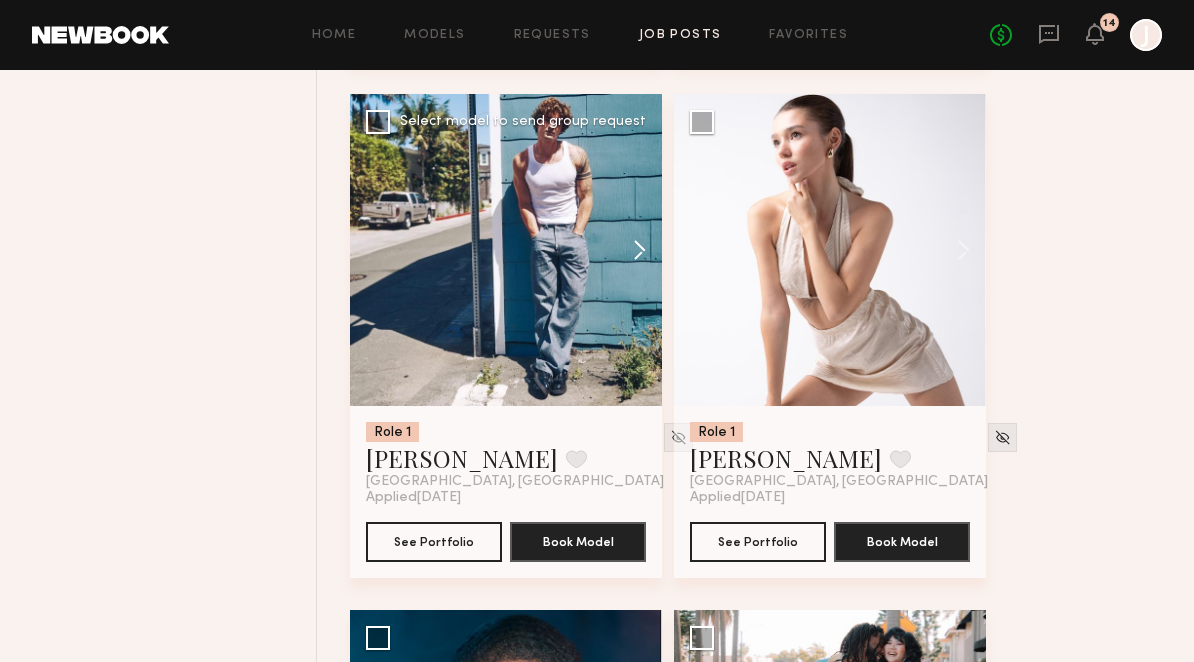 click 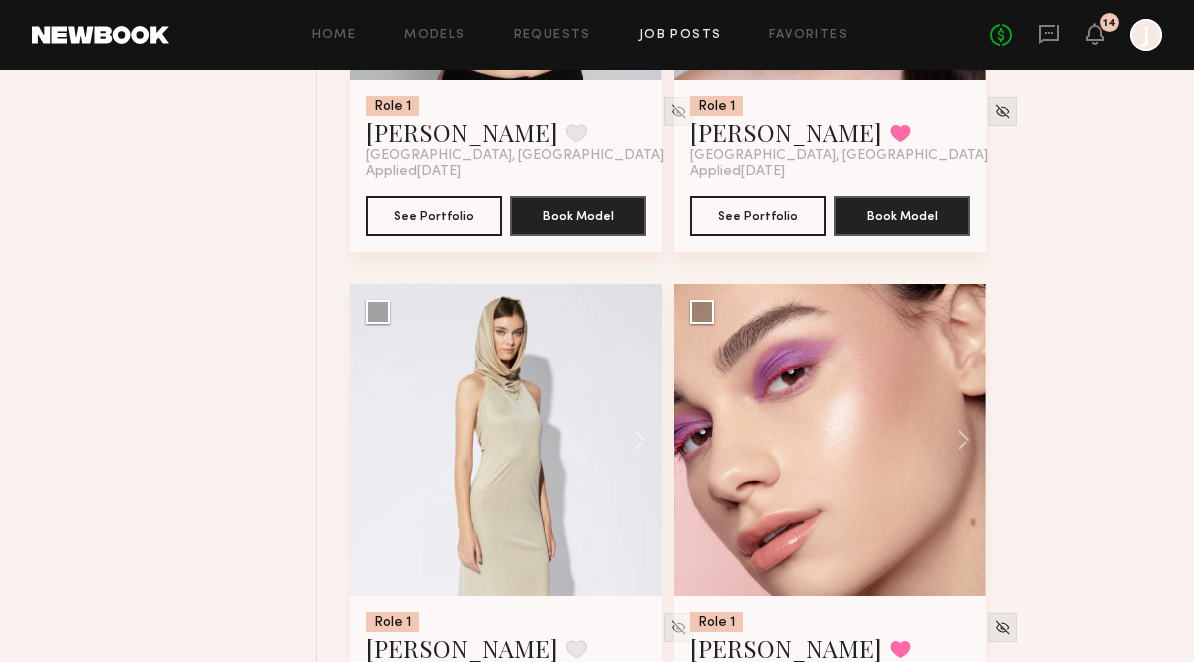 scroll, scrollTop: 9490, scrollLeft: 0, axis: vertical 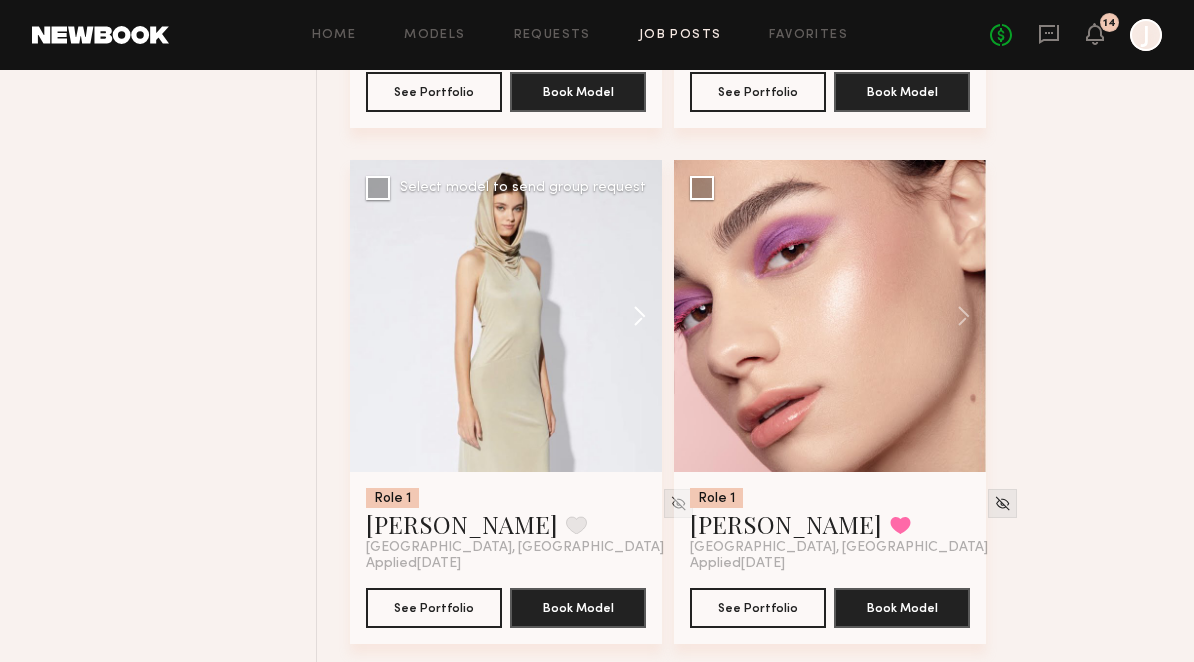 click 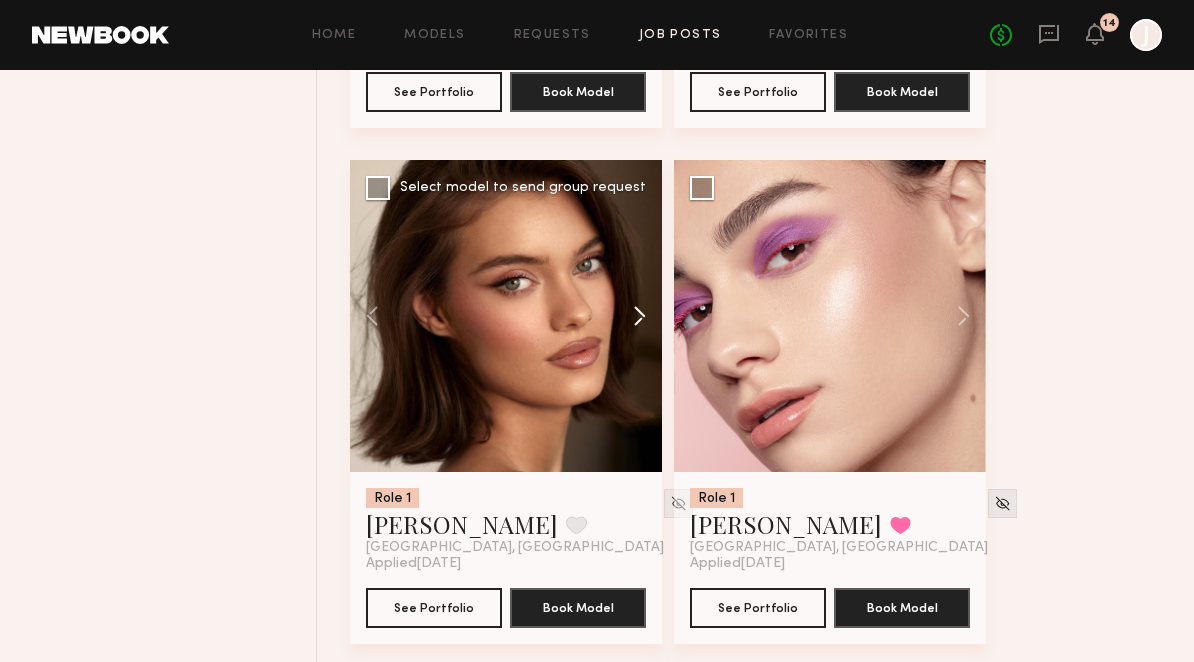 click 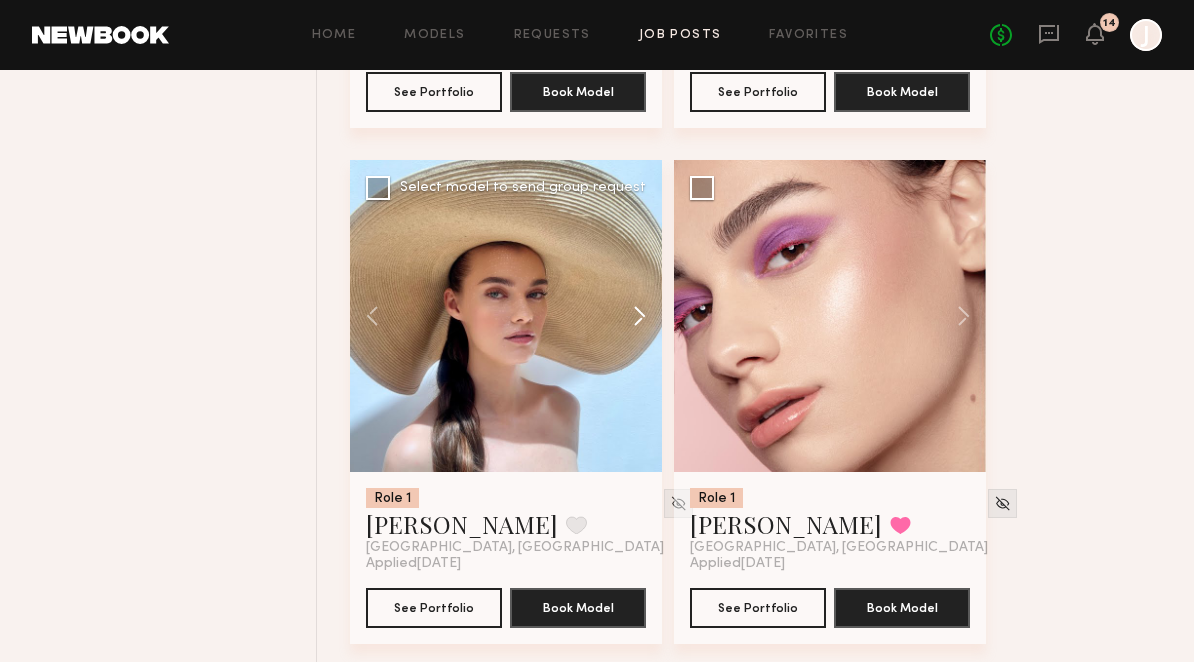 click 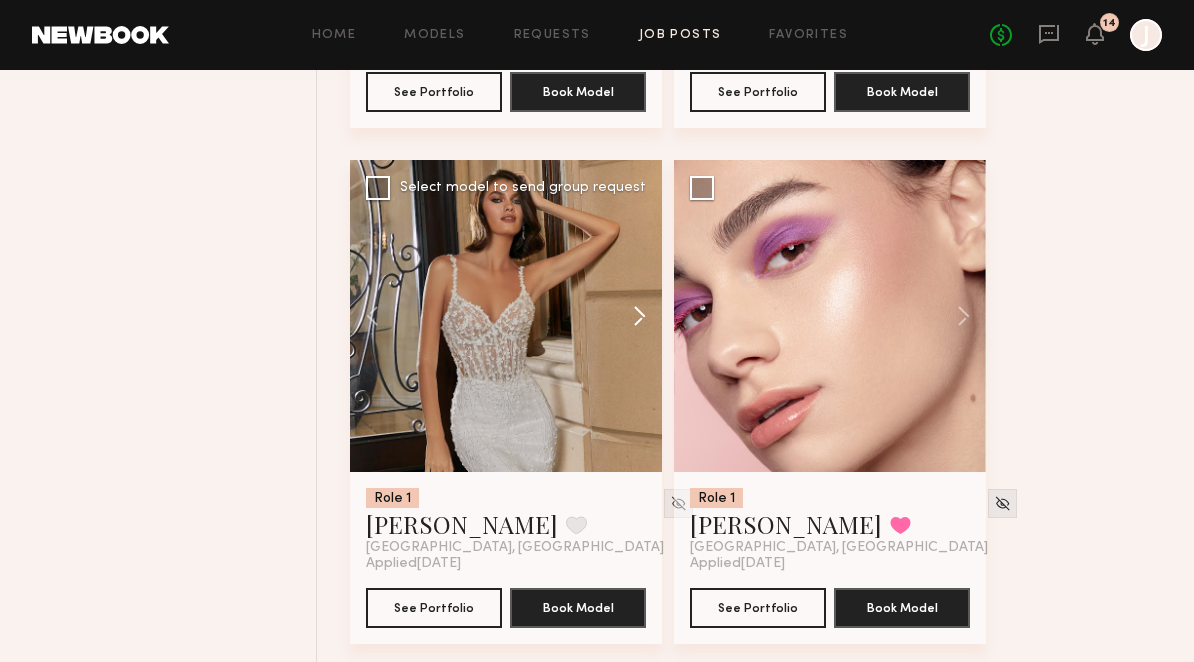 click 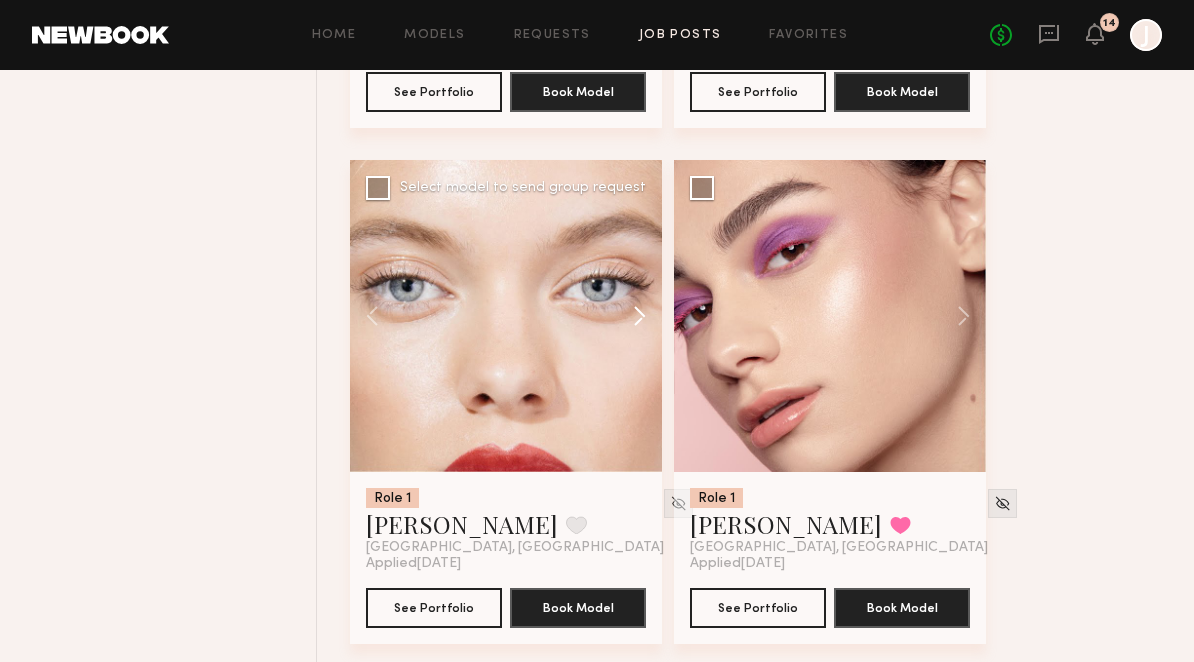 click 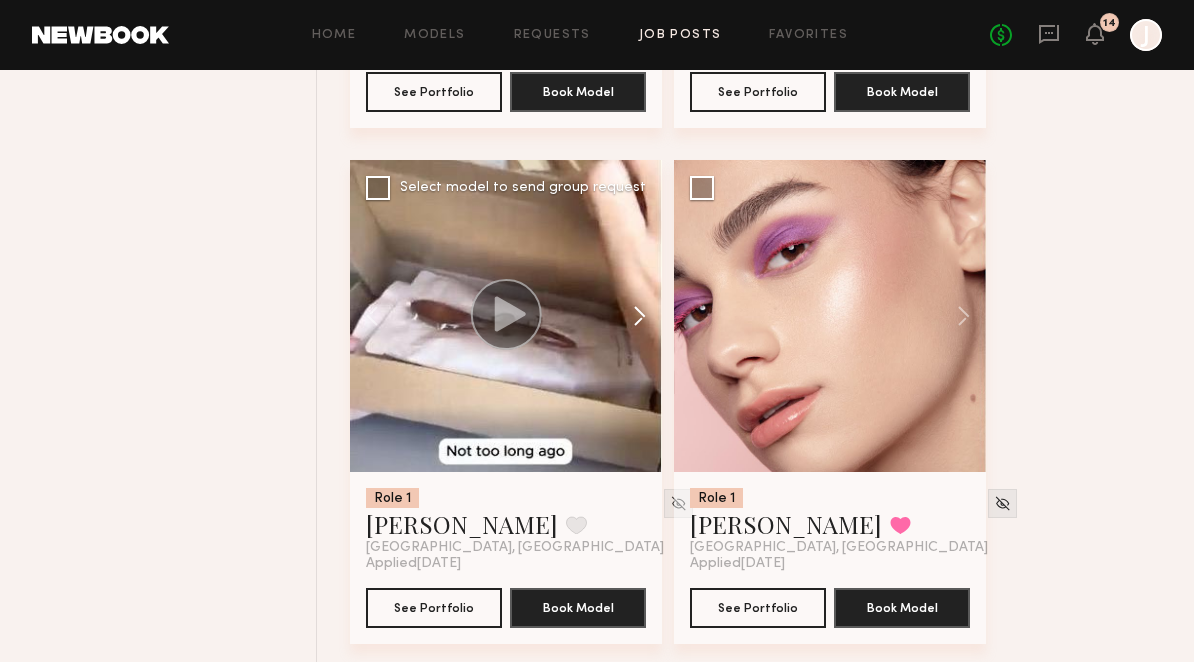scroll, scrollTop: 9981, scrollLeft: 0, axis: vertical 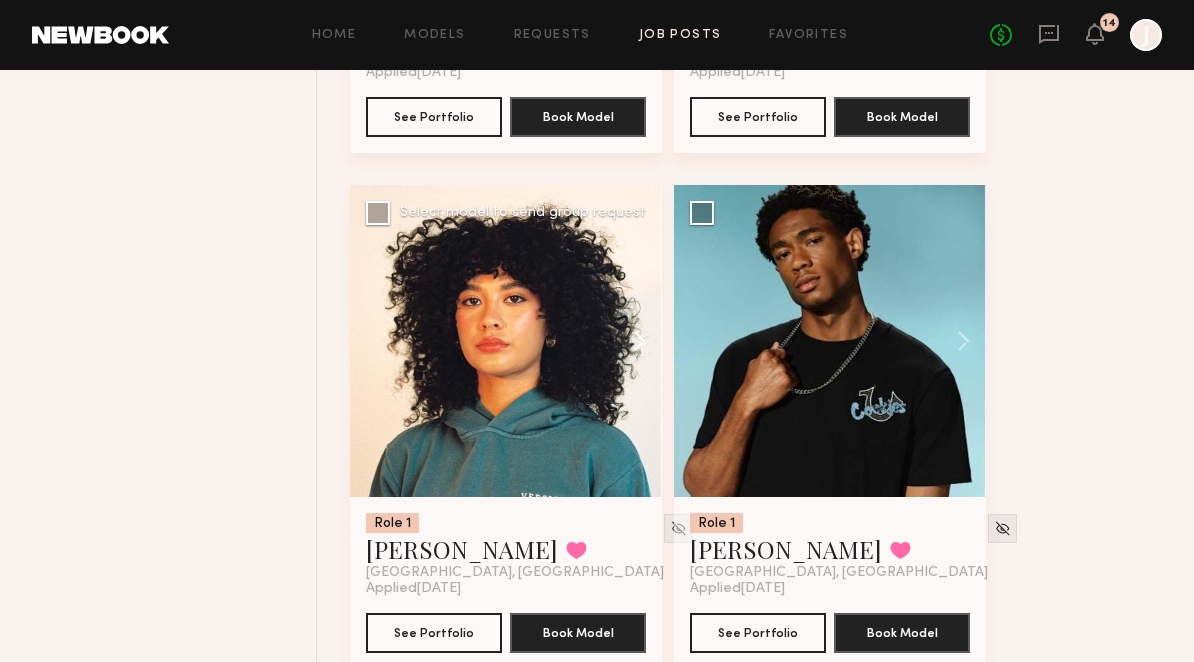 click 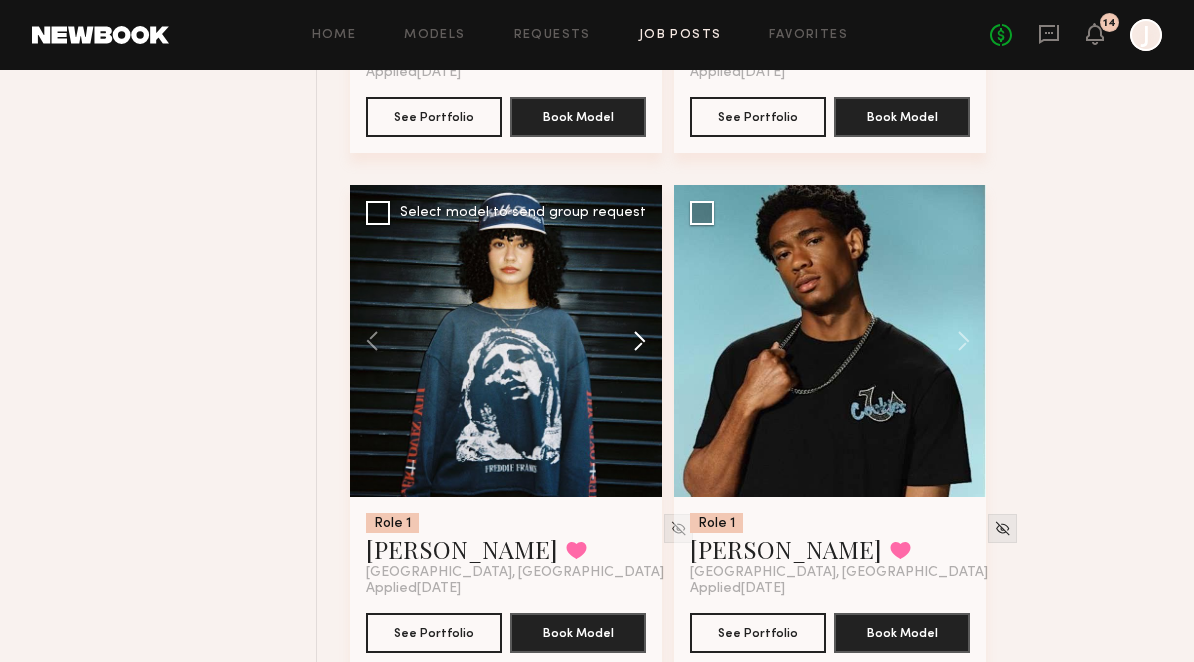 click 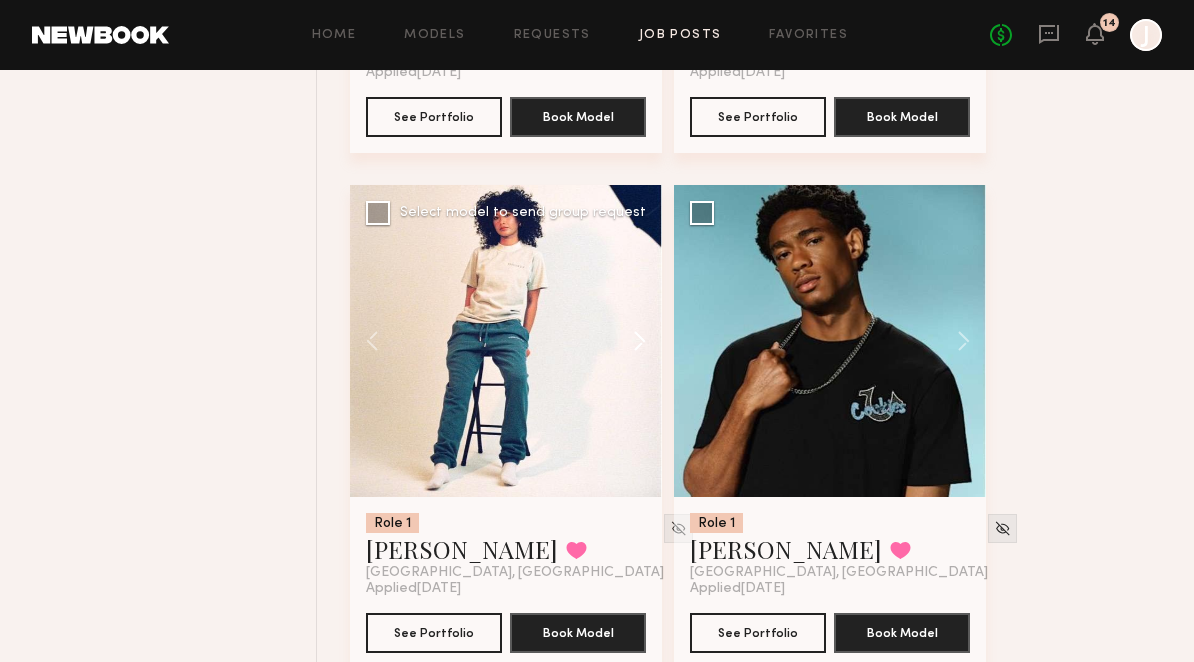click 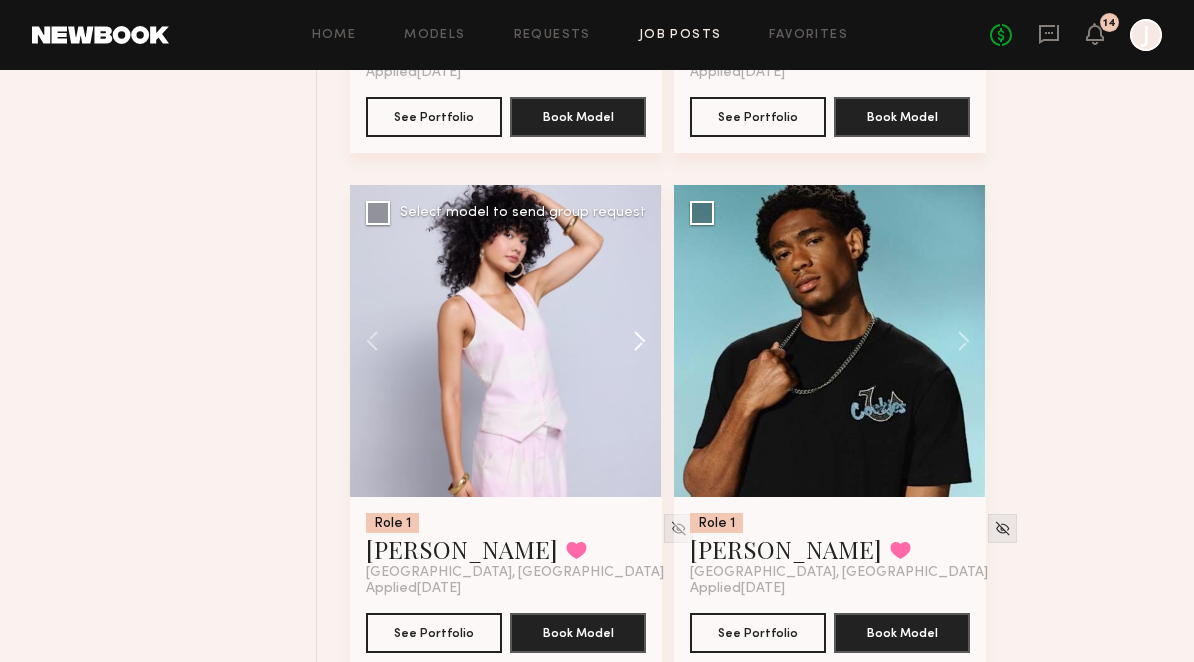 click 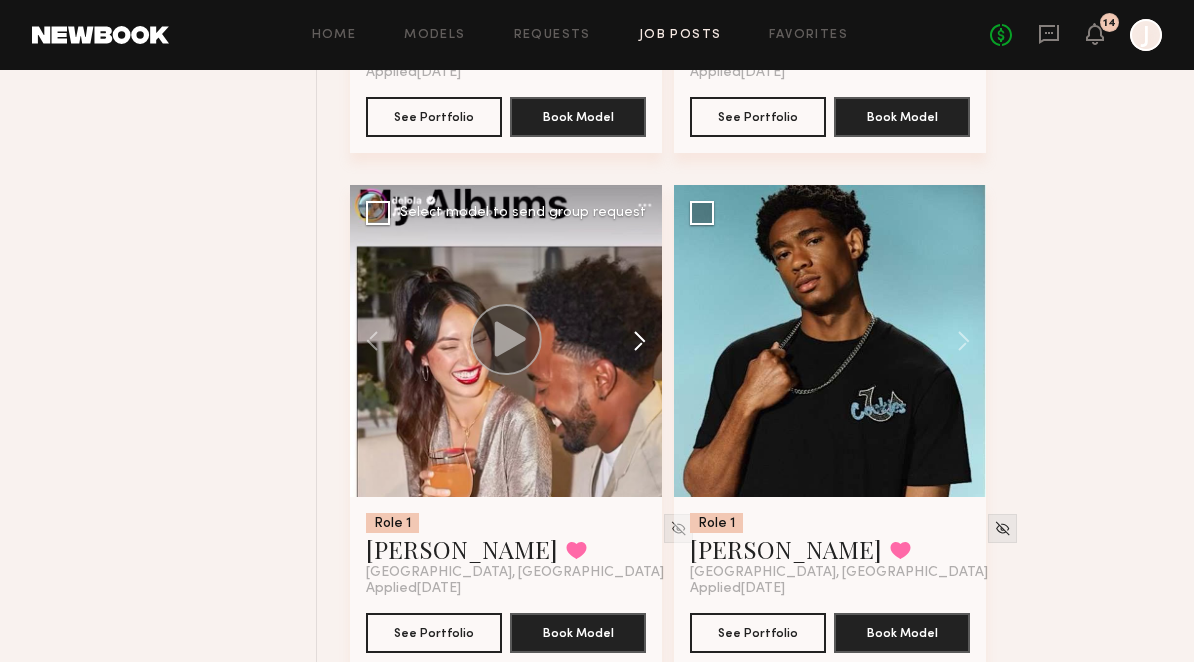 click 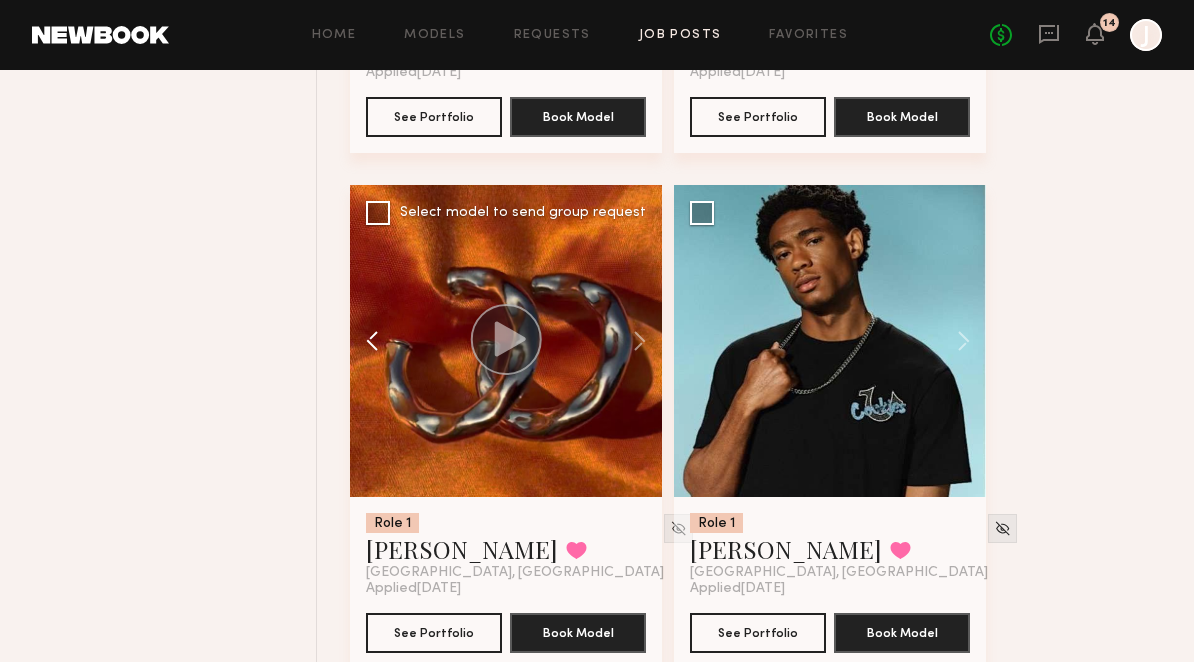 click 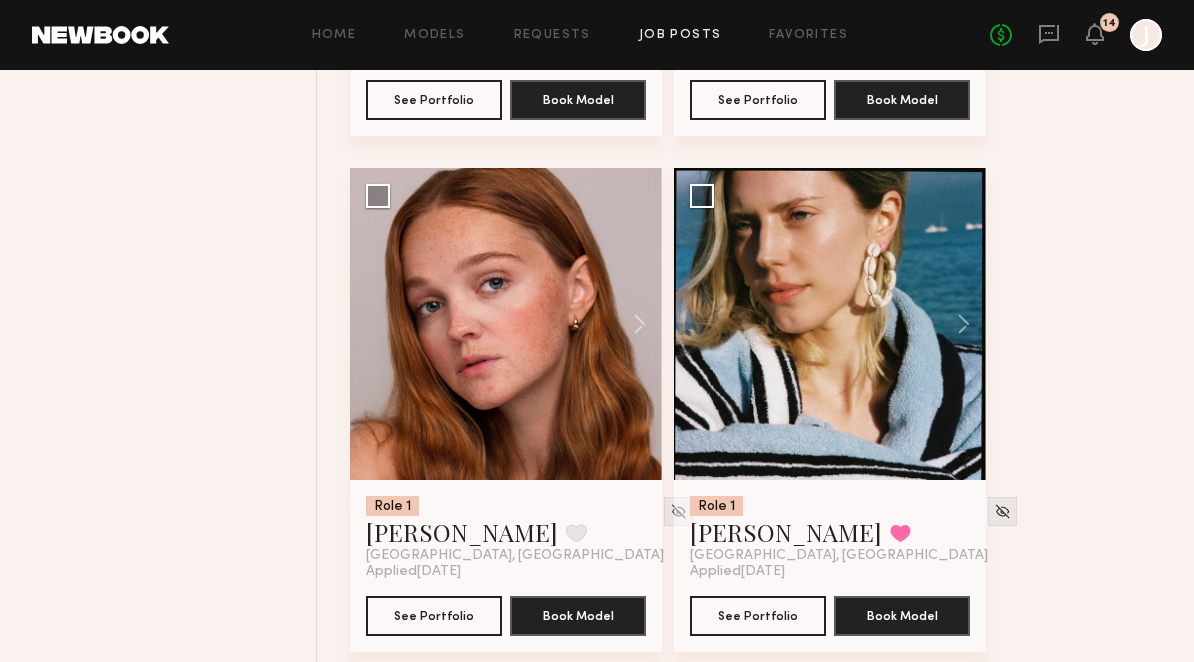 scroll, scrollTop: 13109, scrollLeft: 0, axis: vertical 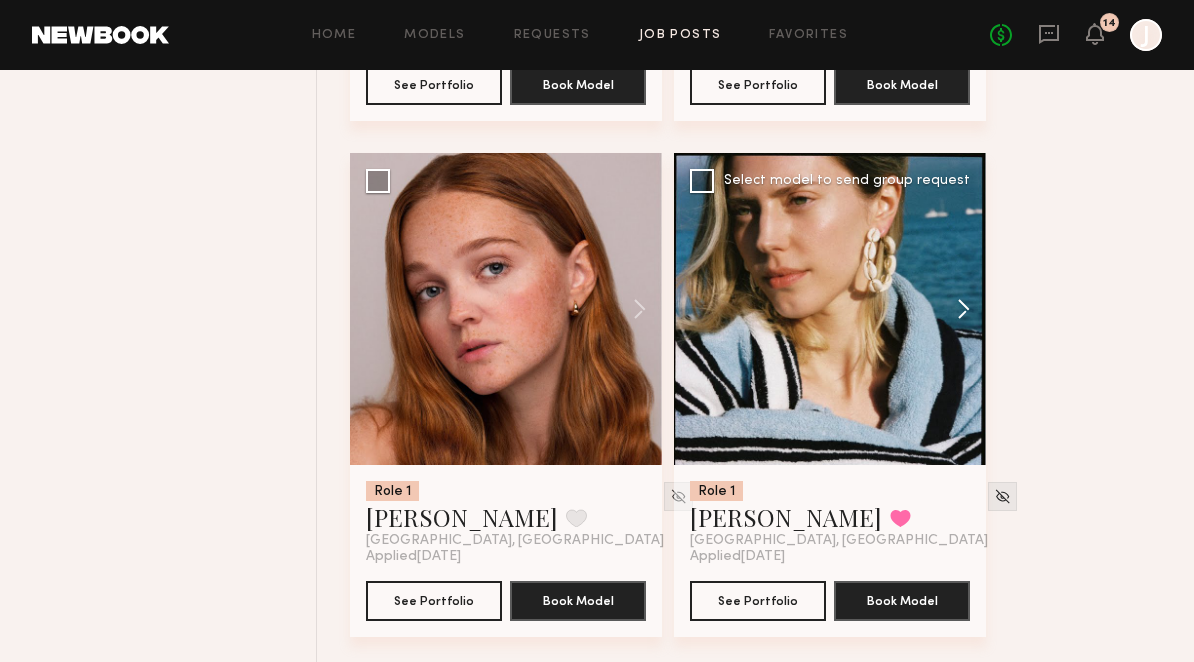 click 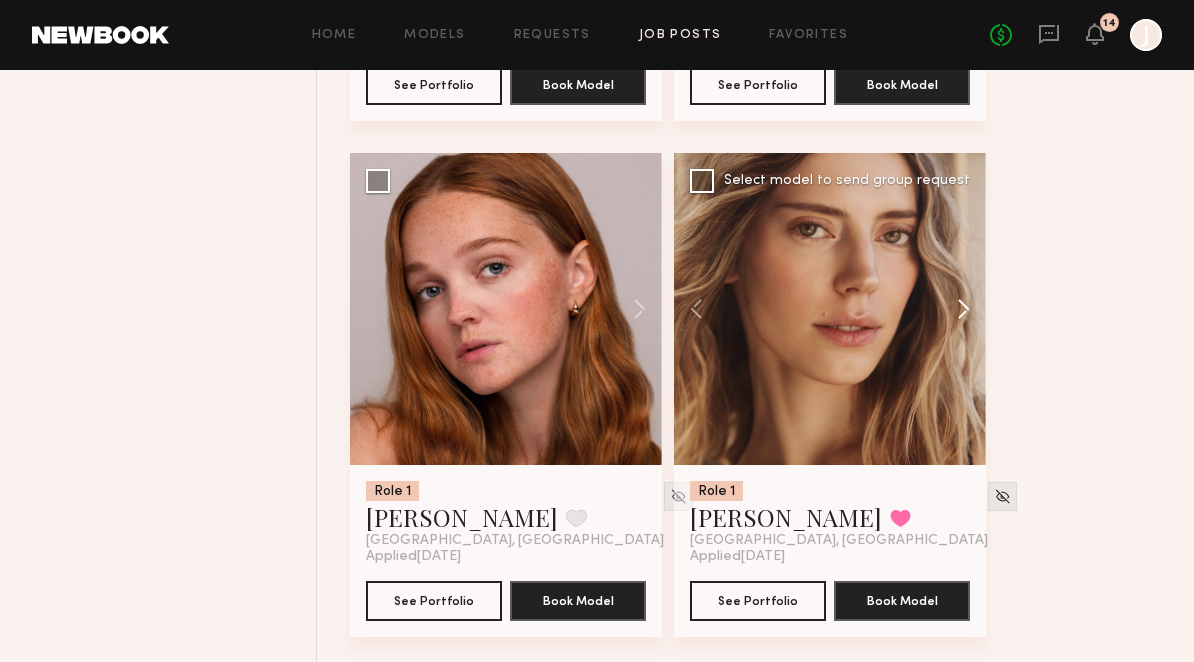 click 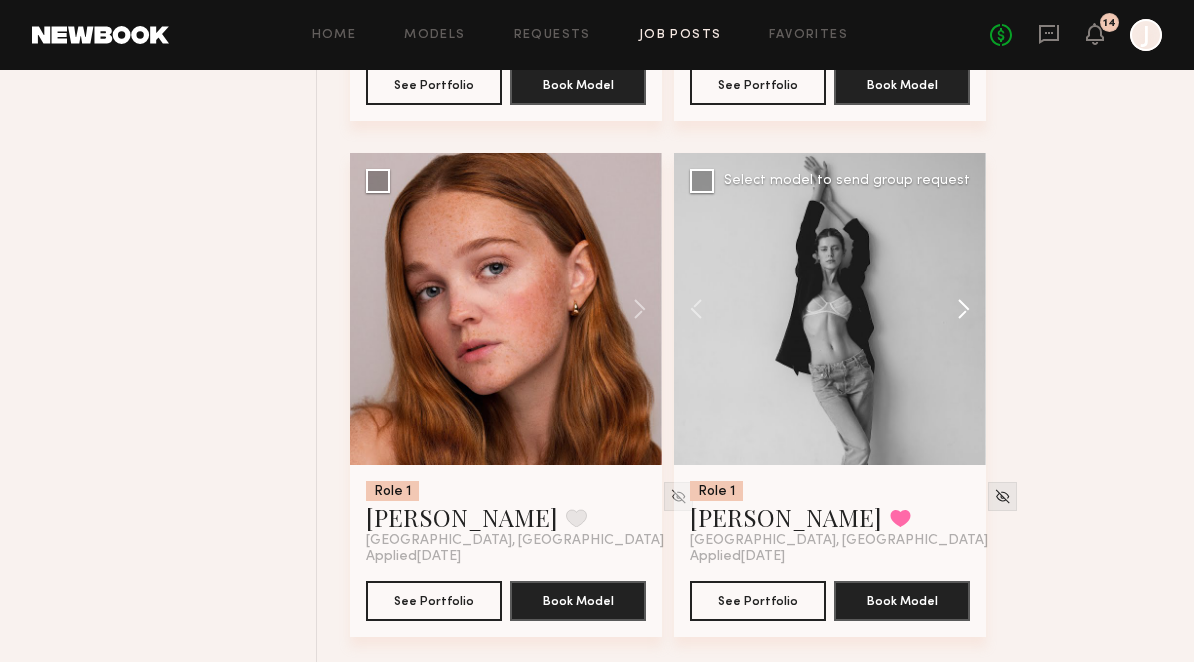 click 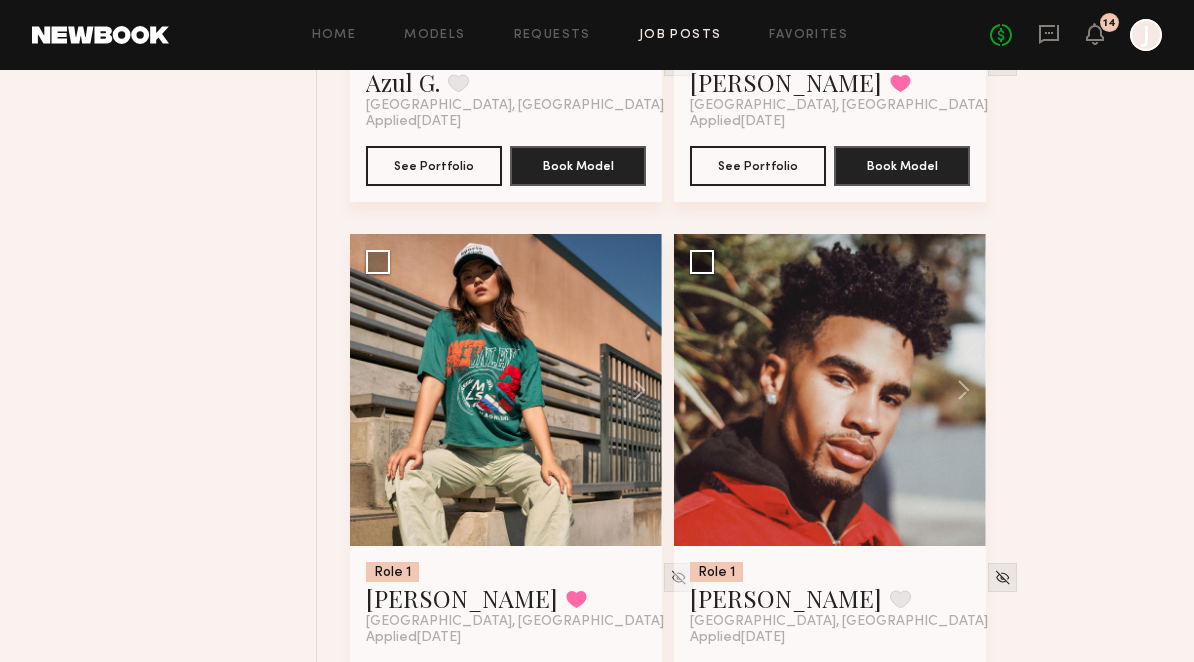 scroll, scrollTop: 978, scrollLeft: 0, axis: vertical 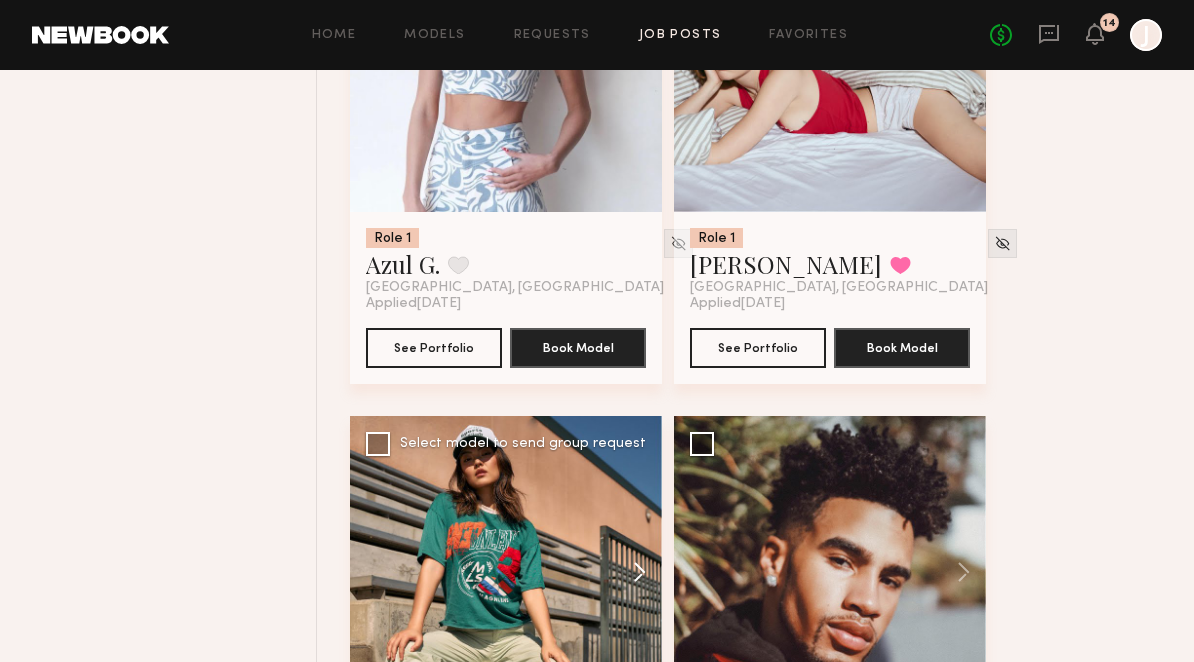 click 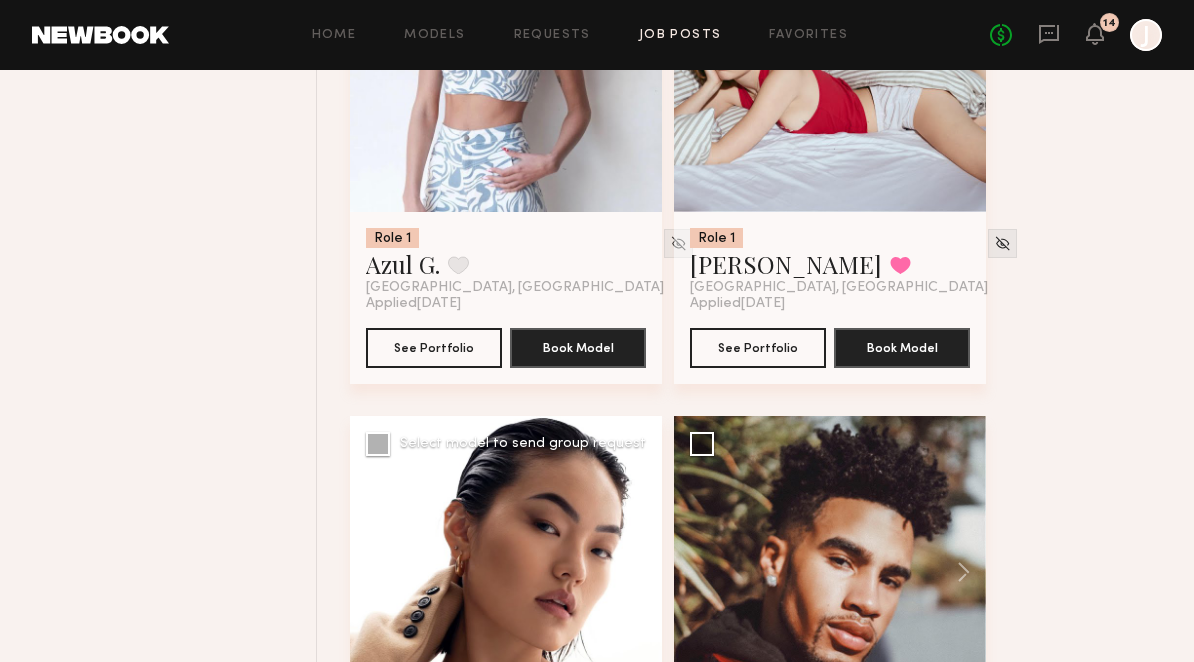click 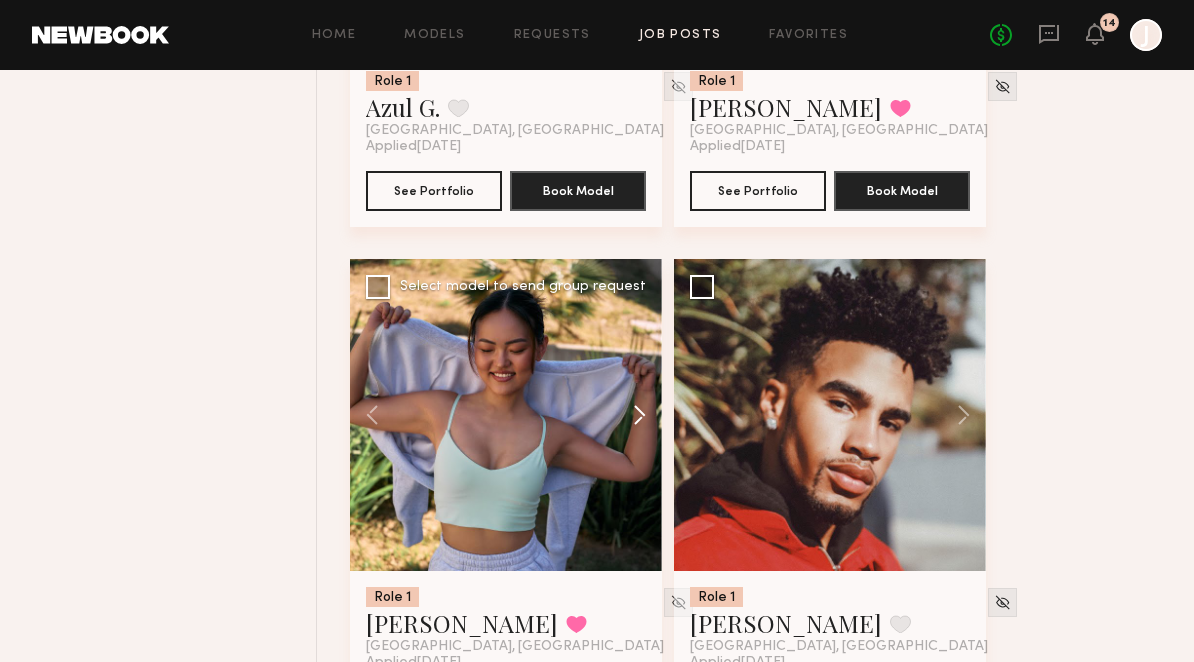 scroll, scrollTop: 1202, scrollLeft: 0, axis: vertical 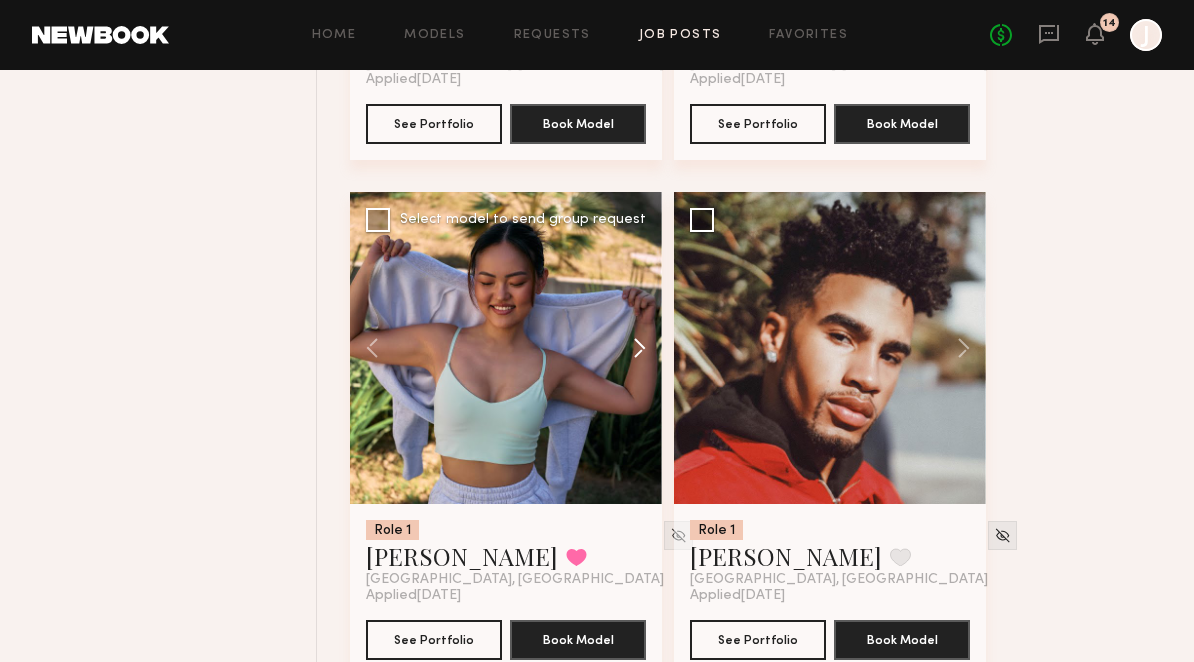 click 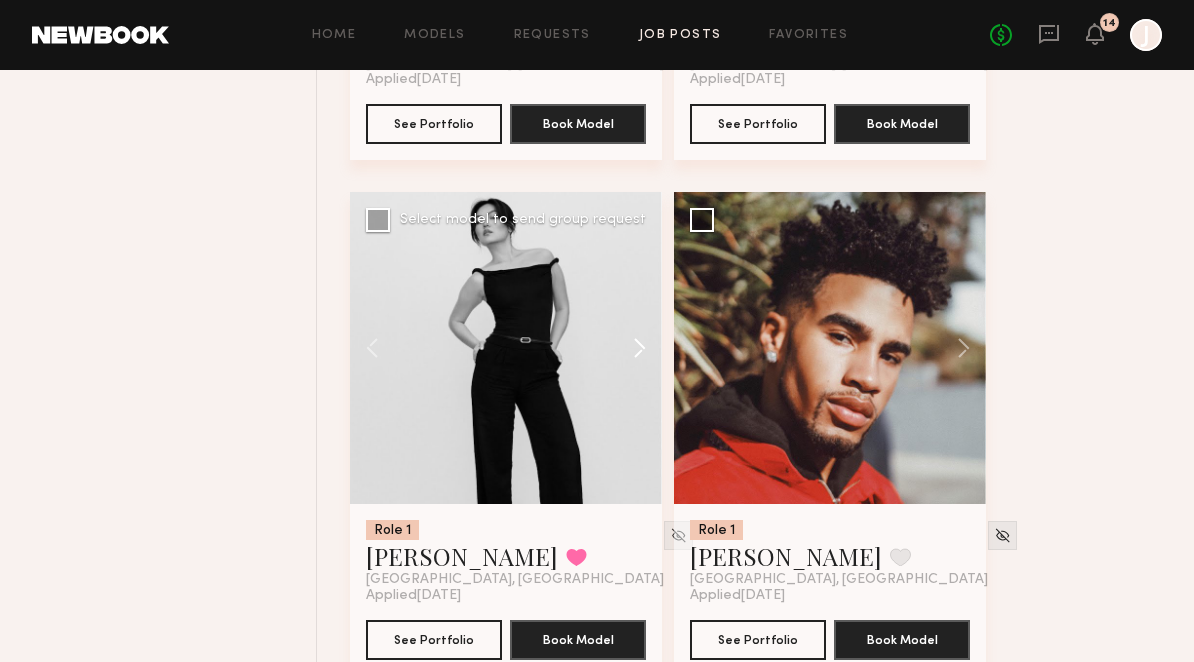 click 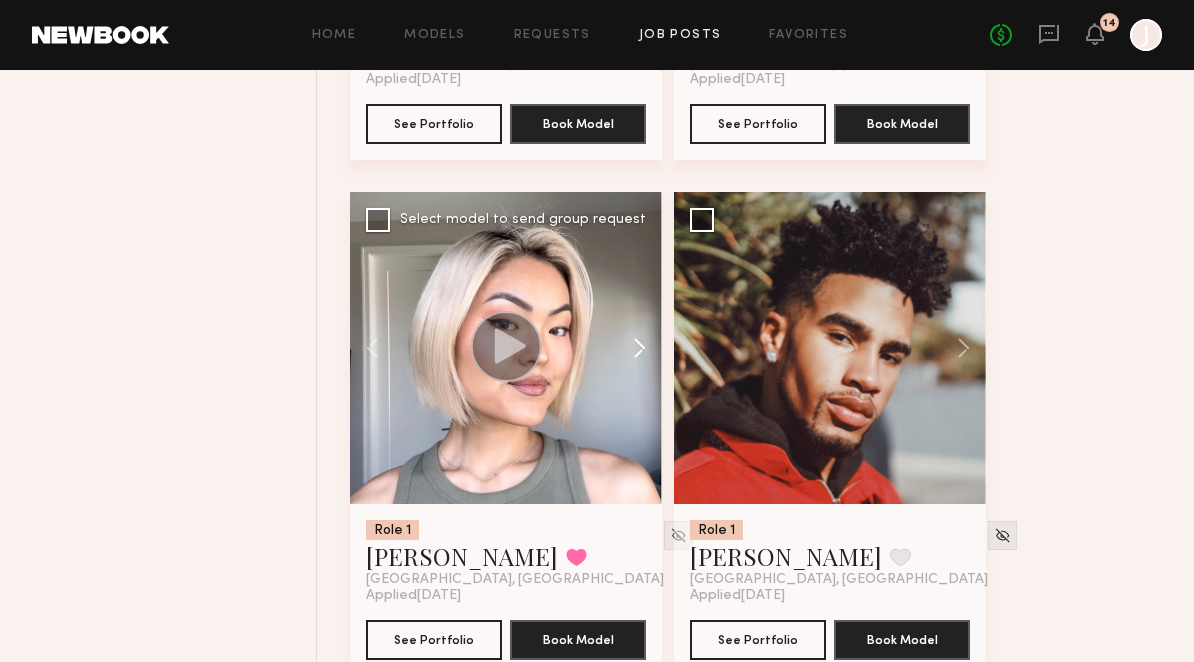 click 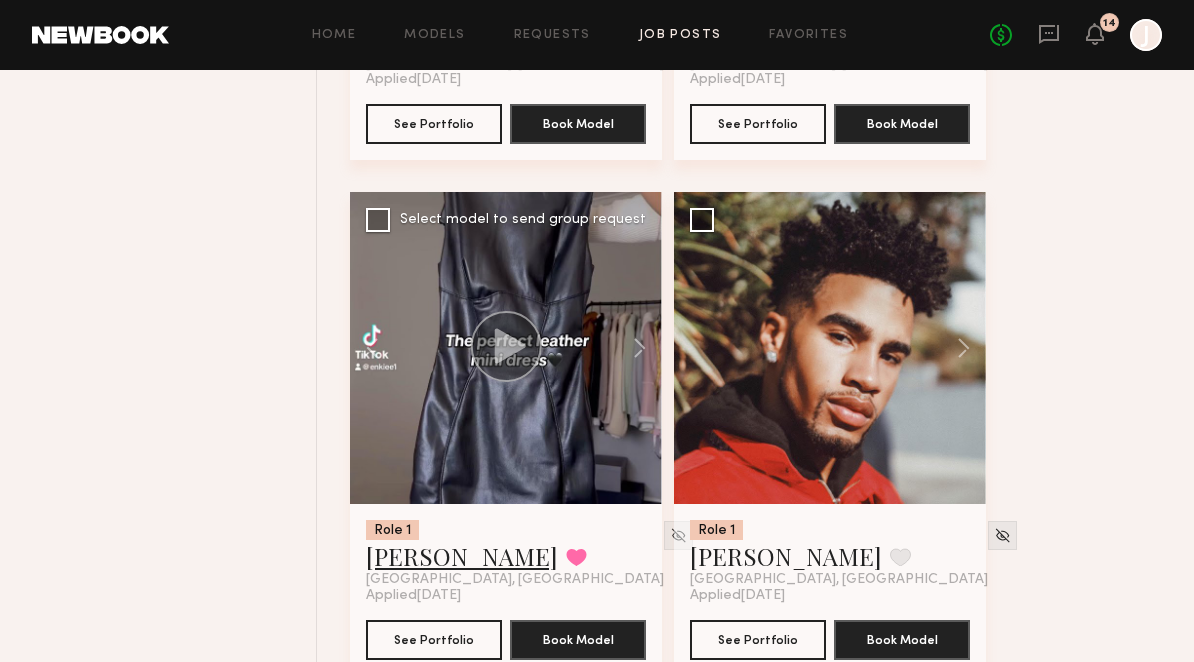 click on "Enkie T." 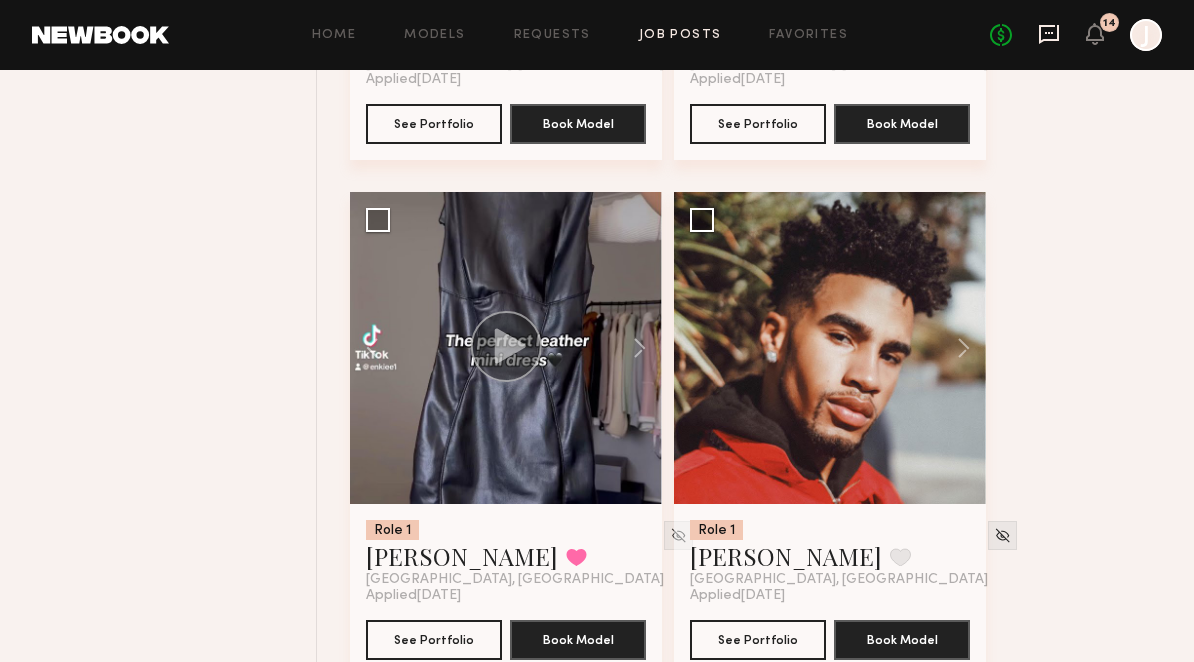 click 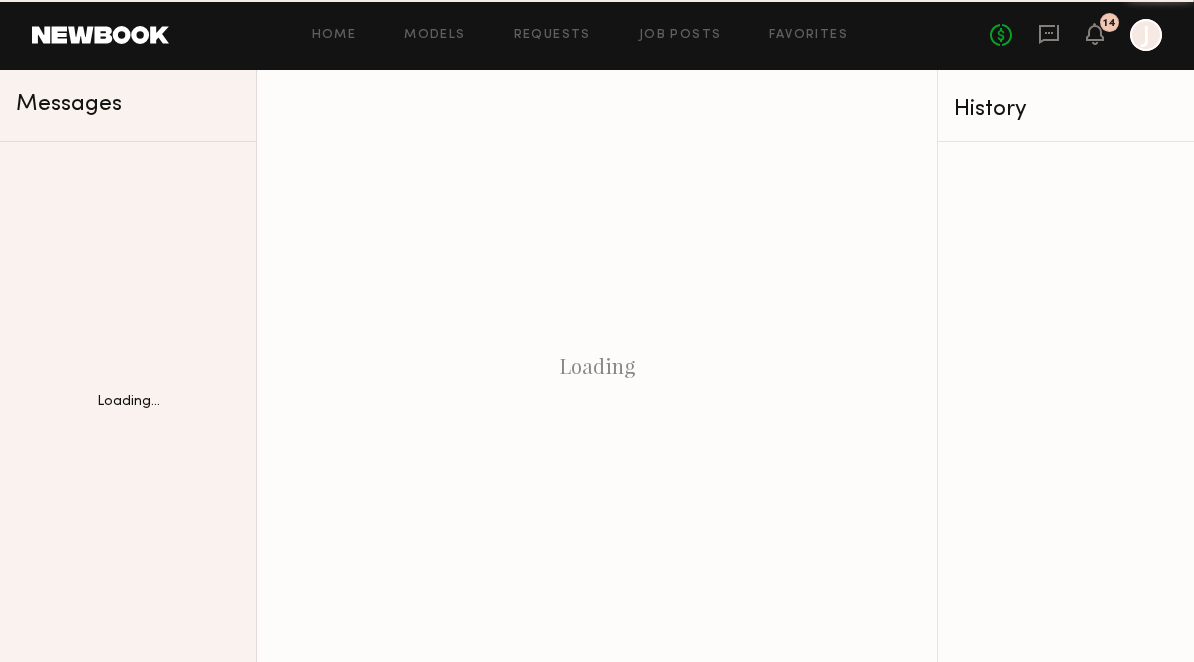 scroll, scrollTop: 0, scrollLeft: 0, axis: both 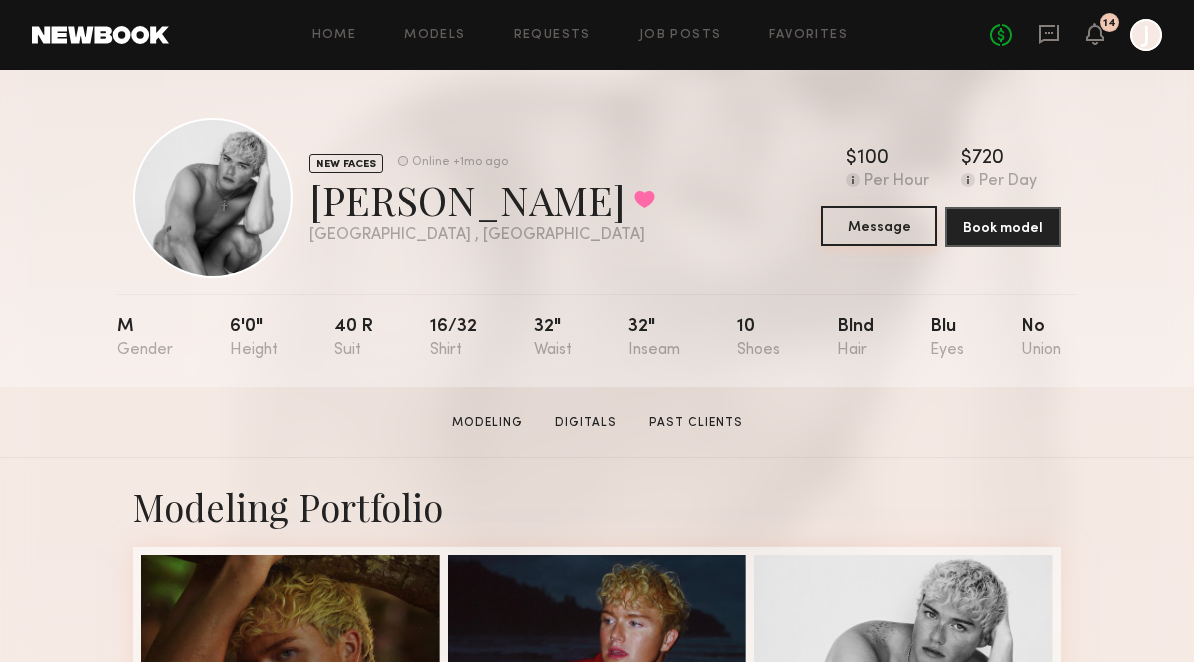 click on "Message" 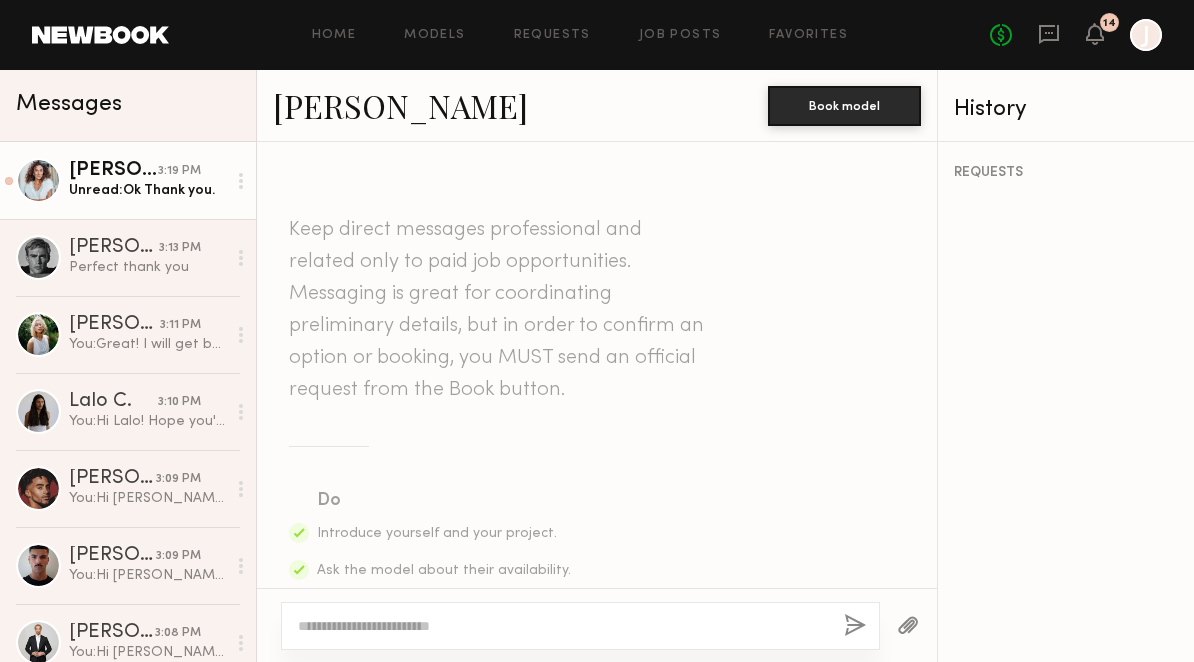 click on "Unread:  Ok   Thank you." 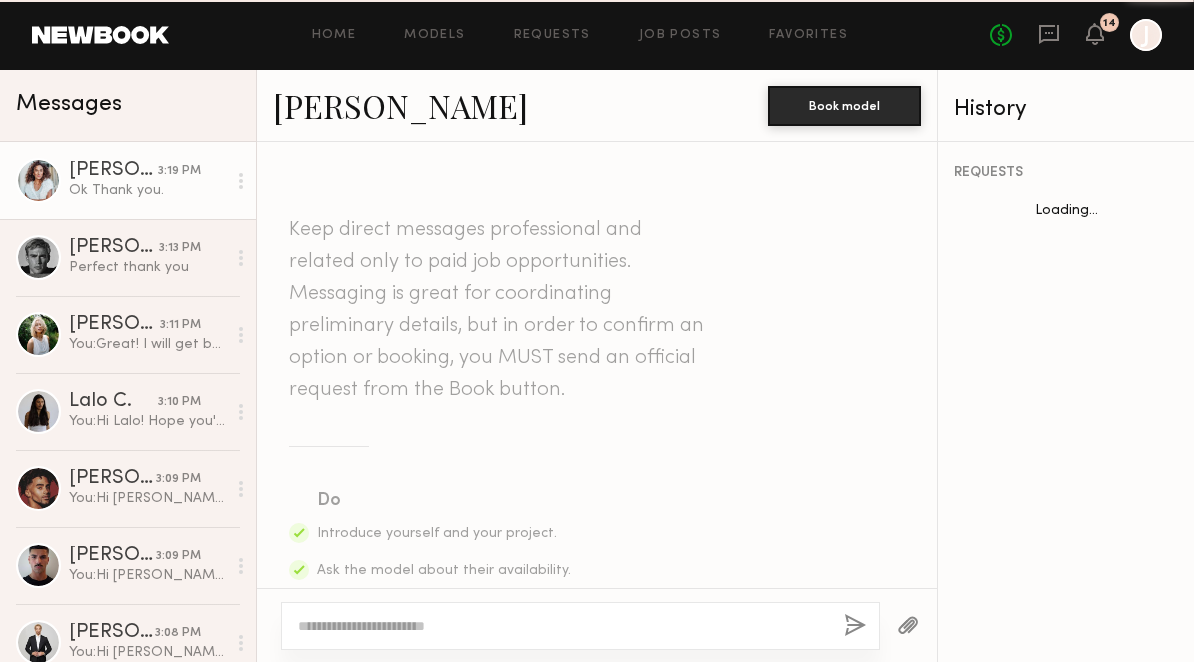 scroll, scrollTop: 3135, scrollLeft: 0, axis: vertical 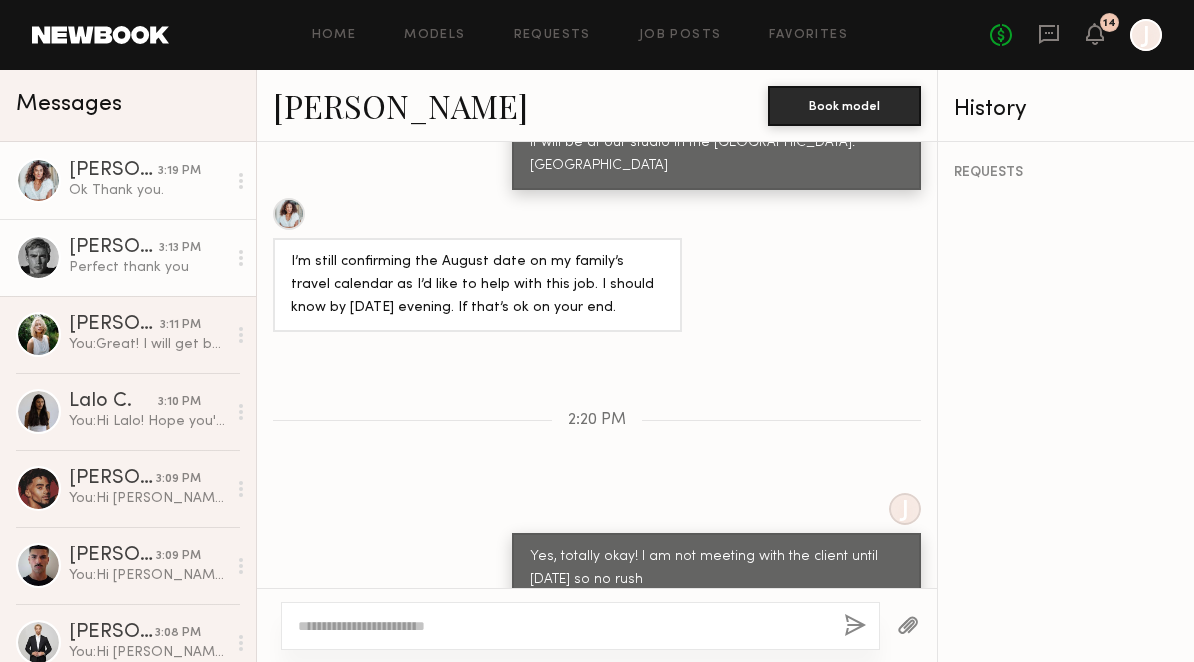 click on "Hayden B. 3:13 PM Perfect thank you" 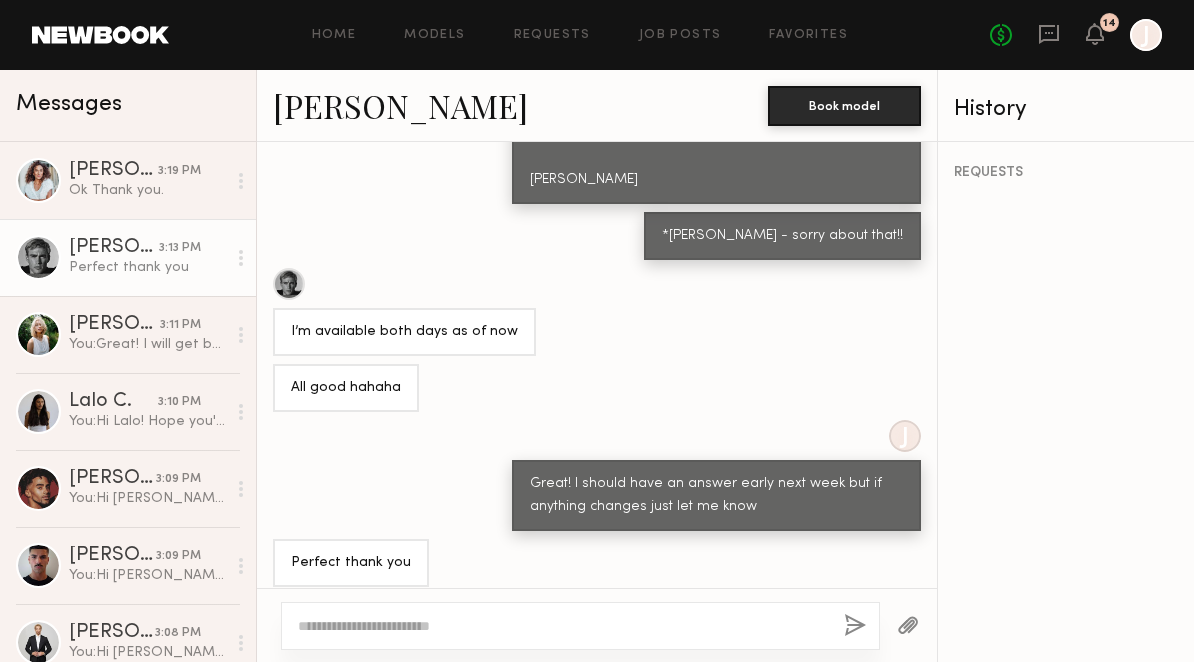 scroll, scrollTop: 807, scrollLeft: 0, axis: vertical 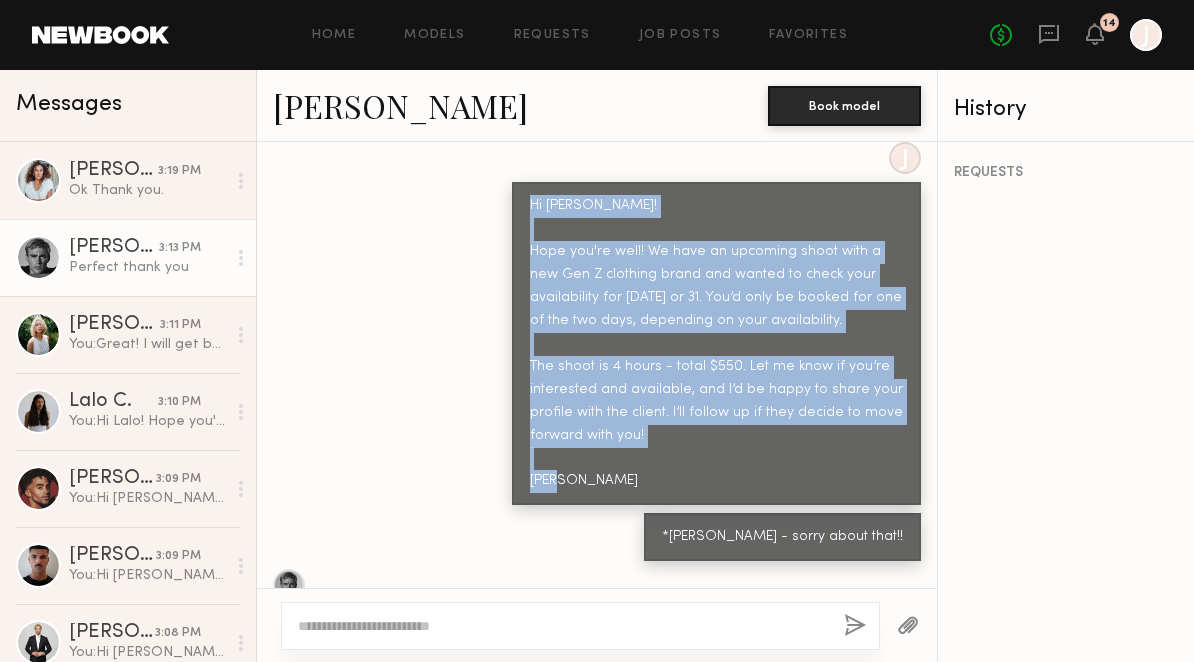 drag, startPoint x: 533, startPoint y: 342, endPoint x: 607, endPoint y: 461, distance: 140.13208 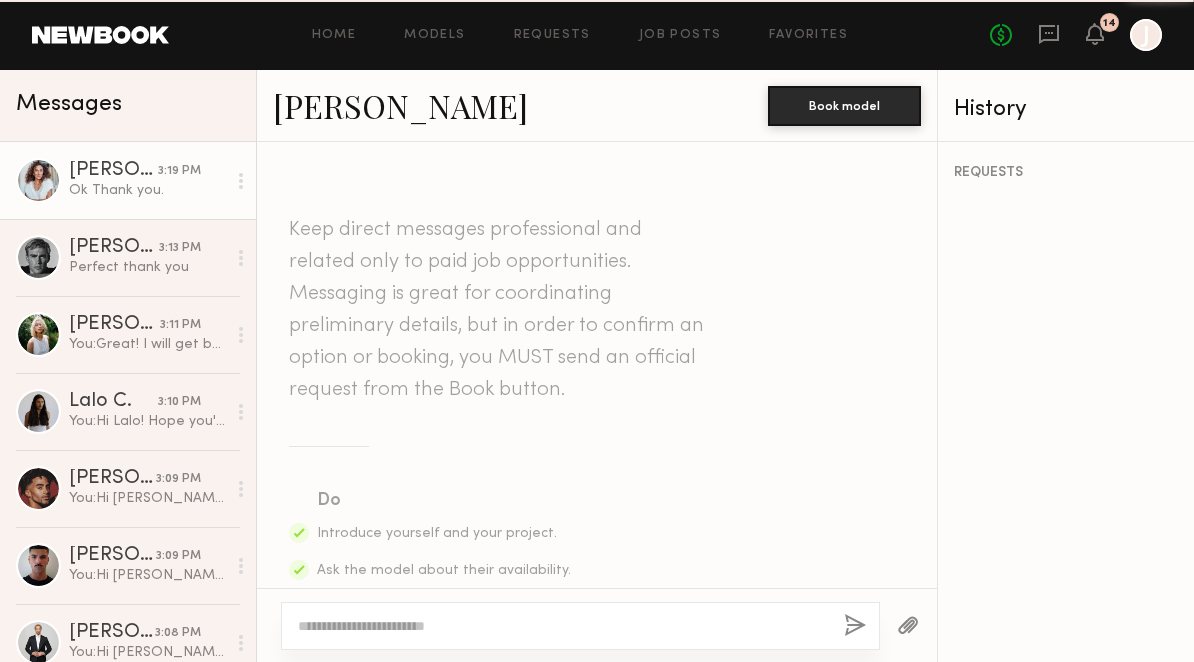 scroll, scrollTop: 3135, scrollLeft: 0, axis: vertical 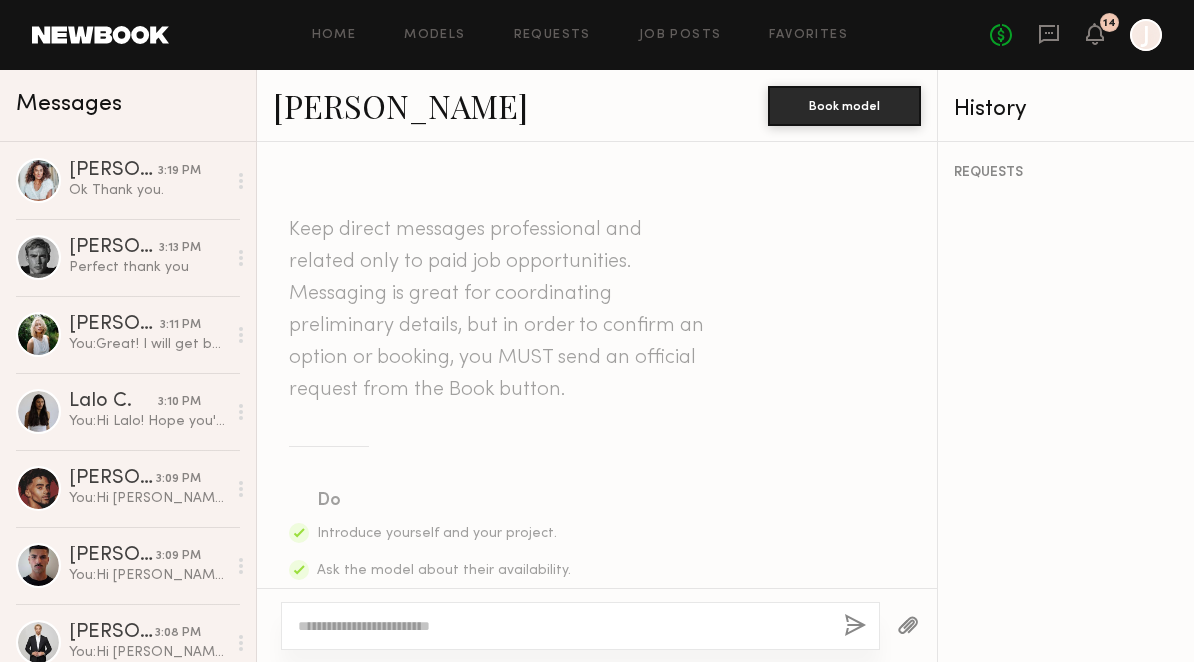 click 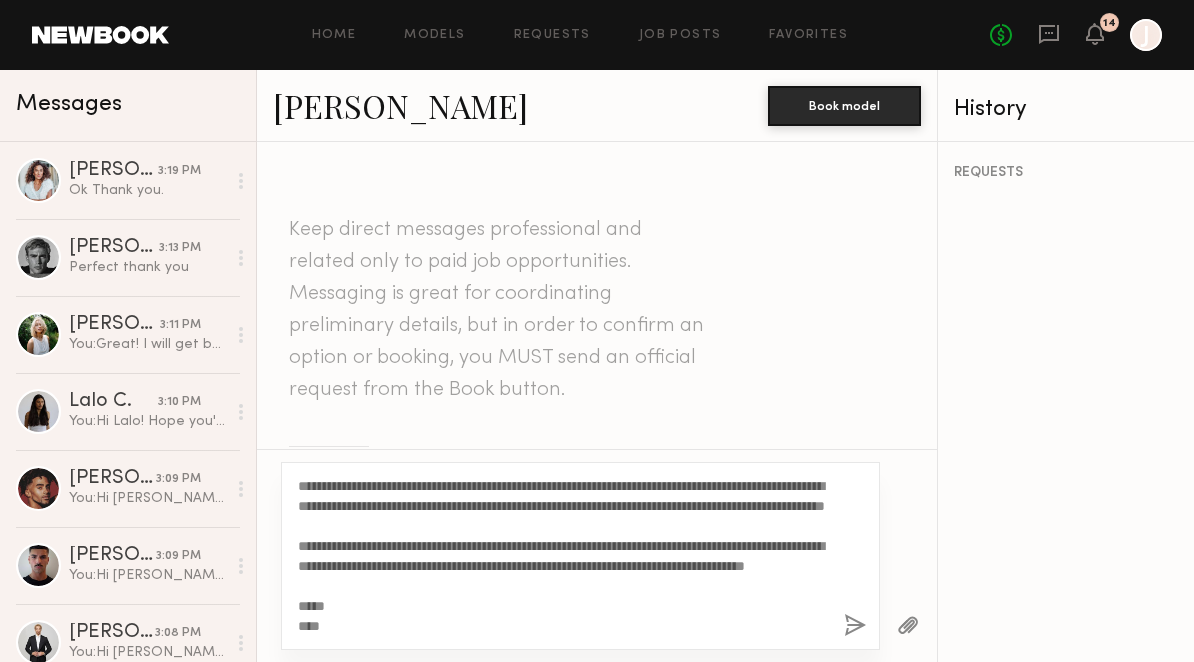 scroll, scrollTop: 0, scrollLeft: 0, axis: both 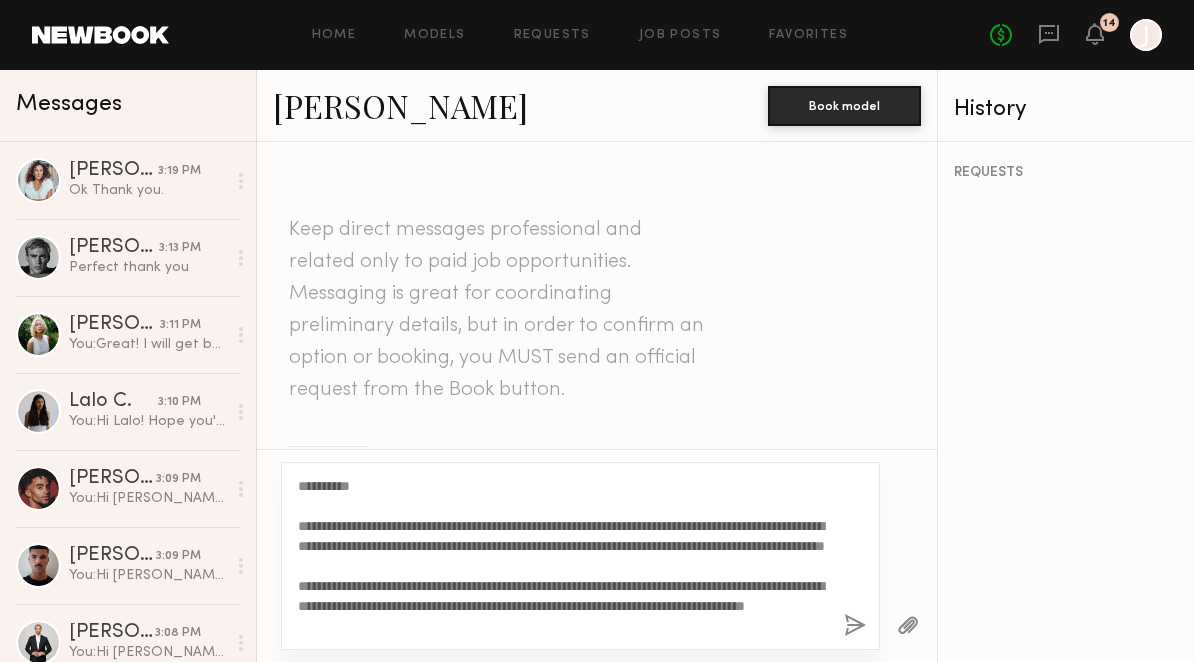 drag, startPoint x: 358, startPoint y: 485, endPoint x: 319, endPoint y: 485, distance: 39 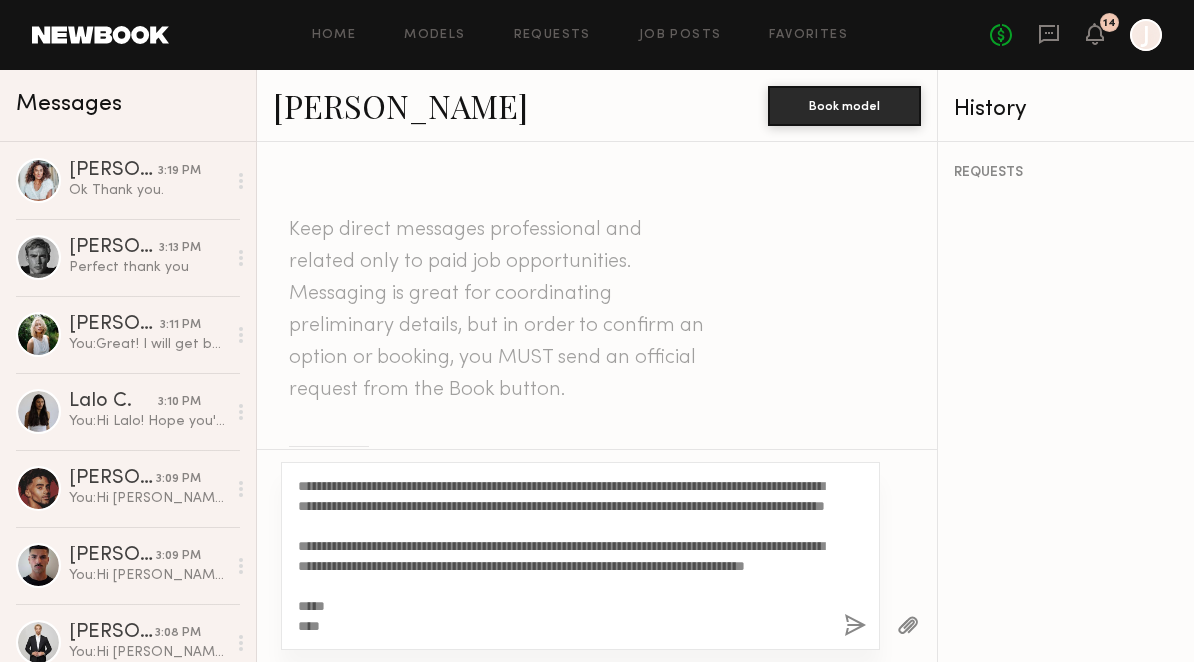 scroll, scrollTop: 65, scrollLeft: 0, axis: vertical 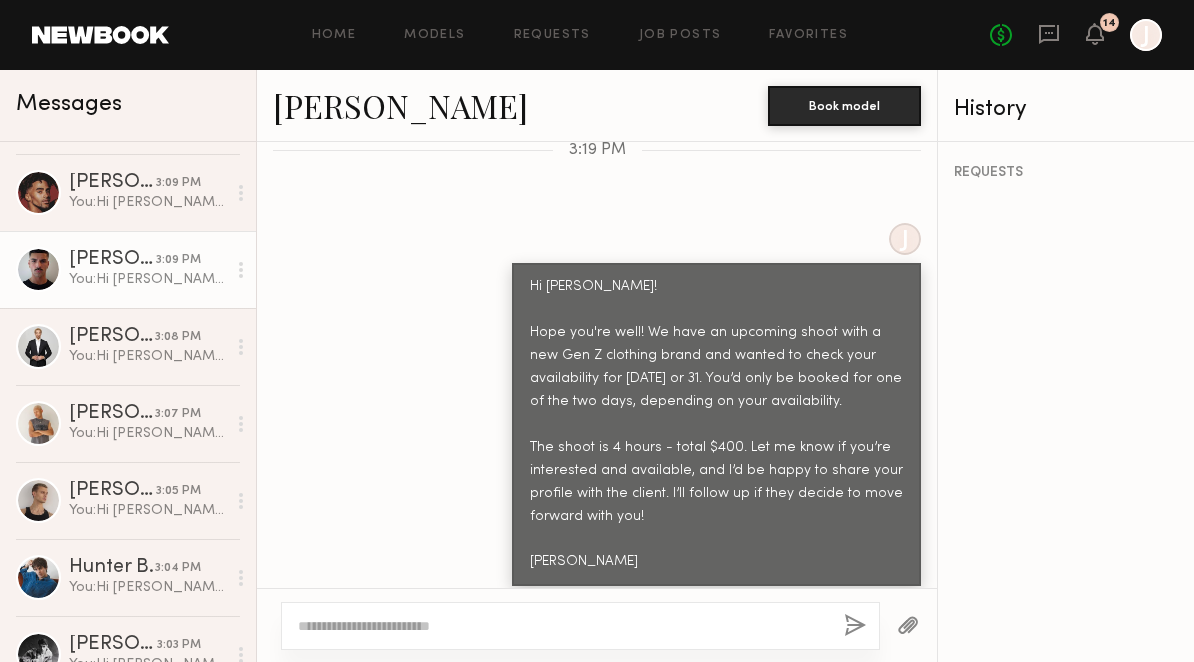 click on "Javéntino R." 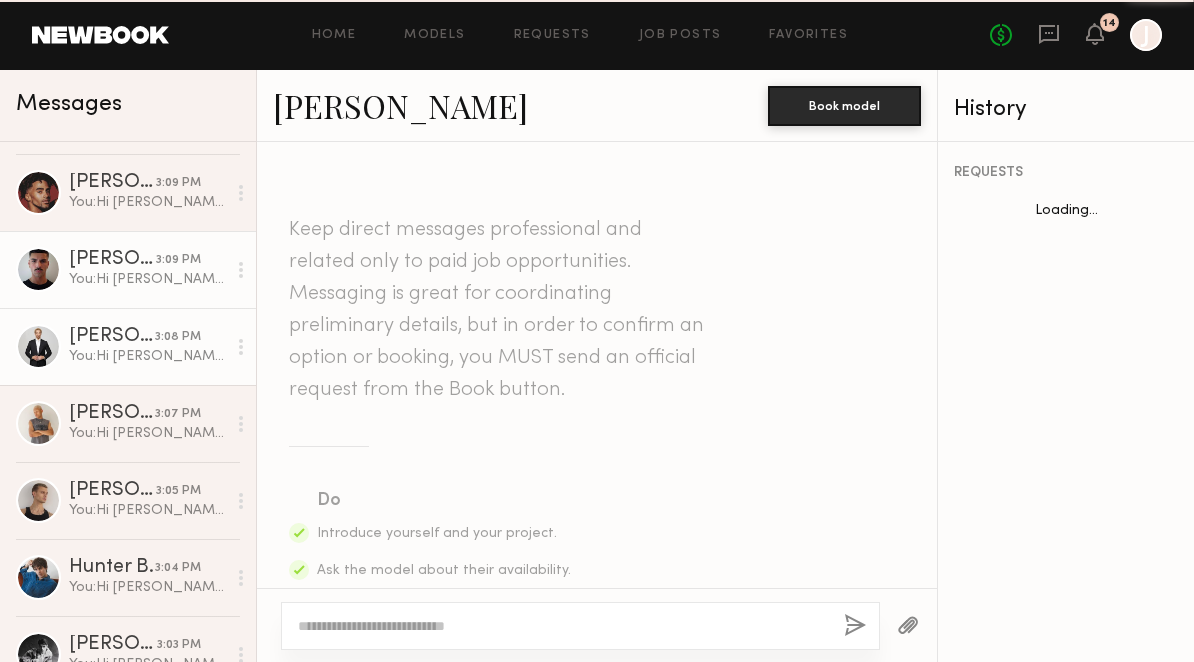 scroll, scrollTop: 901, scrollLeft: 0, axis: vertical 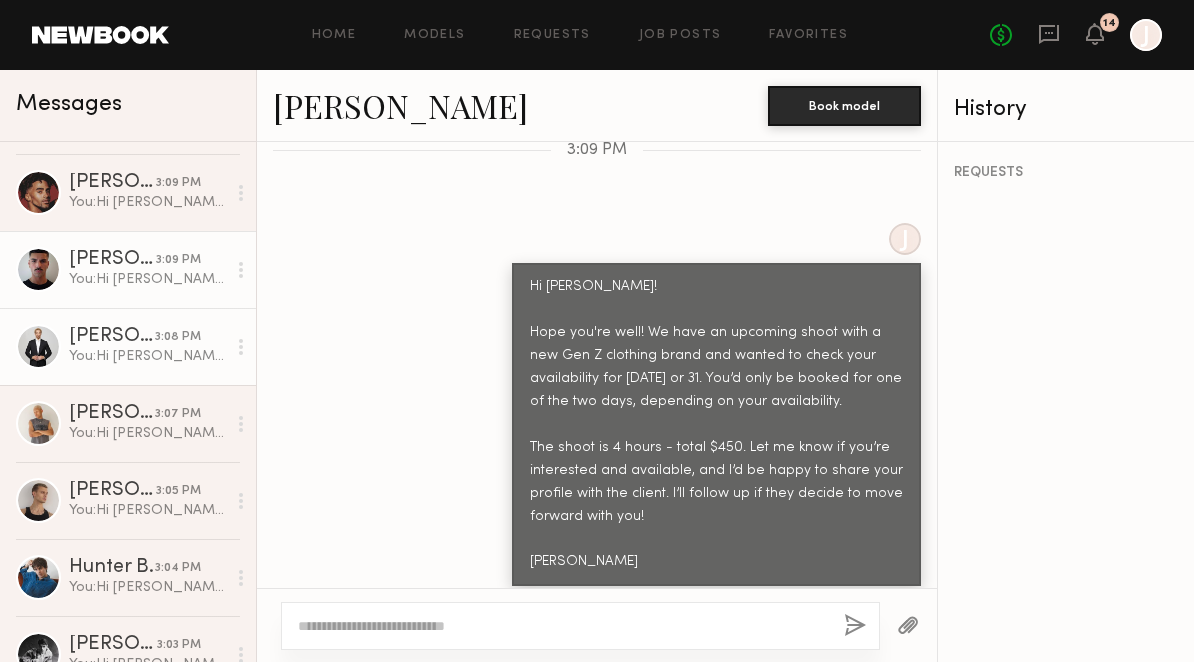click on "You:  Hi Mika!
Hope you're well! We have an upcoming shoot with a new Gen Z clothing brand and wanted to check your availability for July 30 or 31. You’d only be booked for one of the two days, depending on your availability.
The shoot is 4 hours - total $450. Let me know if you’re interested and available, and I’d be happy to share your profile with the client. I’ll follow up if they decide to move forward with you!
Best,
Jake" 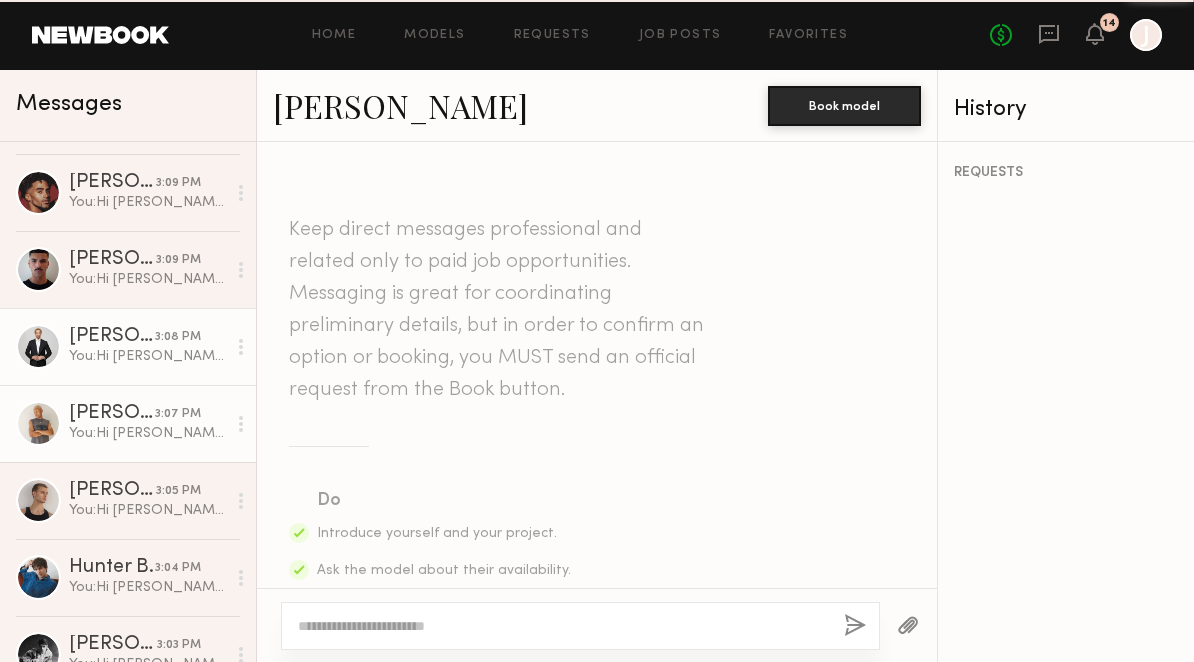 scroll, scrollTop: 1710, scrollLeft: 0, axis: vertical 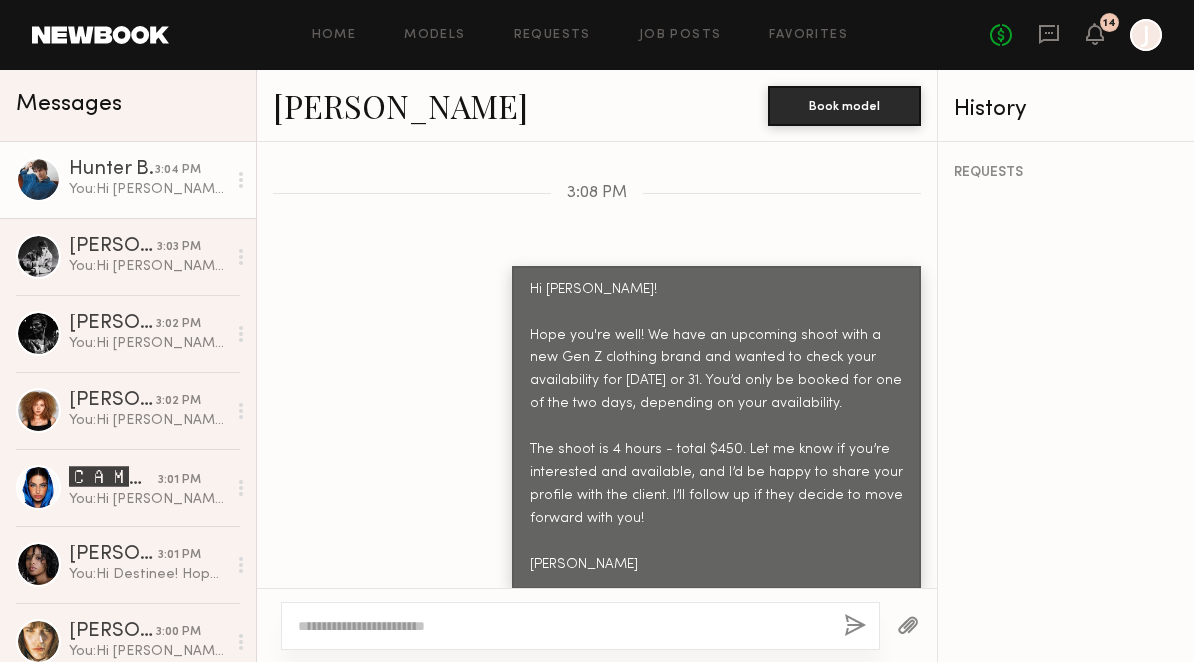 click on "You:  Hi Hunter! Apologies for the delay! We had to push the shoot to 7/30 + 7/31. I wanted to recheck if you're available either of those dates. The shoot will be 4 hours at $450. Let me know if you're available and interested, and I’ll be happy to share your profile with the client. I’ll circle back if they decide to move forward with you!" 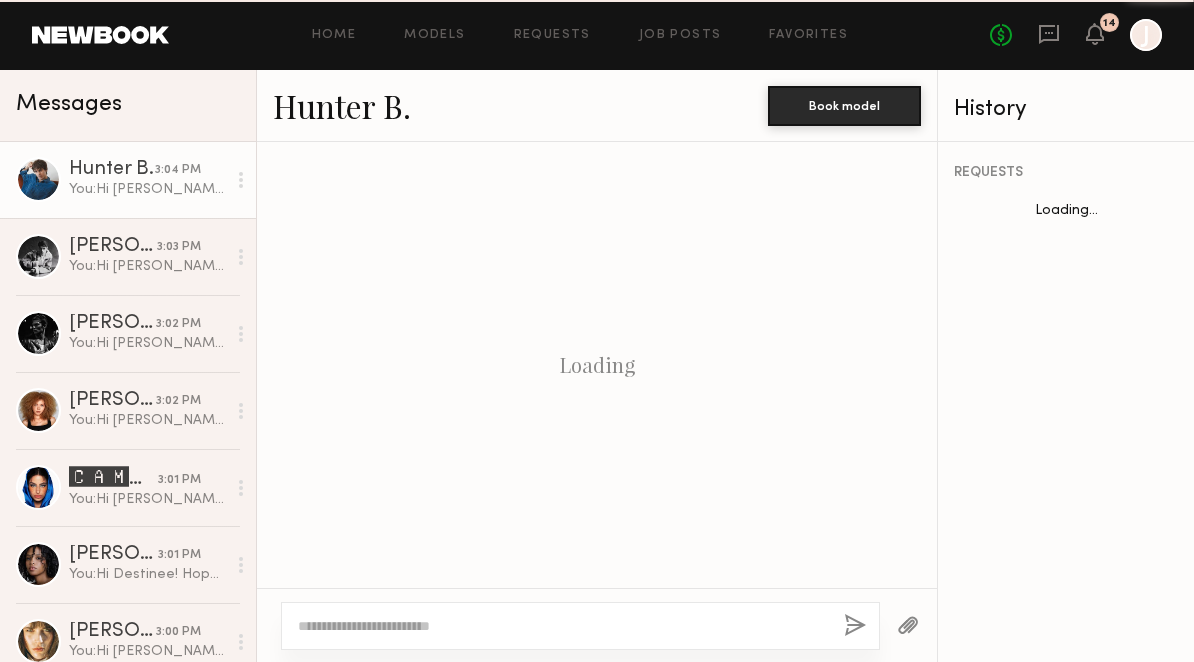 scroll, scrollTop: 3006, scrollLeft: 0, axis: vertical 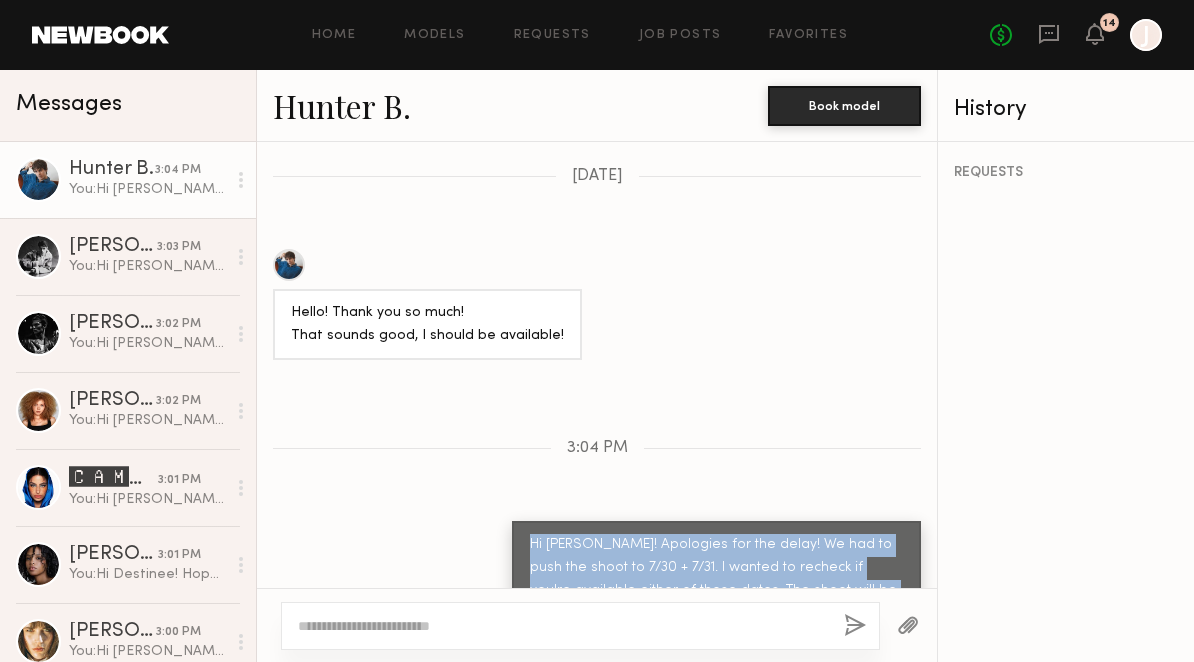 drag, startPoint x: 531, startPoint y: 433, endPoint x: 816, endPoint y: 575, distance: 318.41638 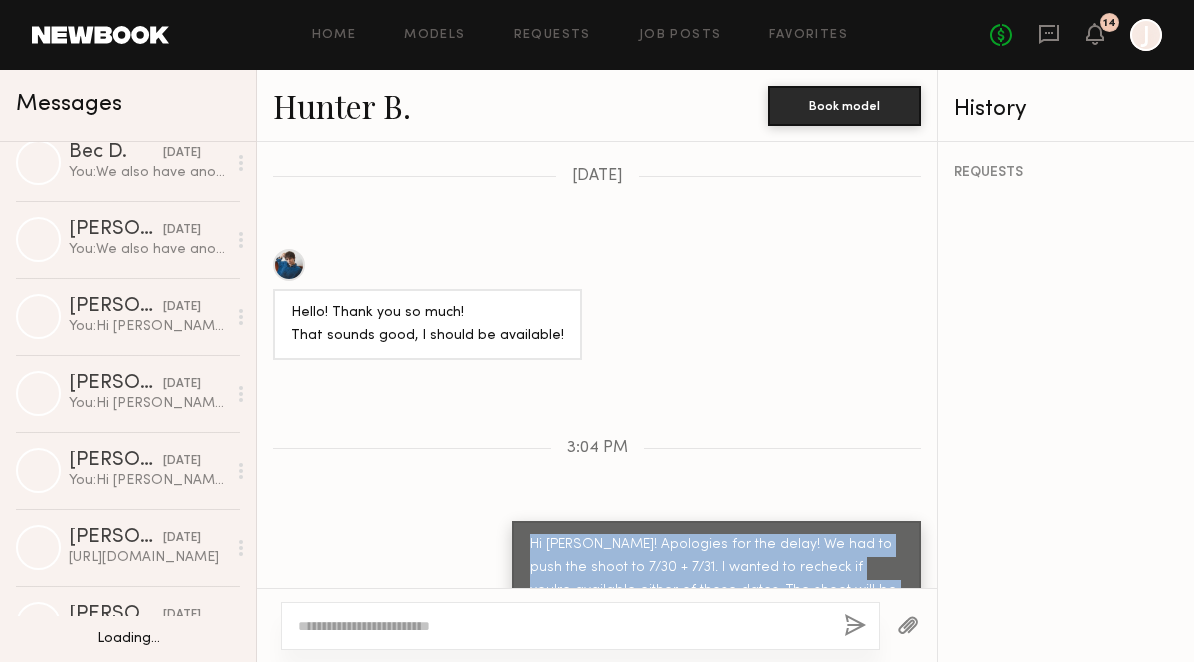 scroll, scrollTop: 8477, scrollLeft: 0, axis: vertical 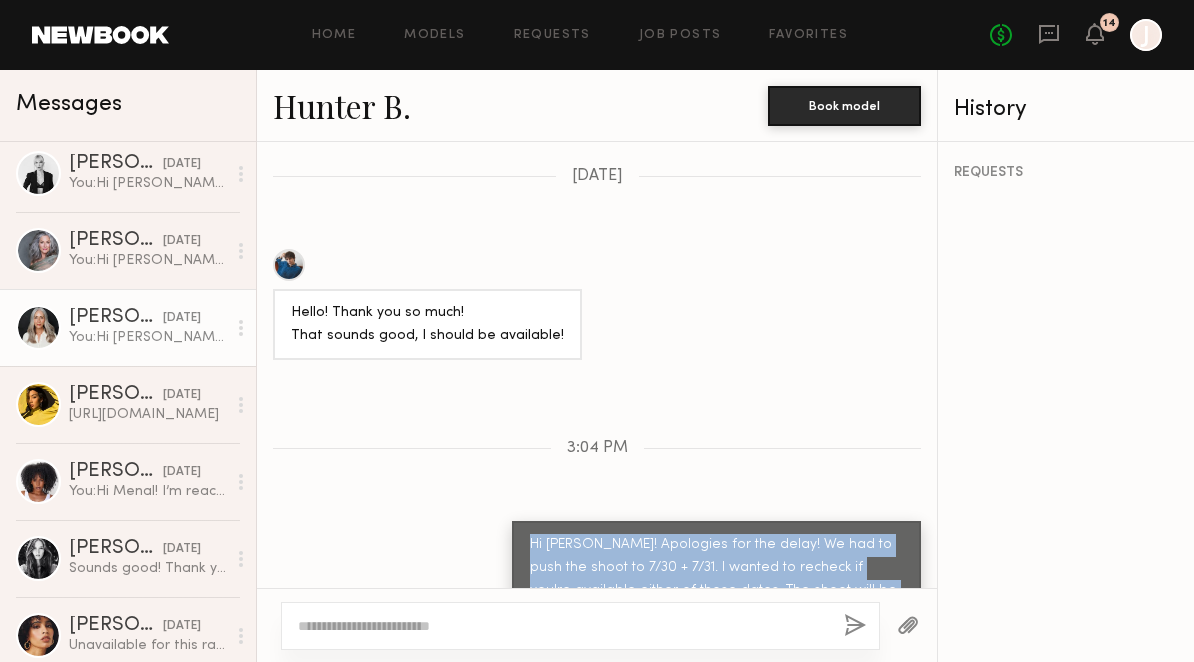 click on "07/07/2025" 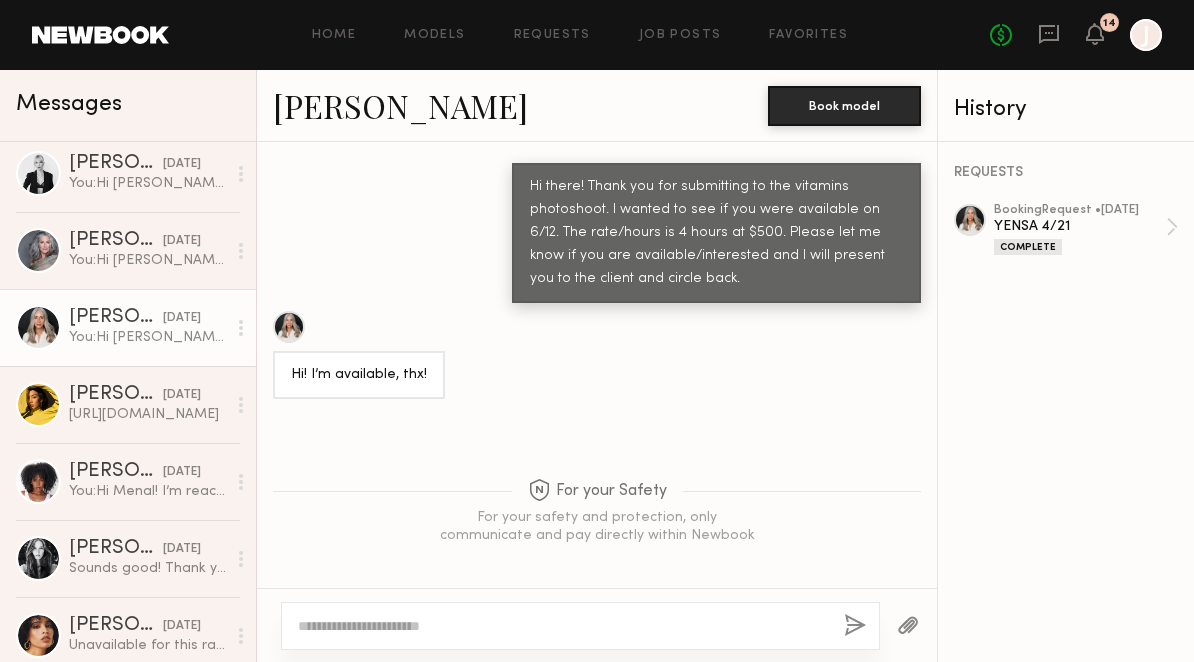 scroll, scrollTop: 3167, scrollLeft: 0, axis: vertical 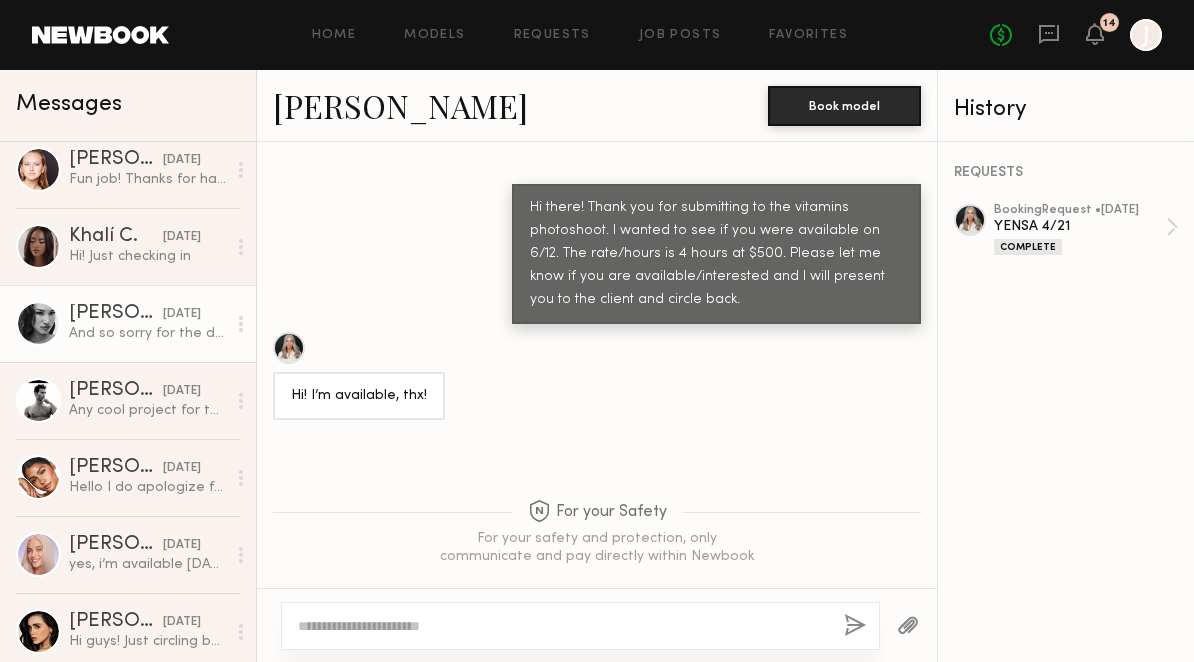 click on "And so sorry for the delay in response, for some reason the message was in my spam folder through email" 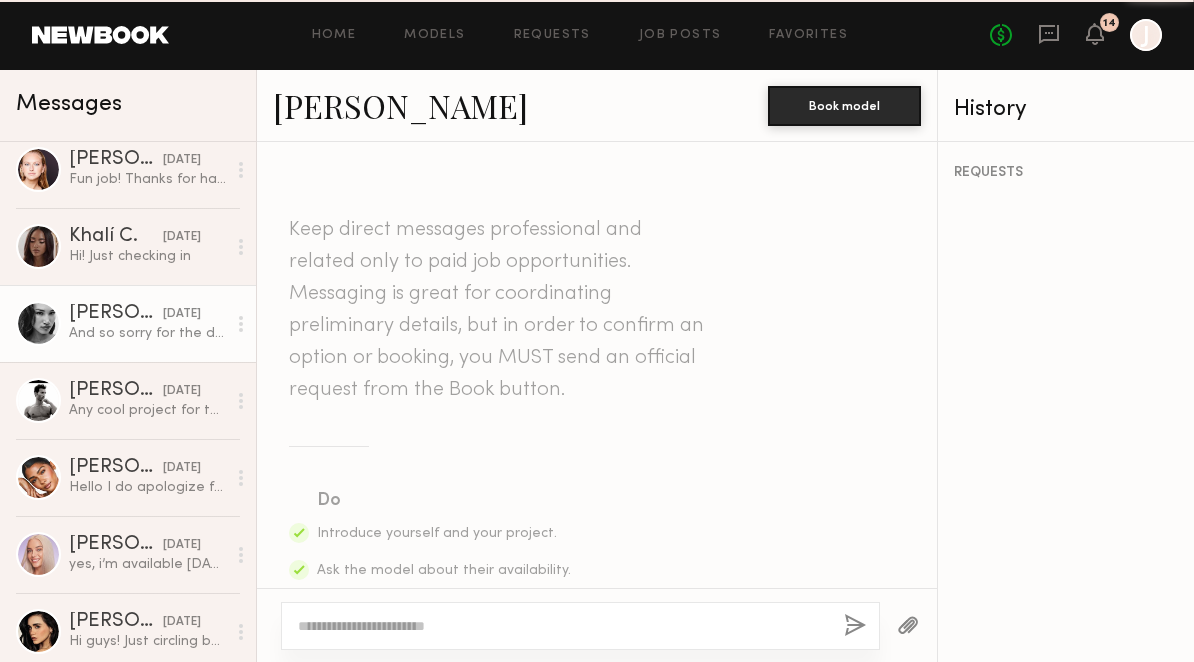 scroll, scrollTop: 2607, scrollLeft: 0, axis: vertical 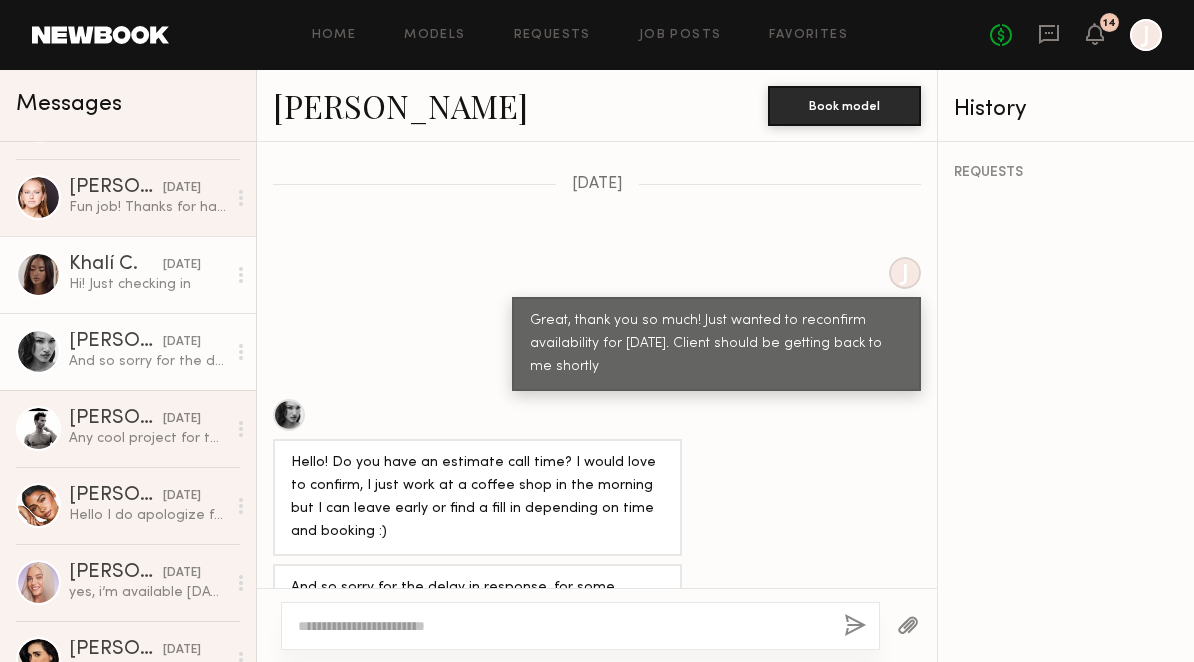 click on "Khalí C. 06/30/2025 Hi! Just checking in" 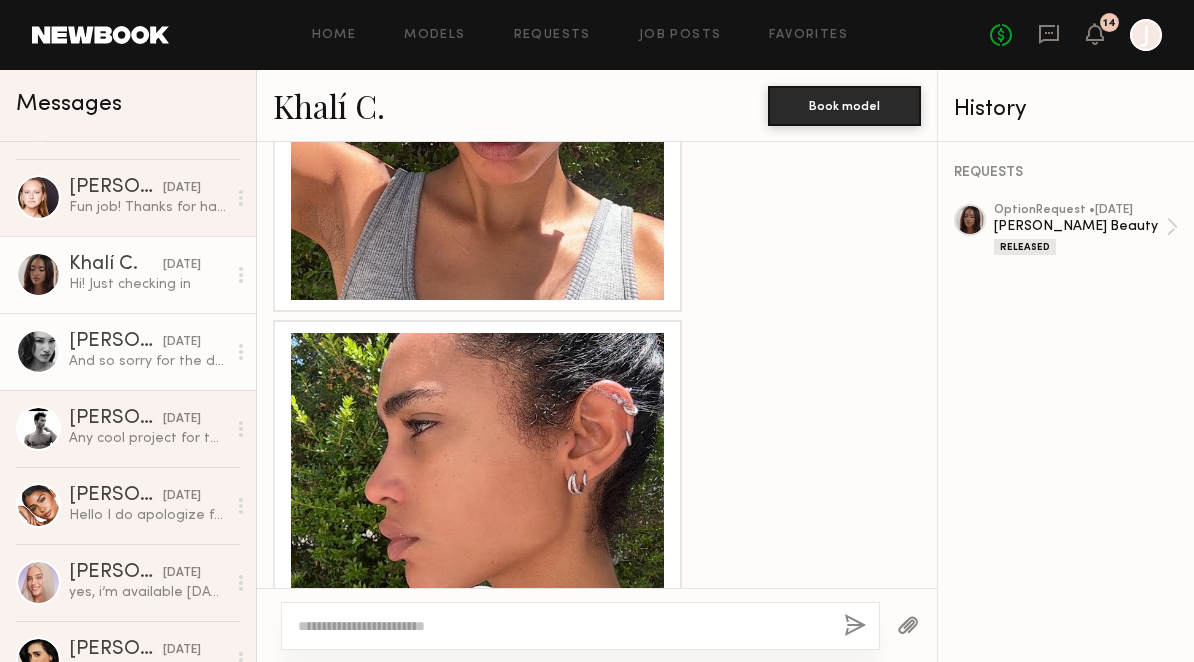 scroll, scrollTop: 924, scrollLeft: 0, axis: vertical 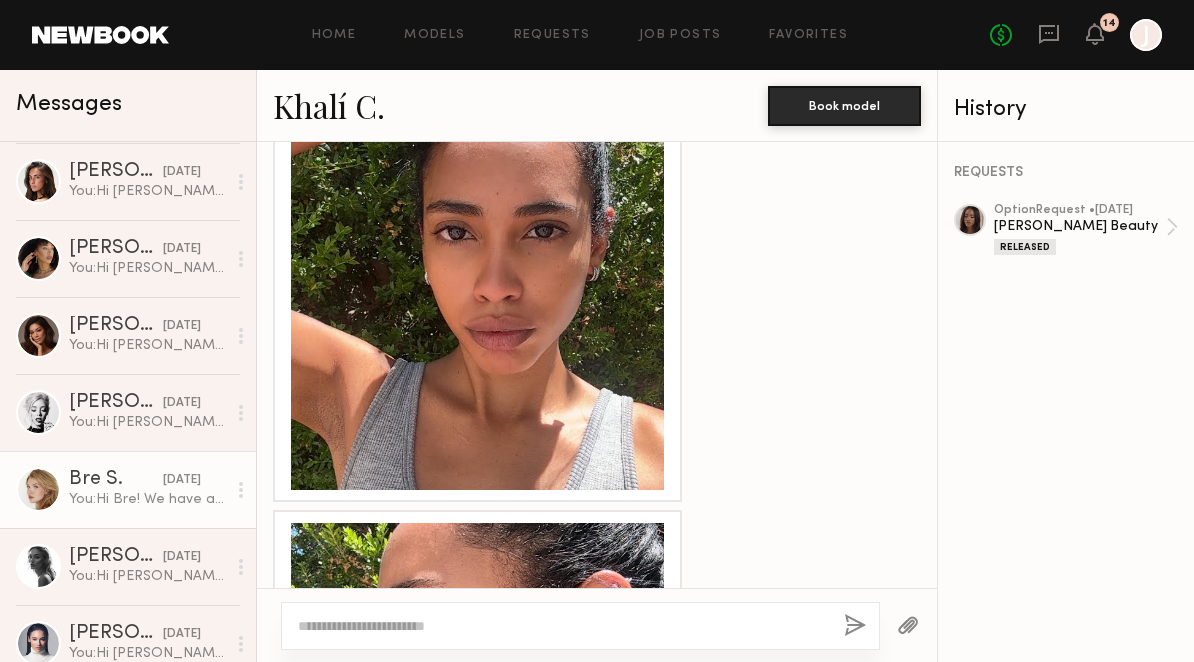 click on "Bre S." 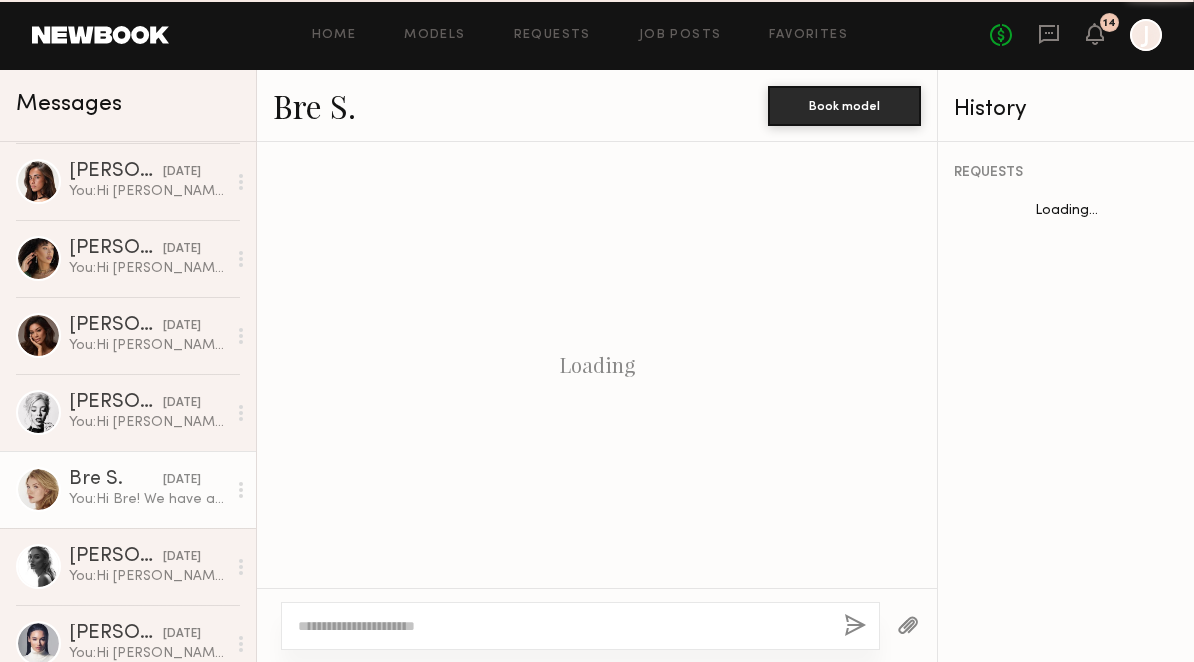 scroll, scrollTop: 2879, scrollLeft: 0, axis: vertical 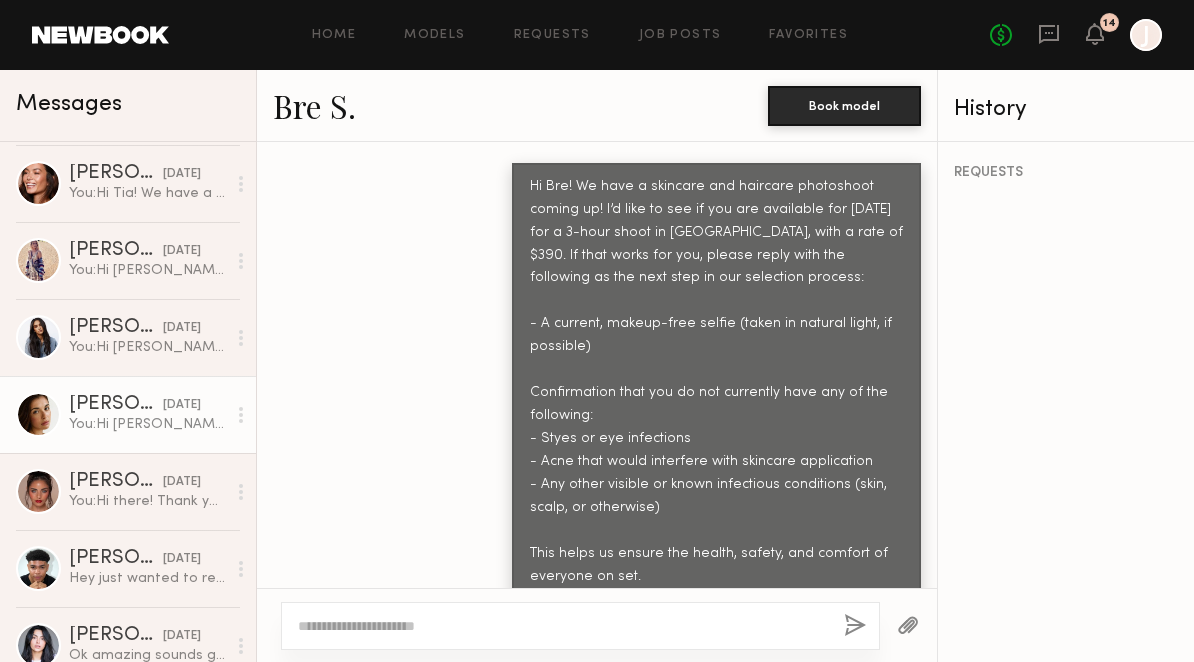 click on "You:  Hi Jasmine! We have a skincare and haircare photoshoot coming up! I’d like to see if you are available for July 1st for a 3-hour shoot in DTLA, with a rate of $450. If that works for you, please reply with the following as the next step in our selection process:
- A current, makeup-free selfie (taken in natural light, if possible)
Confirmation that you do not currently have any of the following:
- Styes or eye infections
- Acne that would interfere with skincare application
- Any other visible or known infectious conditions (skin, scalp, or otherwise)
This helps us ensure the health, safety, and comfort of everyone on set.
Looking forward to hearing from you!" 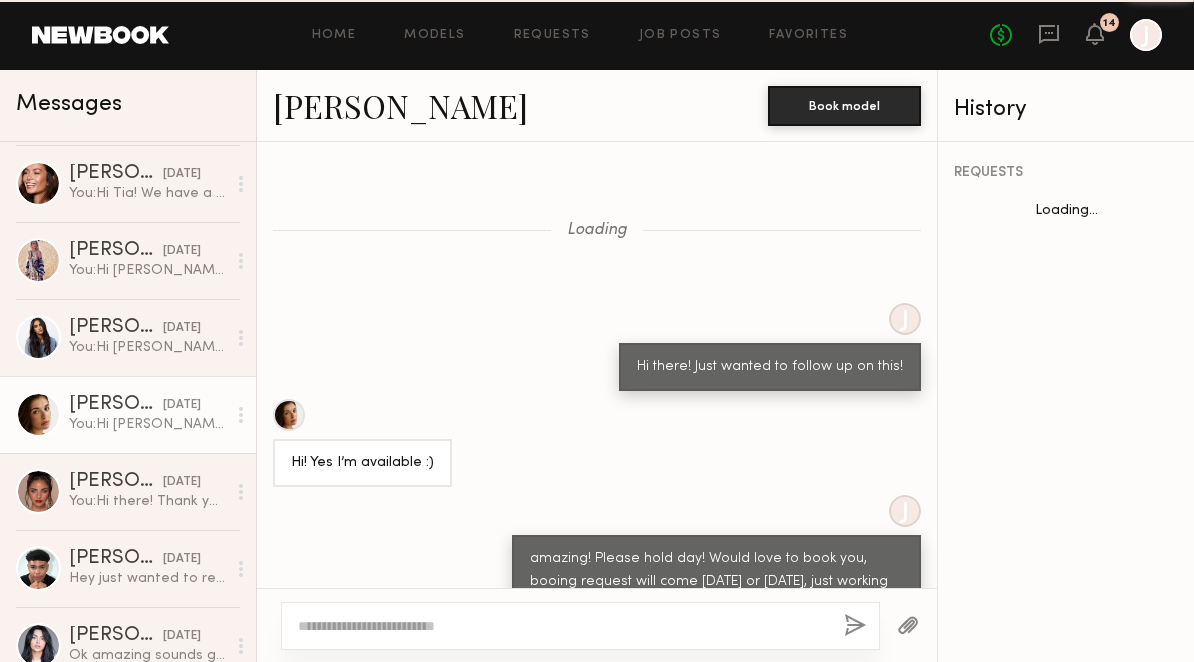 scroll, scrollTop: 2708, scrollLeft: 0, axis: vertical 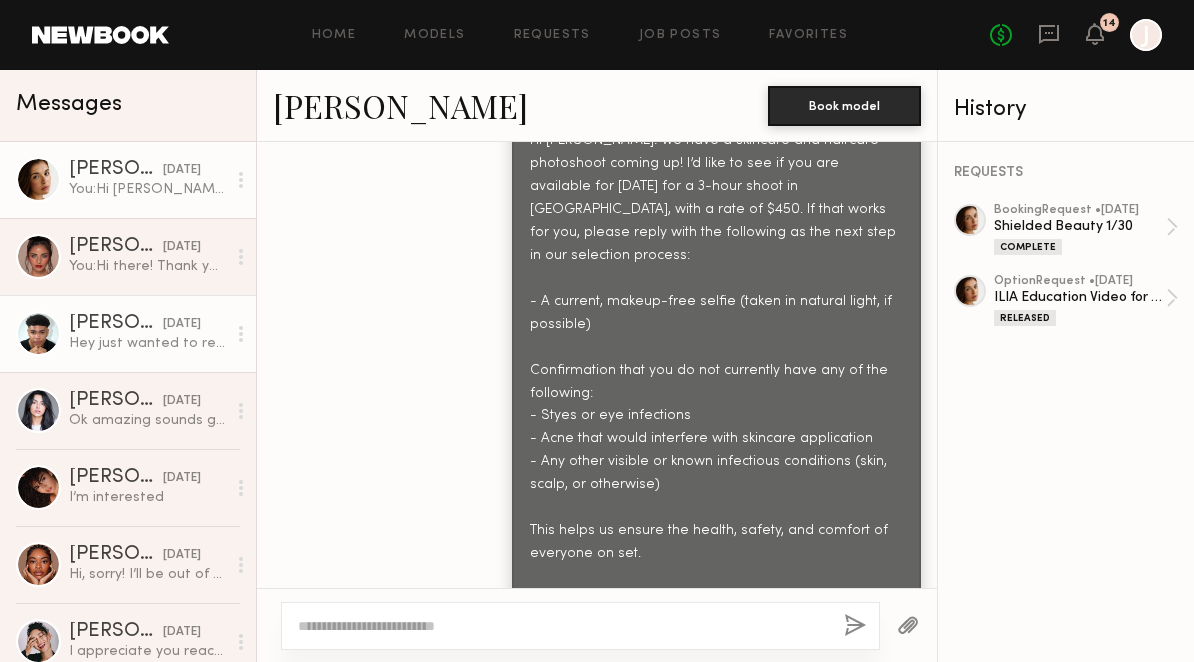 click on "Hey just wanted to reach out to see if you may need any models for upcoming shoots!" 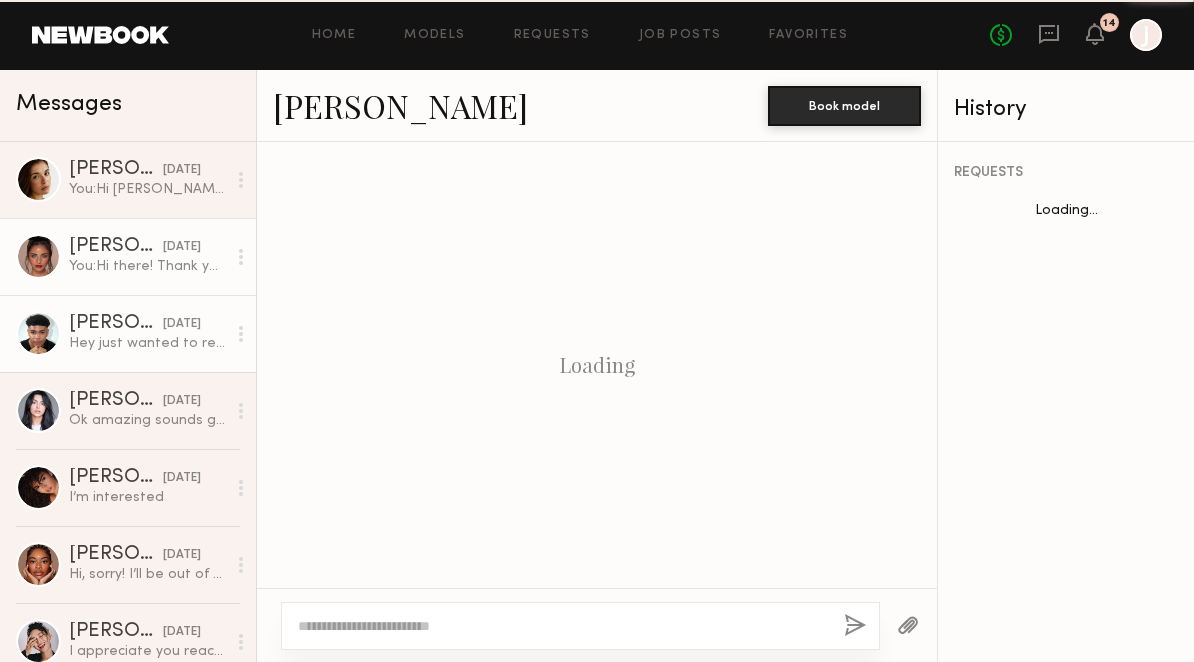 scroll, scrollTop: 1490, scrollLeft: 0, axis: vertical 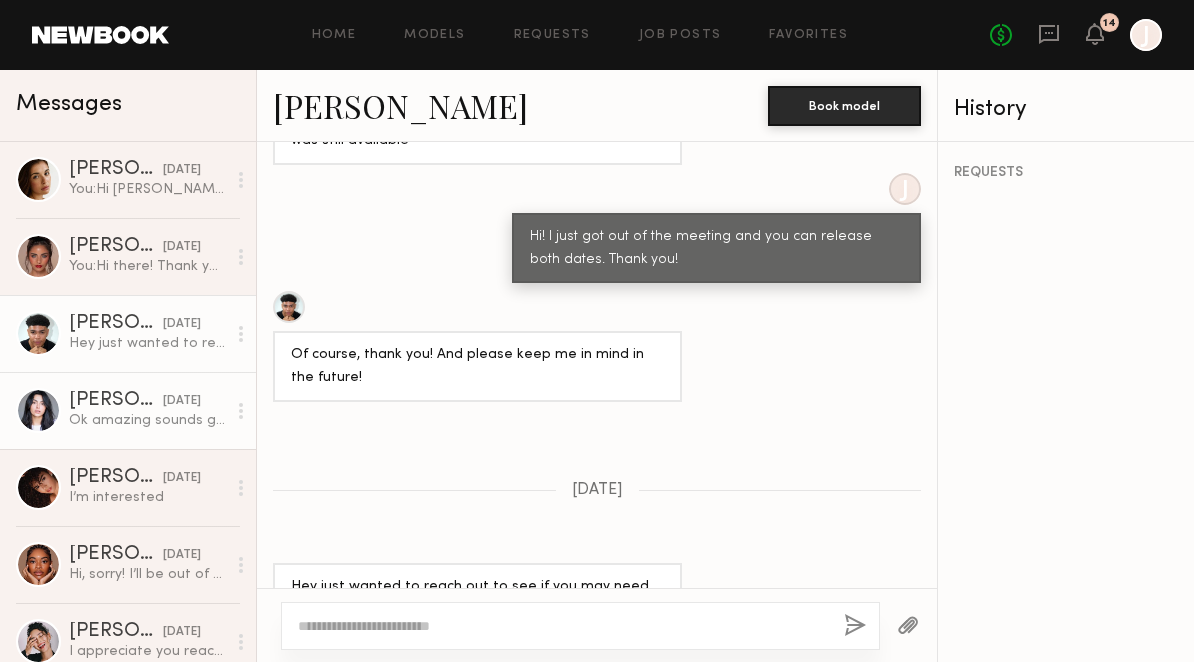 click on "Ok amazing sounds good
Would you pls give me a call for details? 2136618200" 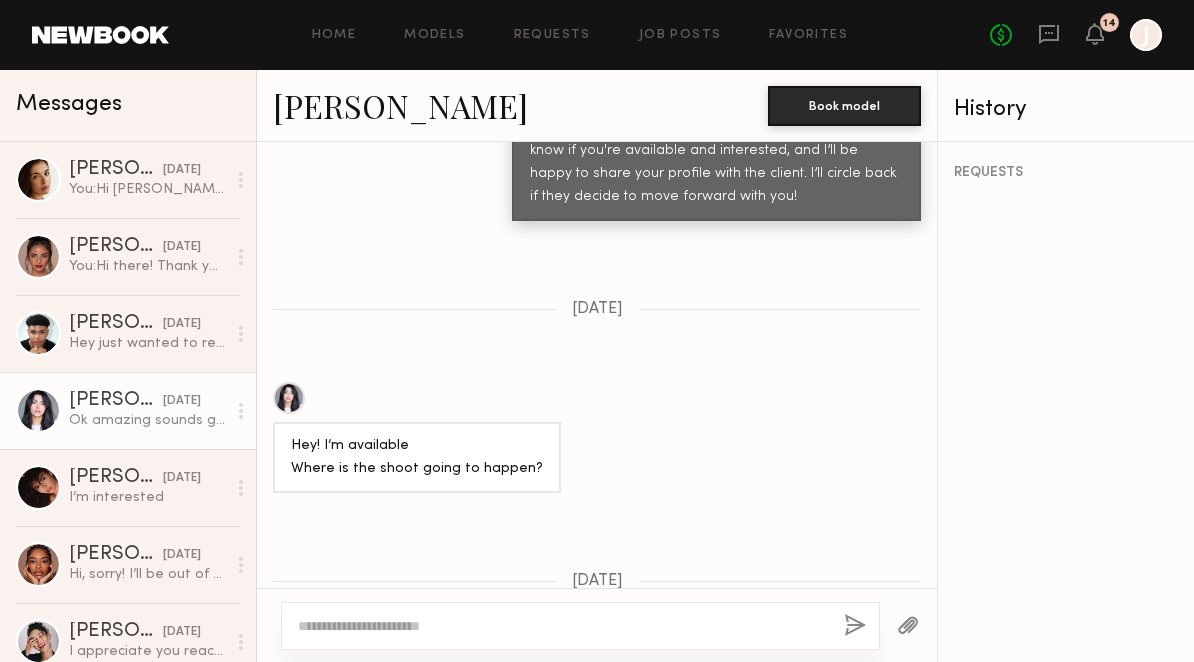 scroll, scrollTop: 1315, scrollLeft: 0, axis: vertical 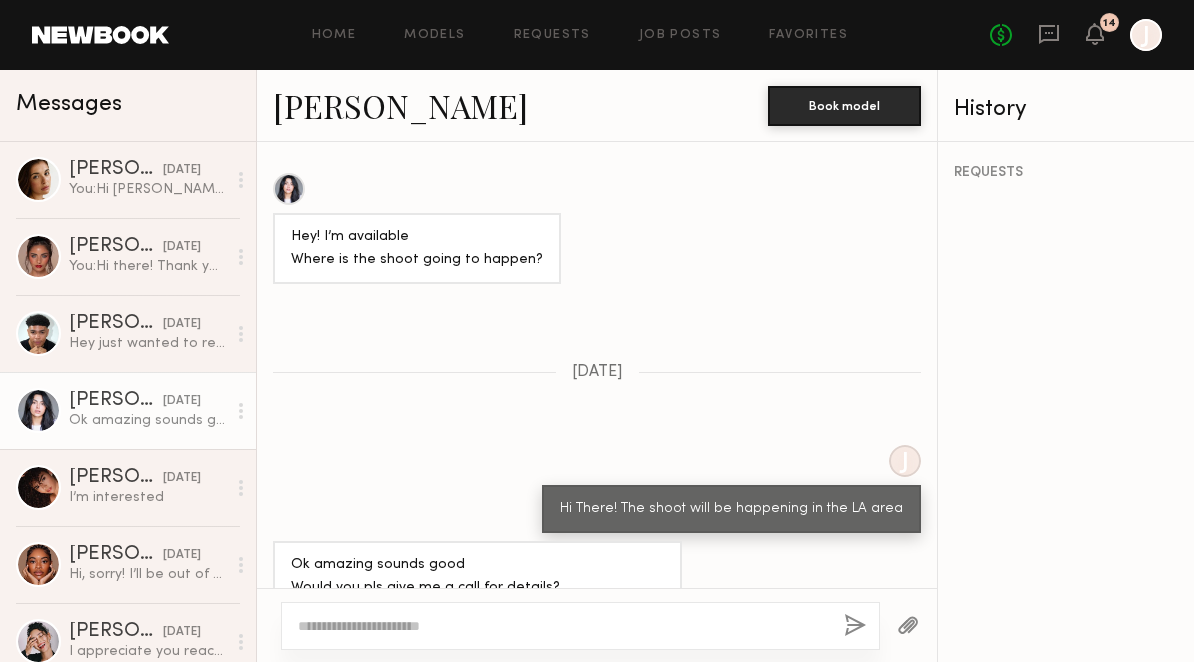 click on "Fifi K." 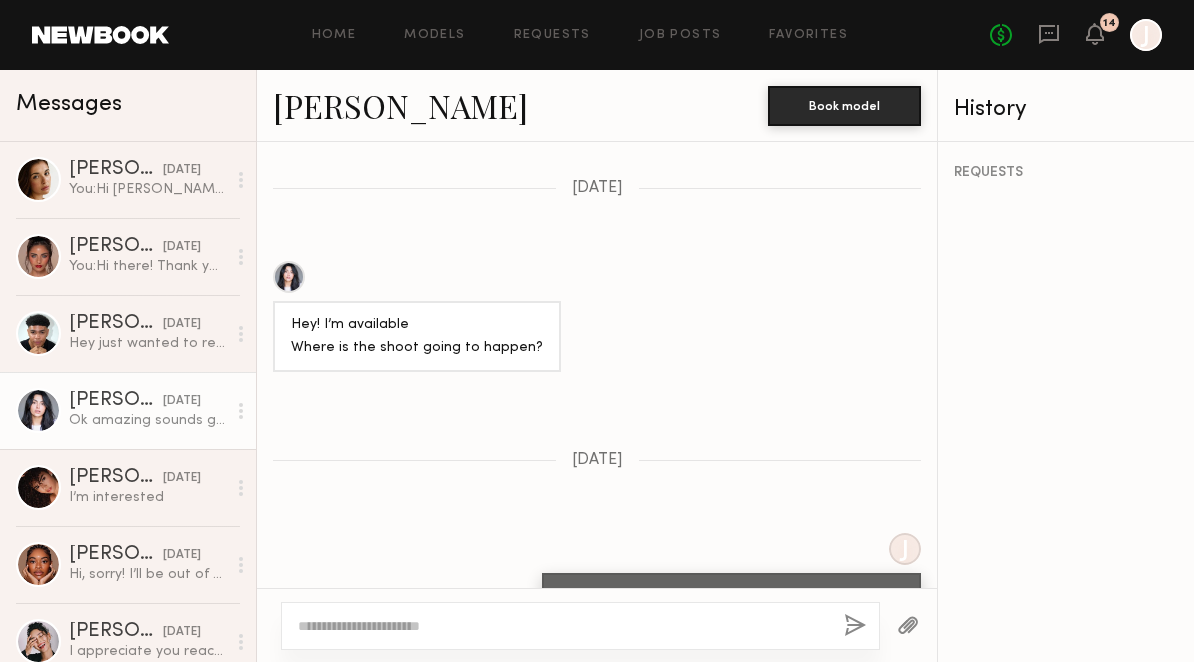 scroll, scrollTop: 1315, scrollLeft: 0, axis: vertical 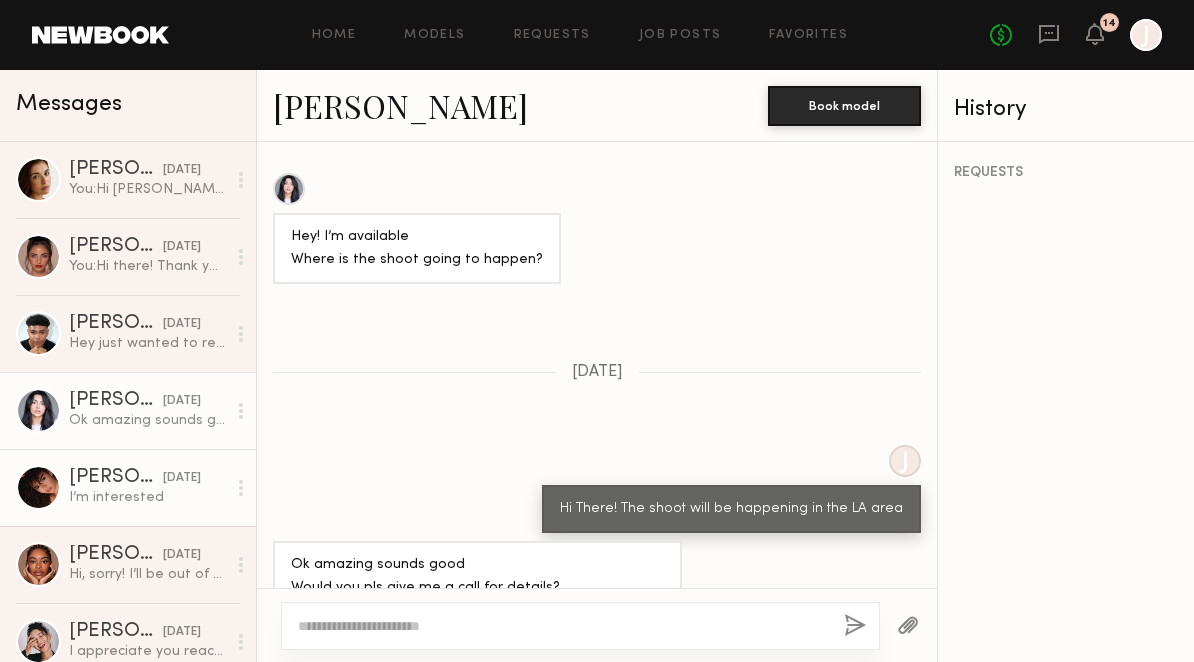 click on "I’m interested" 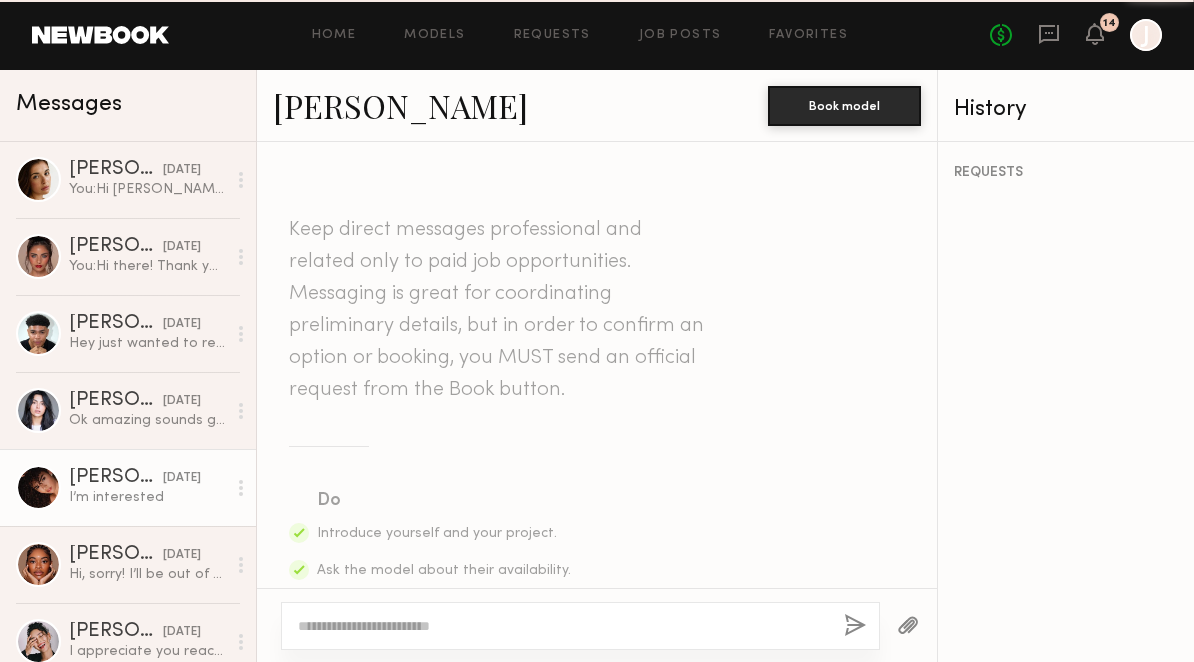 scroll, scrollTop: 2454, scrollLeft: 0, axis: vertical 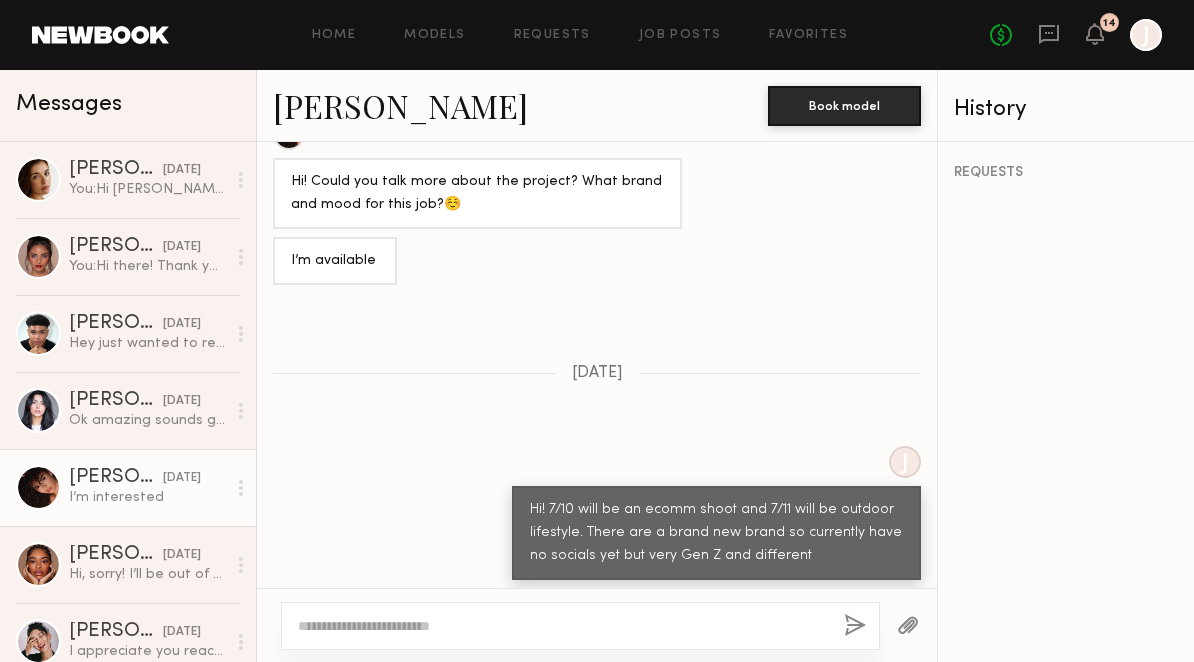 click 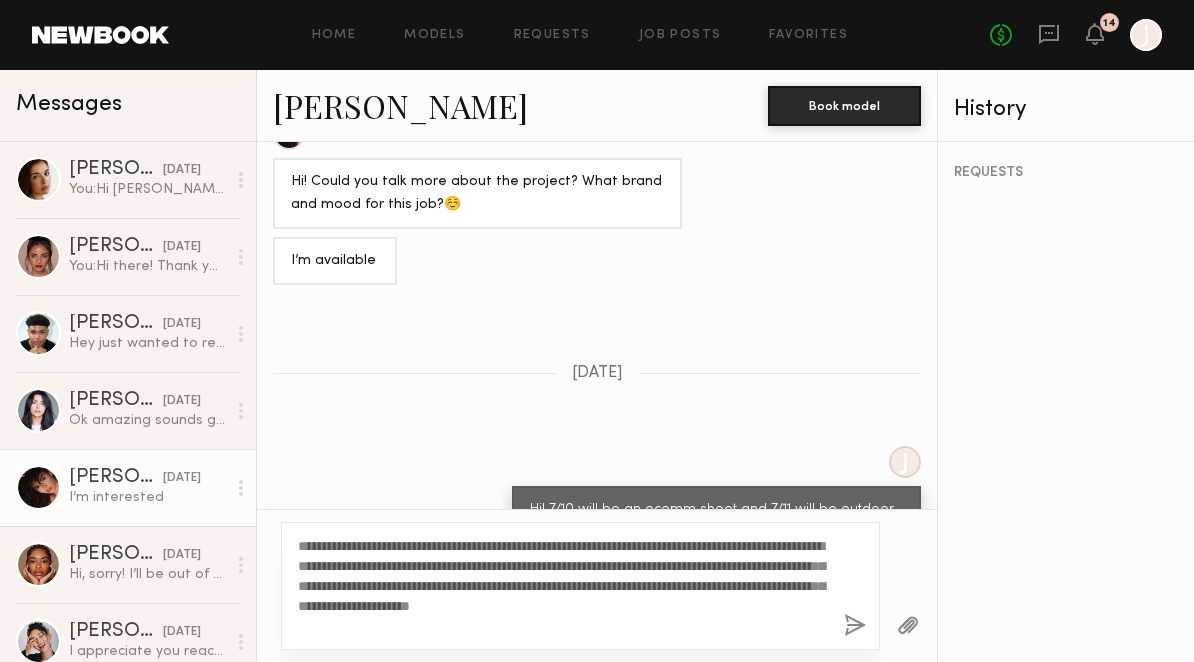 drag, startPoint x: 357, startPoint y: 547, endPoint x: 318, endPoint y: 547, distance: 39 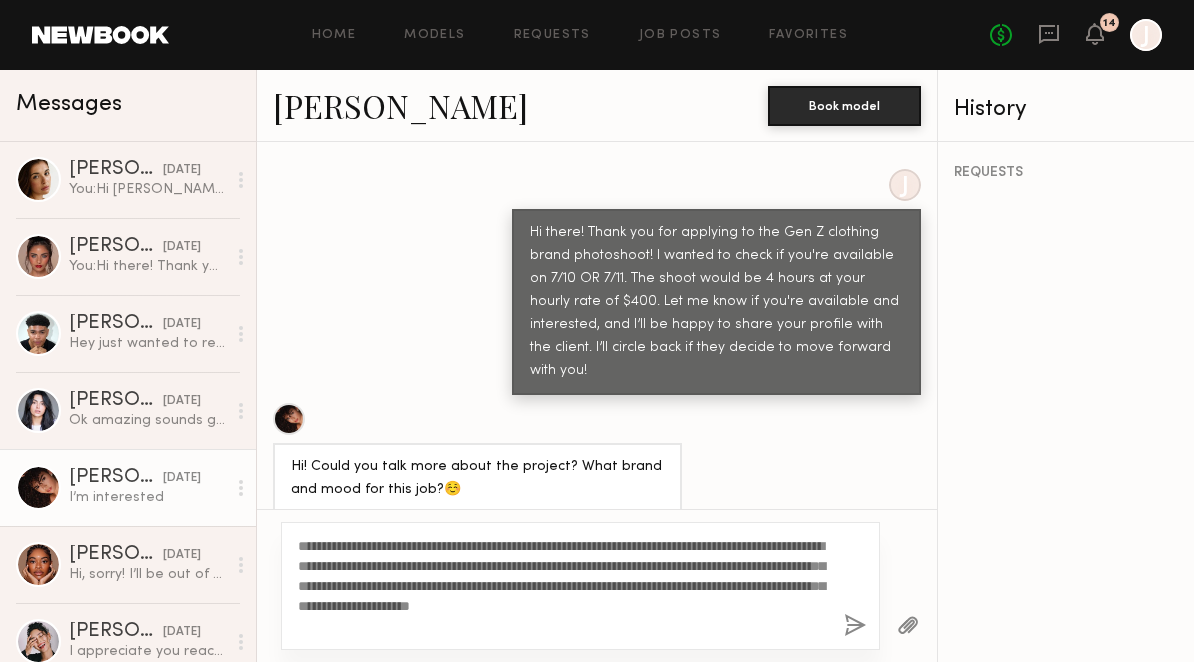 scroll, scrollTop: 2163, scrollLeft: 0, axis: vertical 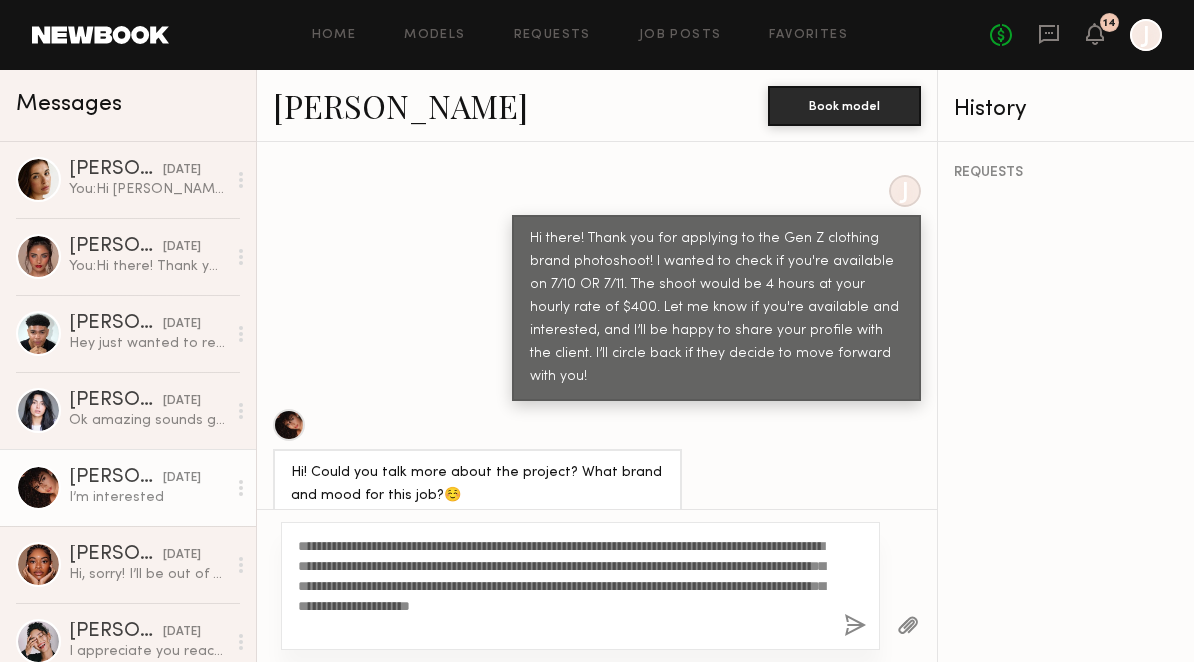 click on "Ágatha F." 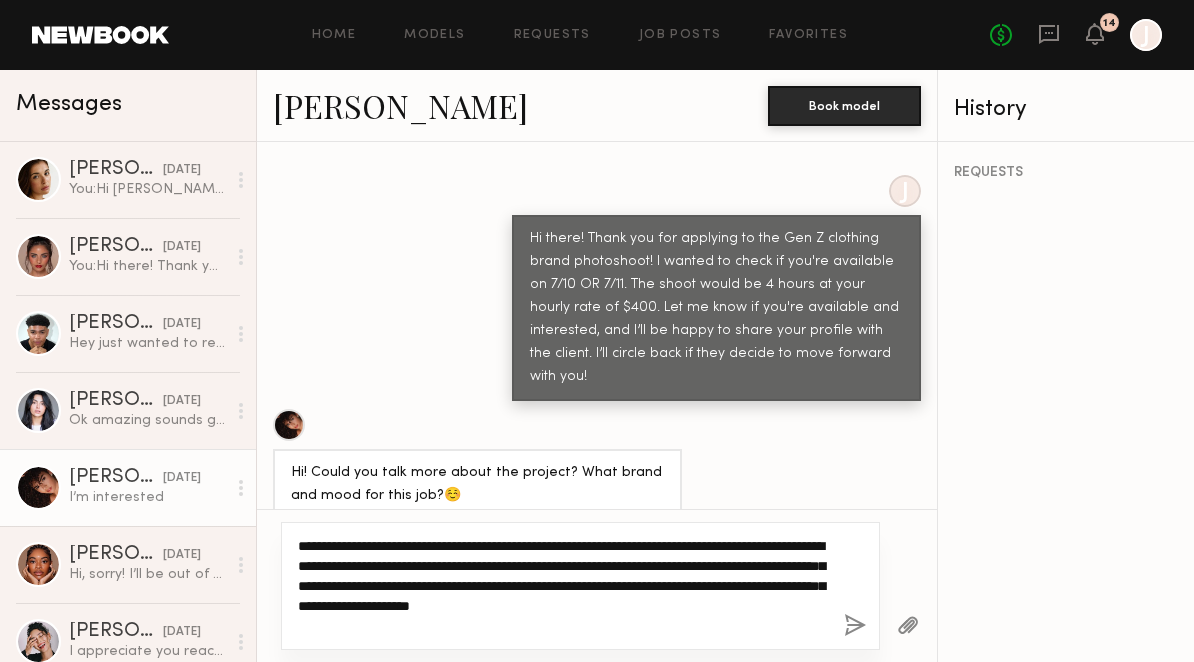 click on "**********" 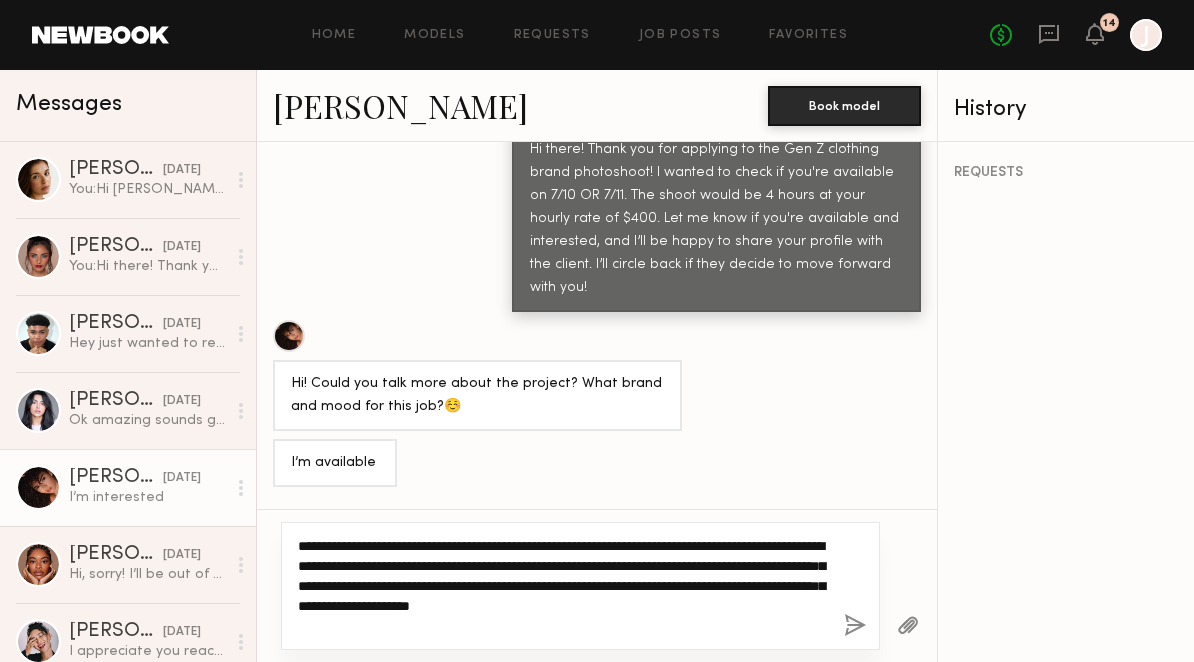 scroll, scrollTop: 2532, scrollLeft: 0, axis: vertical 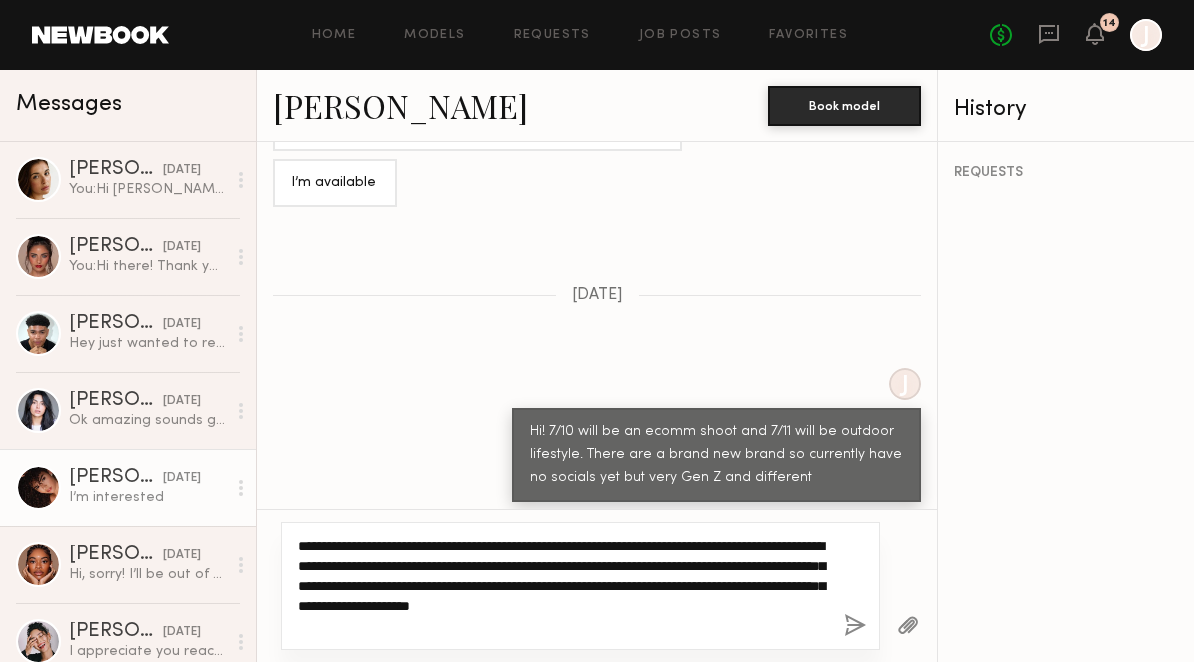 type on "**********" 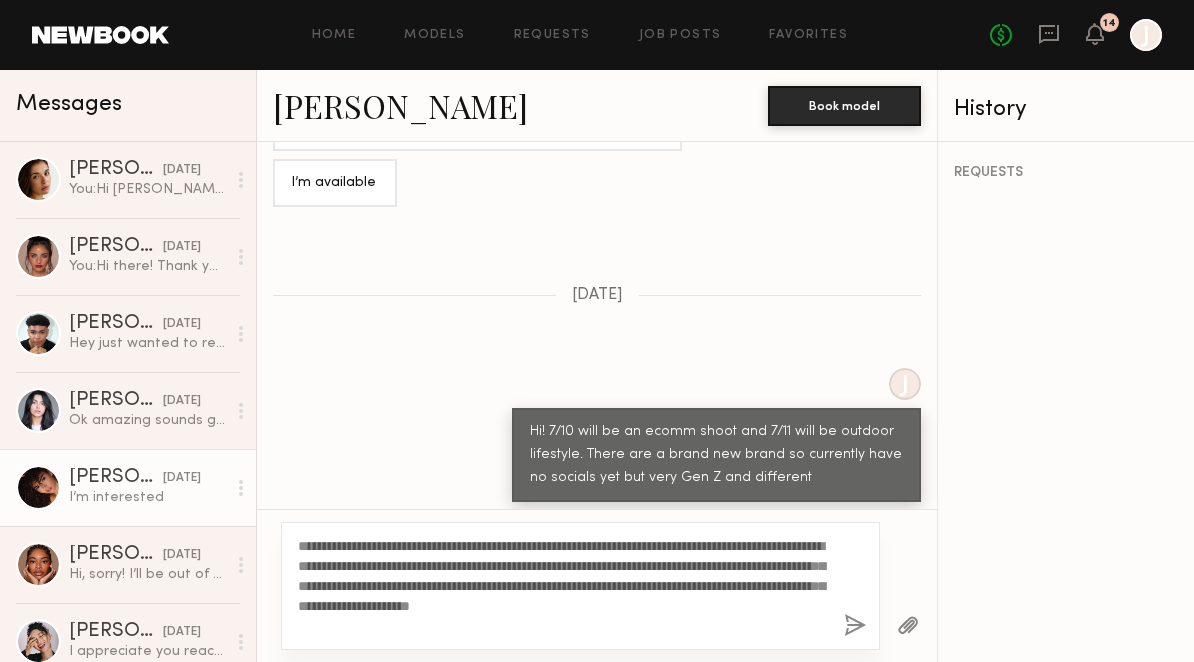 click 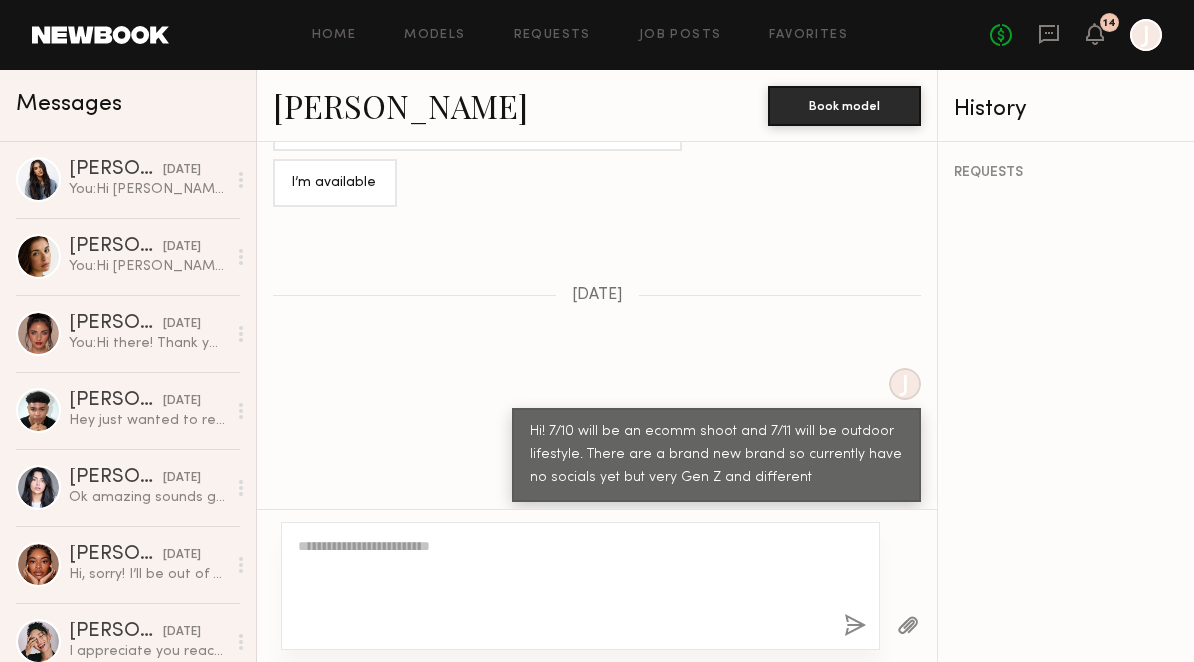 scroll, scrollTop: 2969, scrollLeft: 0, axis: vertical 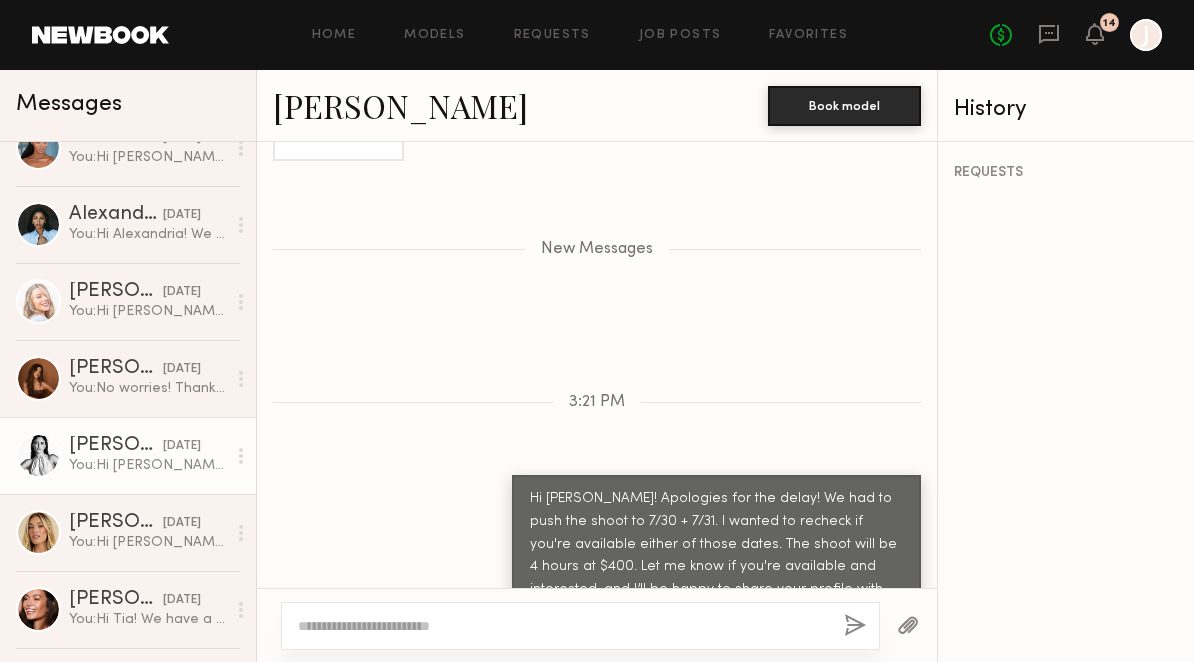 click on "06/27/2025" 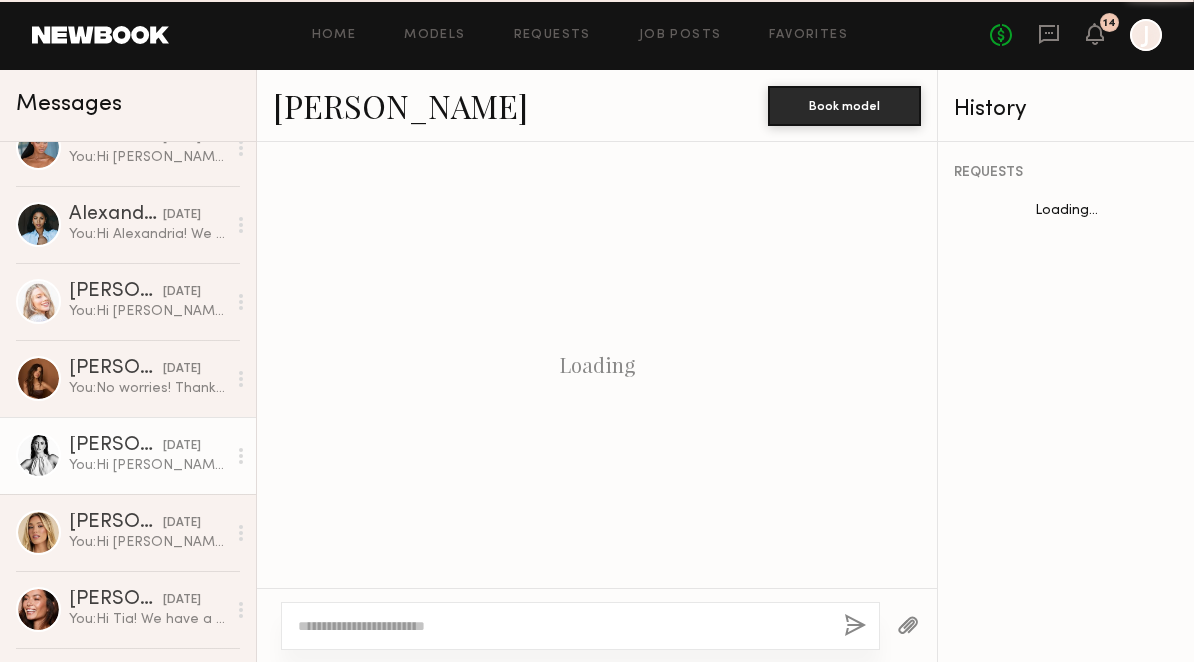 scroll, scrollTop: 1038, scrollLeft: 0, axis: vertical 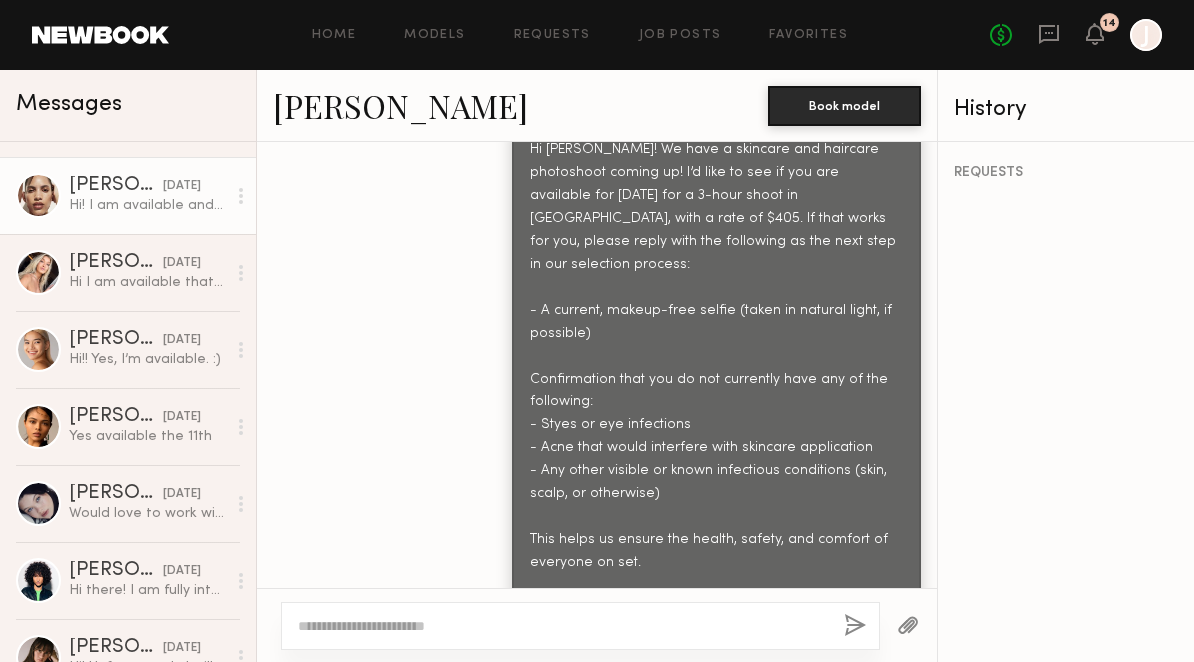 click on "Ellie L. 06/21/2025 Hi! I am available and interested! :)" 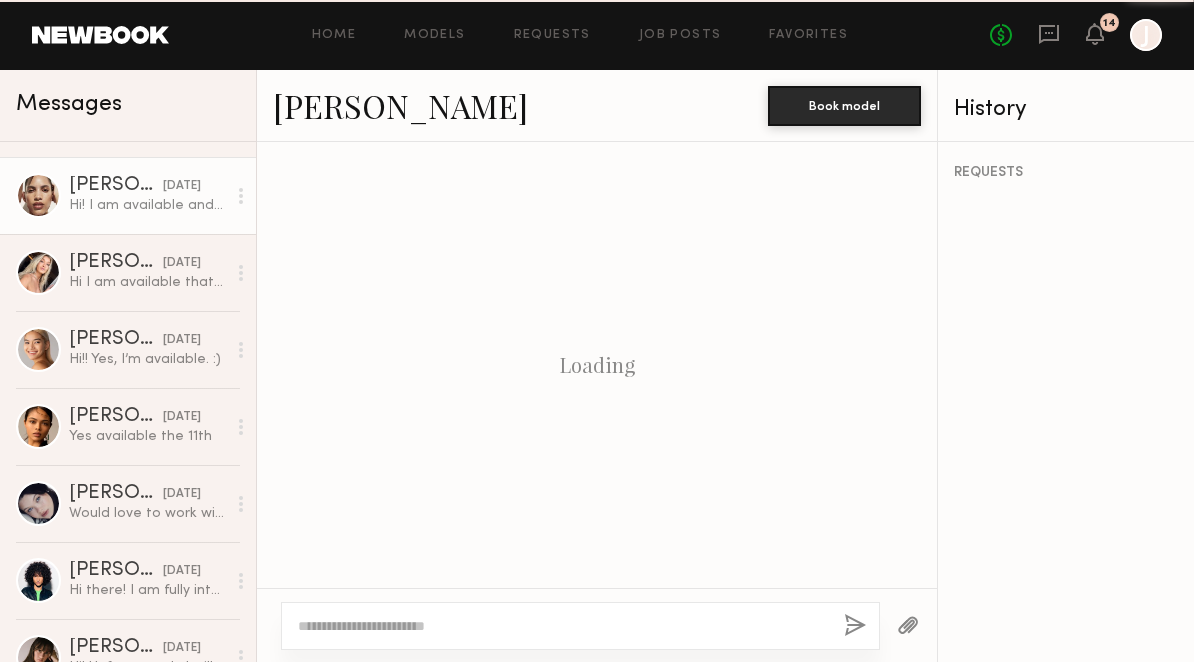 scroll, scrollTop: 925, scrollLeft: 0, axis: vertical 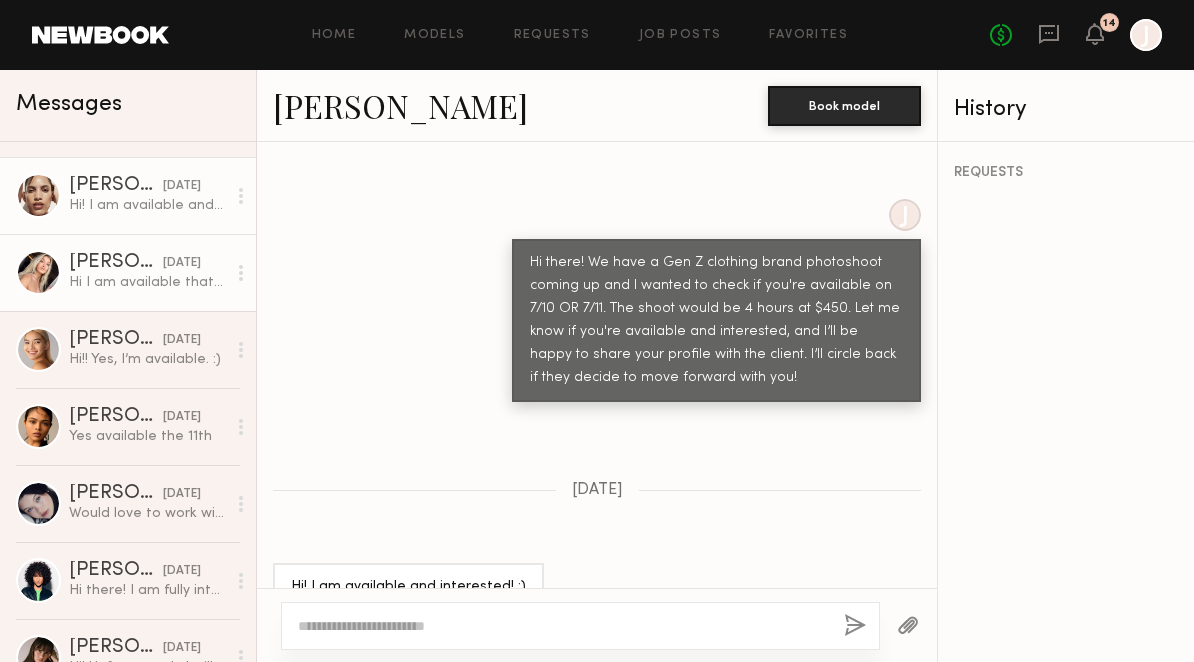 click on "Hi I am available that day ☺️ let me know if you need anything from me" 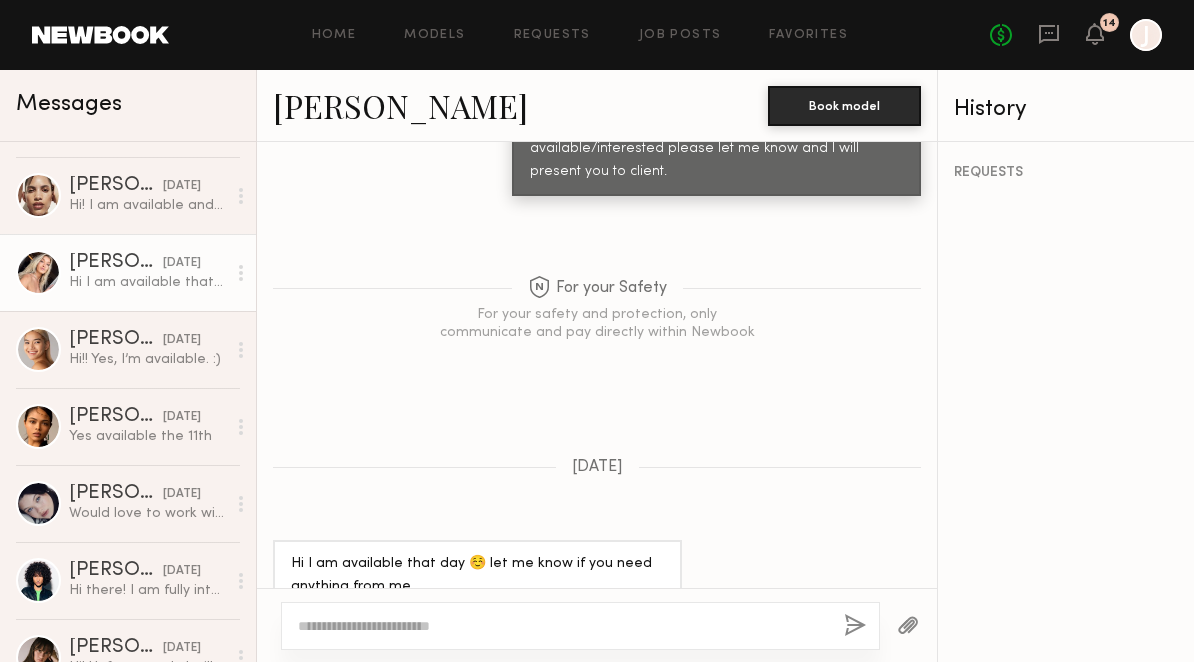 scroll, scrollTop: 931, scrollLeft: 0, axis: vertical 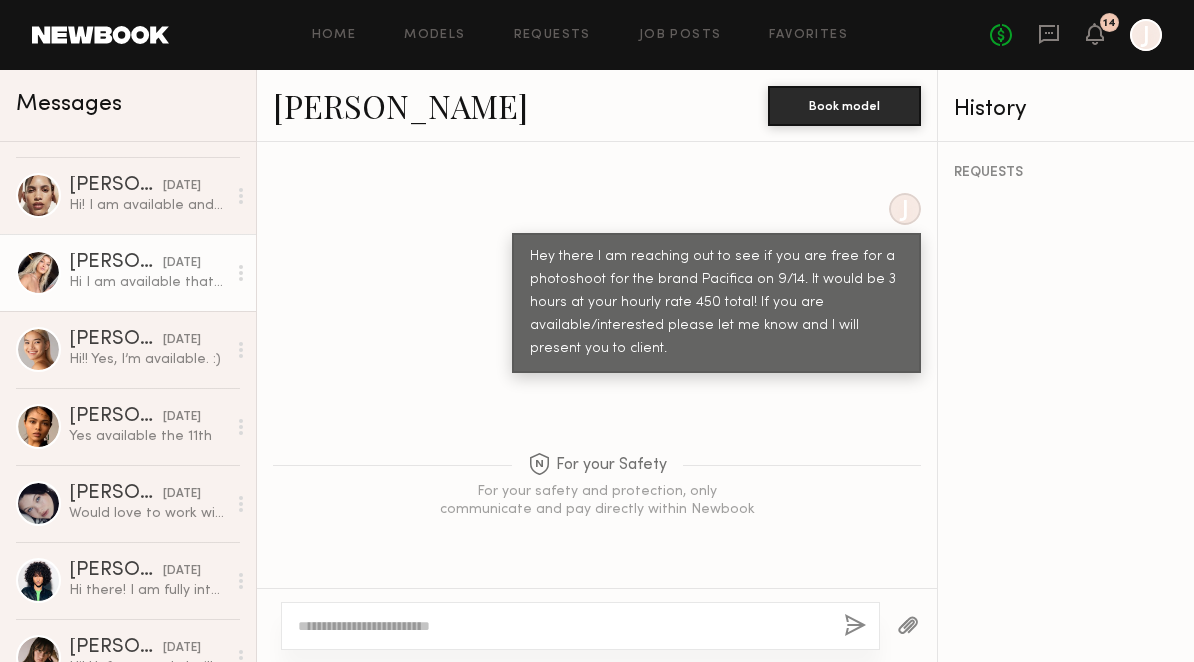 click on "Melani C." 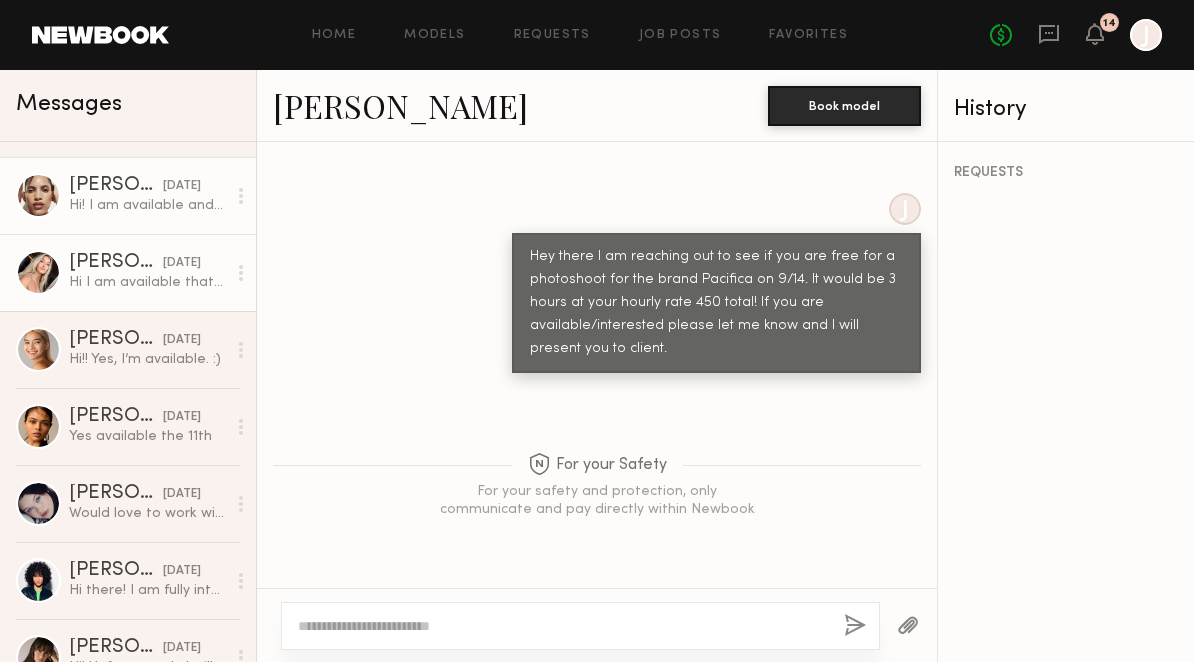 click on "Hi! I am available and interested! :)" 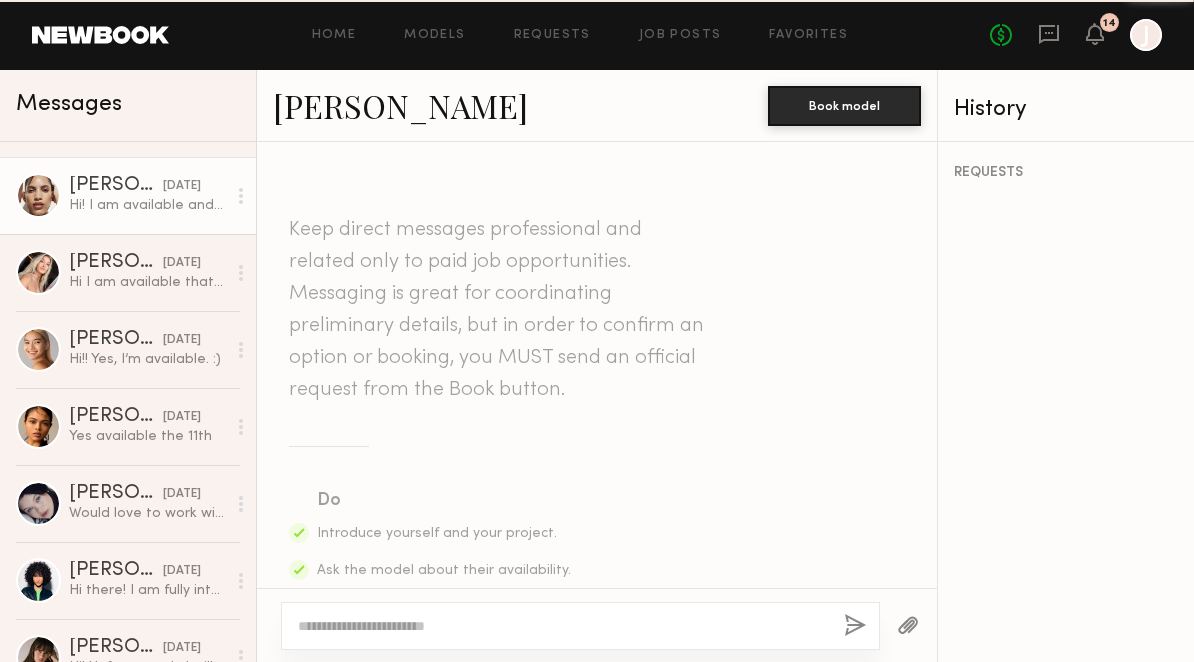 scroll, scrollTop: 925, scrollLeft: 0, axis: vertical 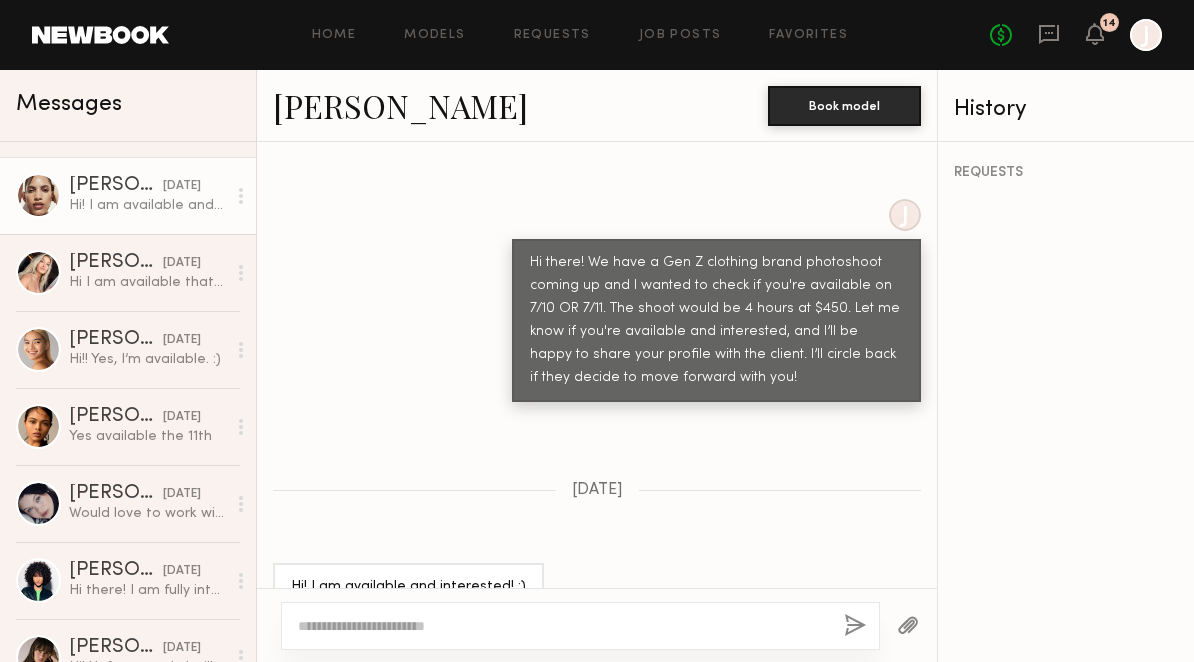 click on "[PERSON_NAME]" 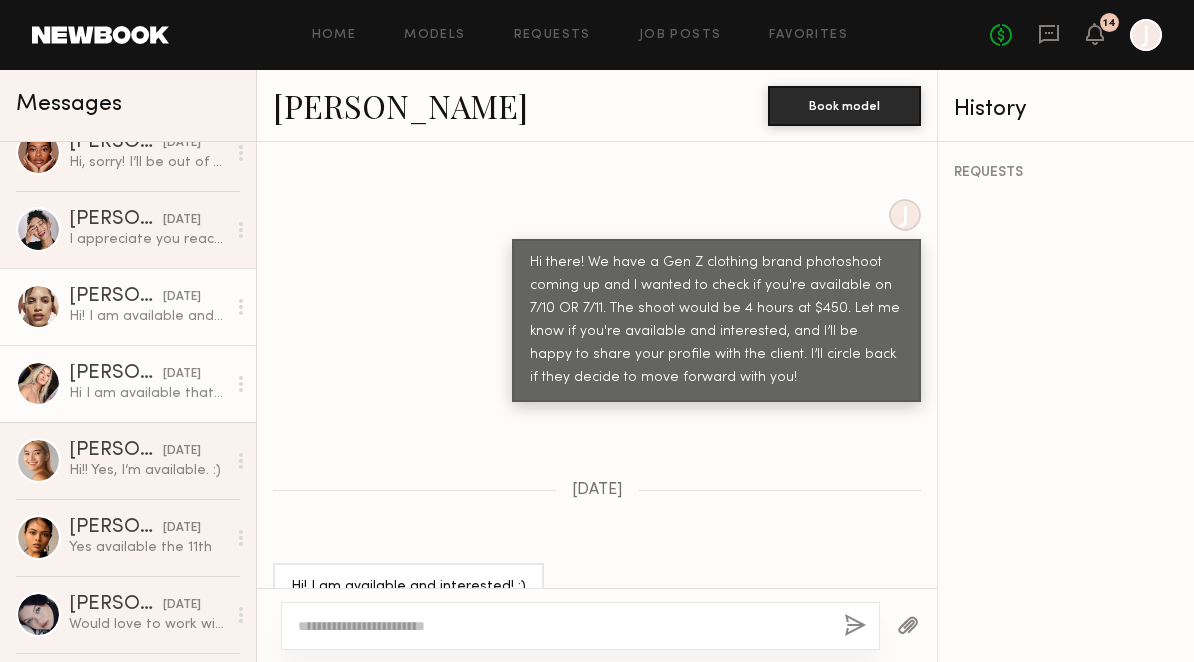 scroll, scrollTop: 14052, scrollLeft: 0, axis: vertical 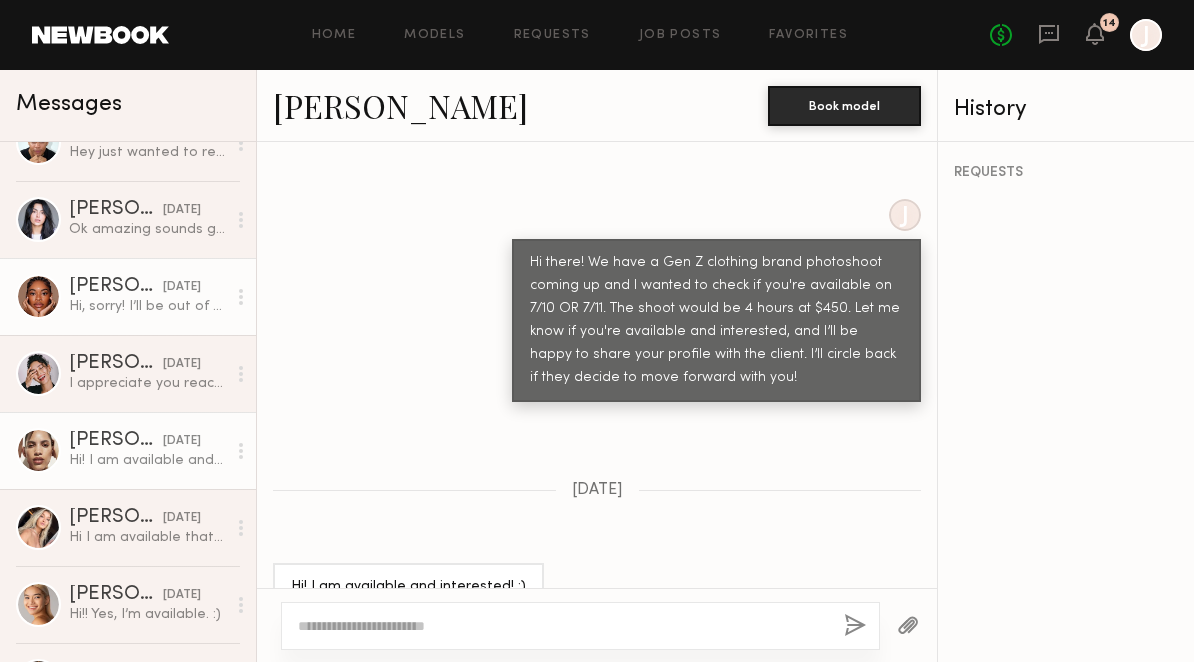 click on "[PERSON_NAME]" 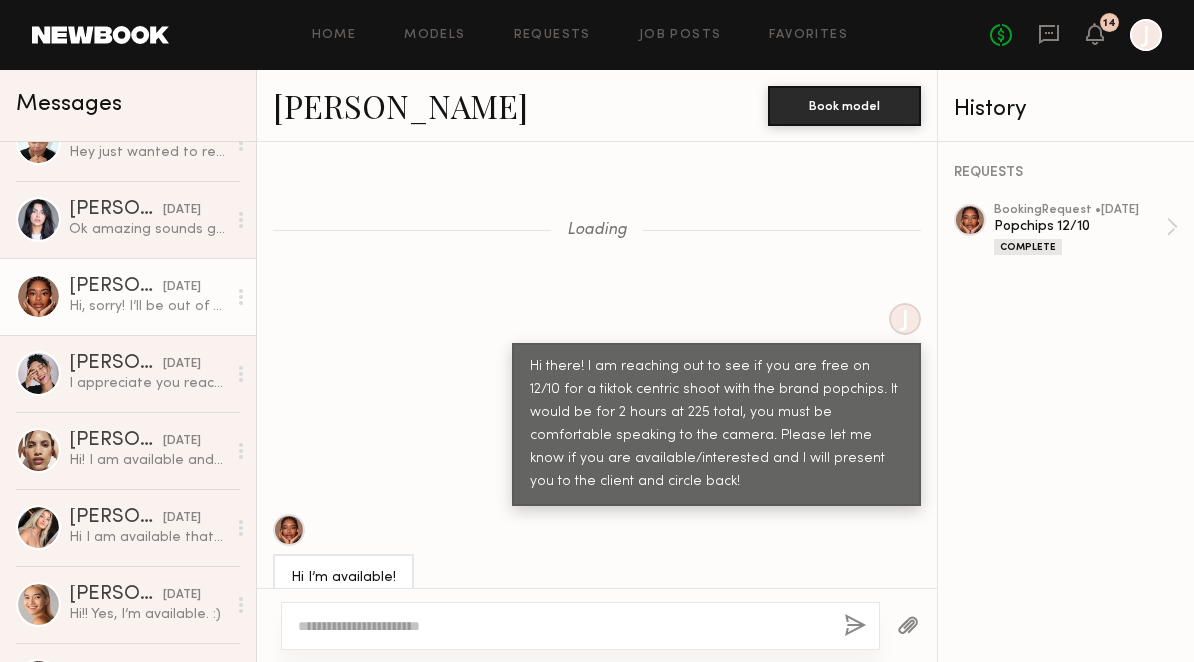 scroll, scrollTop: 2647, scrollLeft: 0, axis: vertical 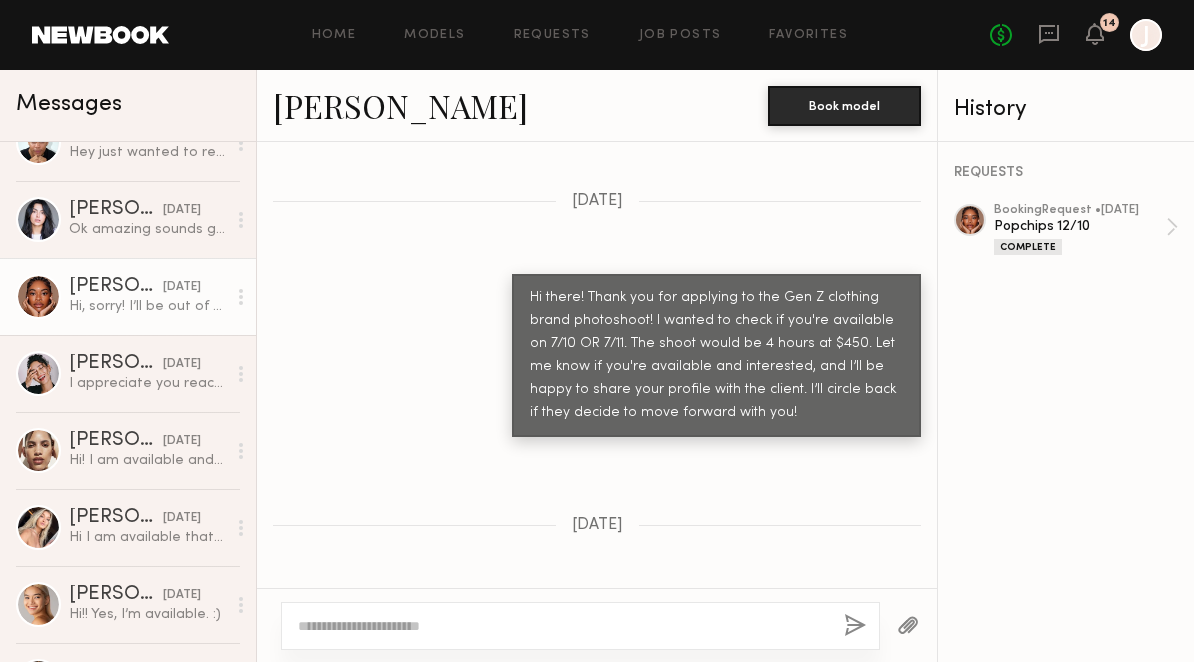 click on "[PERSON_NAME]" 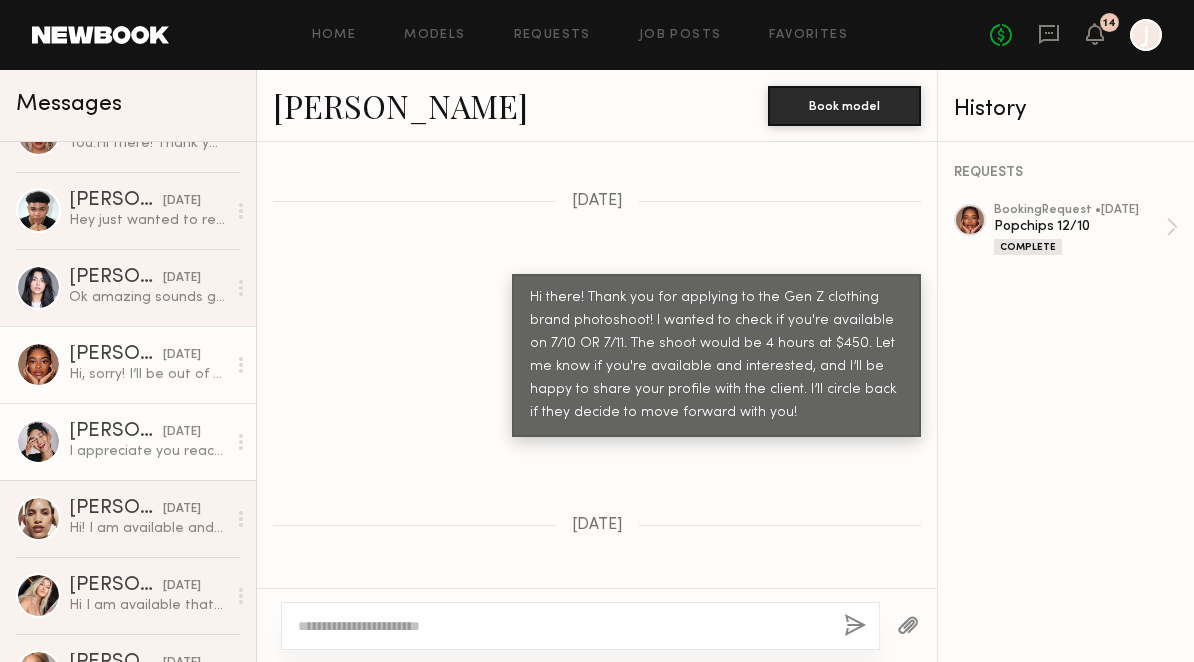 scroll, scrollTop: 13983, scrollLeft: 0, axis: vertical 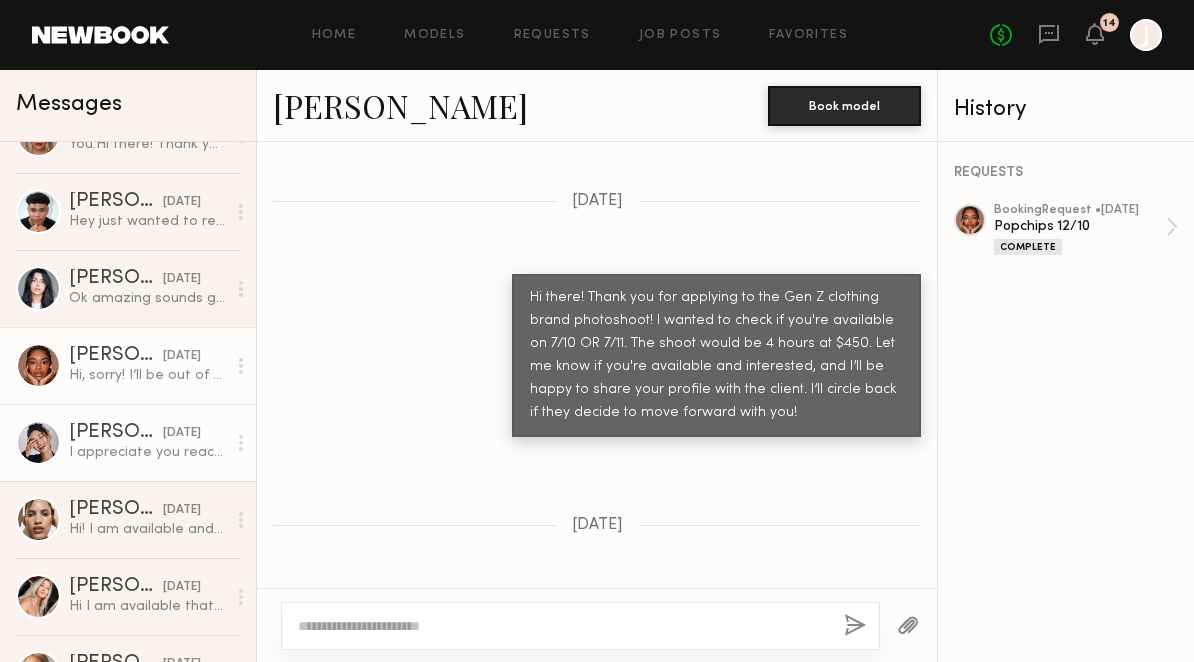 click on "Anisa N." 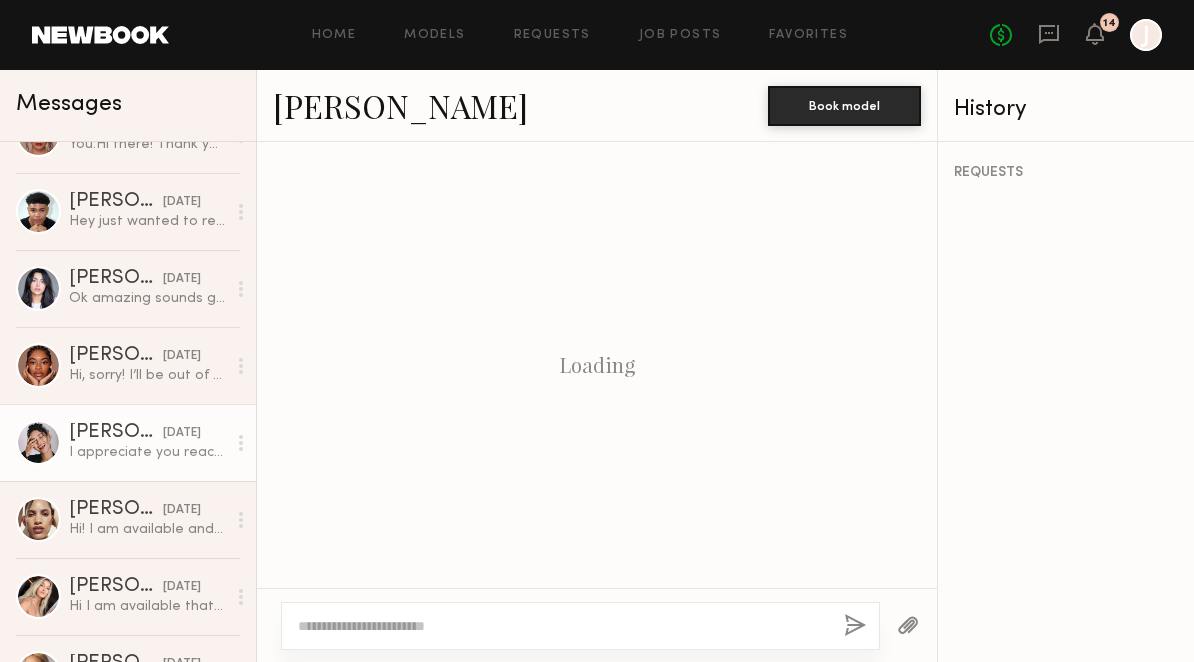 scroll, scrollTop: 2690, scrollLeft: 0, axis: vertical 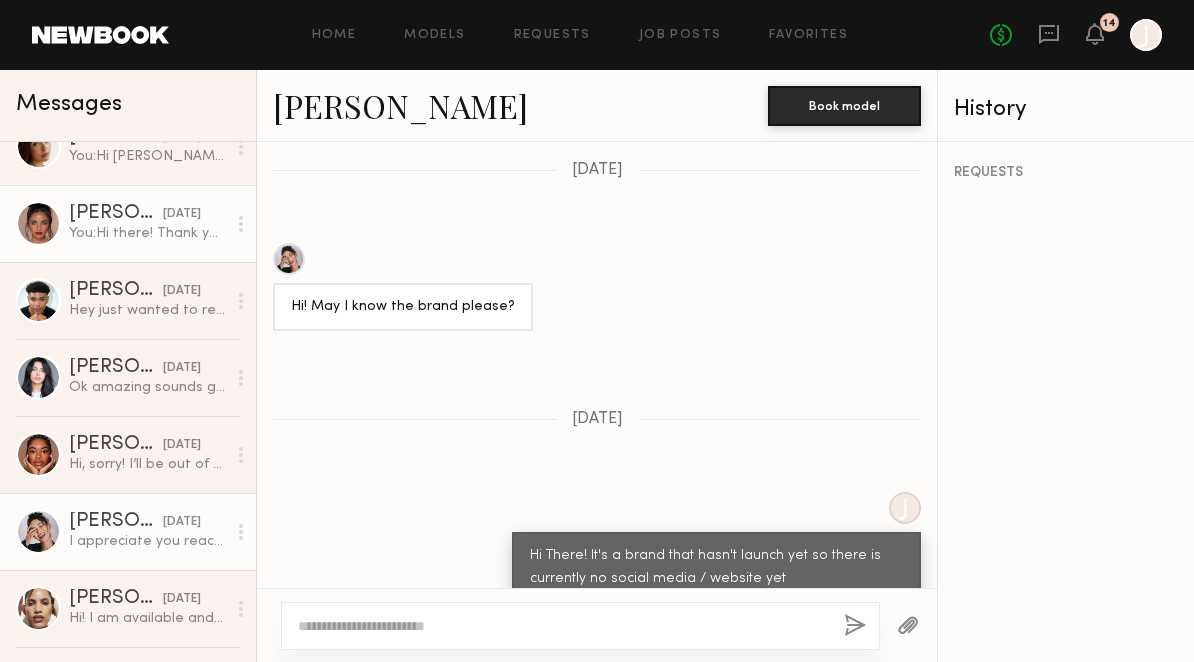 click on "You:  Hi there! Thank you for applying for our upcoming skincare and haircare photoshoot! I’d like to see if you are available for July 1st for a 3-hour shoot, with a rate of $500. If that works for you, please reply with the following as the next step in our selection process:
- A current, makeup-free selfie (taken in natural light, if possible)
Confirmation that you do not currently have any of the following:
- Styes or eye infections
- Acne that would interfere with skincare application
- Any other visible or known infectious conditions (skin, scalp, or otherwise)
This helps us ensure the health, safety, and comfort of everyone on set.
Looking forward to hearing from you!" 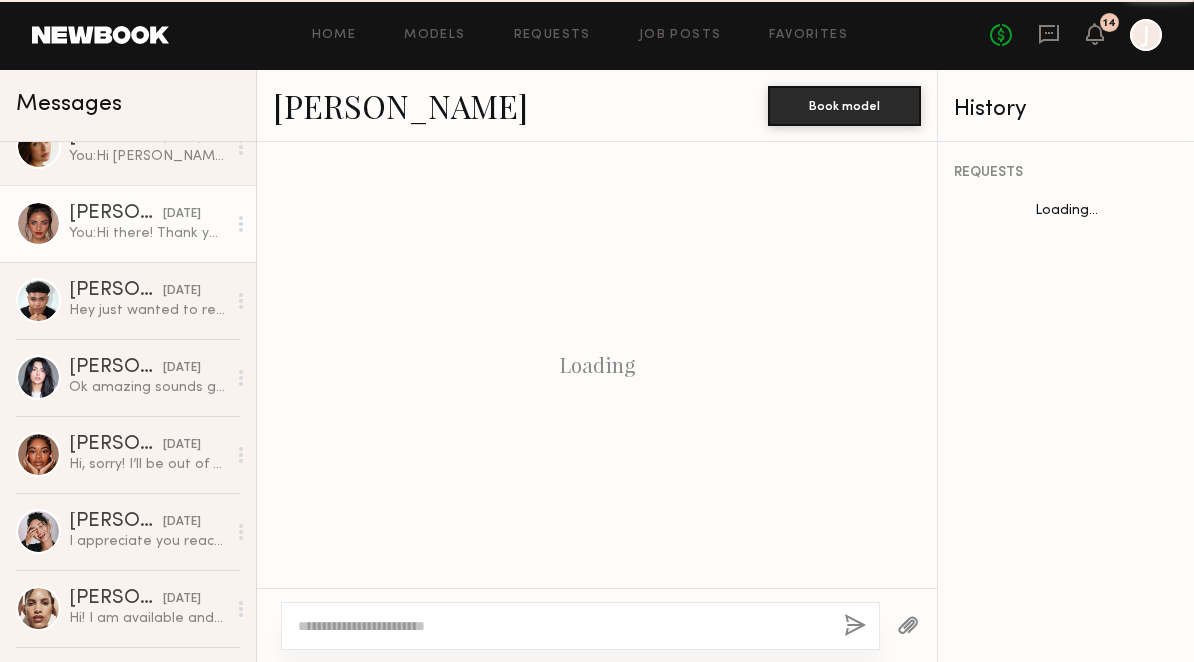 scroll, scrollTop: 1894, scrollLeft: 0, axis: vertical 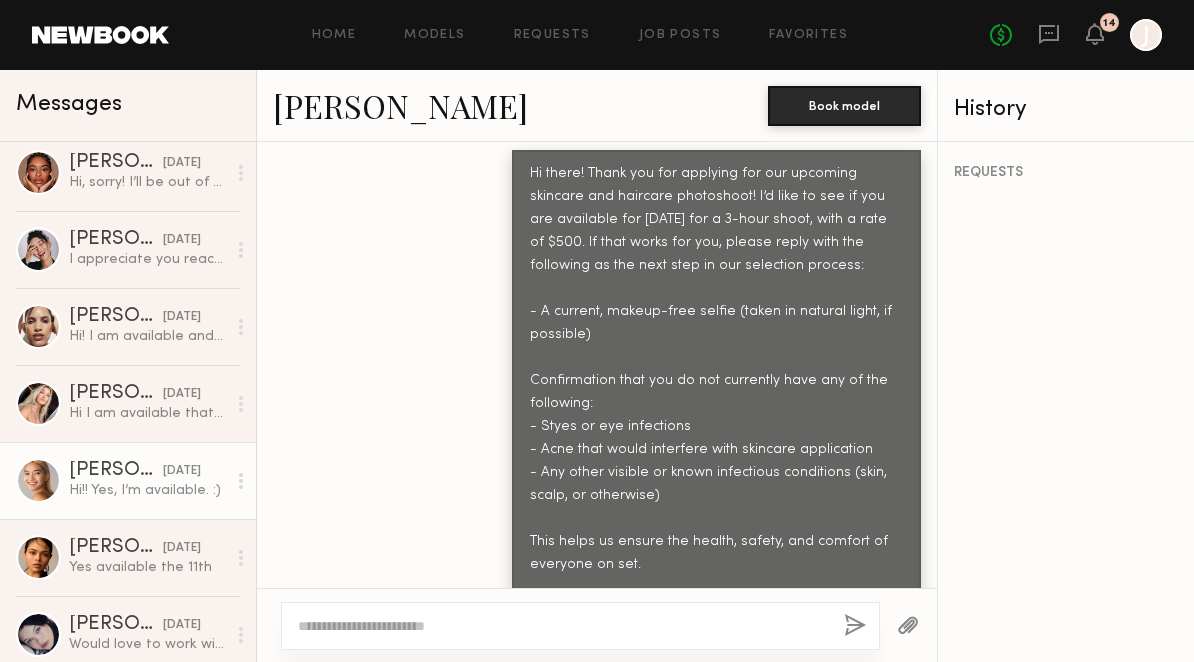 click on "Czarina K." 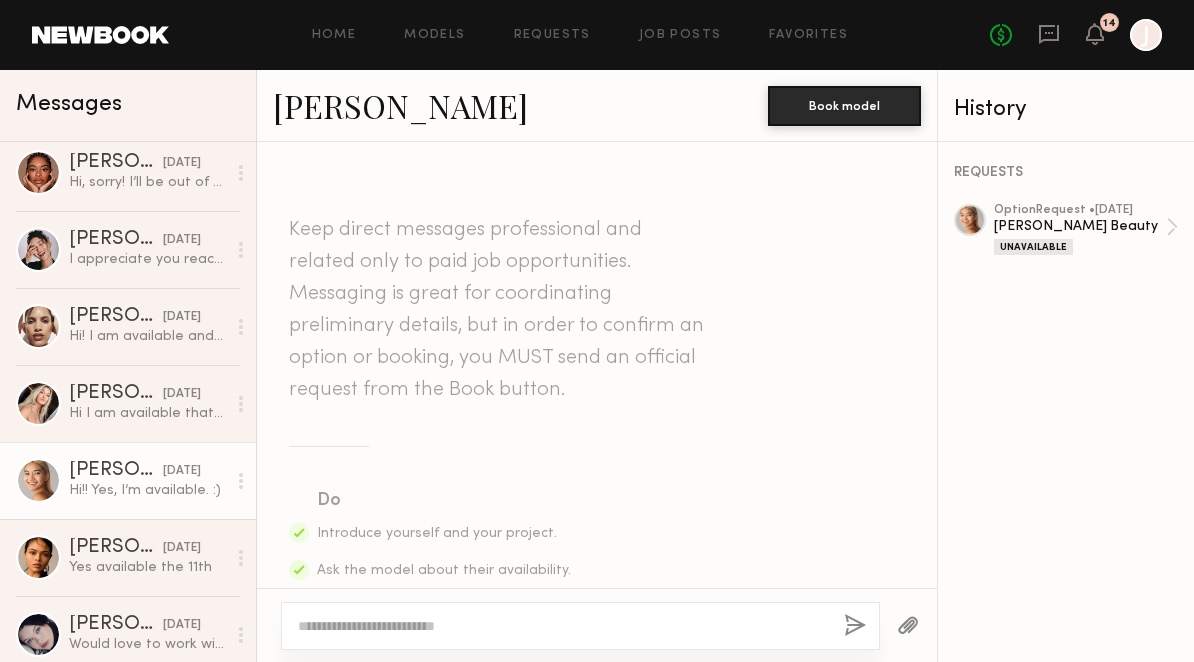 scroll, scrollTop: 925, scrollLeft: 0, axis: vertical 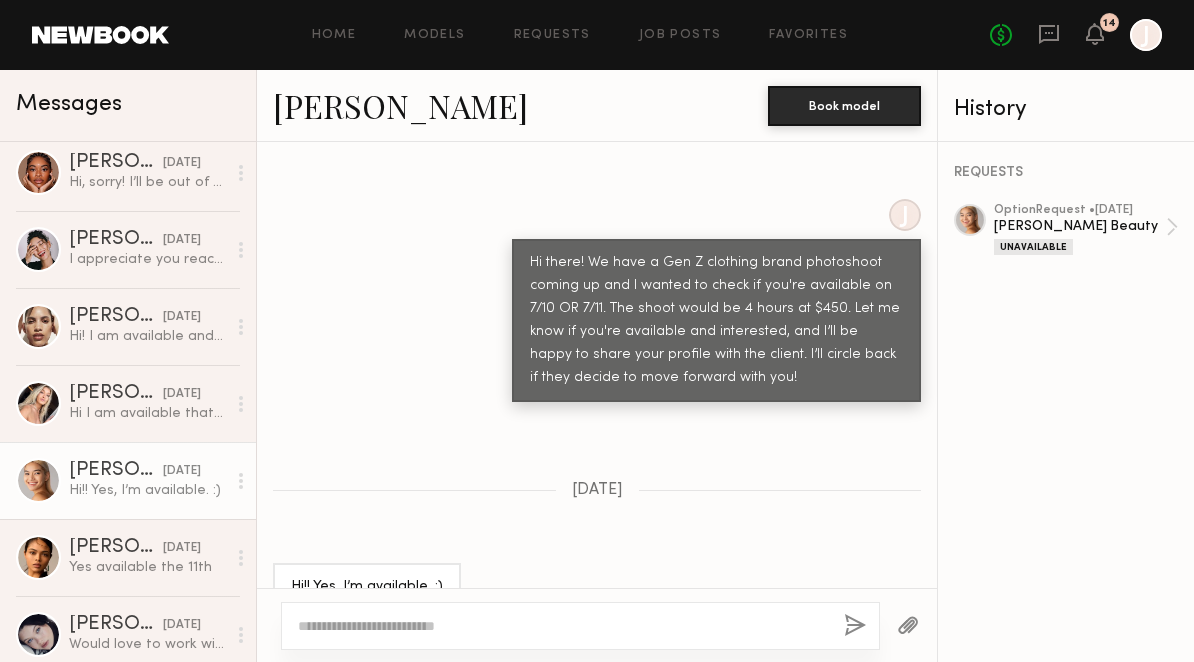click on "Czarina K." 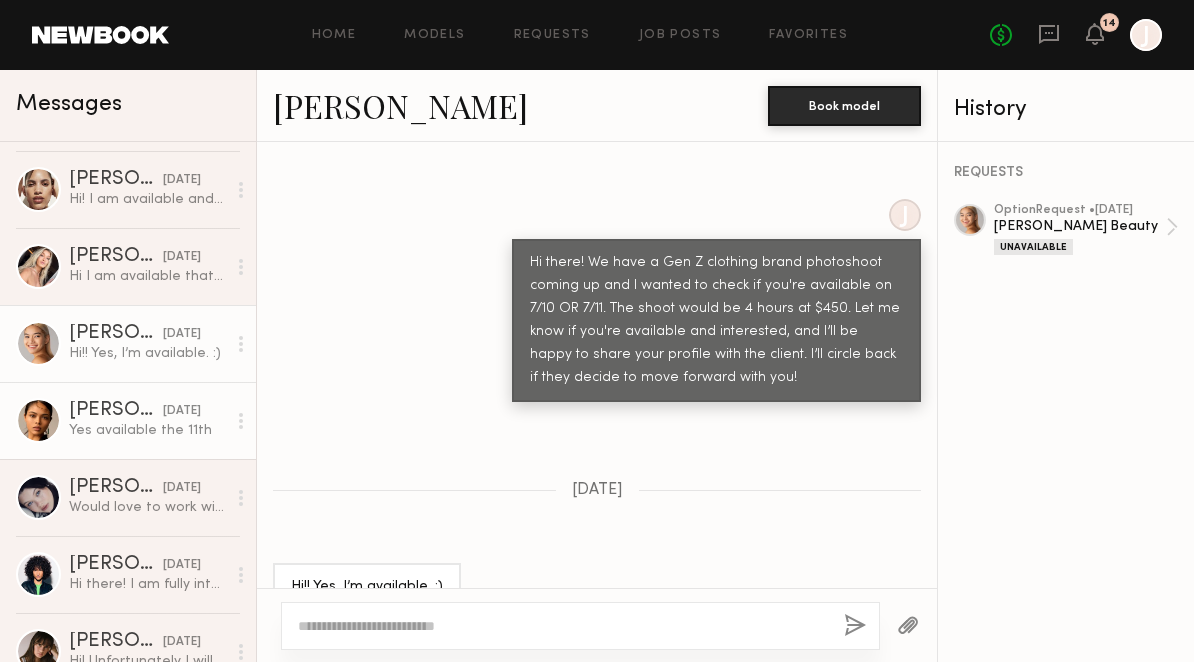 scroll, scrollTop: 14390, scrollLeft: 0, axis: vertical 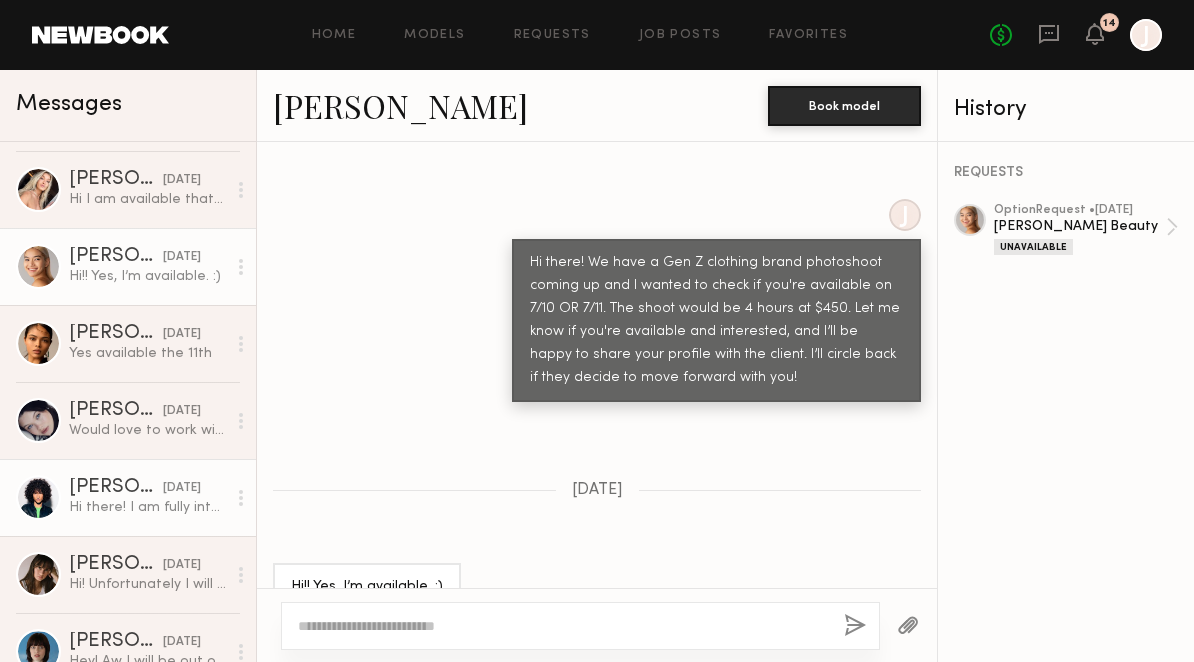 click on "06/18/2025" 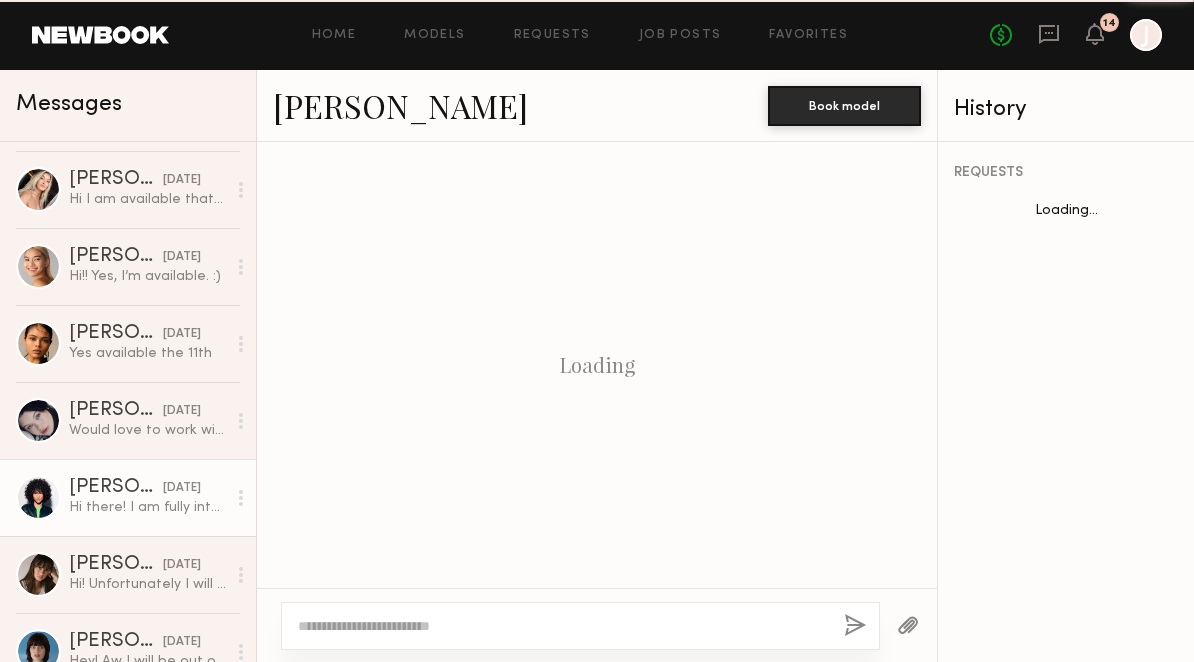 scroll, scrollTop: 819, scrollLeft: 0, axis: vertical 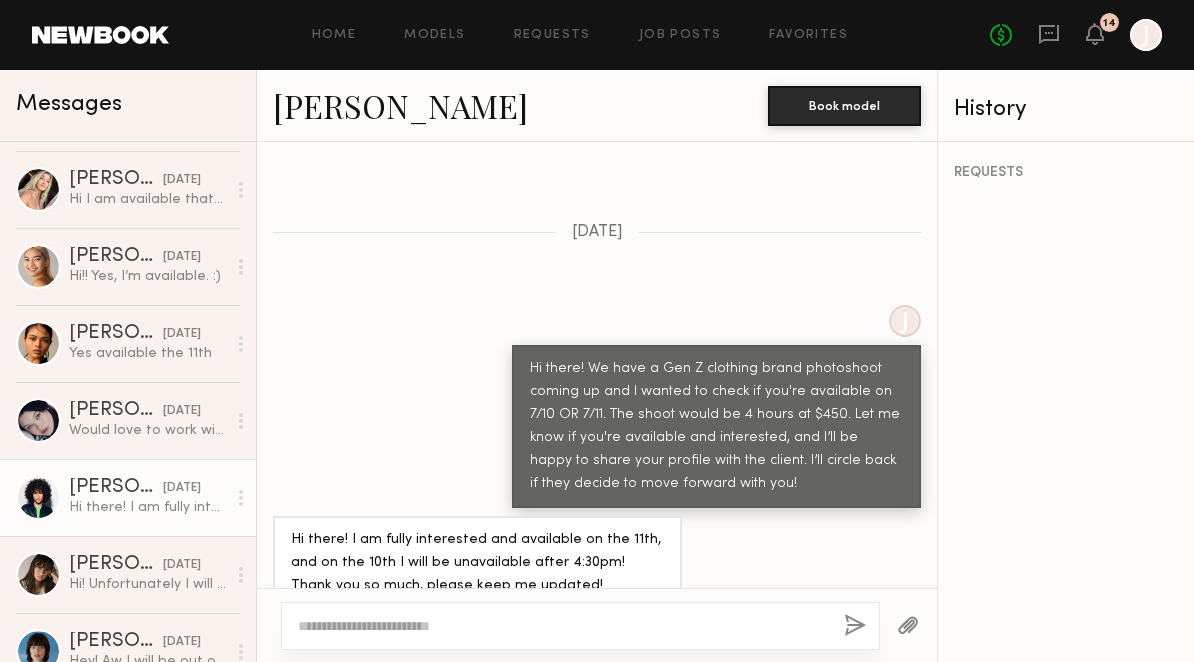 click 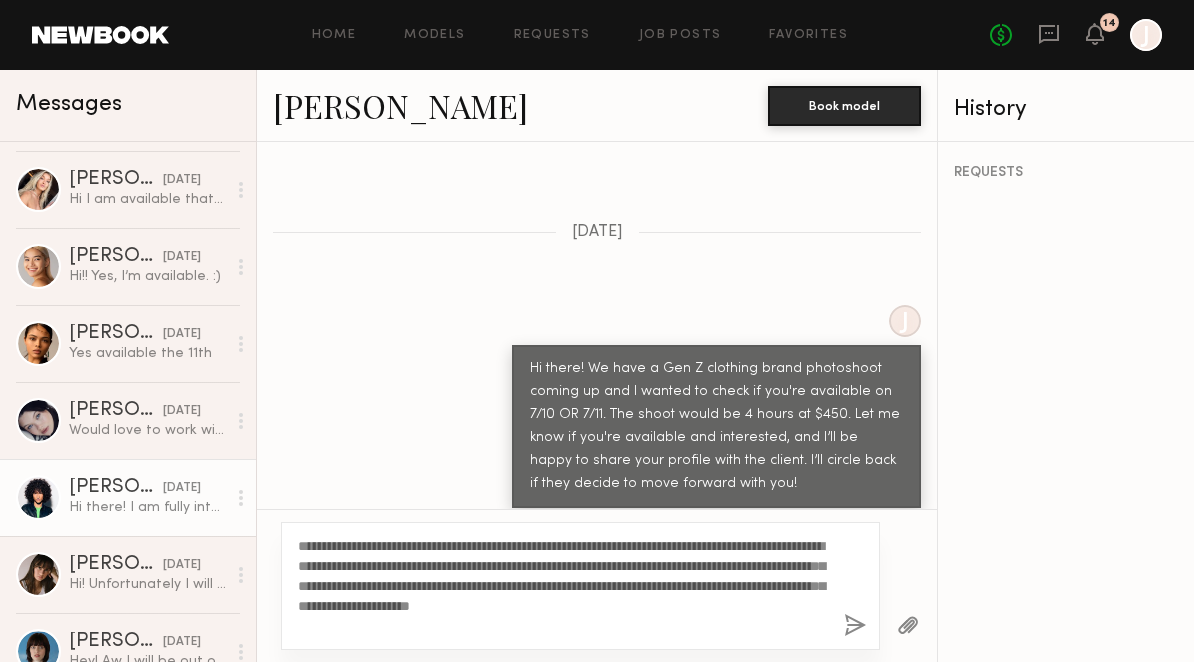 drag, startPoint x: 339, startPoint y: 628, endPoint x: 269, endPoint y: 529, distance: 121.24768 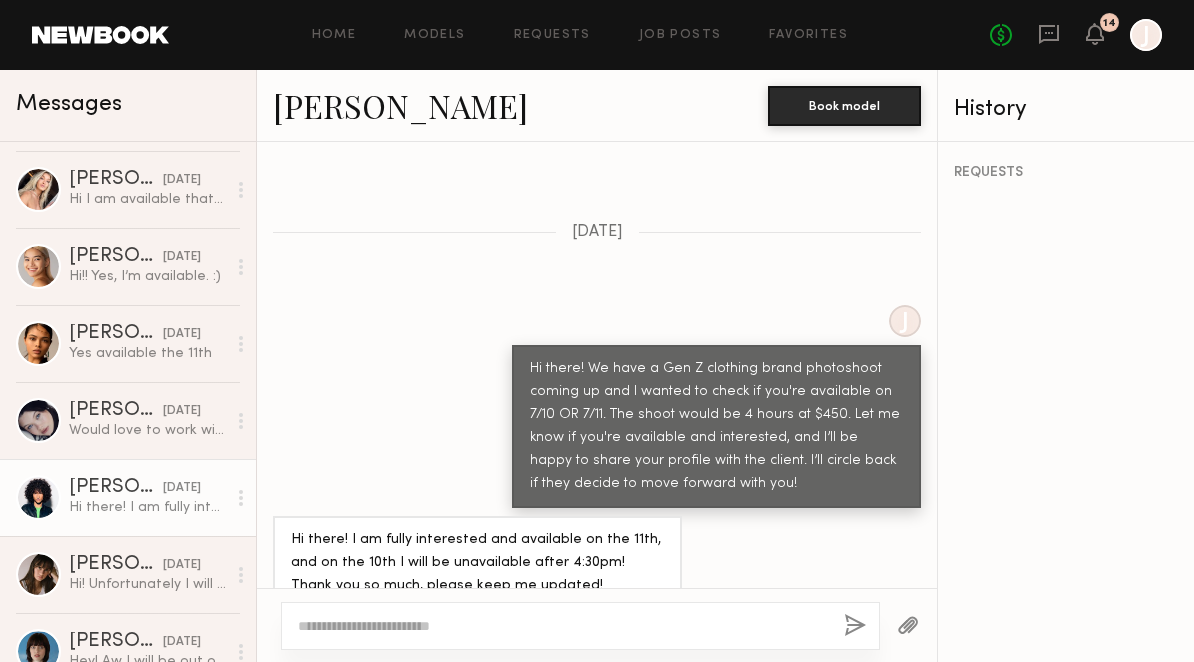 click on "Joshua A." 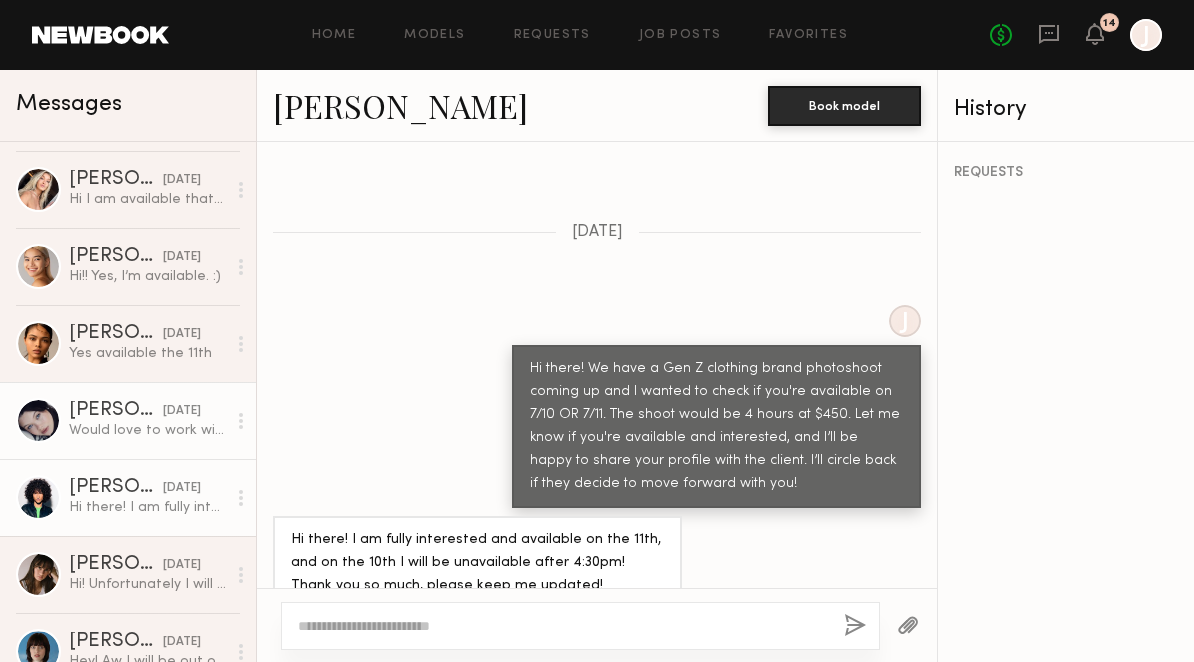 click on "Would love to work with you 🩷" 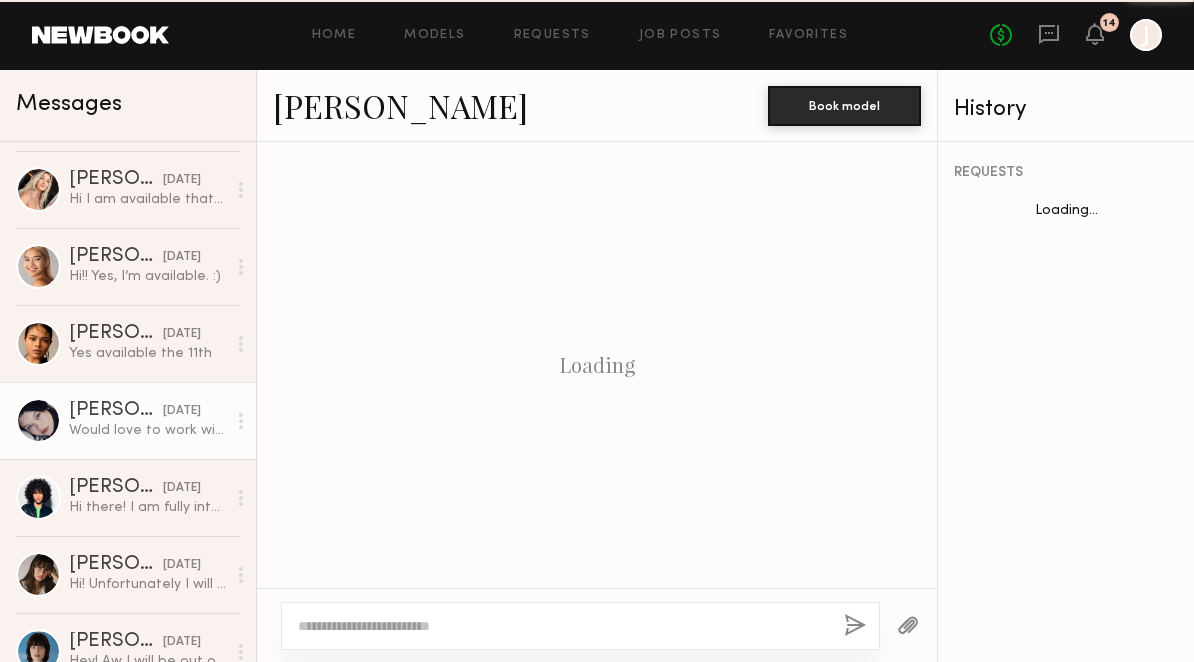 scroll, scrollTop: 1352, scrollLeft: 0, axis: vertical 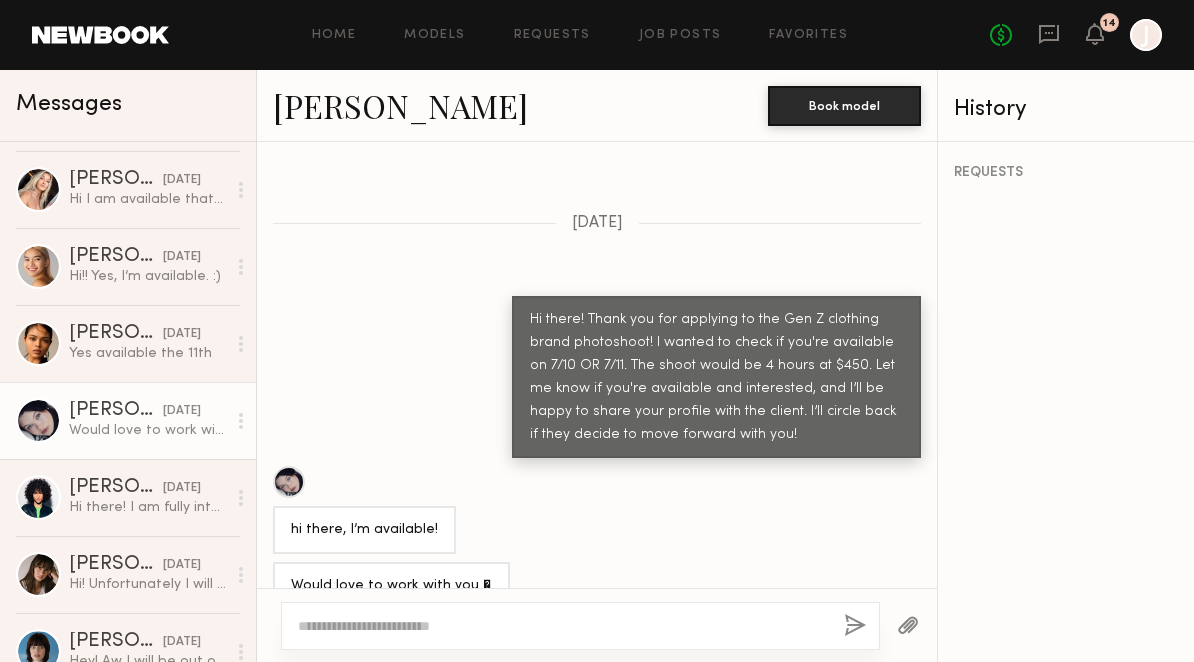 click on "Marina F." 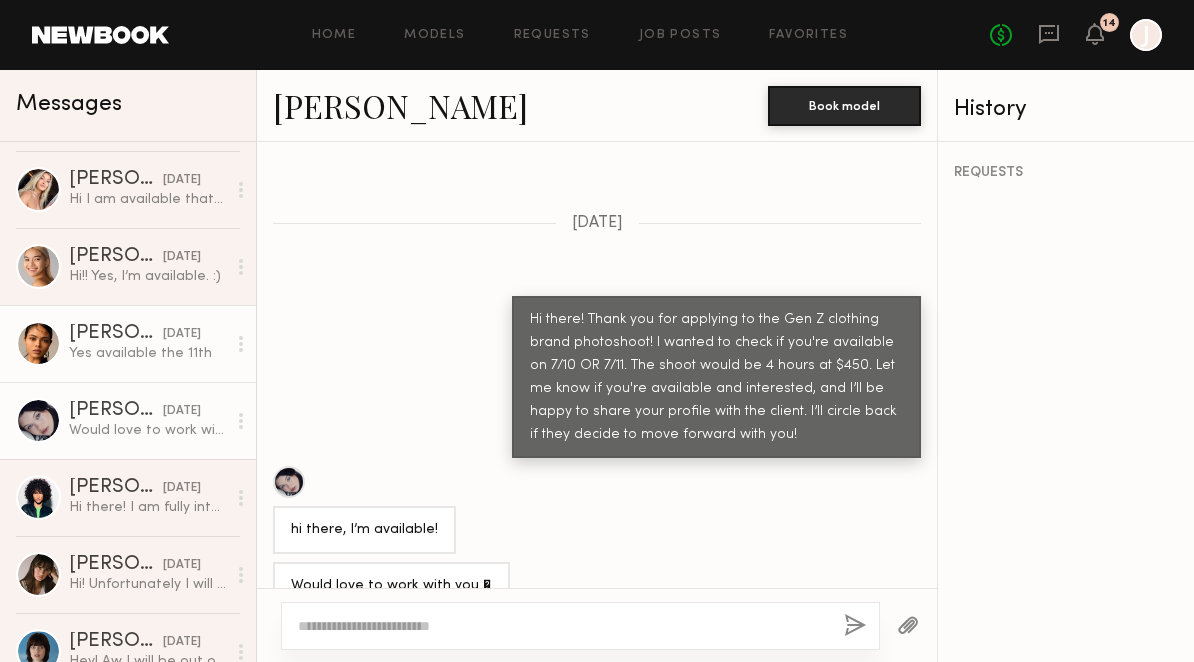 click on "Yes available the 11th" 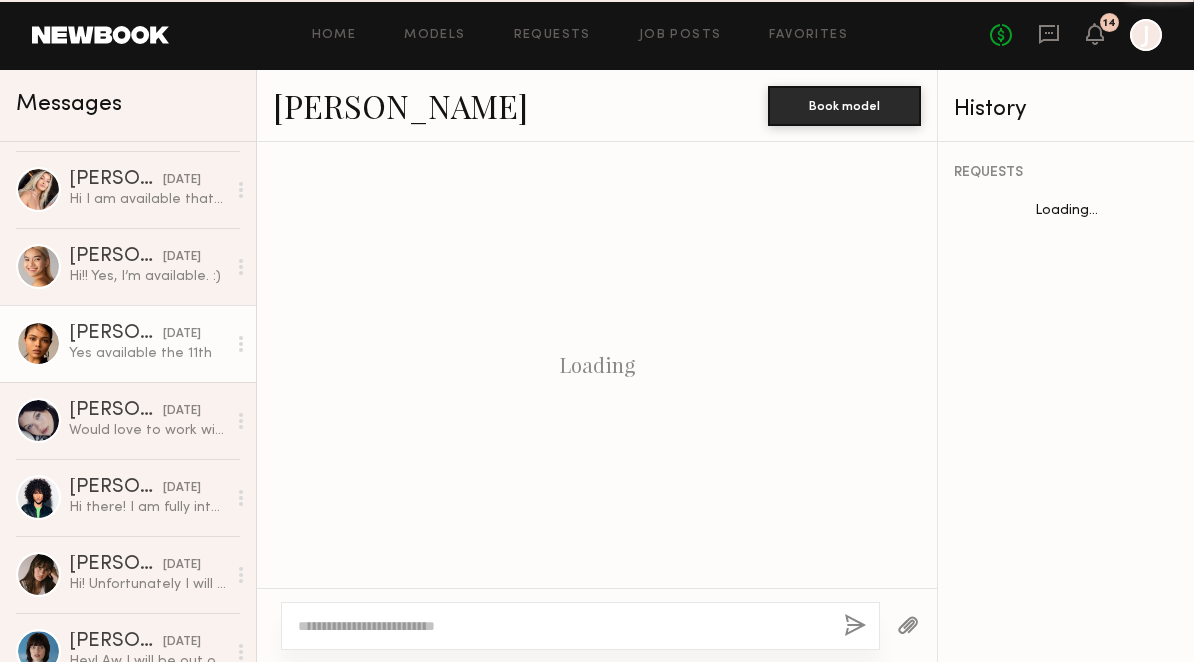 scroll, scrollTop: 1663, scrollLeft: 0, axis: vertical 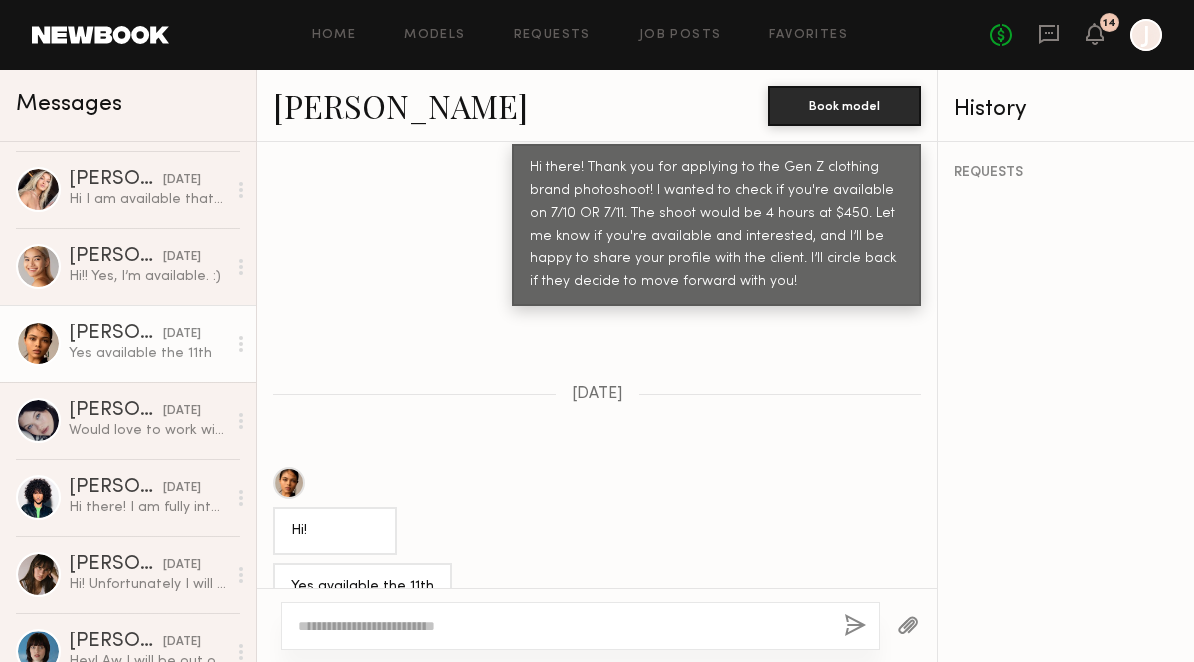 click on "Sharmin E." 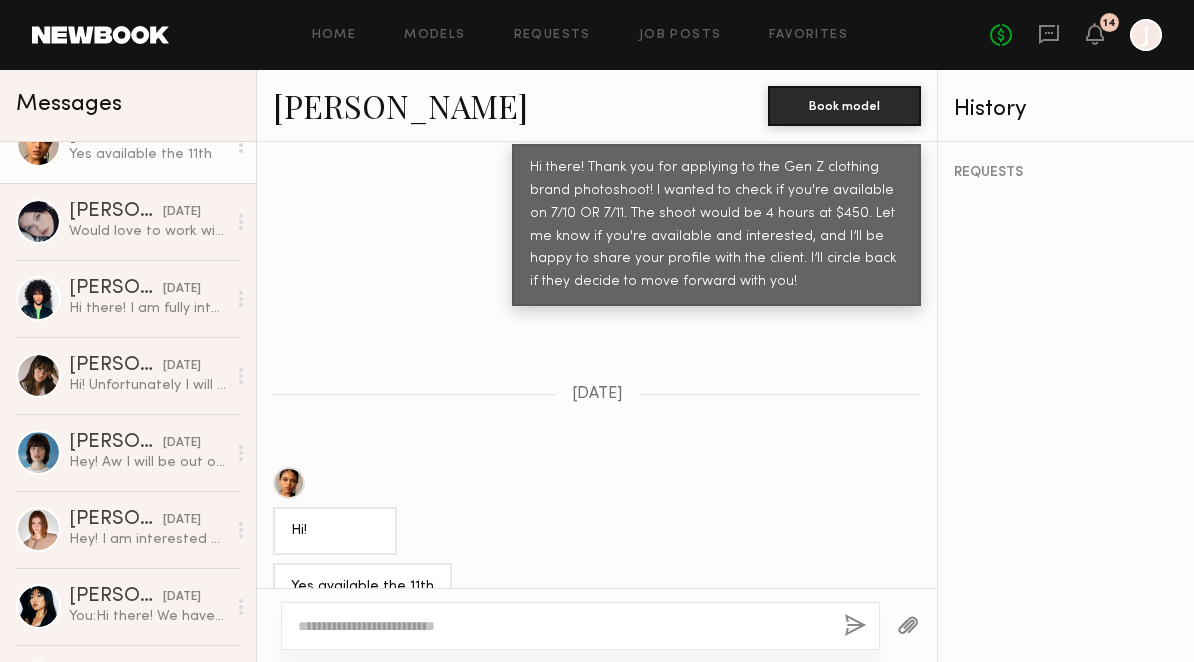 scroll, scrollTop: 14590, scrollLeft: 0, axis: vertical 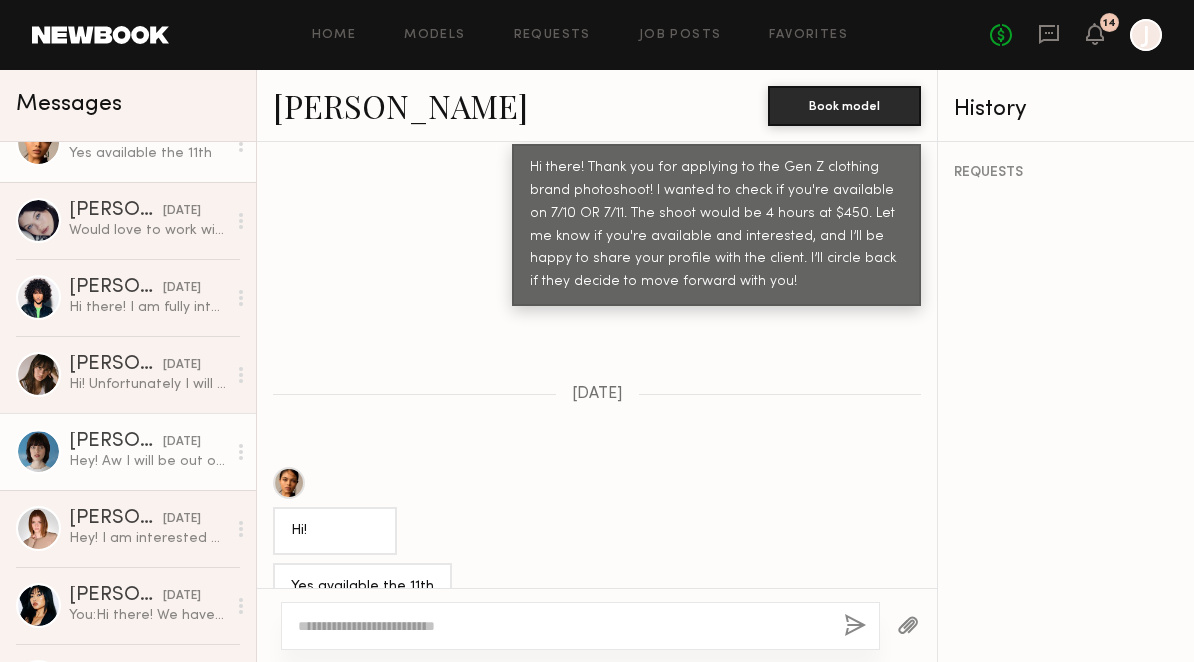 click on "Aurora d." 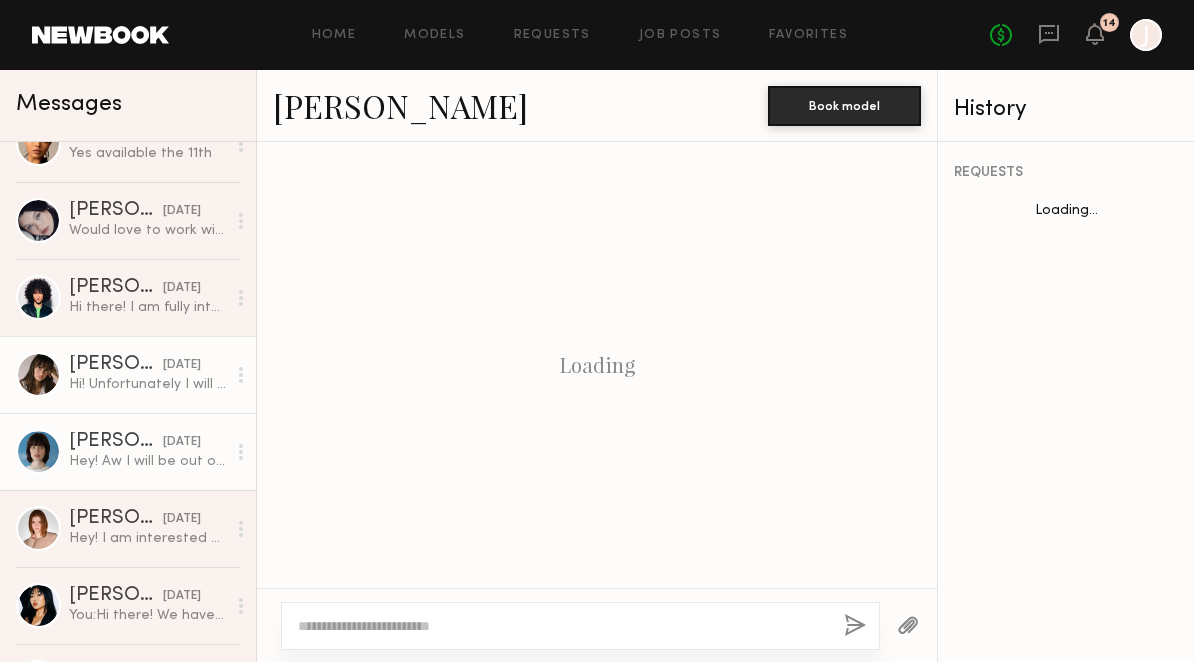 scroll, scrollTop: 796, scrollLeft: 0, axis: vertical 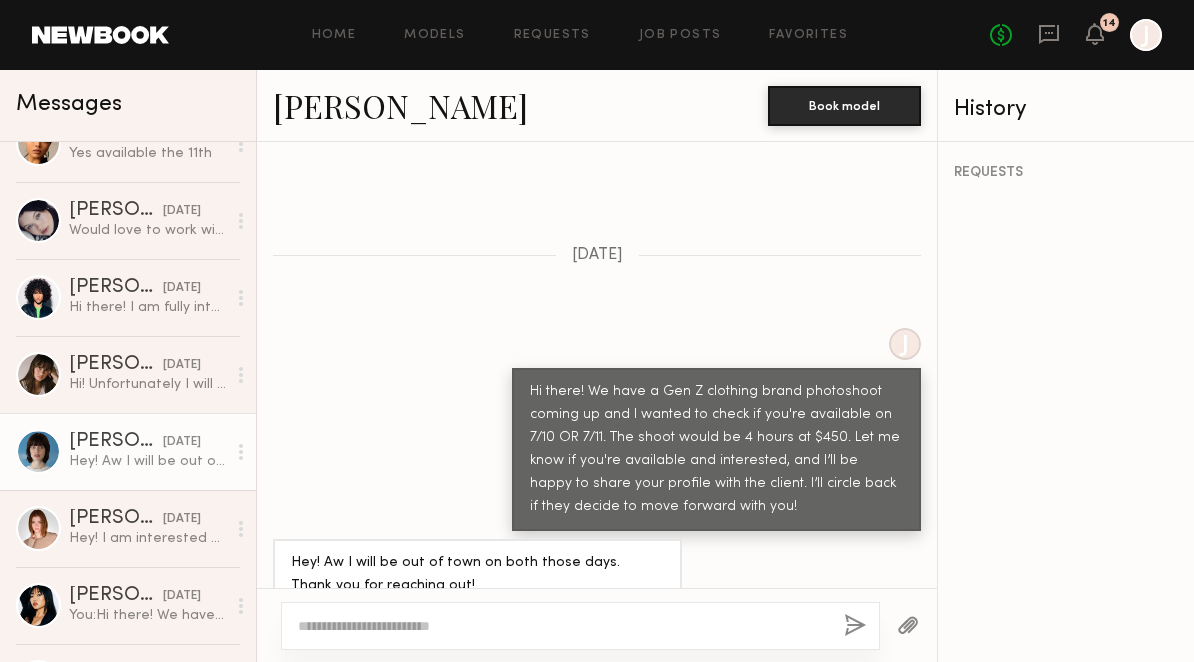 click on "Aurora d." 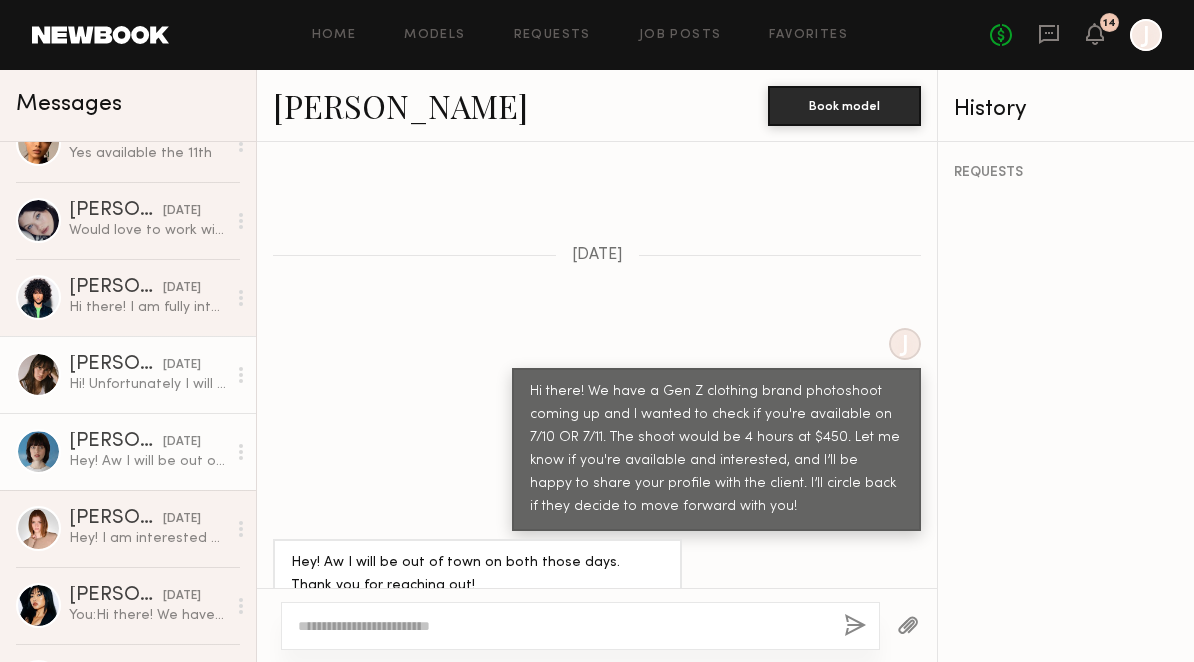 click on "Hi! Unfortunately I will be out of town, but thank you!" 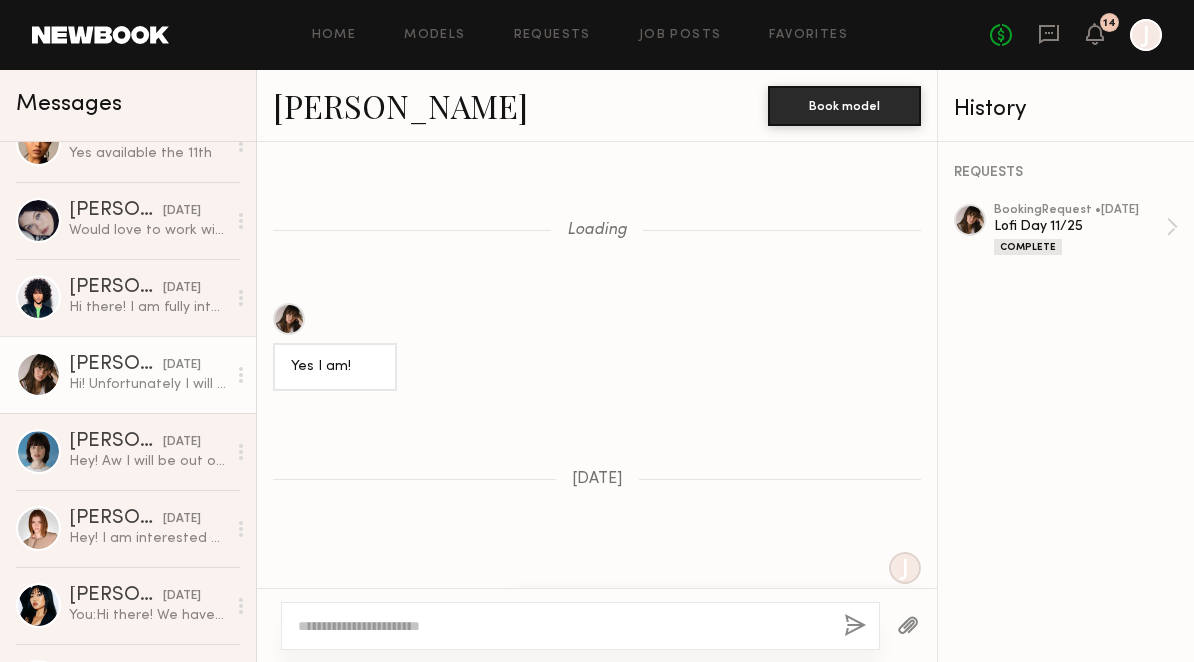 scroll, scrollTop: 1644, scrollLeft: 0, axis: vertical 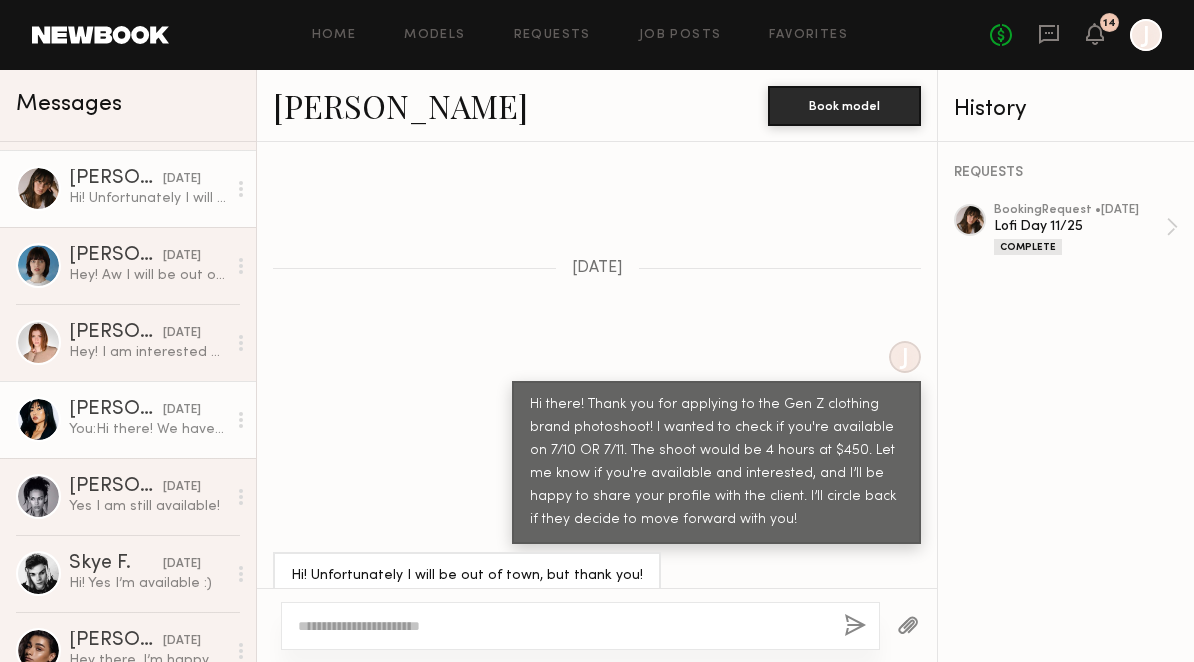 click on "You:  Hi there! We have a Gen Z clothing brand photoshoot coming up and I wanted to check if you're available on 7/10 OR 7/11. The shoot would be 4 hours at $450. Let me know if you're available and interested, and I’ll be happy to share your profile with the client. I’ll circle back if they decide to move forward with you!" 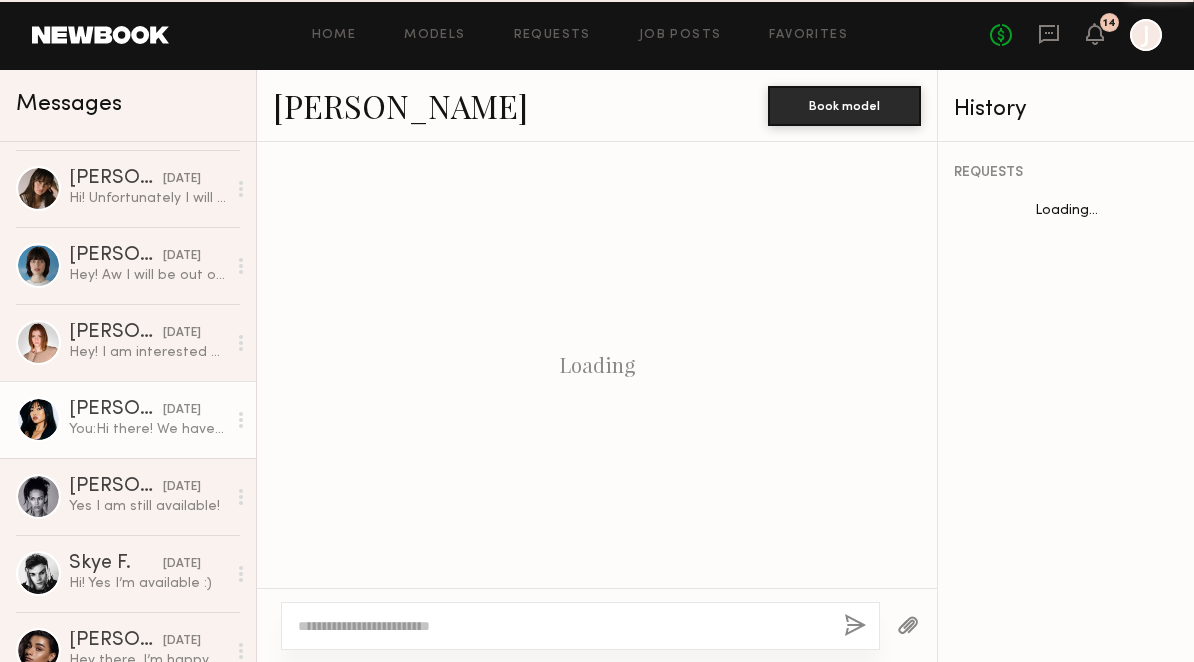 scroll, scrollTop: 717, scrollLeft: 0, axis: vertical 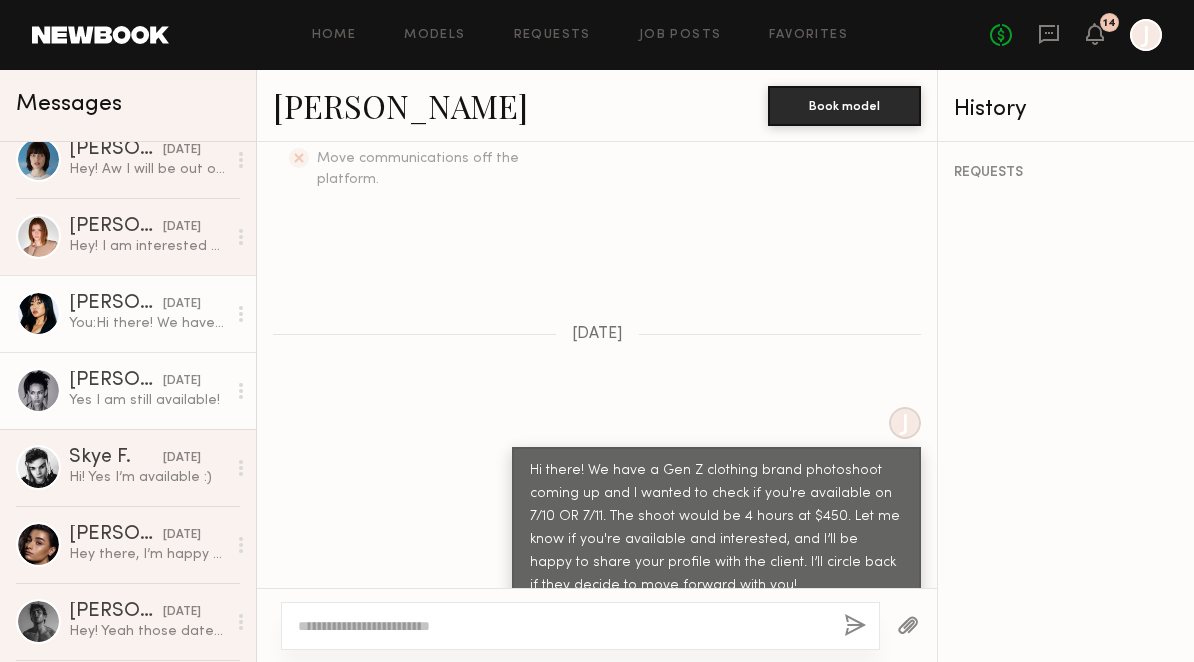 click on "Yes I am still available!" 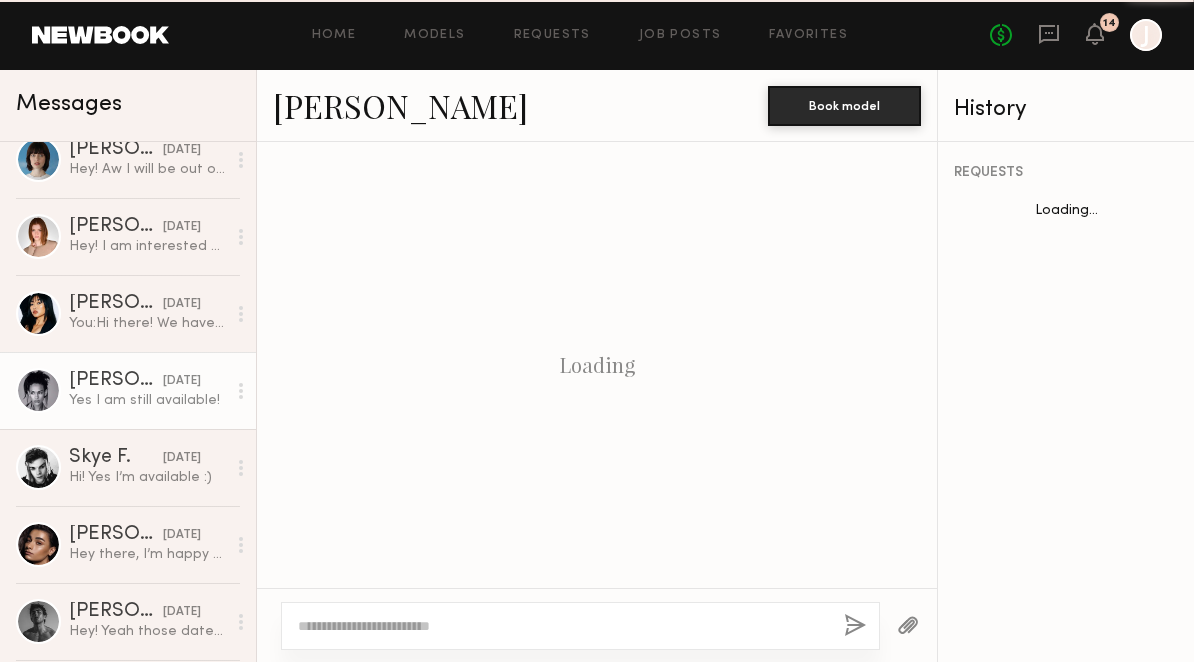 scroll, scrollTop: 1654, scrollLeft: 0, axis: vertical 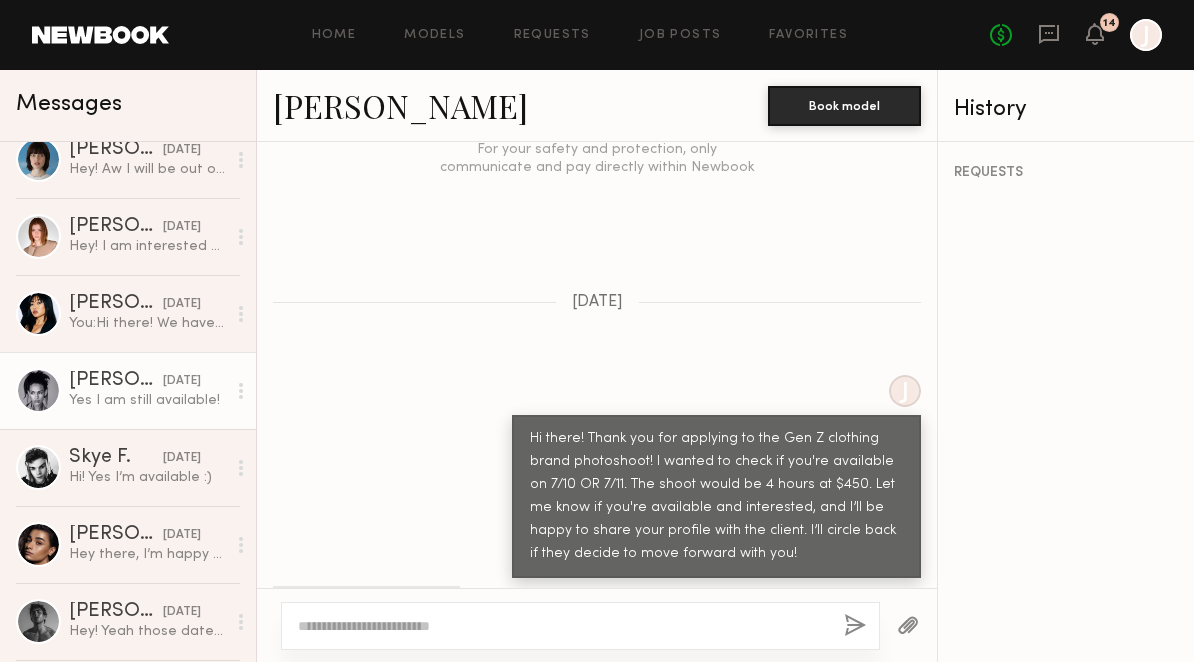 click on "[PERSON_NAME]" 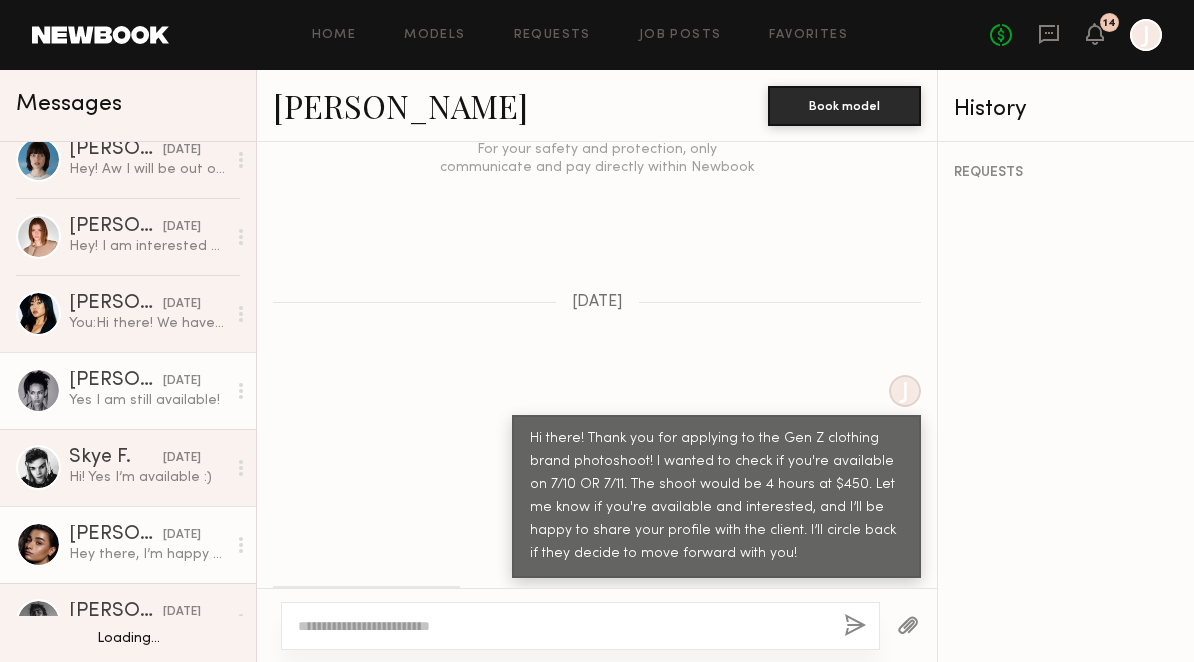 scroll, scrollTop: 15025, scrollLeft: 0, axis: vertical 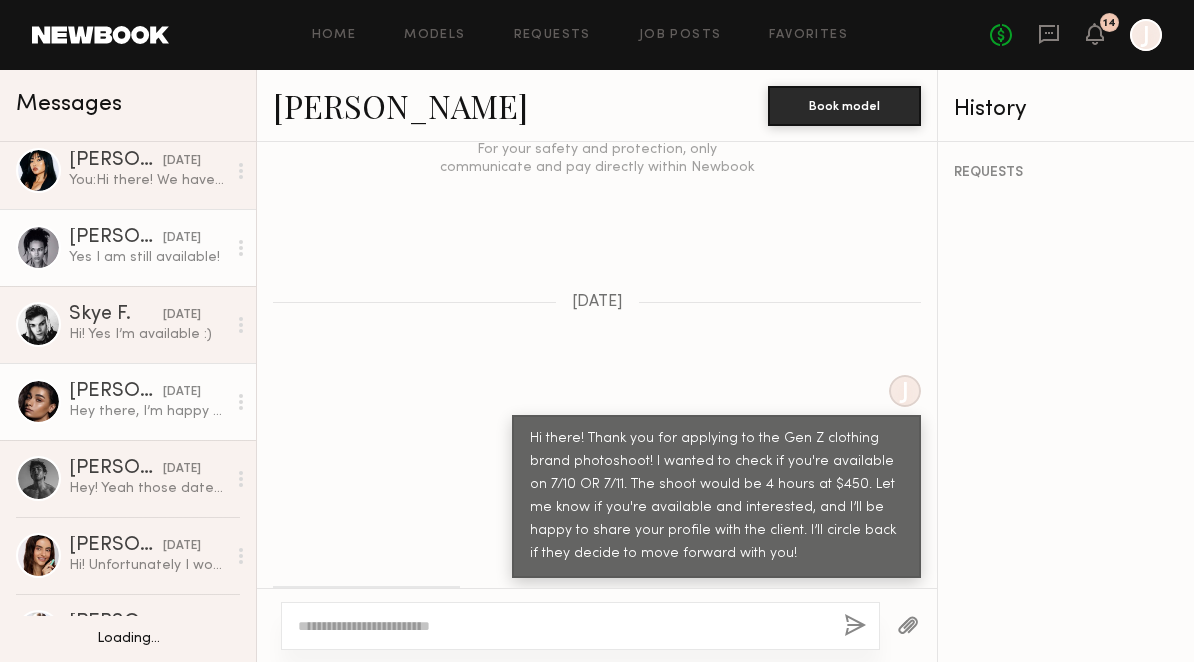 click on "Hey there, I’m happy to hear back from you! Yes, I’m available" 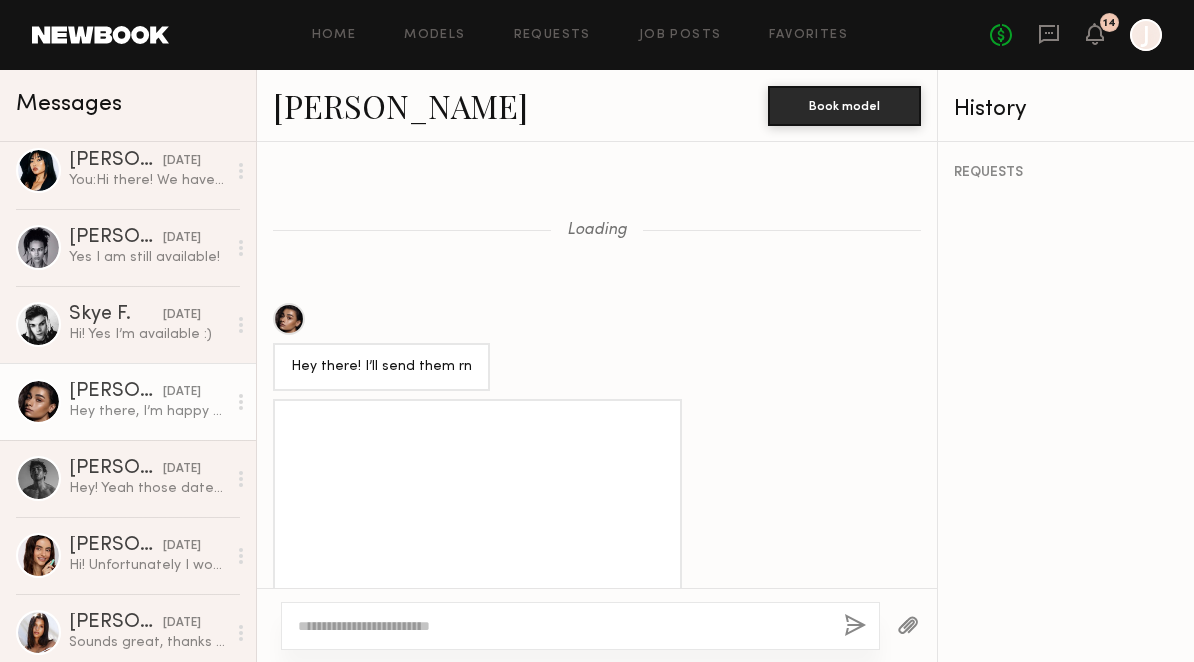 scroll, scrollTop: 2878, scrollLeft: 0, axis: vertical 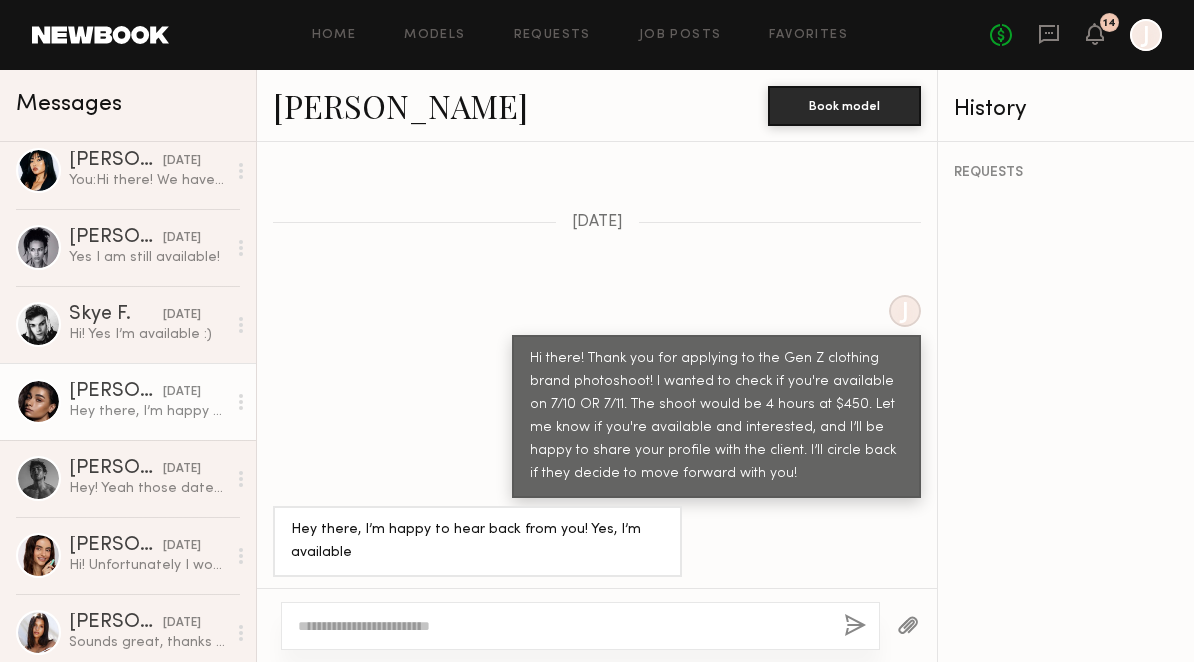 click on "[PERSON_NAME]" 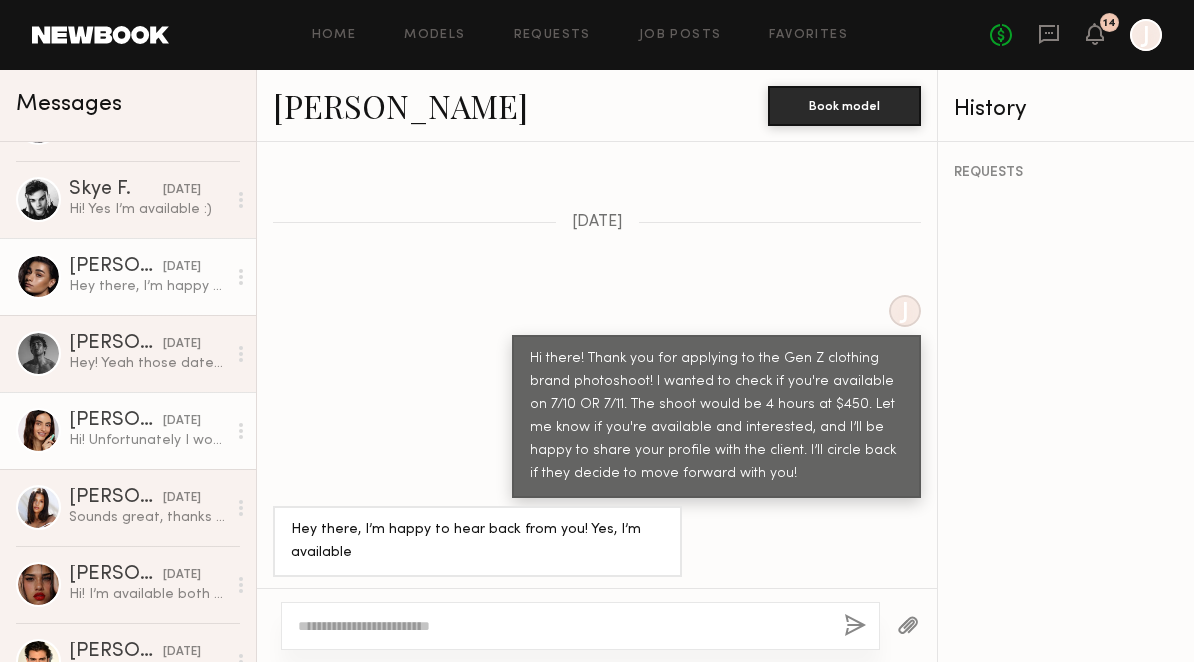 click on "Hi! Unfortunately I won’t be available during those dates" 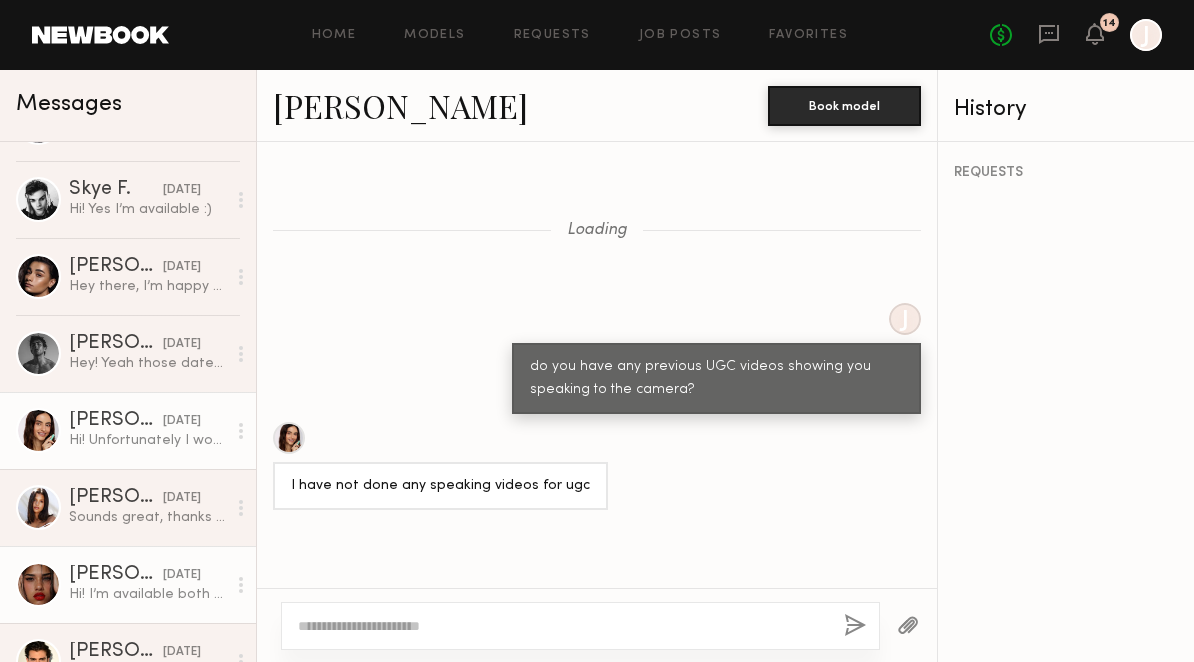 scroll, scrollTop: 3070, scrollLeft: 0, axis: vertical 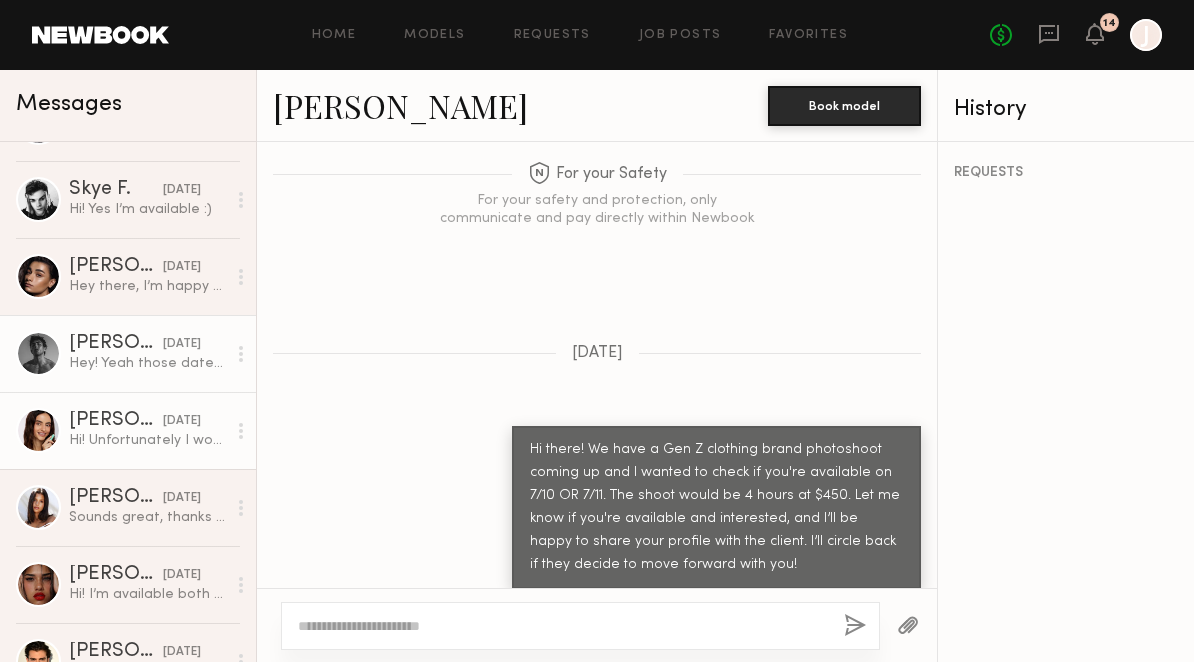 click on "Hey! Yeah those dates work perfectly, share away. Let me know what they say :)" 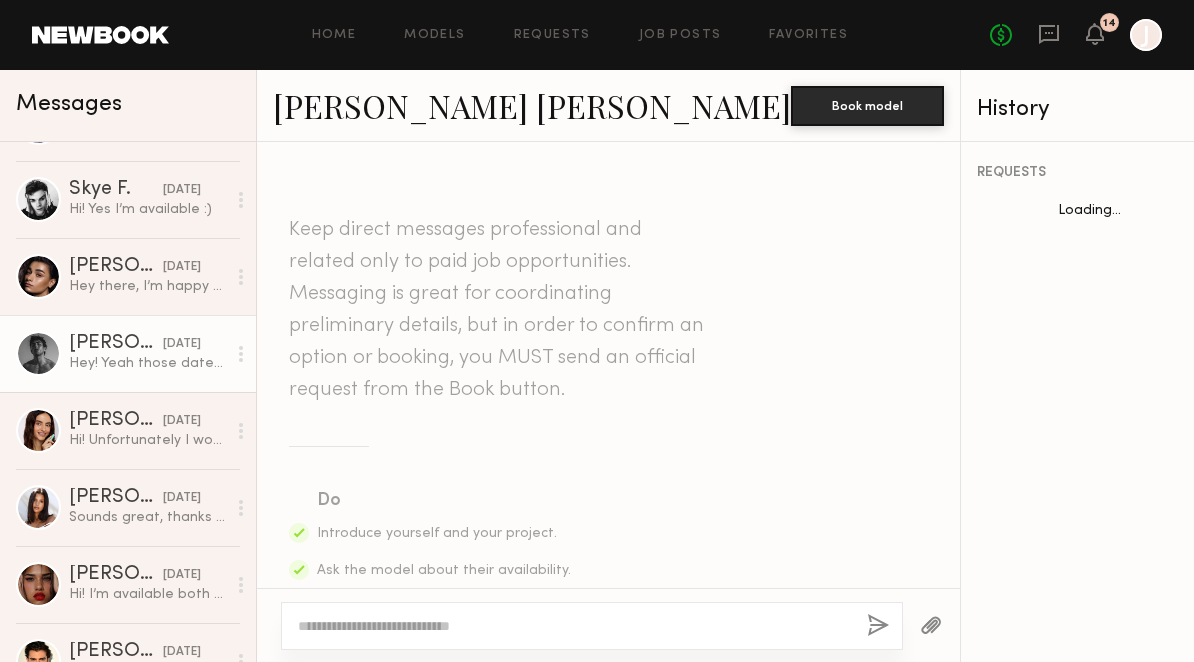 scroll, scrollTop: 796, scrollLeft: 0, axis: vertical 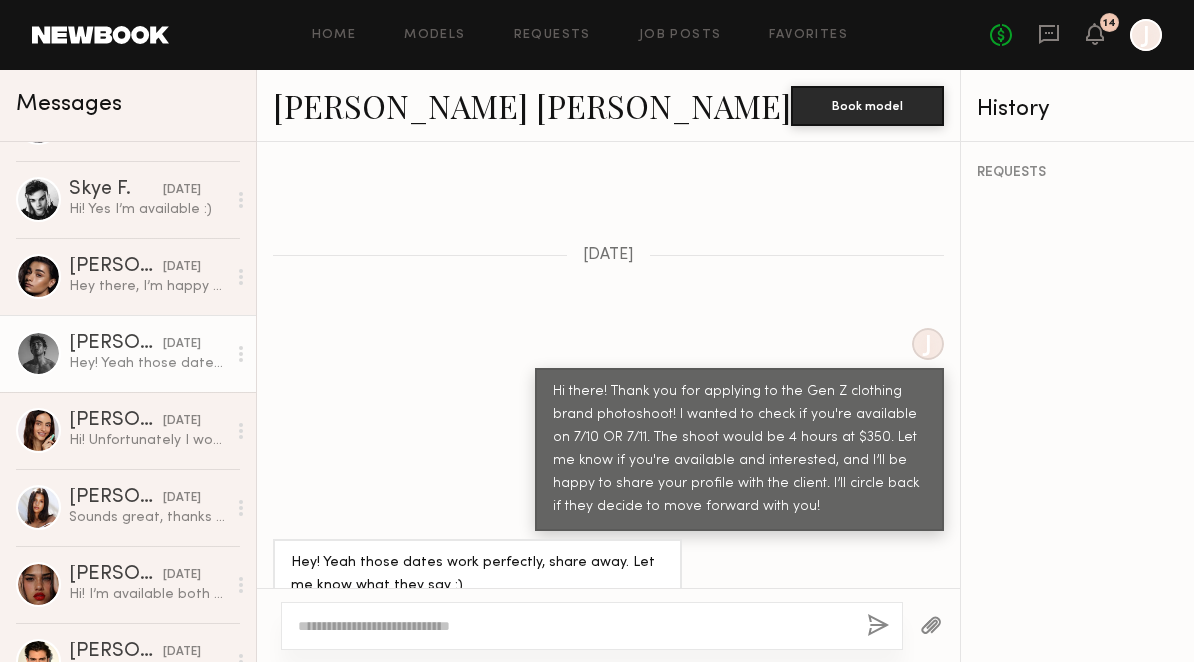 click on "[PERSON_NAME] [PERSON_NAME]" 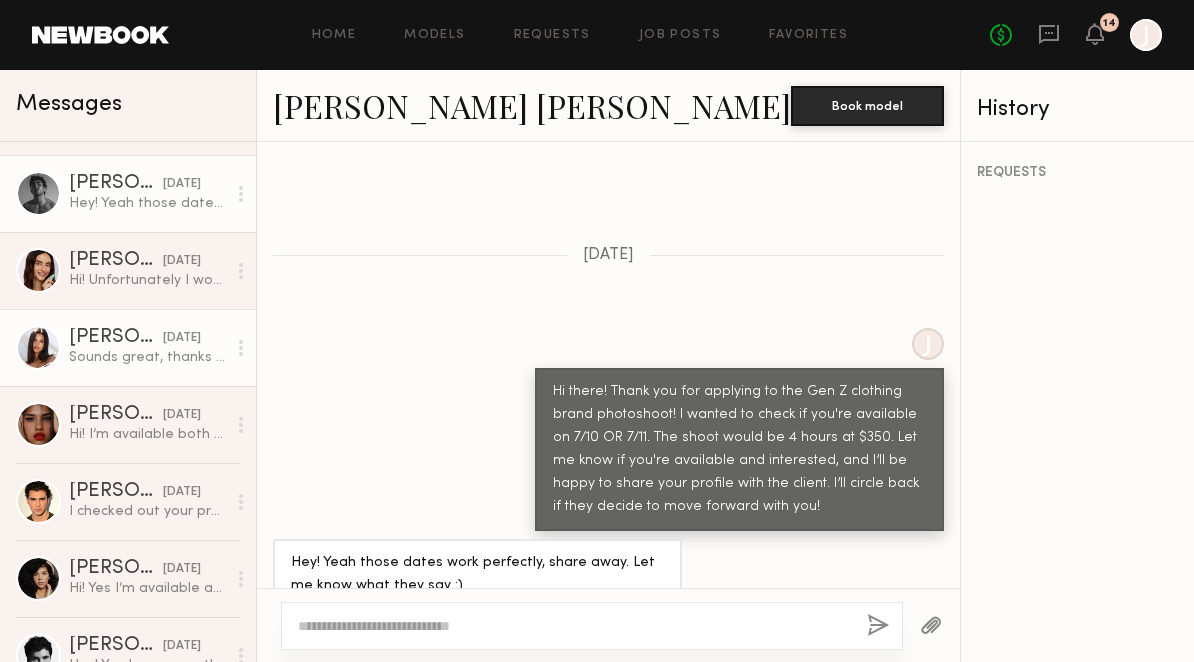 scroll, scrollTop: 15313, scrollLeft: 0, axis: vertical 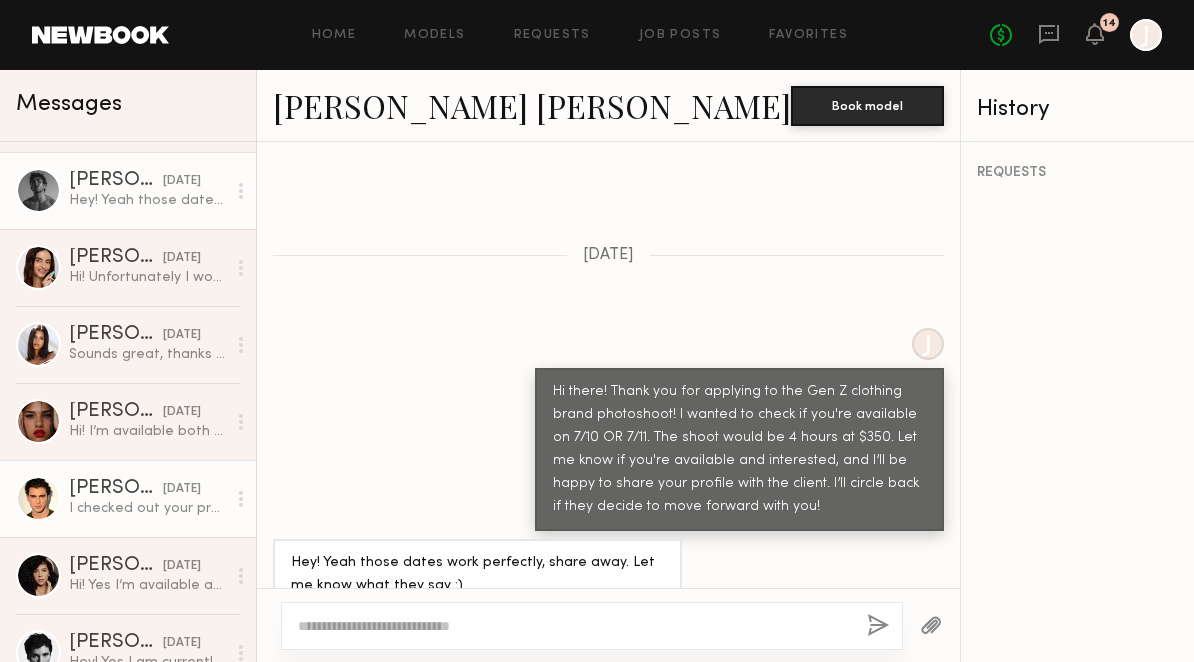 click on "I checked out your profile on Instagram and you guys look amazing! Unfortunately I’m out of the country until late July so I won’t be available for the shoot." 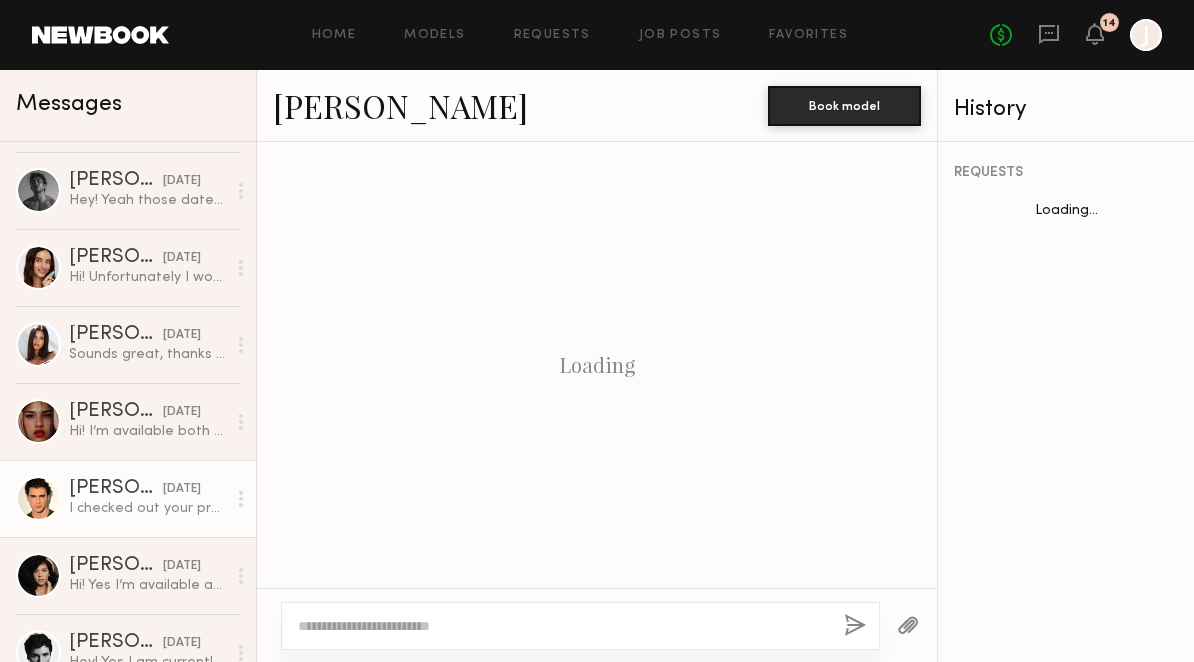 scroll, scrollTop: 819, scrollLeft: 0, axis: vertical 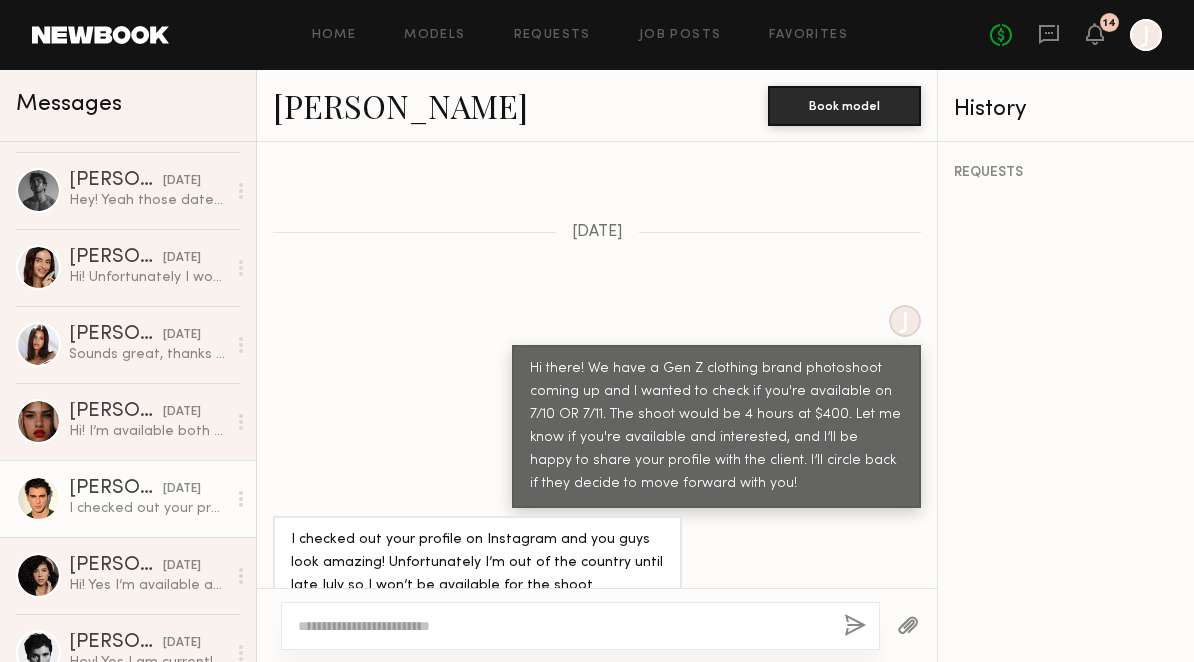 click on "[PERSON_NAME]" 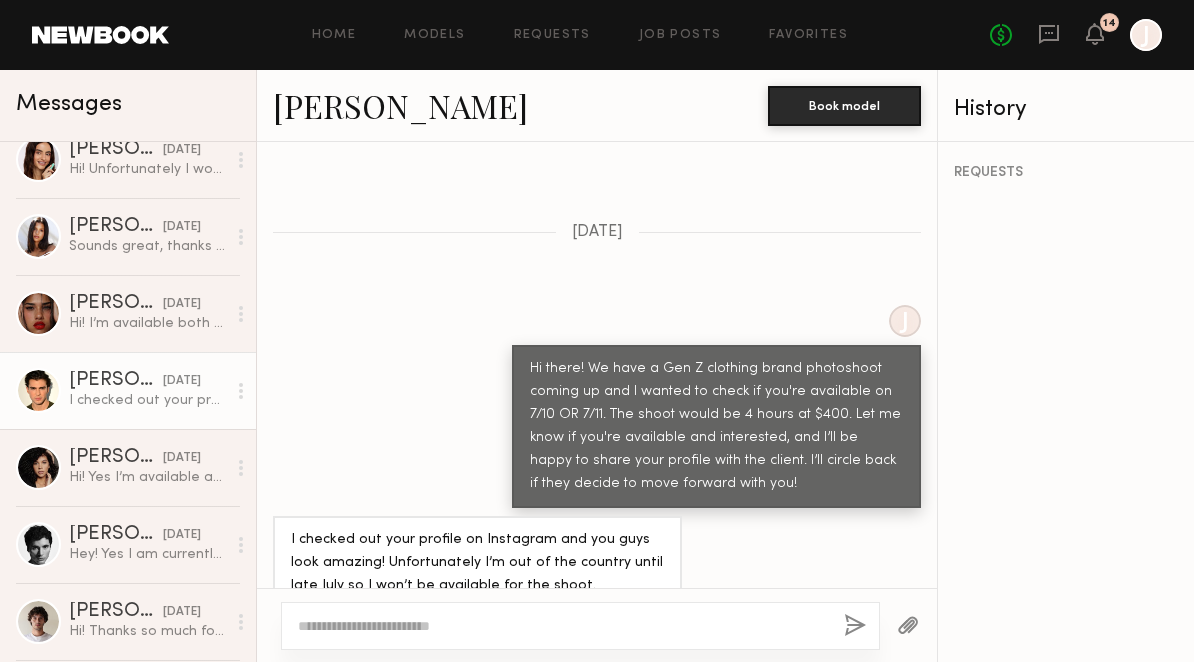 scroll, scrollTop: 15454, scrollLeft: 0, axis: vertical 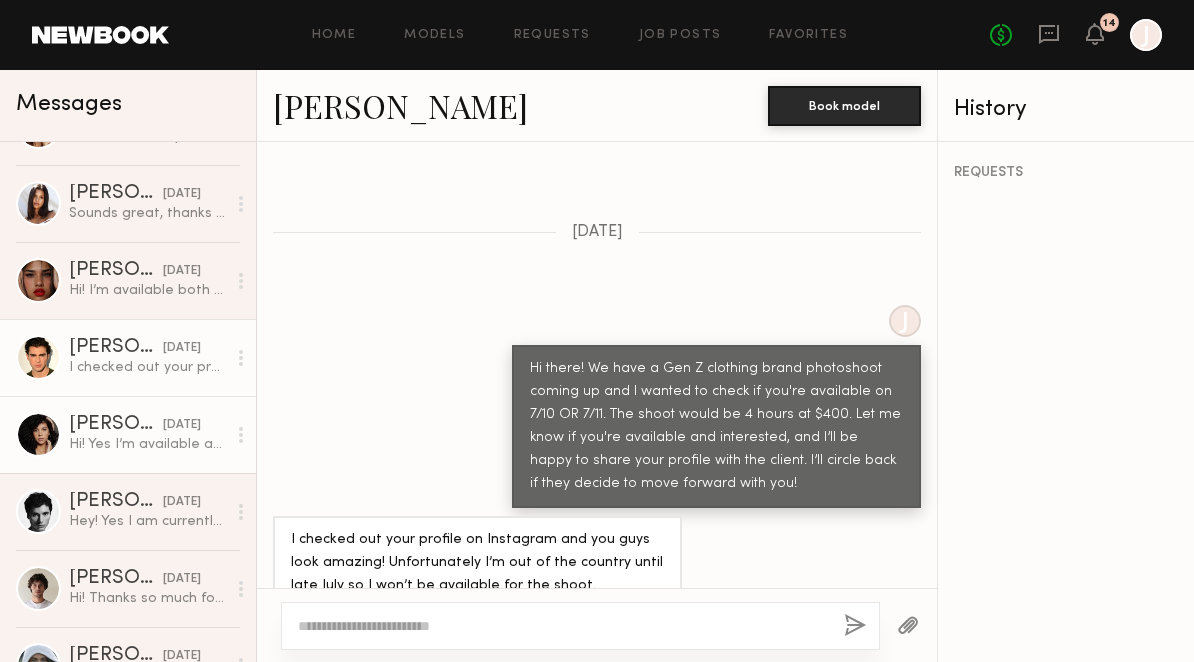 click on "Hi! Yes I’m available and interested! I’m also free both of those days. Thanks!" 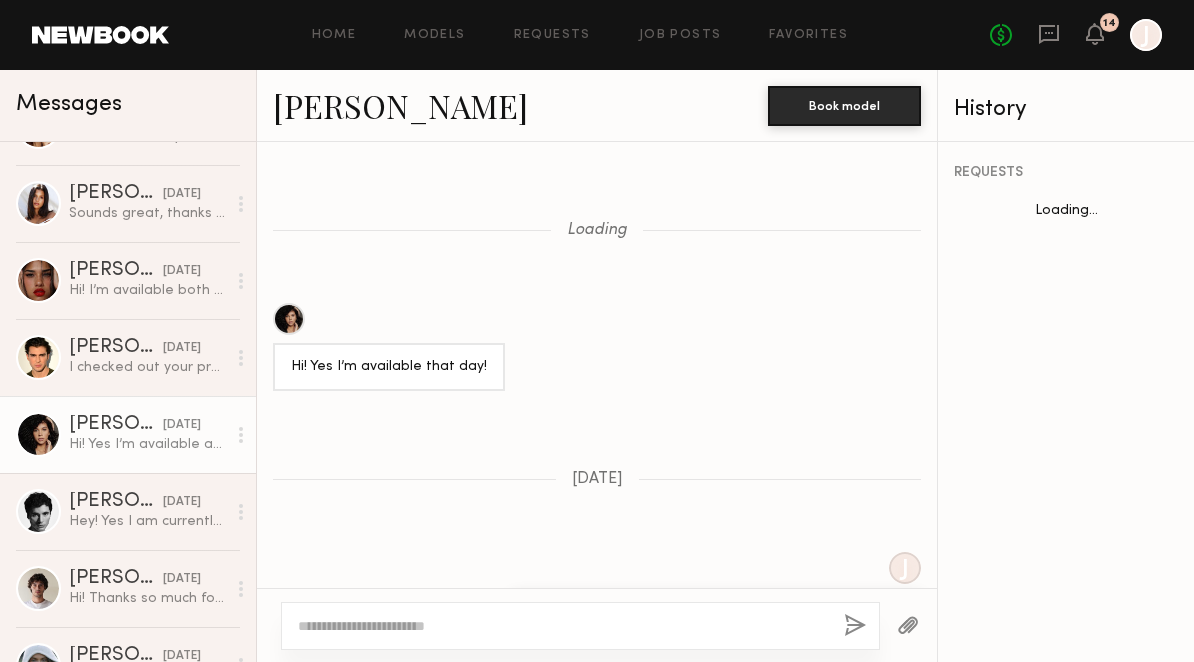 scroll, scrollTop: 2126, scrollLeft: 0, axis: vertical 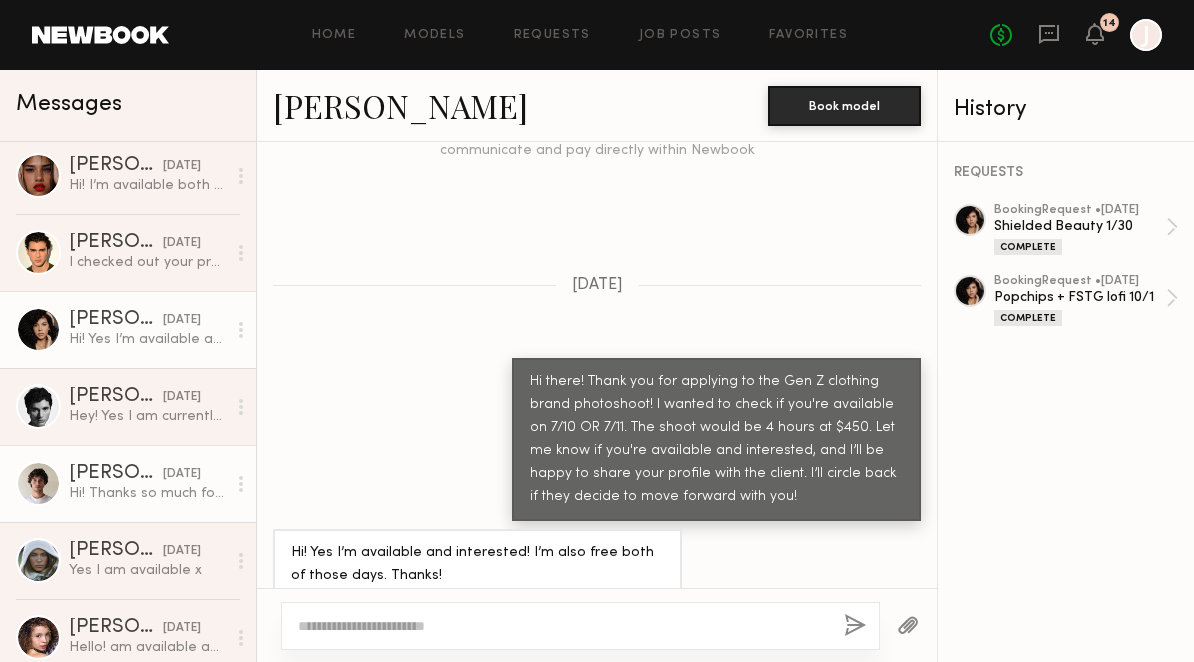 click on "Hi! Thanks so much for reaching out. I’m available on both 7/10 and 7/11 and definitely interested in the shoot. Looking forward to hearing back!" 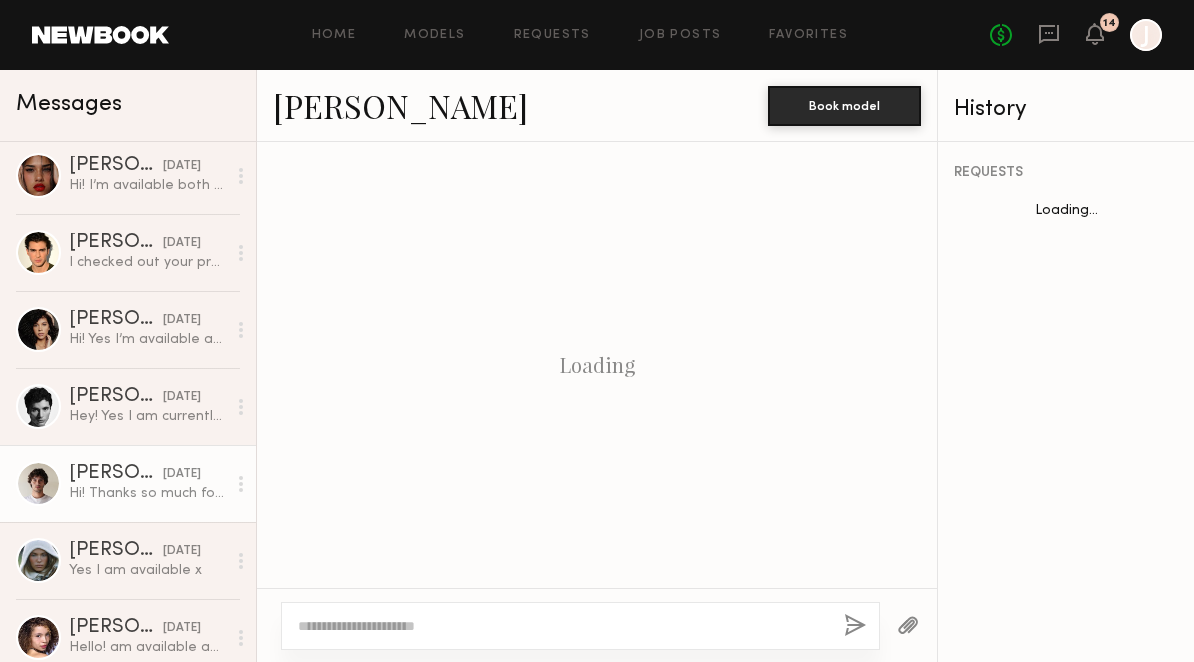 scroll, scrollTop: 819, scrollLeft: 0, axis: vertical 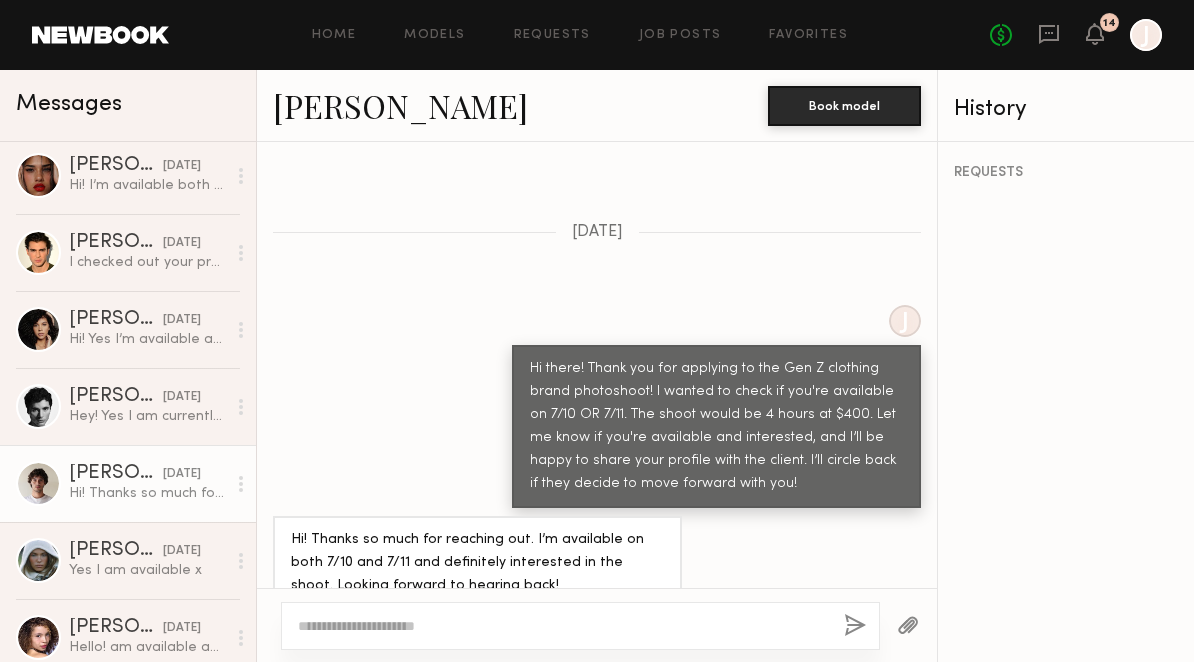 click on "[PERSON_NAME]" 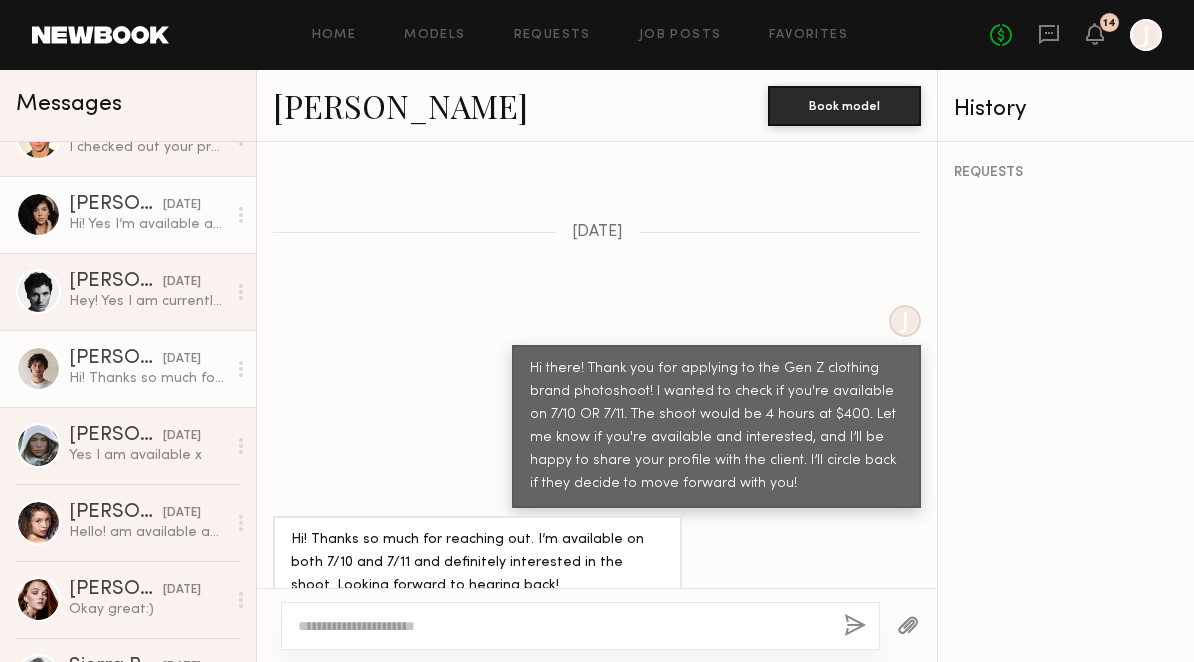 scroll, scrollTop: 15686, scrollLeft: 0, axis: vertical 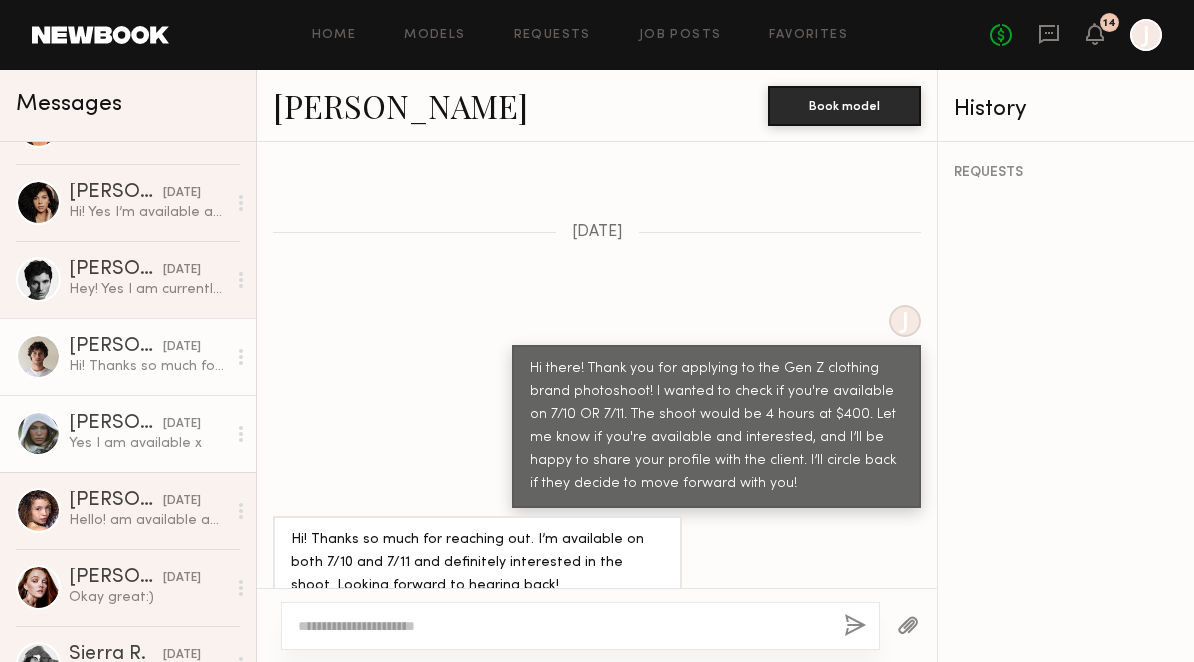 click on "Yes I am available x" 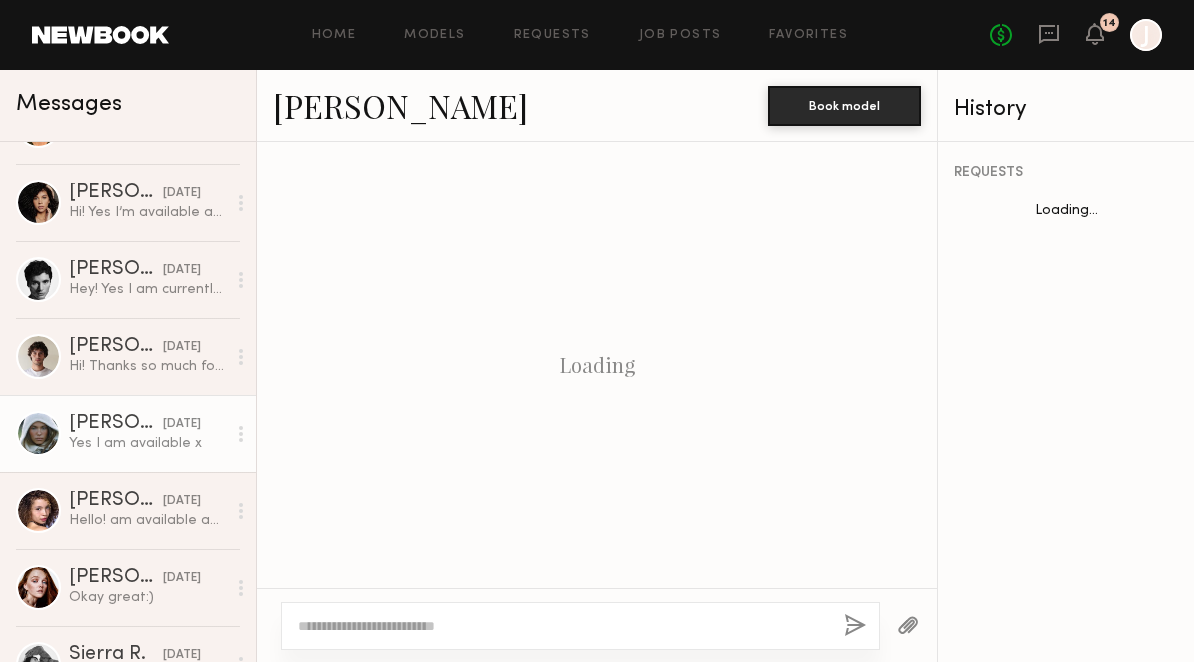 scroll, scrollTop: 2049, scrollLeft: 0, axis: vertical 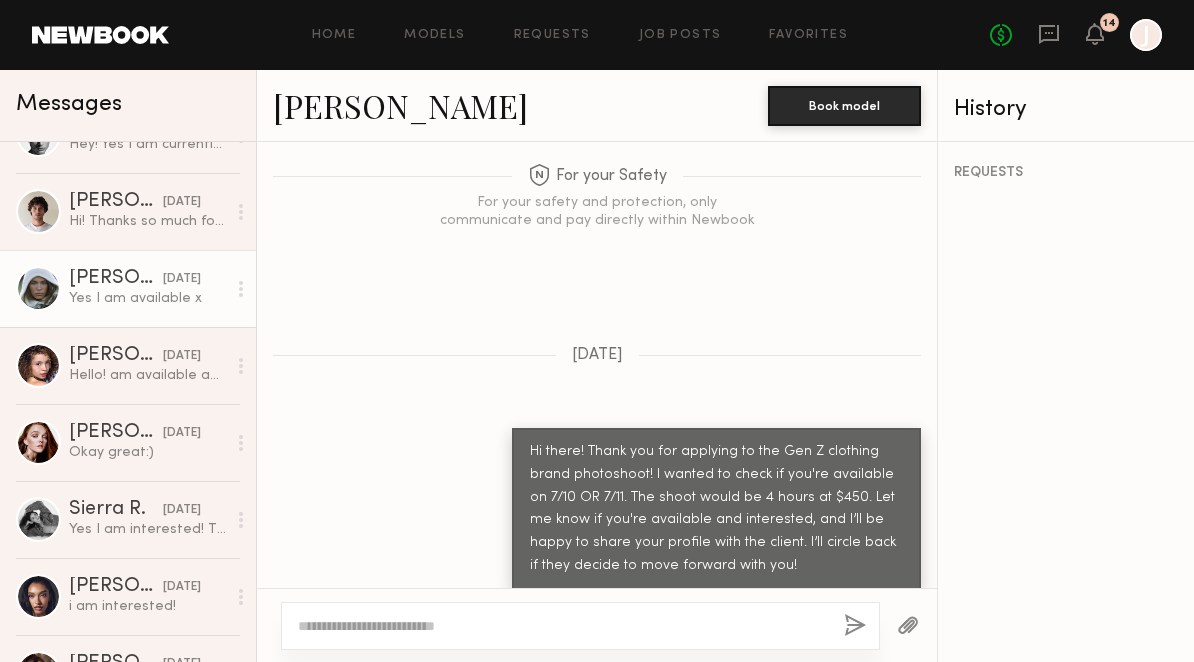 click on "[PERSON_NAME]" 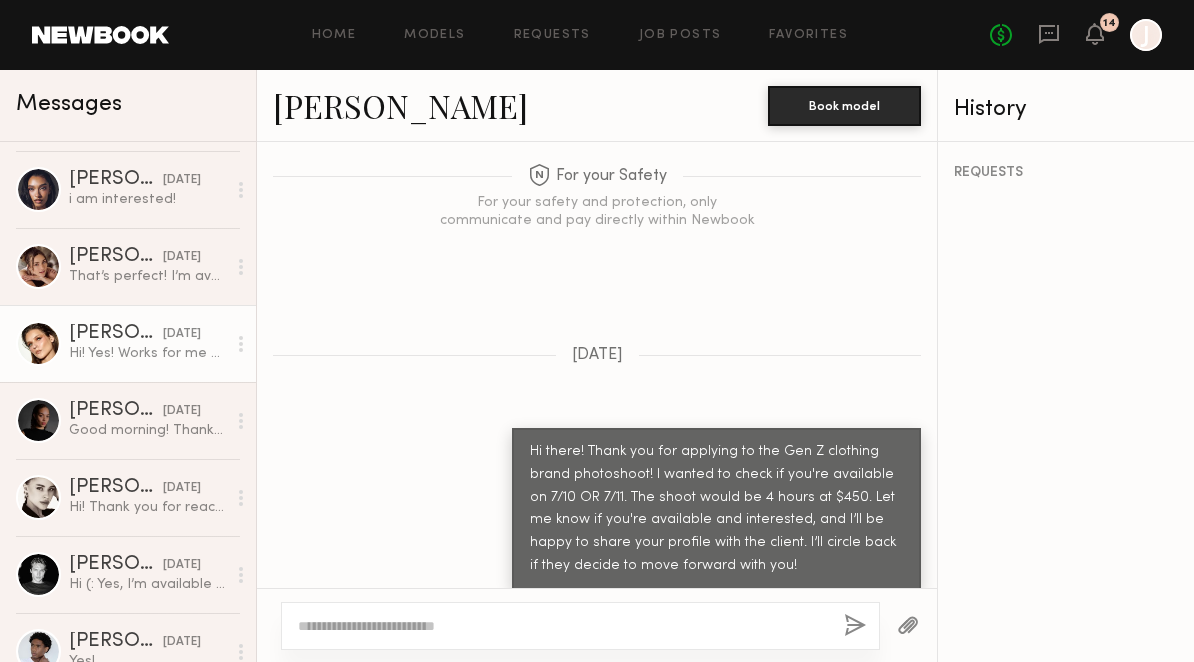 scroll, scrollTop: 16240, scrollLeft: 0, axis: vertical 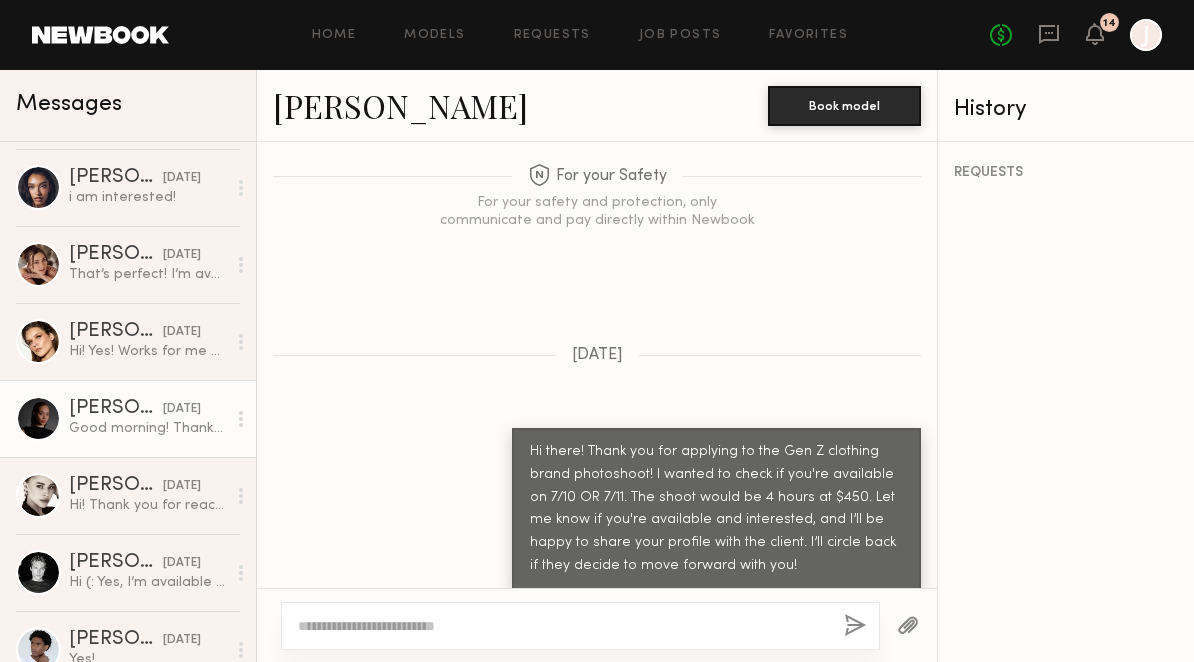 click on "Good morning! Thank you for reaching out! I am definitely interested and available both days." 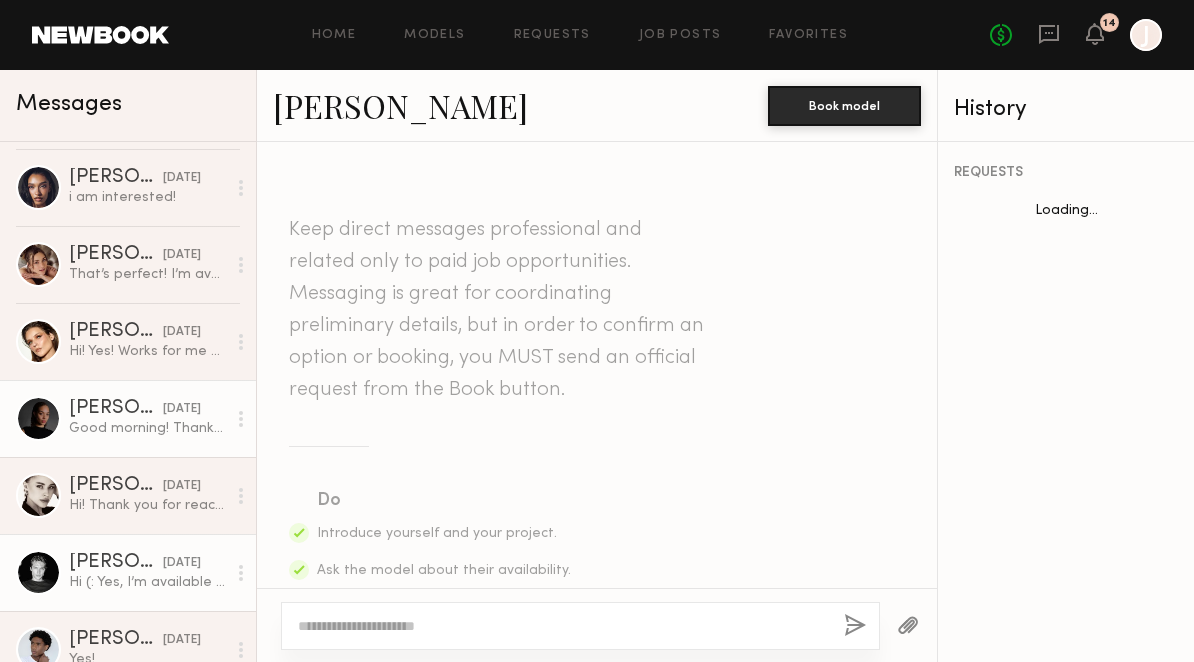 scroll, scrollTop: 796, scrollLeft: 0, axis: vertical 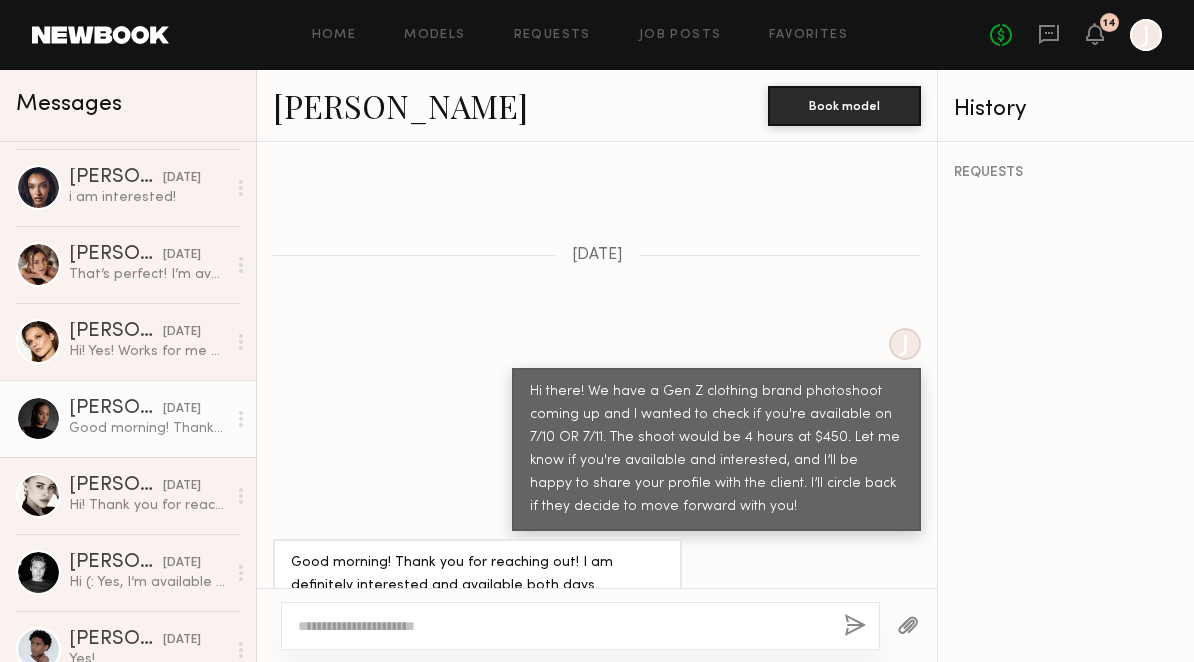 click on "[PERSON_NAME]" 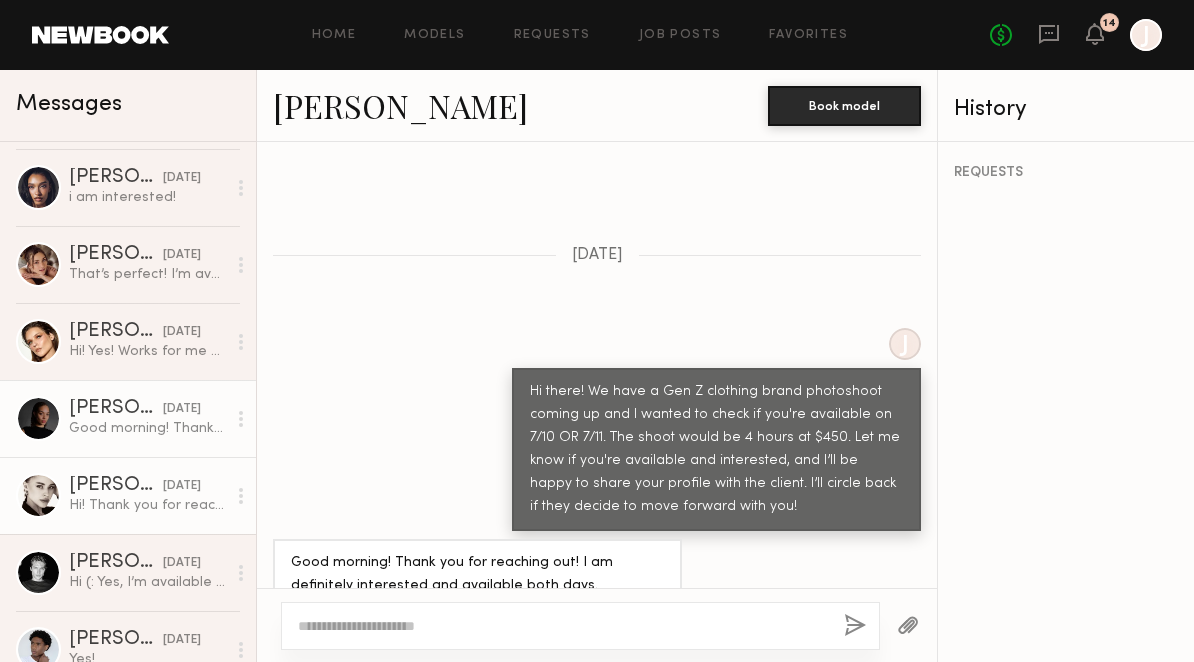 scroll, scrollTop: 16336, scrollLeft: 0, axis: vertical 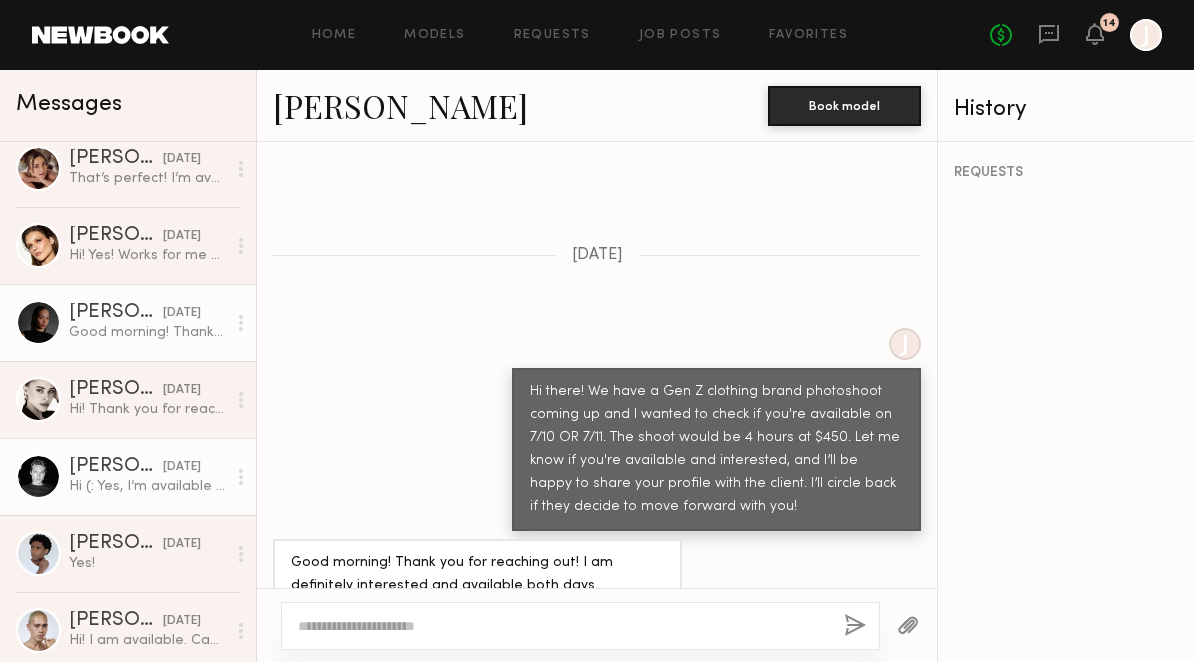 click on "Hi (:
Yes, I’m available for both days. Thank you!" 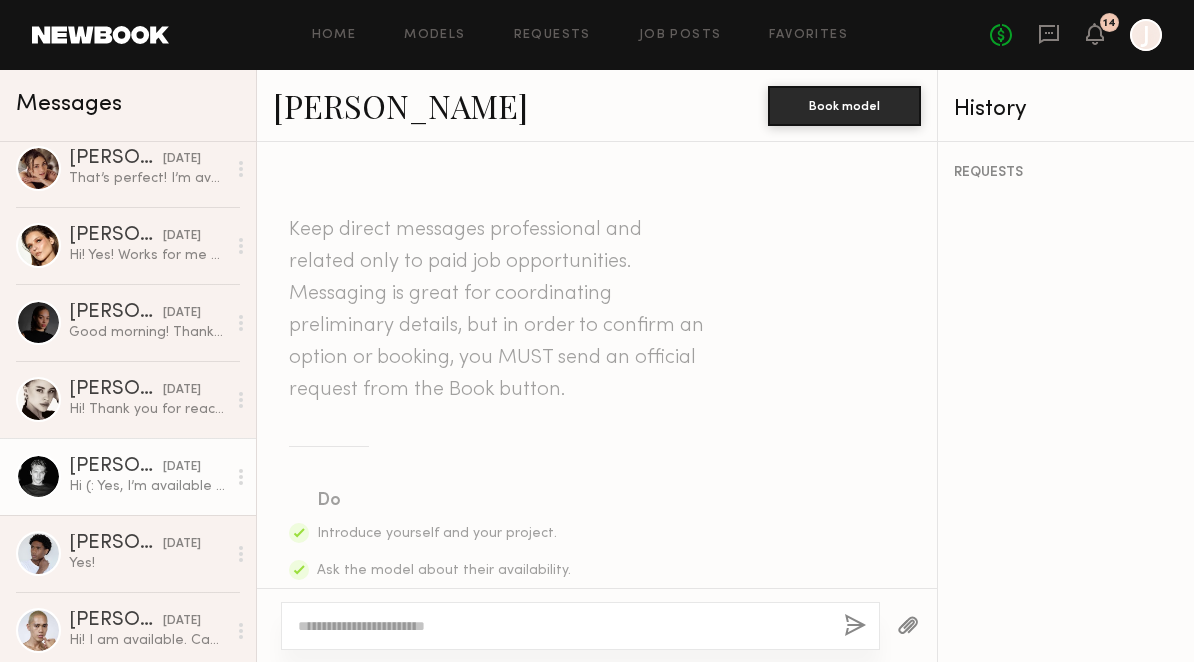 scroll, scrollTop: 1641, scrollLeft: 0, axis: vertical 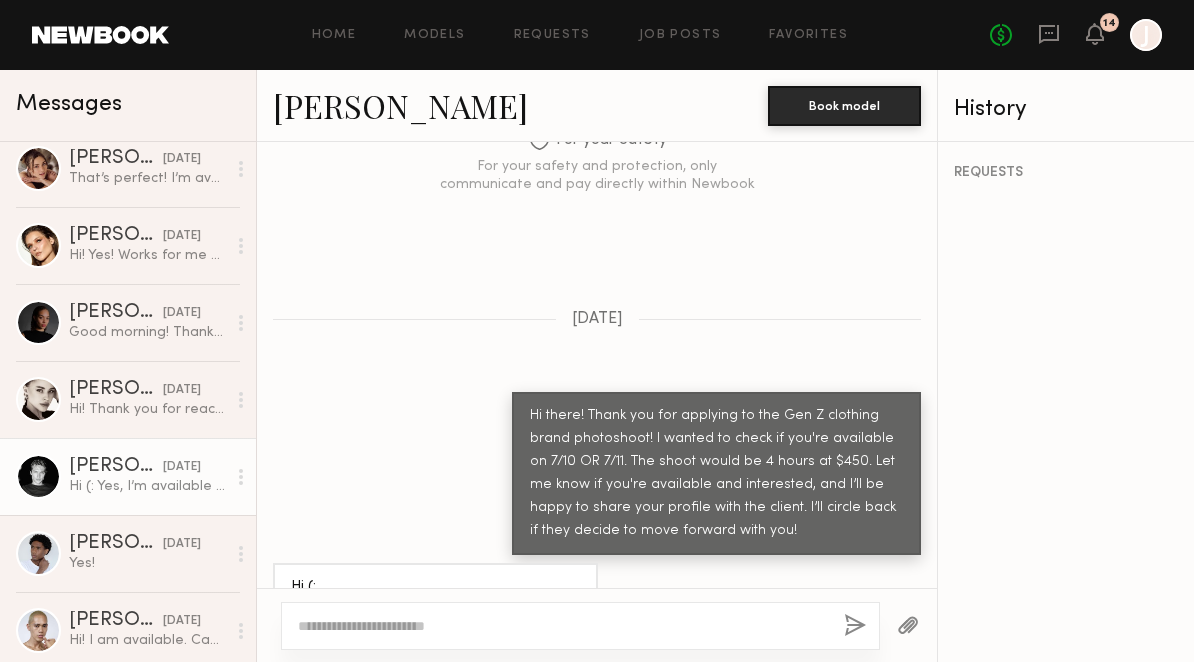 click on "[PERSON_NAME]" 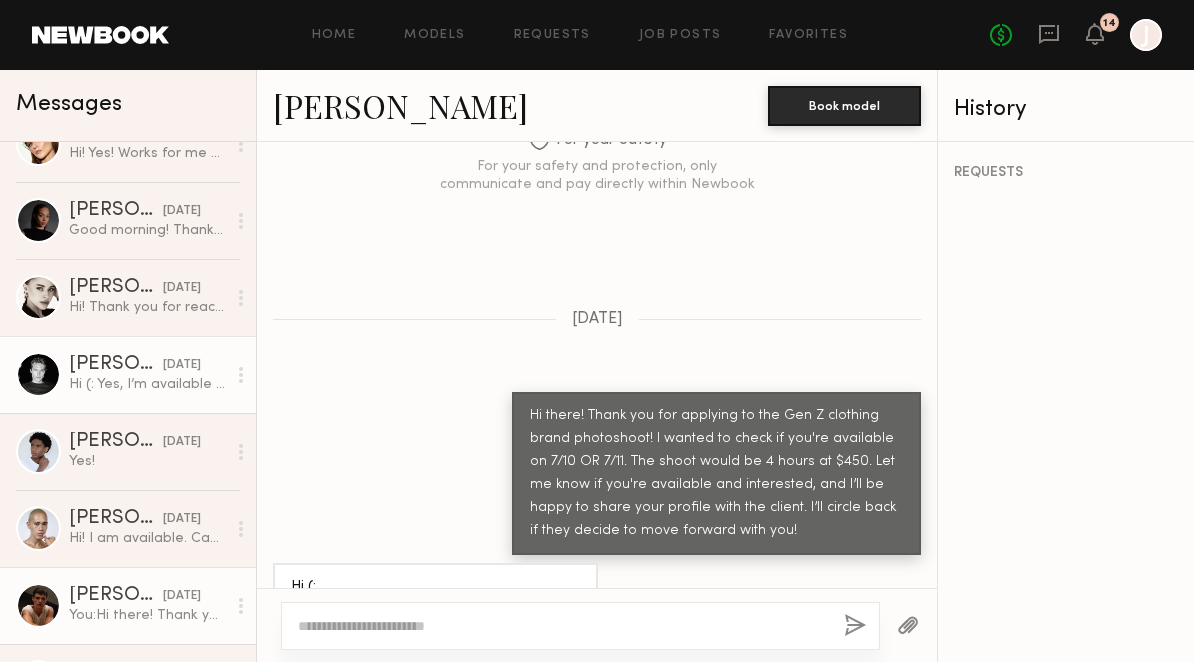 scroll, scrollTop: 16578, scrollLeft: 0, axis: vertical 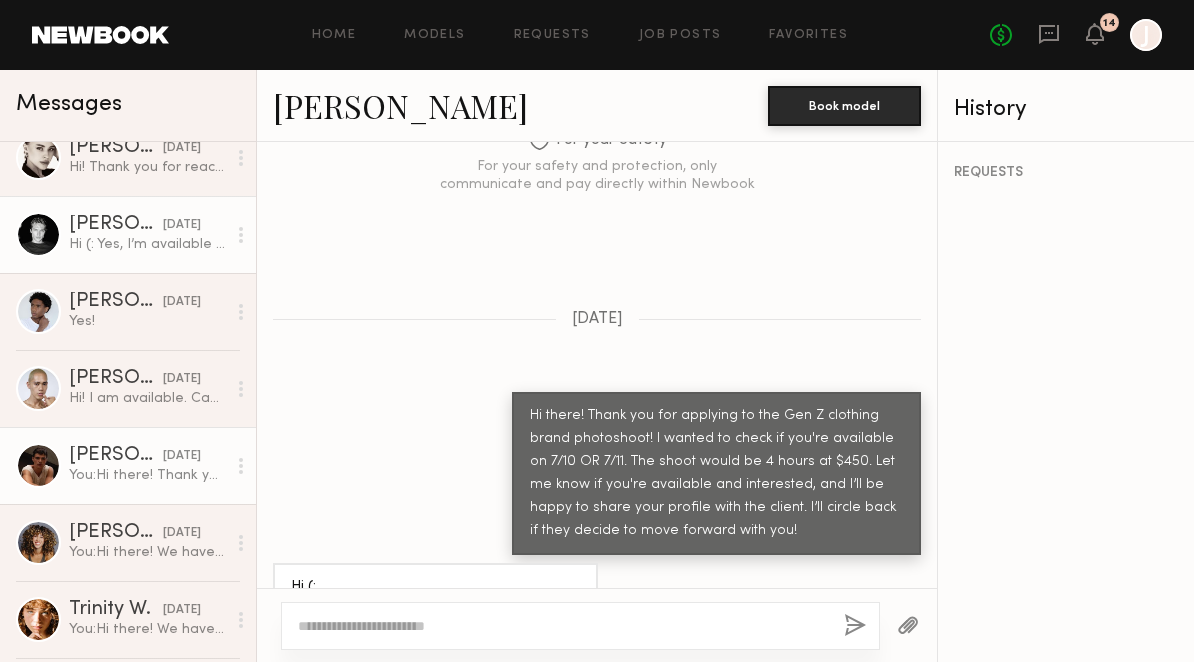 click on "You:  Hi there! Thank you for applying to the Gen Z clothing brand photoshoot! I wanted to check if you're available on 7/10 OR 7/11. The shoot would be 4 hours at $400. Let me know if you're available and interested, and I’ll be happy to share your profile with the client. I’ll circle back if they decide to move forward with you!" 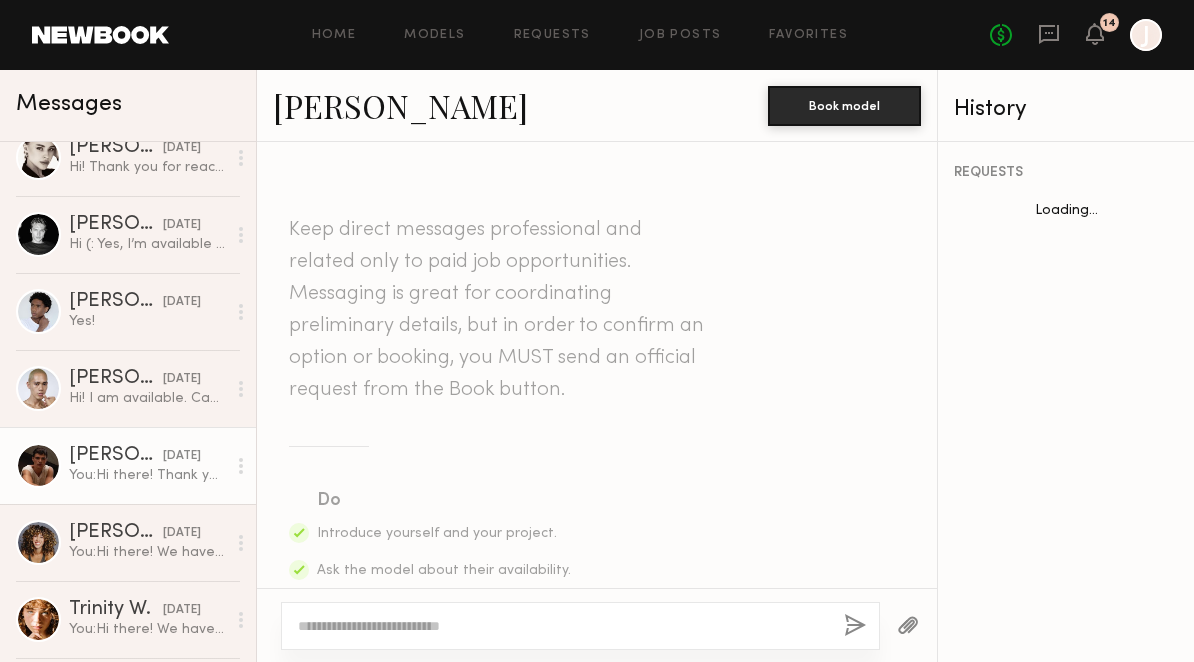 scroll, scrollTop: 717, scrollLeft: 0, axis: vertical 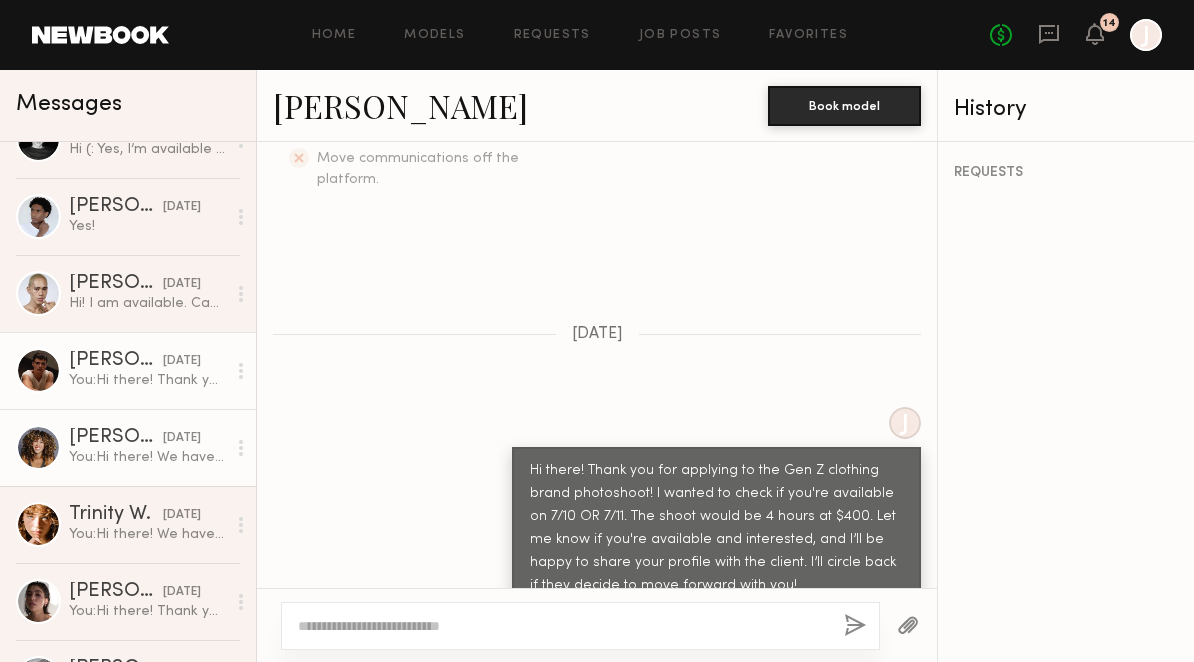 click on "You:  Hi there! We have a Gen Z clothing brand photoshoot coming up and I wanted to check if you're available on 7/10 OR 7/11. The shoot would be 4 hours at $450. Let me know if you're available and interested, and I’ll be happy to share your profile with the client. I’ll circle back if they decide to move forward with you!" 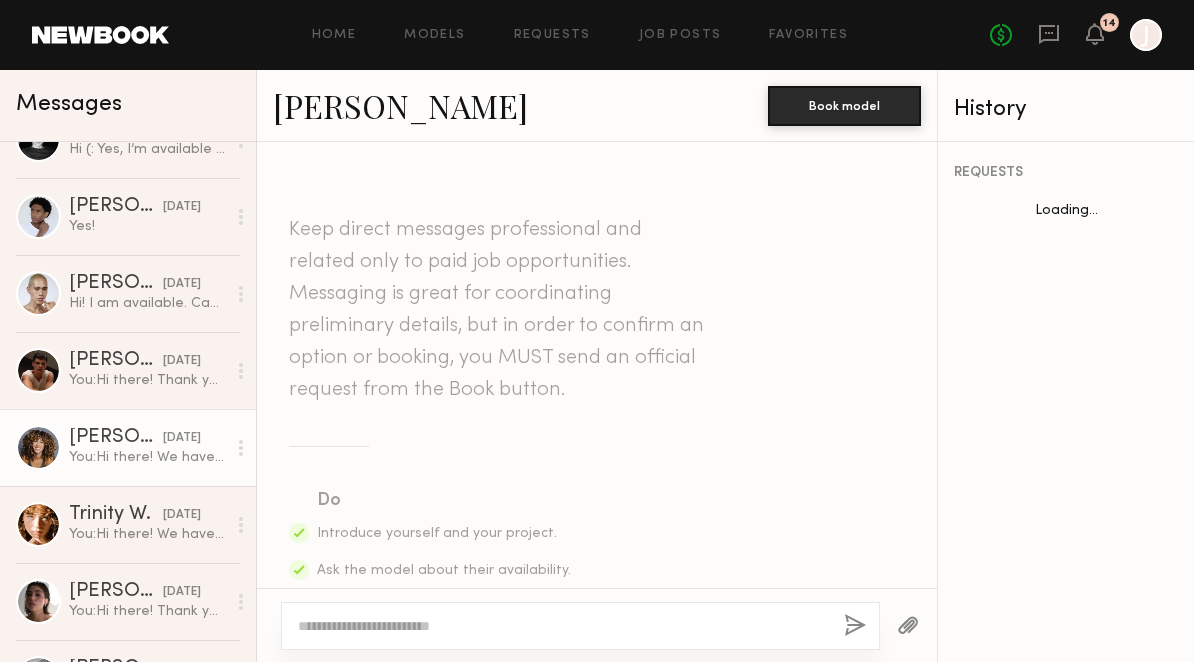 scroll, scrollTop: 1048, scrollLeft: 0, axis: vertical 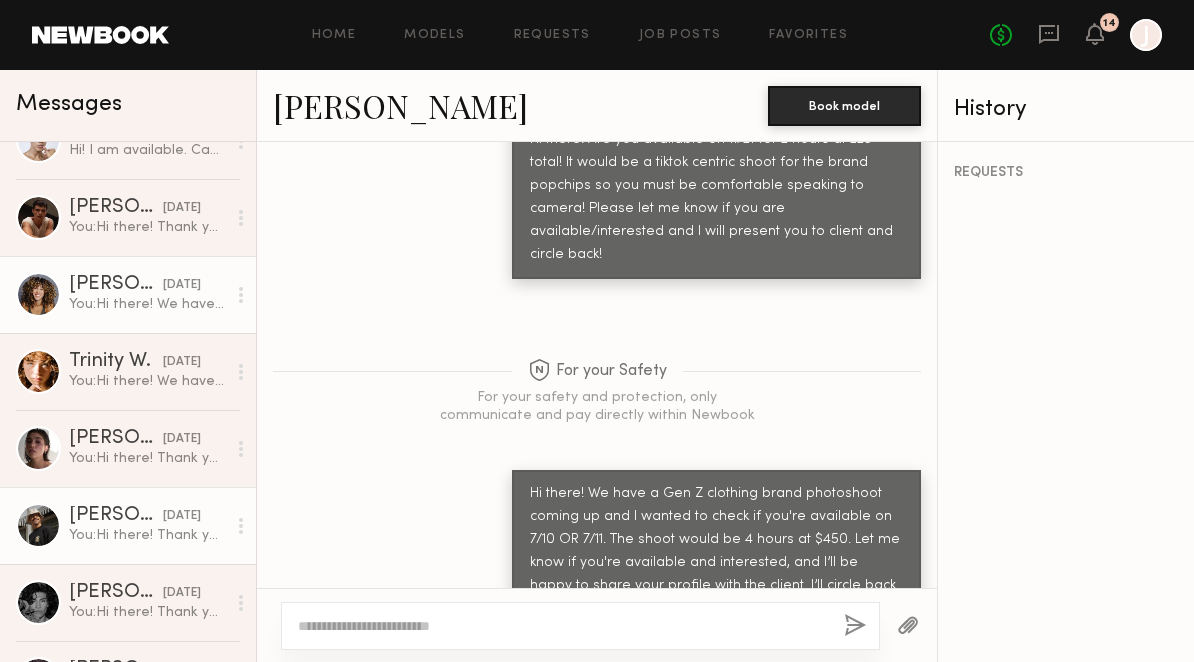 click on "Christopher L. 06/18/2025 You:  Hi there! Thank you for applying to the Gen Z clothing brand photoshoot! I wanted to check if you're available on 7/10 OR 7/11. The shoot would be 4 hours at $450. Let me know if you're available and interested, and I’ll be happy to share your profile with the client. I’ll circle back if they decide to move forward with you!" 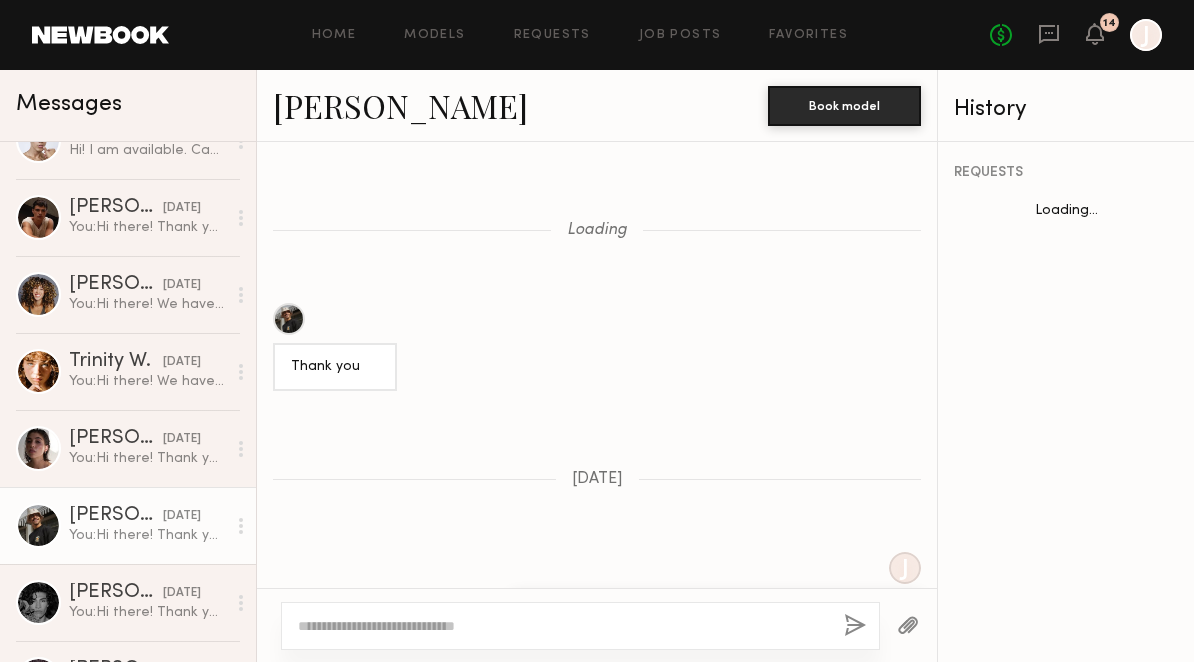 scroll, scrollTop: 2139, scrollLeft: 0, axis: vertical 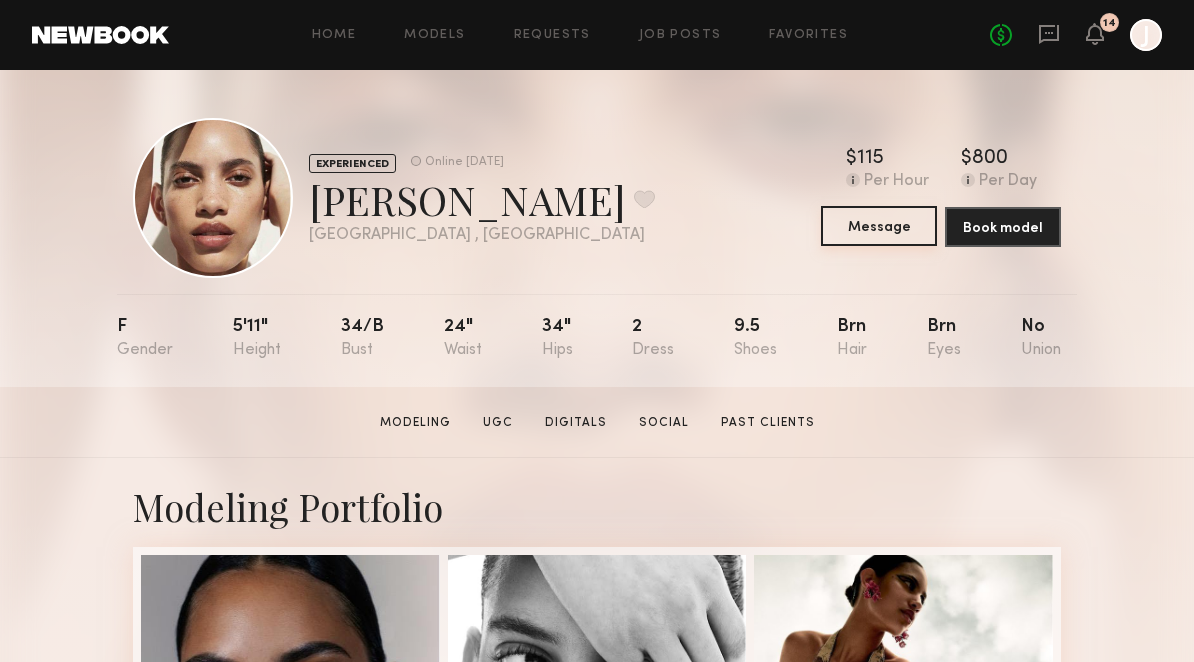 click on "Message" 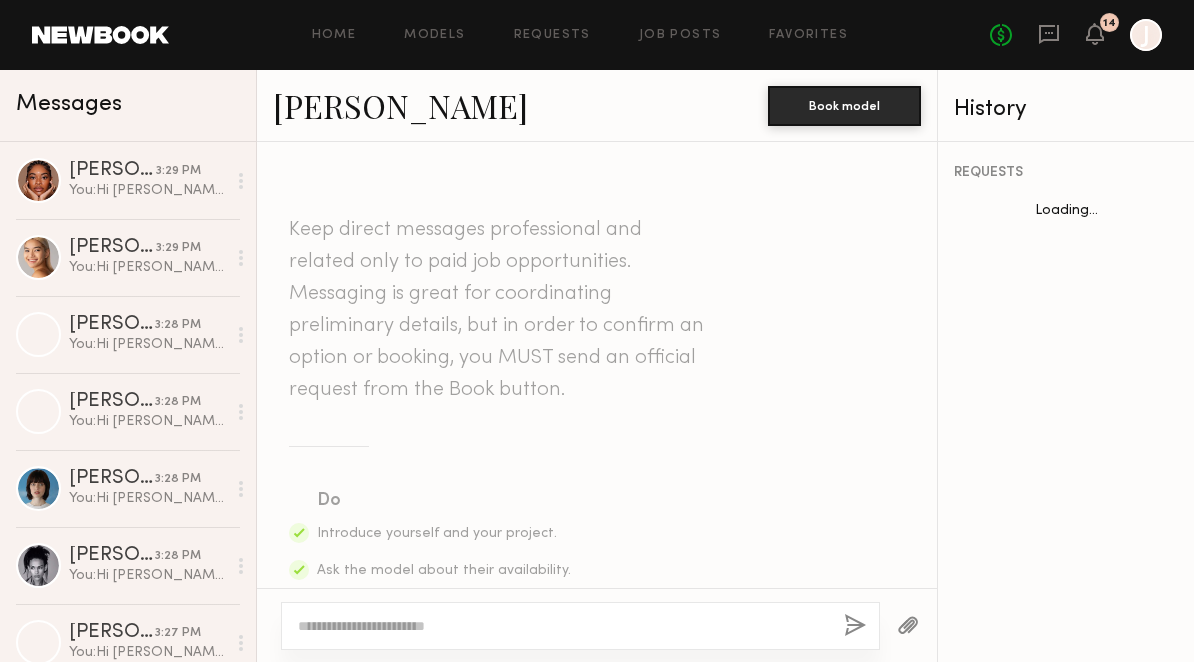 scroll, scrollTop: 925, scrollLeft: 0, axis: vertical 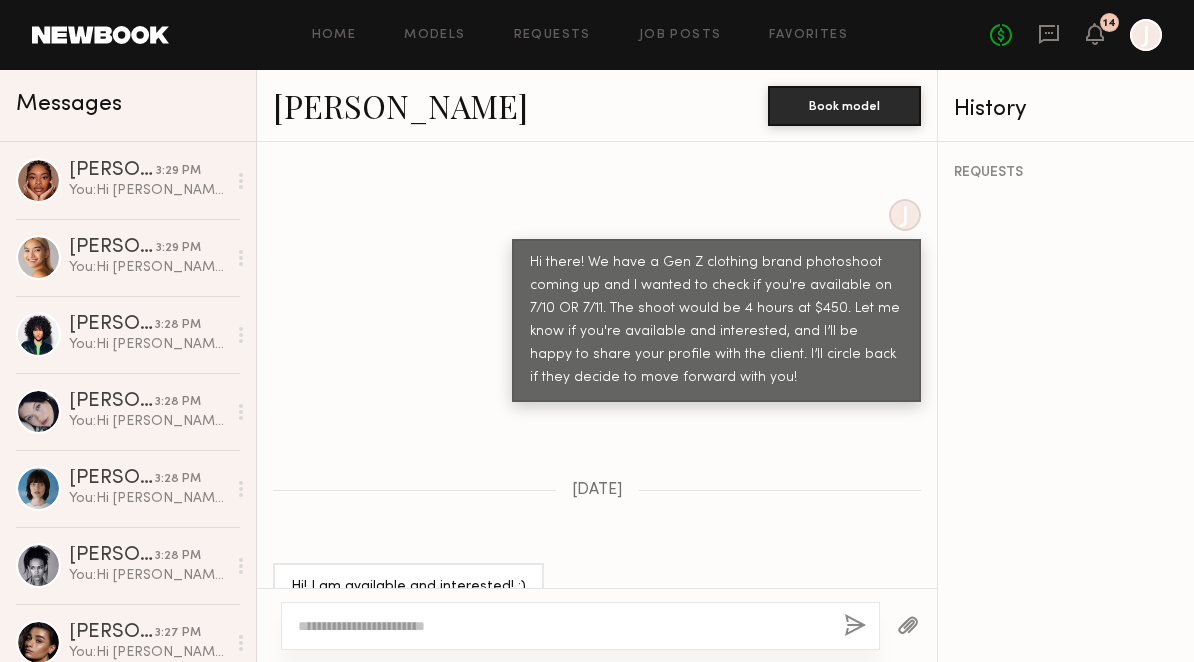 click 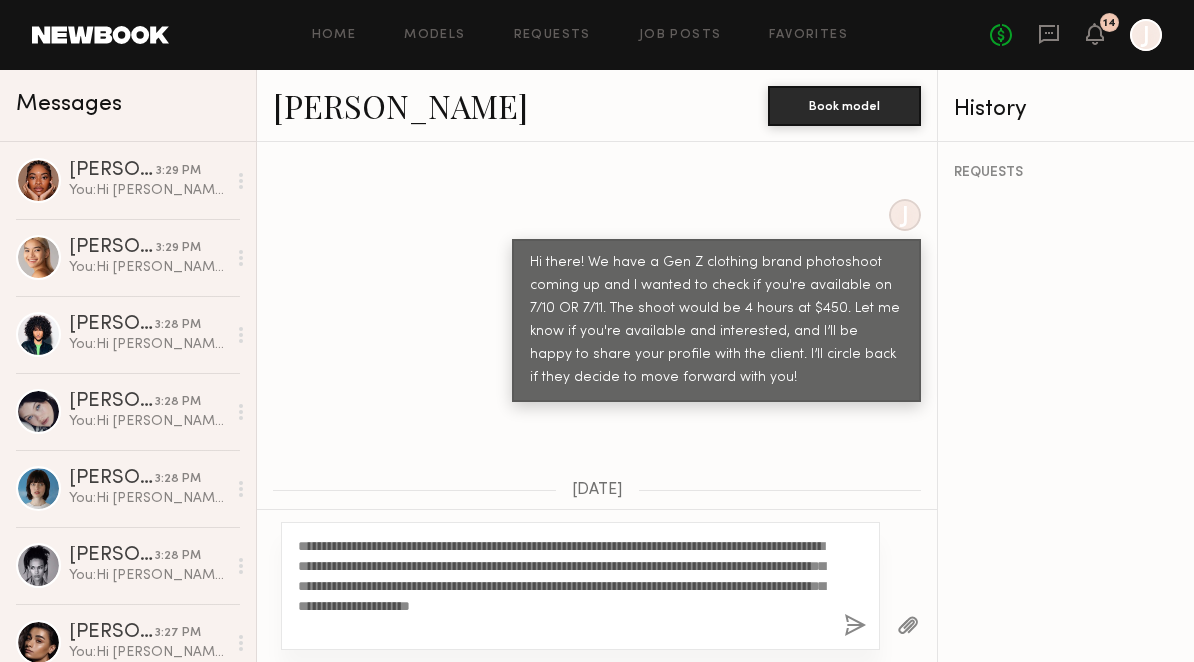 drag, startPoint x: 359, startPoint y: 550, endPoint x: 319, endPoint y: 547, distance: 40.112343 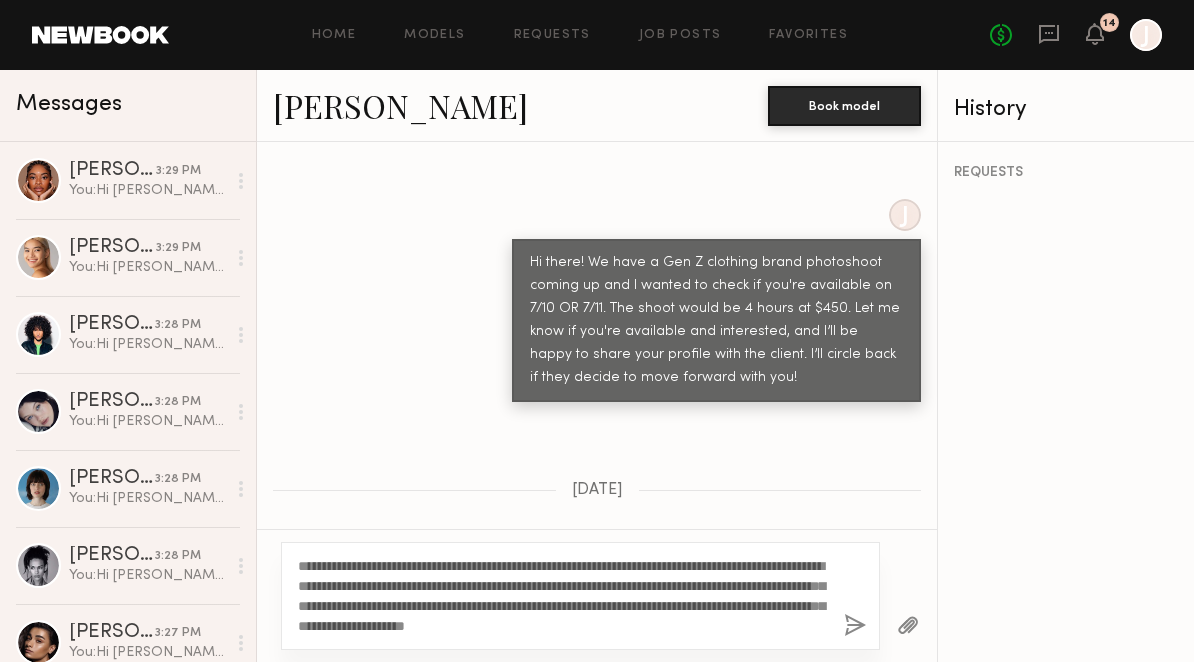 scroll, scrollTop: 983, scrollLeft: 0, axis: vertical 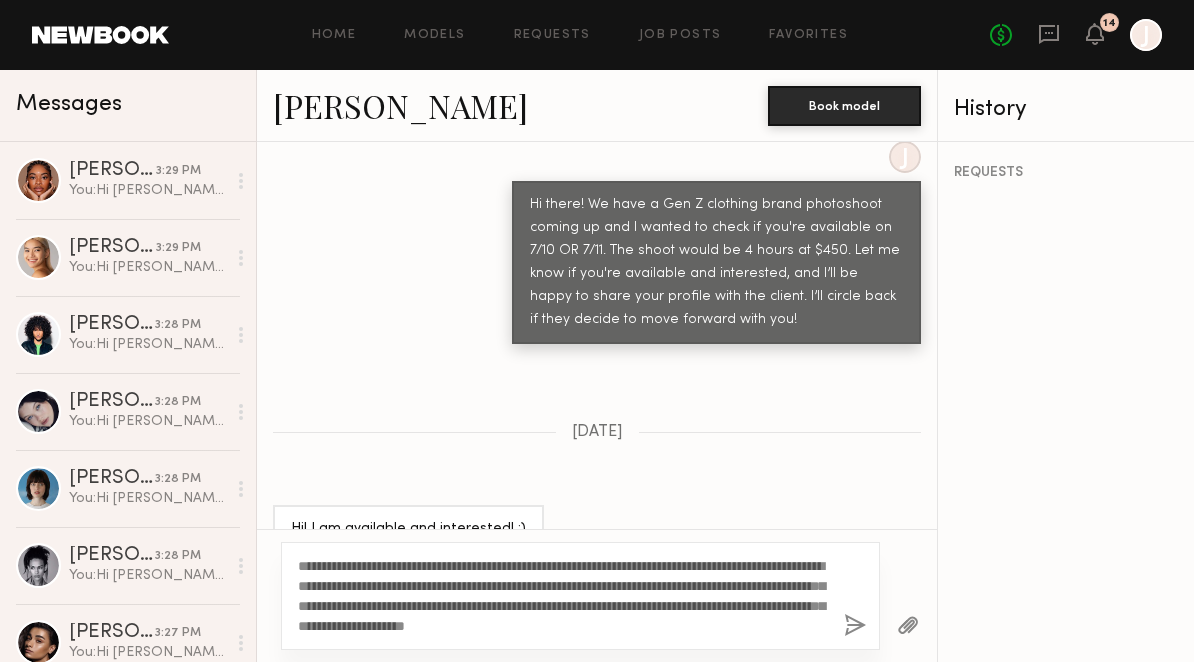type on "**********" 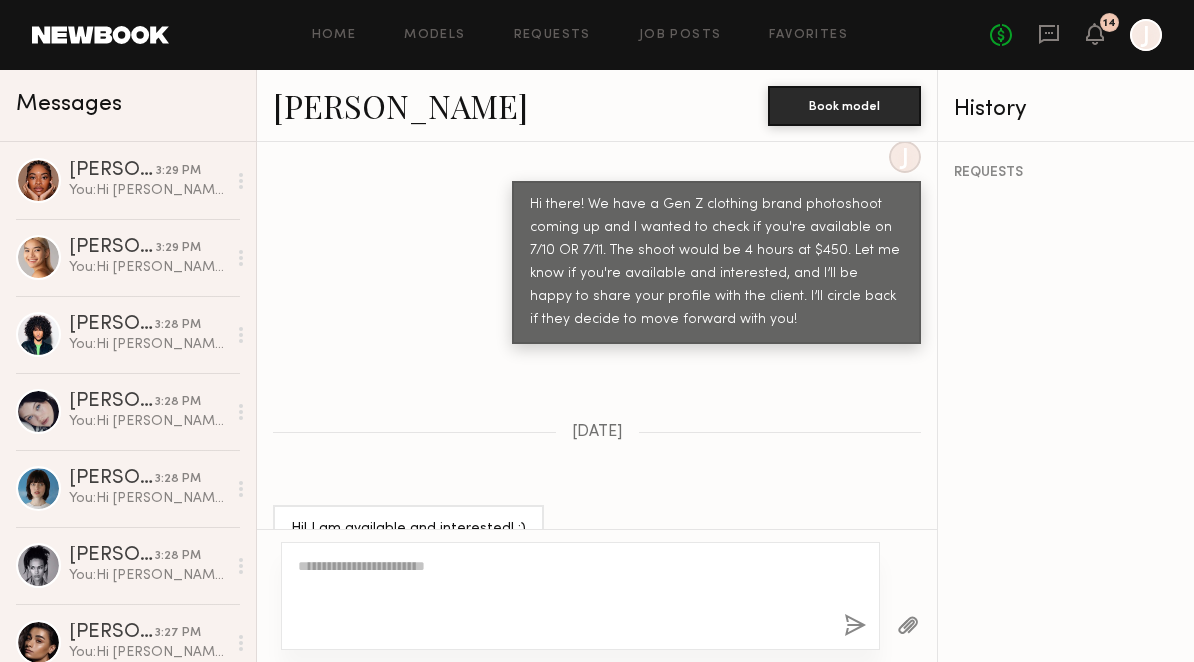 scroll, scrollTop: 1440, scrollLeft: 0, axis: vertical 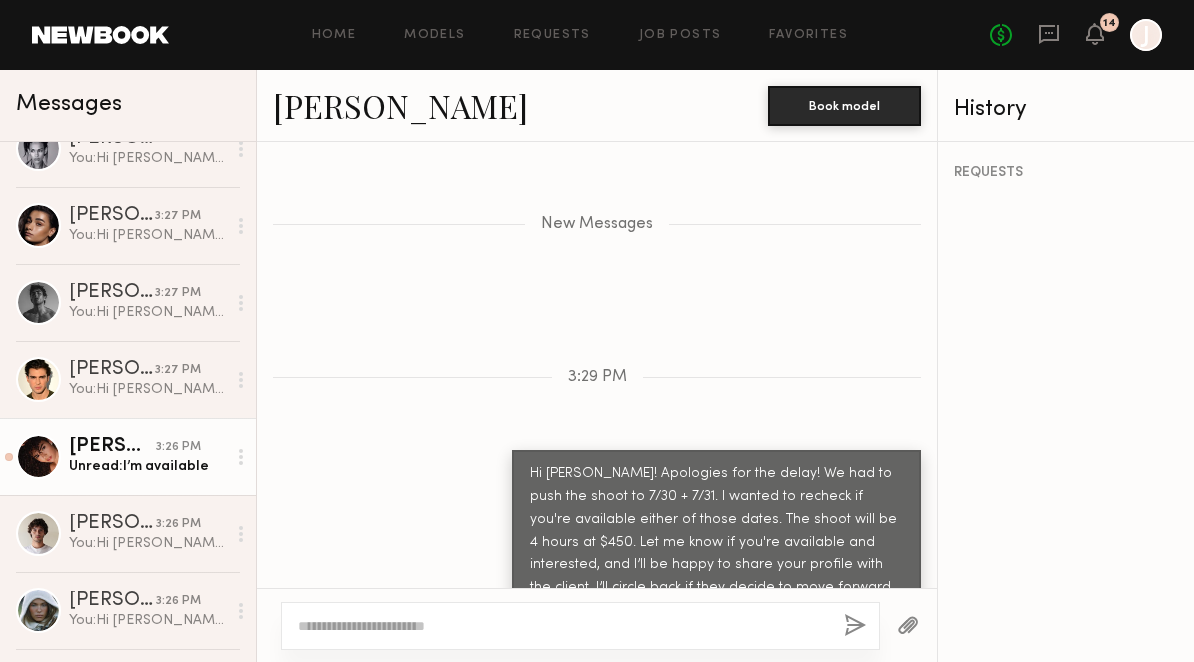 click on "[PERSON_NAME]" 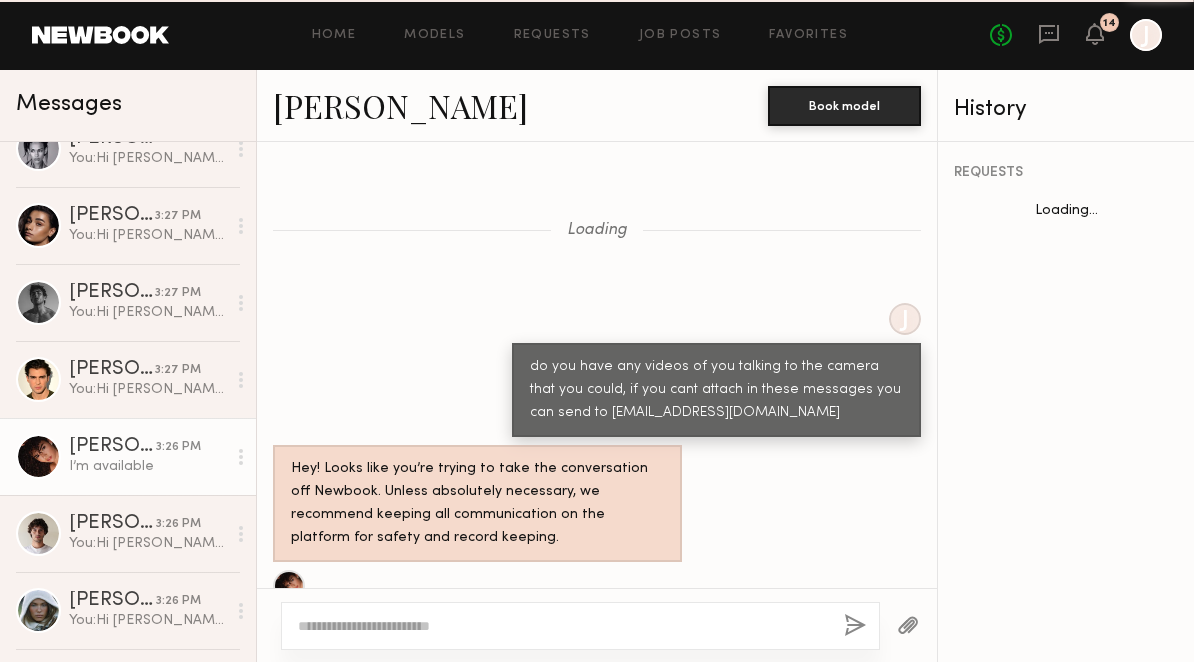 scroll, scrollTop: 1693, scrollLeft: 0, axis: vertical 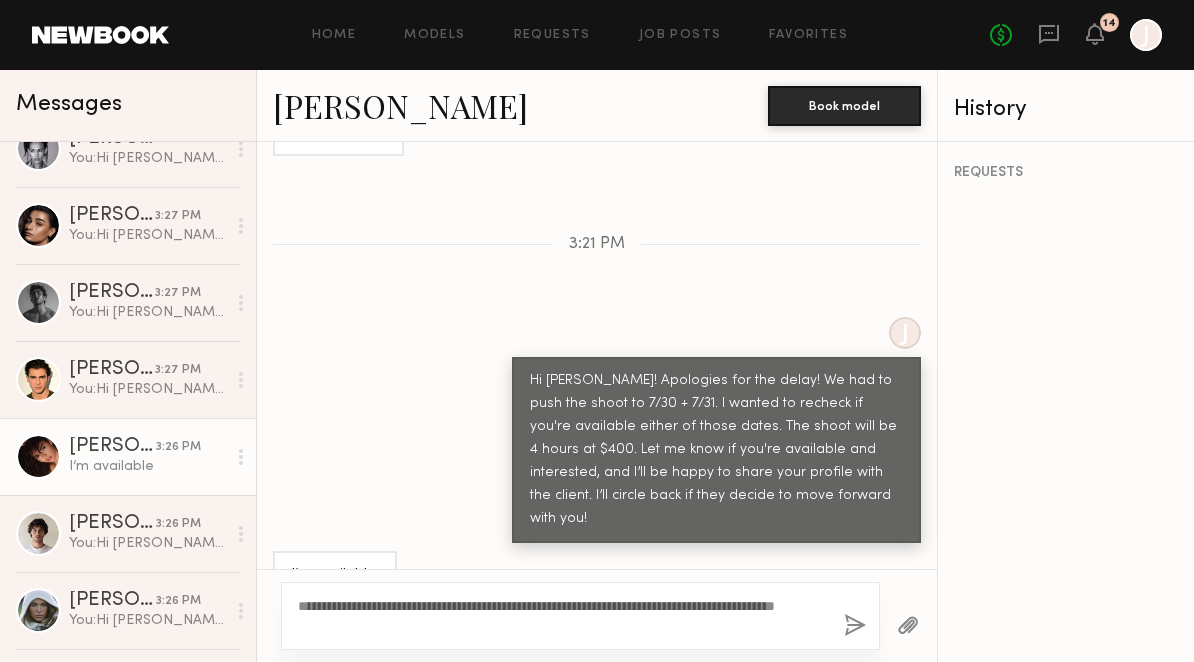 click on "**********" 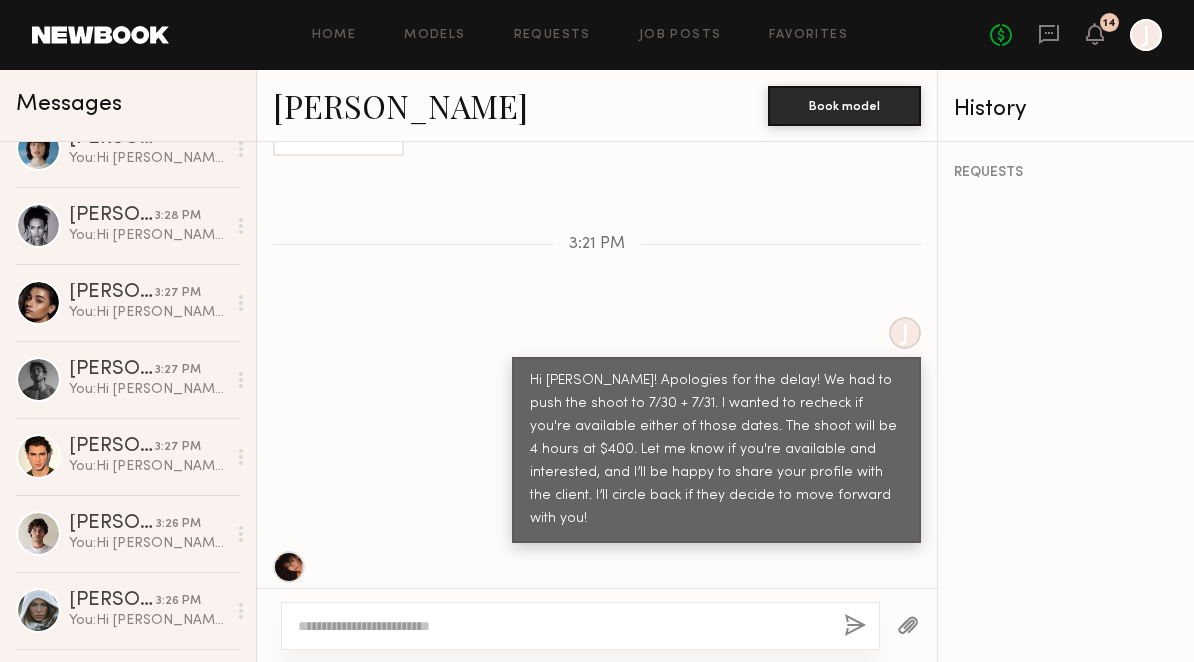 scroll, scrollTop: 1964, scrollLeft: 0, axis: vertical 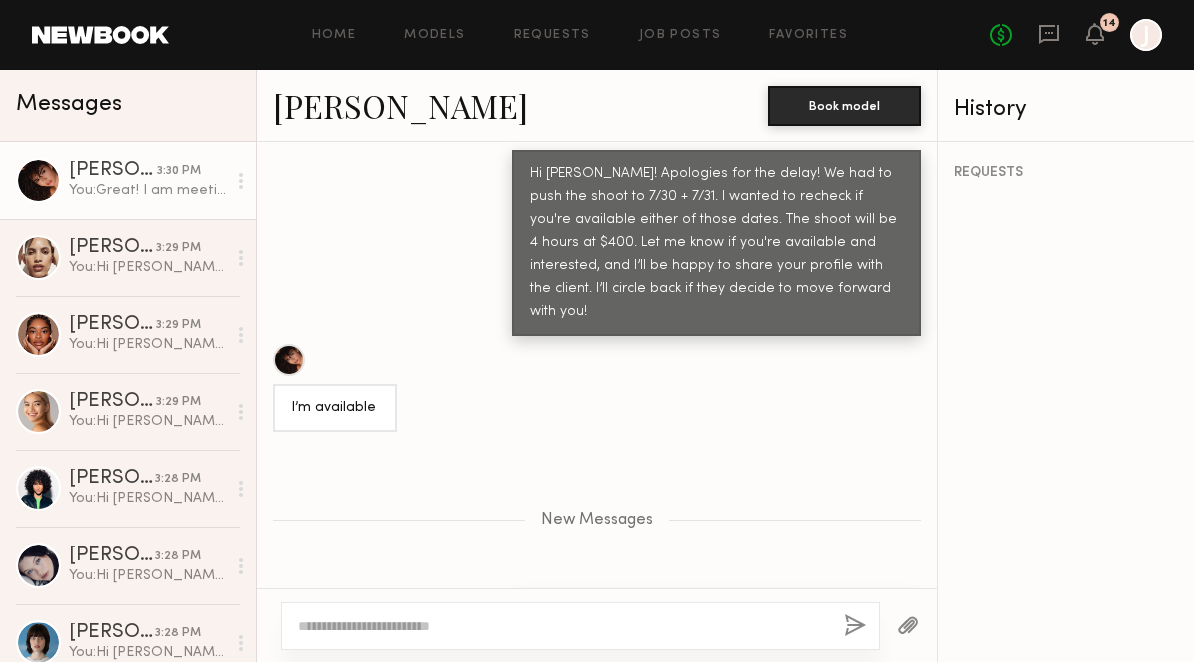 click on "[PERSON_NAME]" 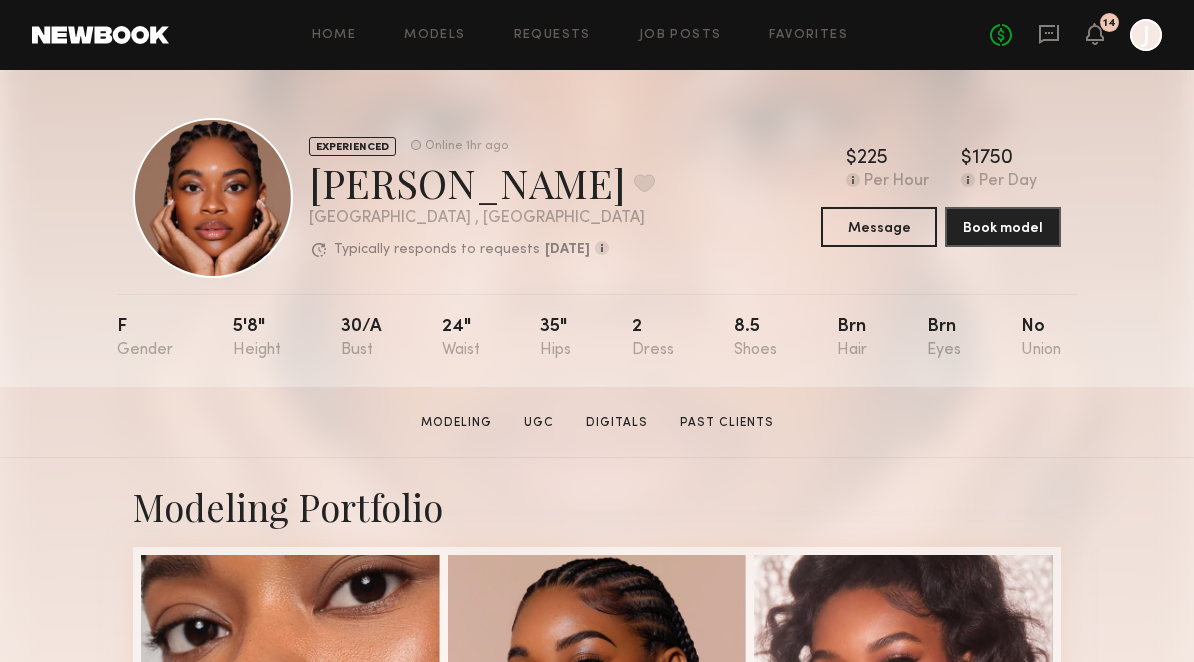 scroll, scrollTop: 0, scrollLeft: 0, axis: both 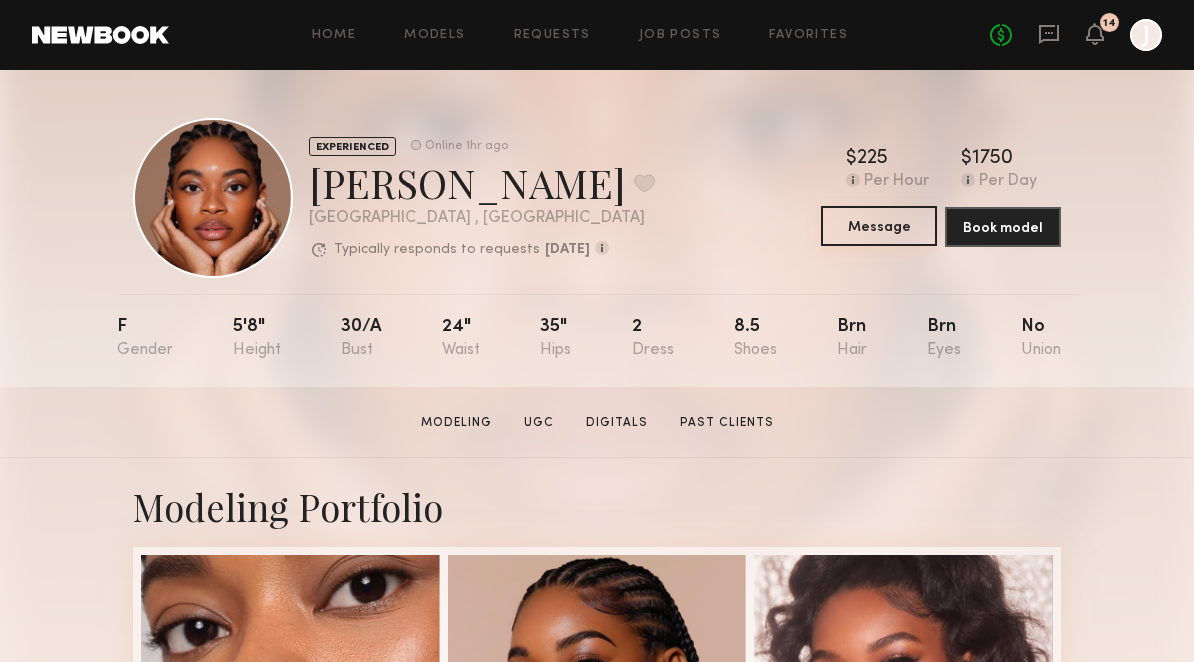 click on "Message" 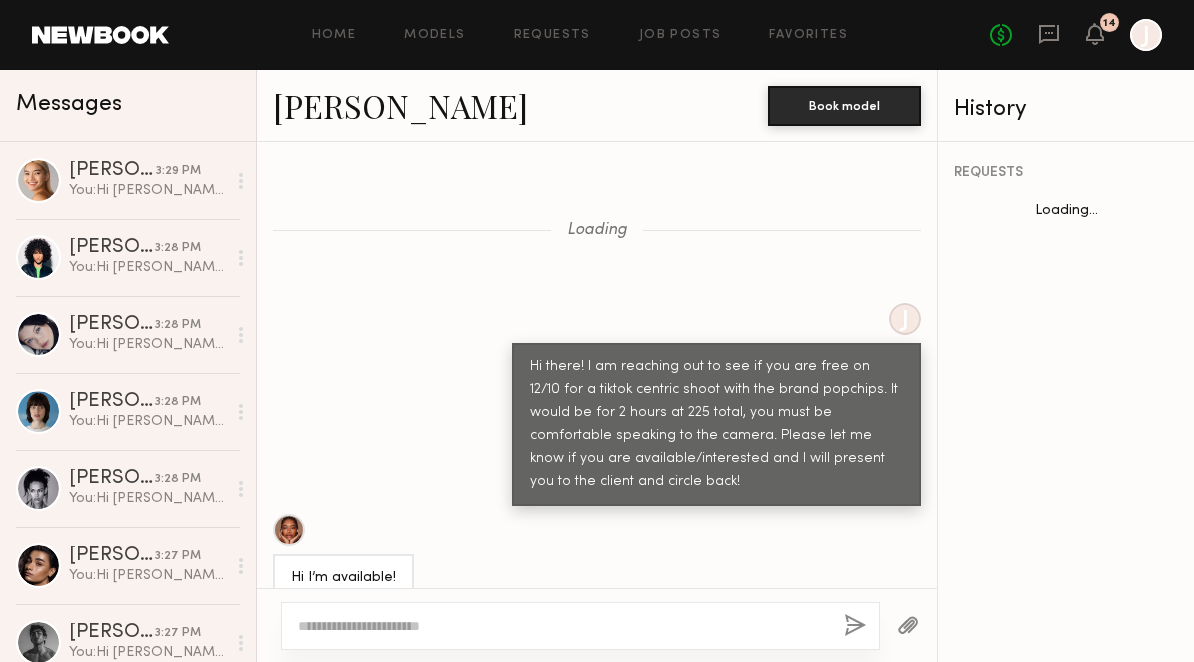 scroll, scrollTop: 2647, scrollLeft: 0, axis: vertical 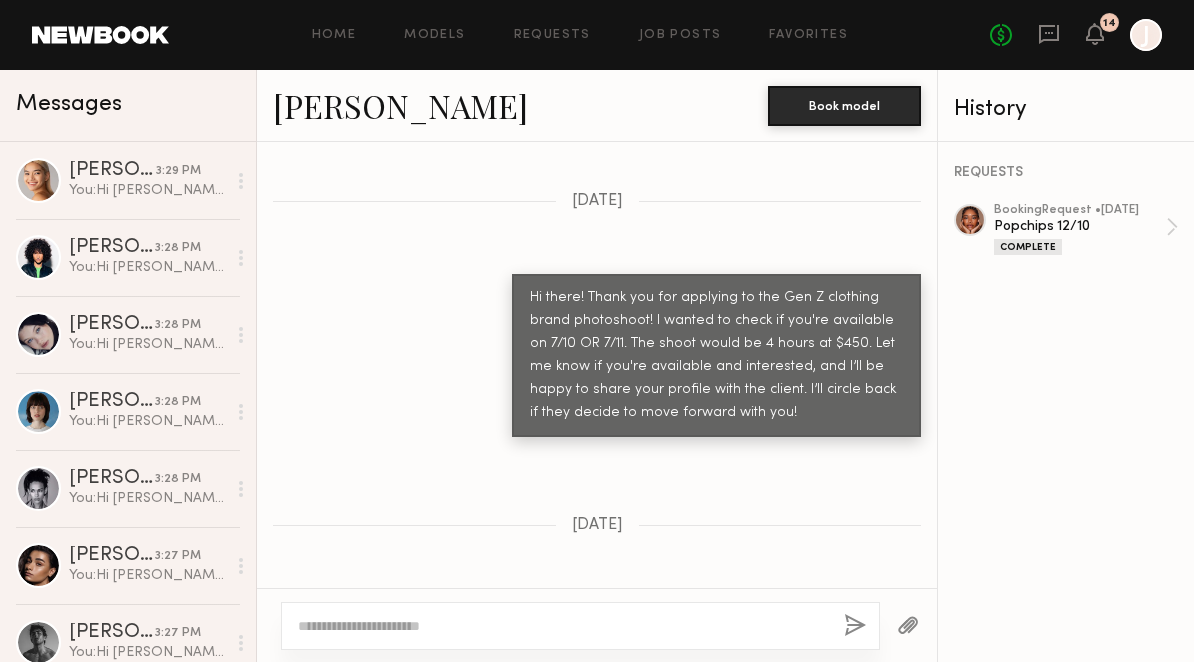 click 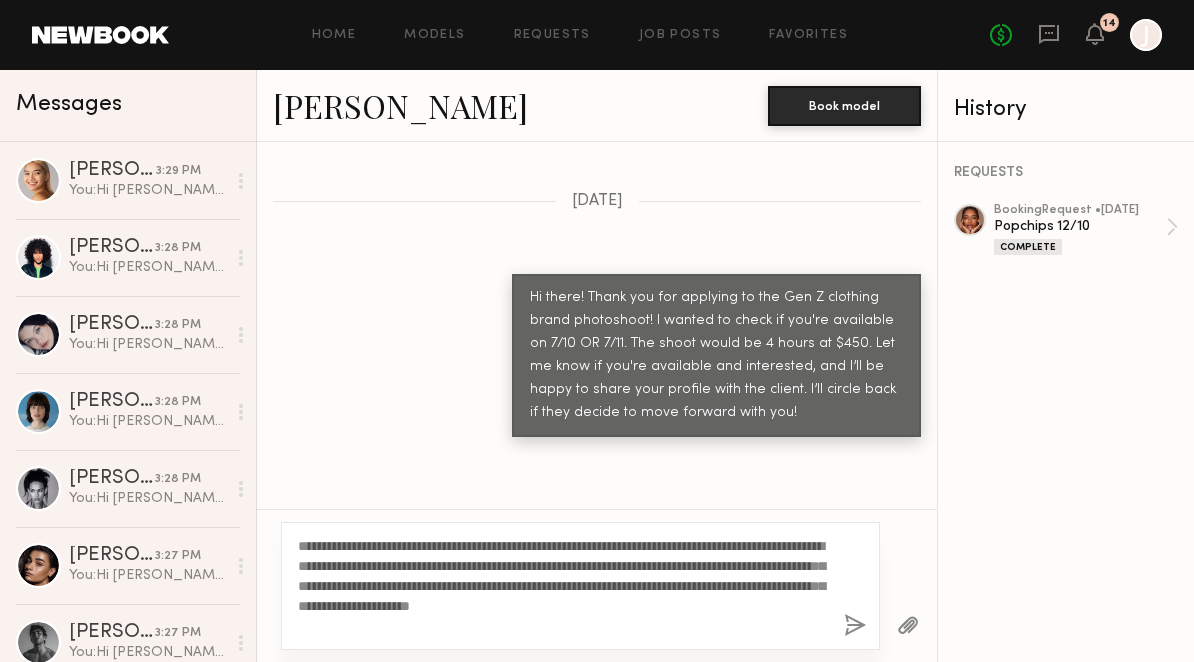 drag, startPoint x: 358, startPoint y: 547, endPoint x: 318, endPoint y: 545, distance: 40.04997 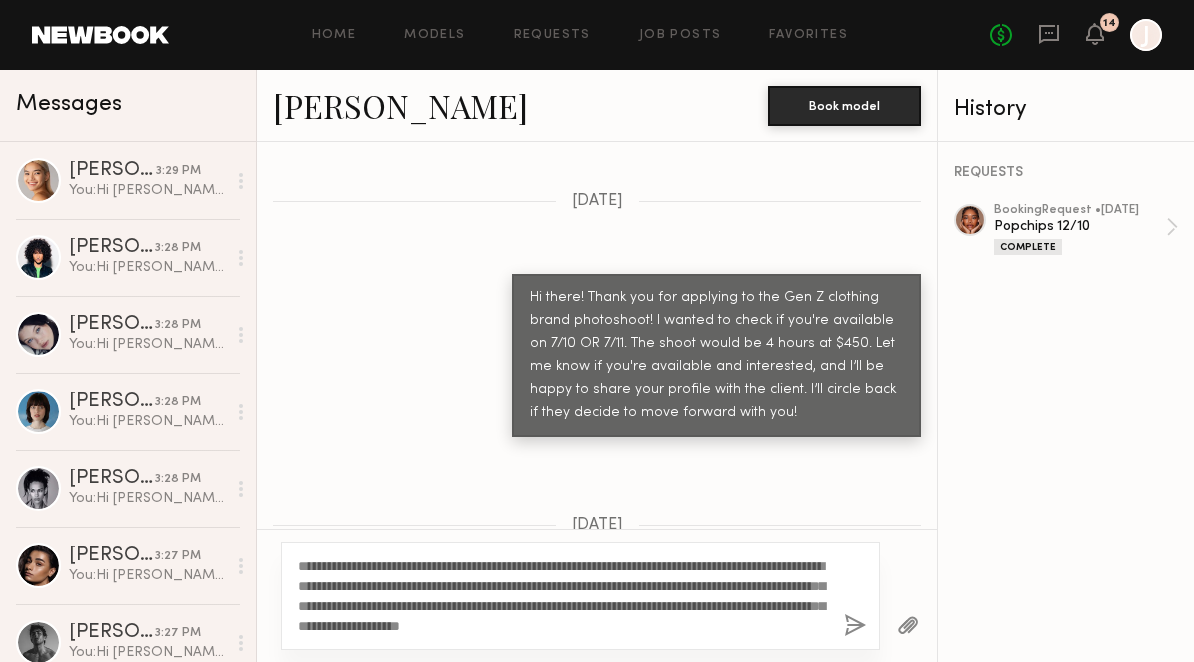 drag, startPoint x: 508, startPoint y: 565, endPoint x: 356, endPoint y: 565, distance: 152 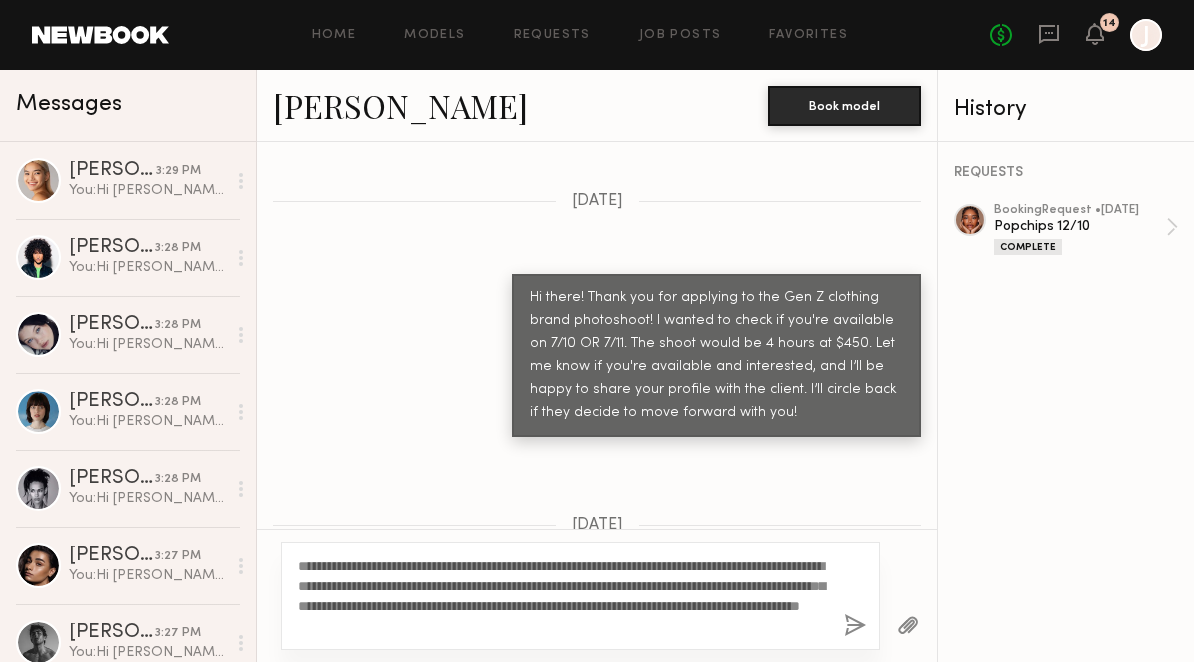 click on "**********" 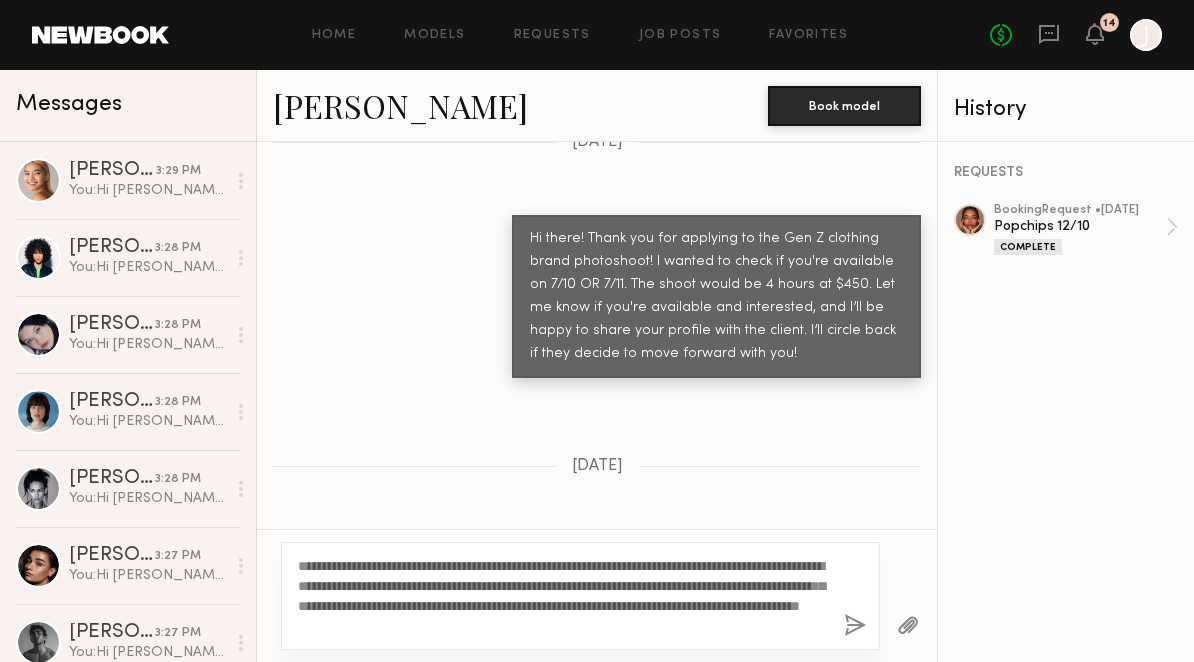 type on "**********" 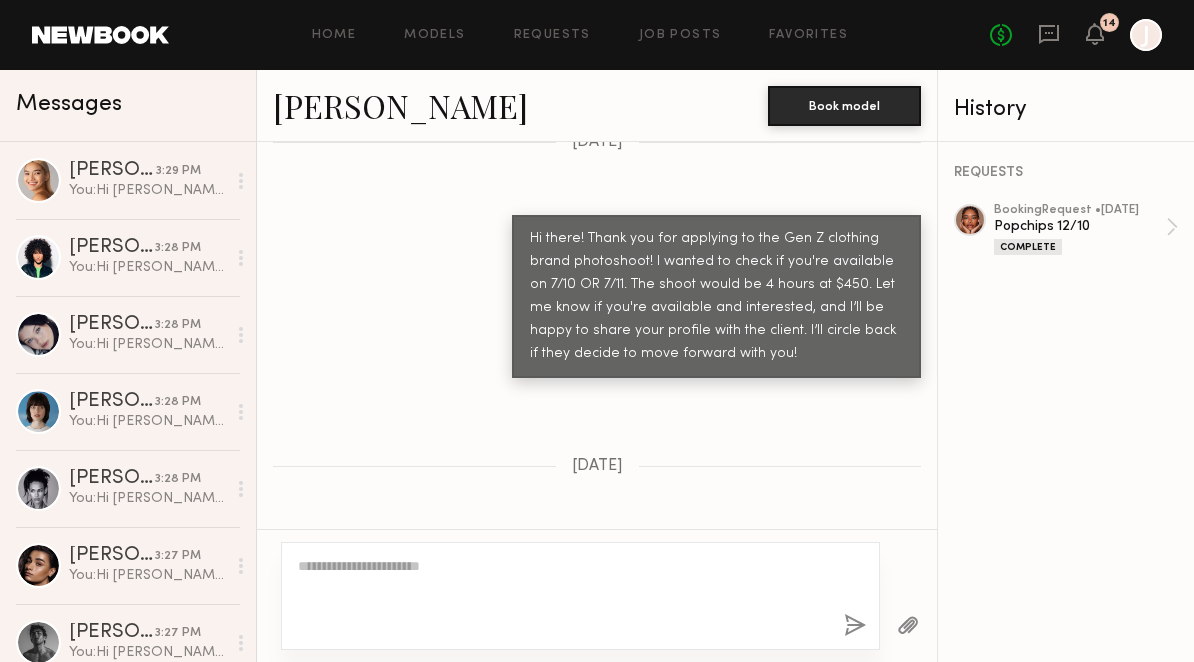 scroll, scrollTop: 3162, scrollLeft: 0, axis: vertical 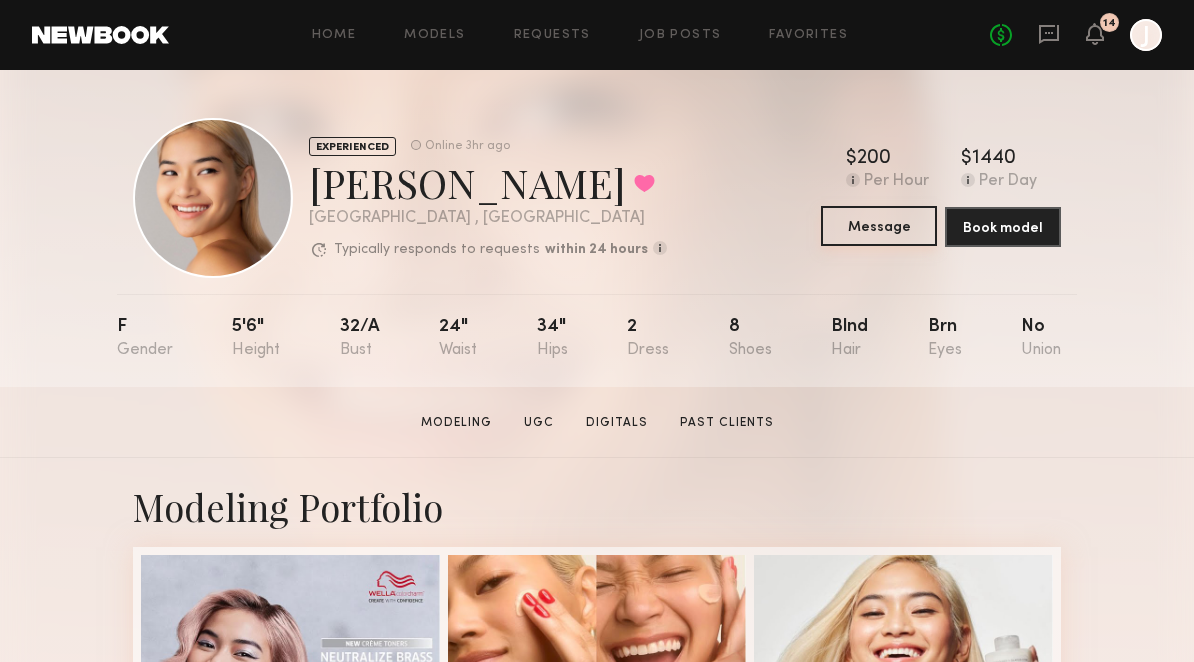 click on "Message" 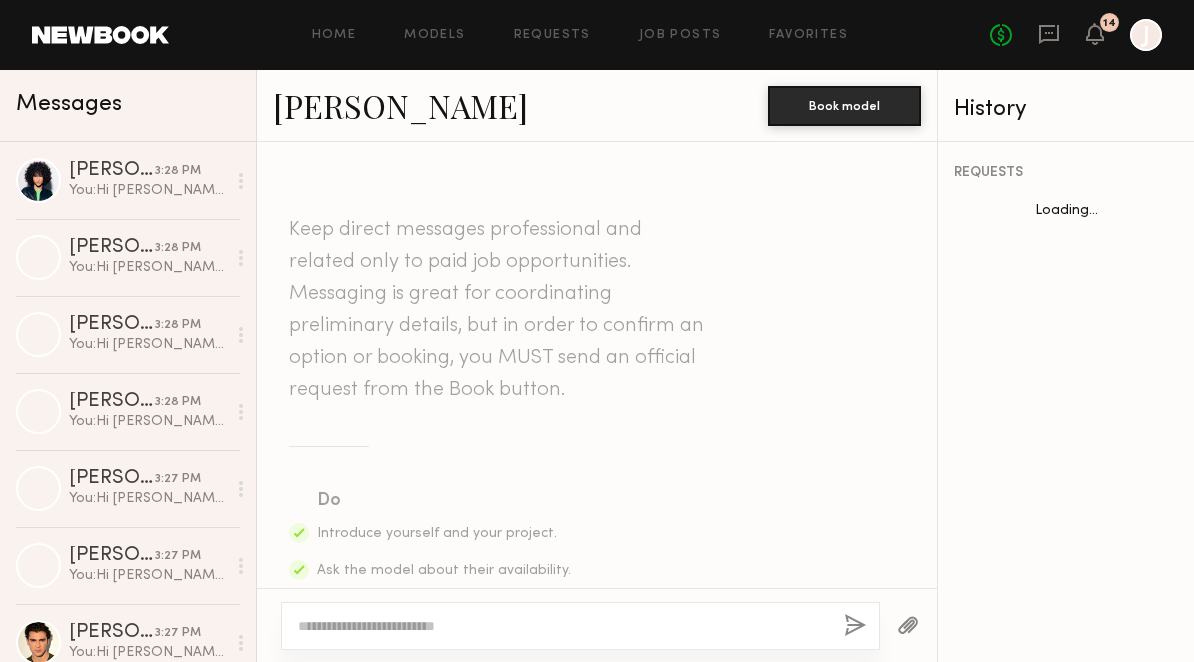 scroll, scrollTop: 925, scrollLeft: 0, axis: vertical 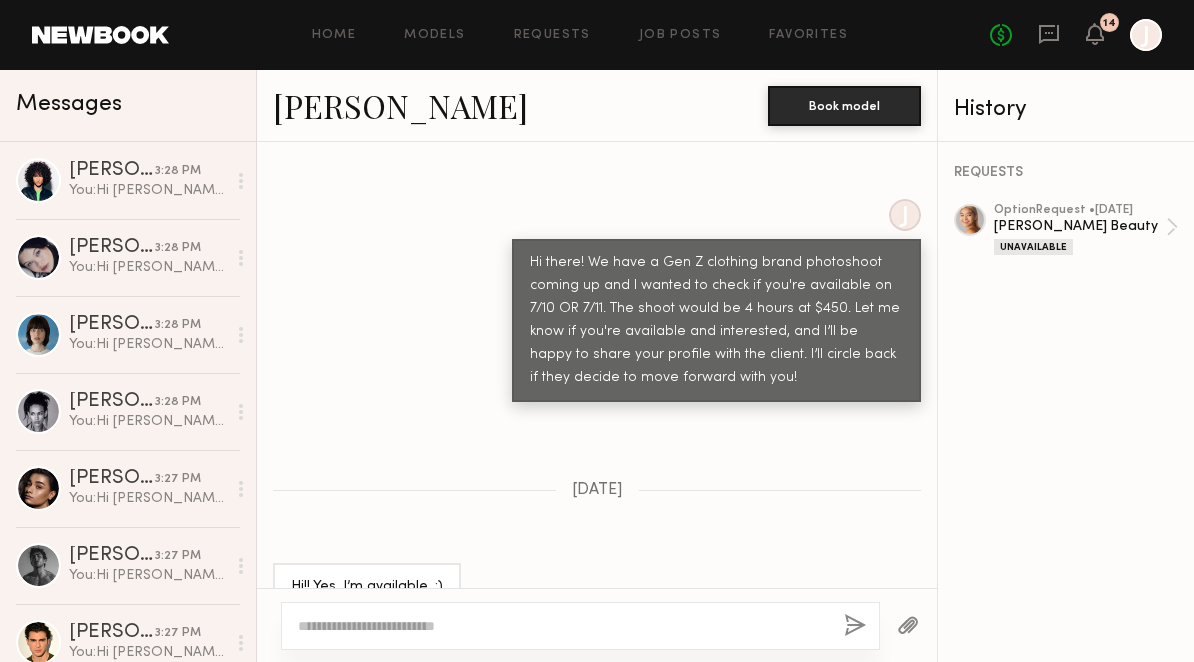 click 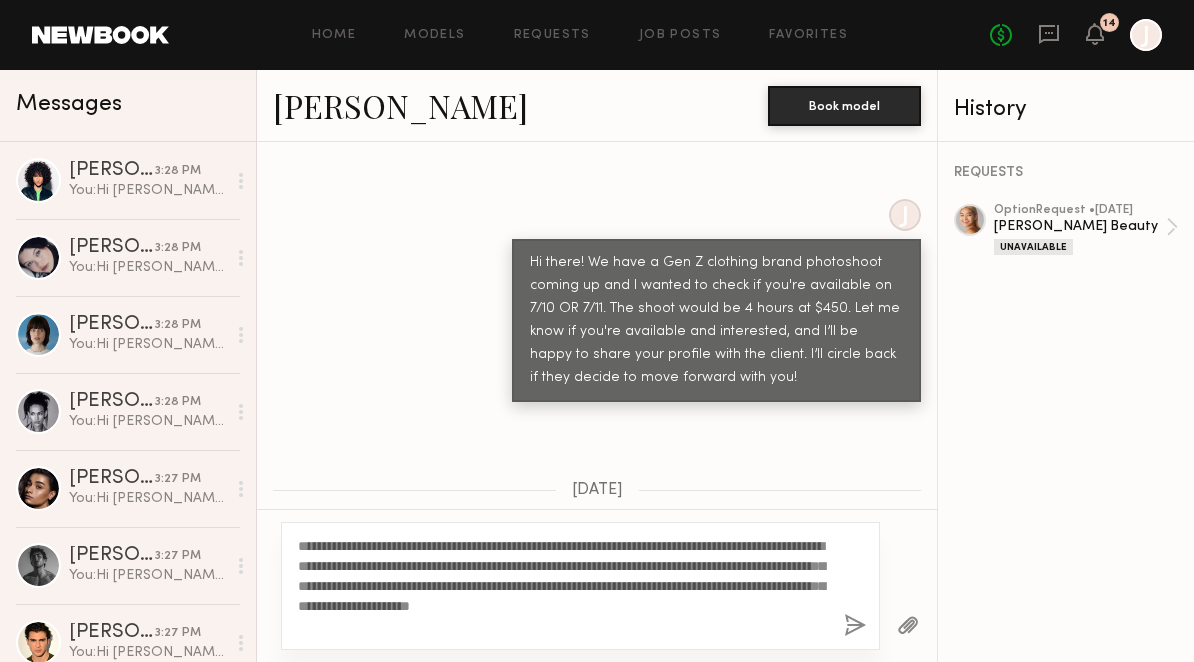 drag, startPoint x: 358, startPoint y: 549, endPoint x: 320, endPoint y: 546, distance: 38.118237 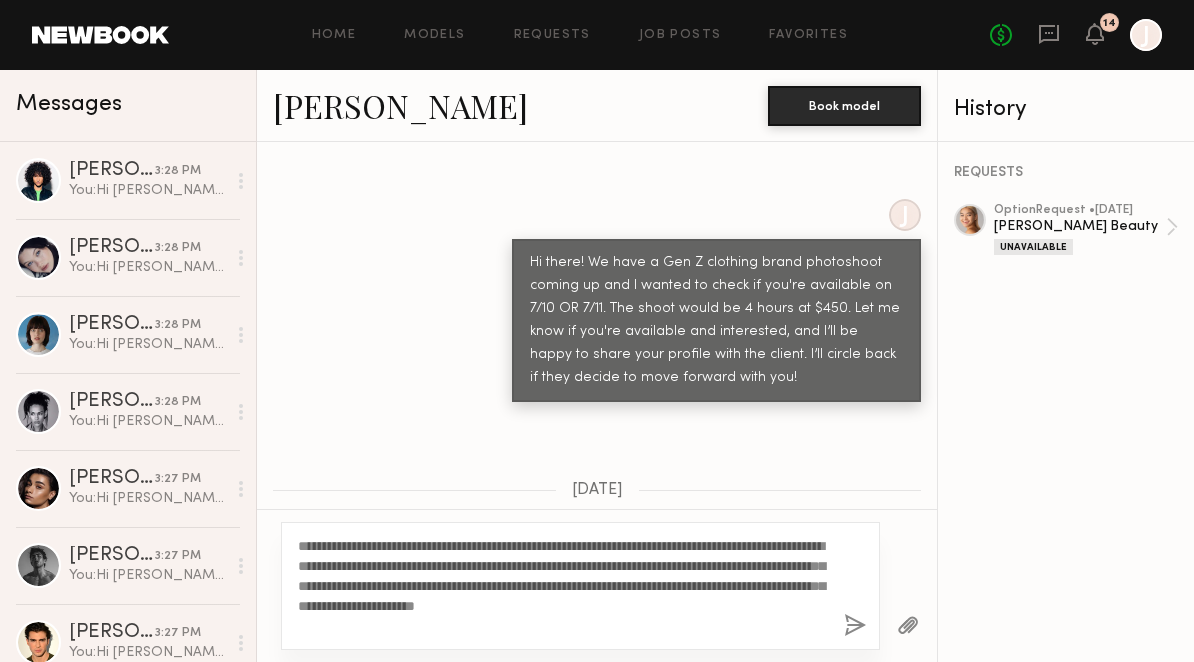type on "**********" 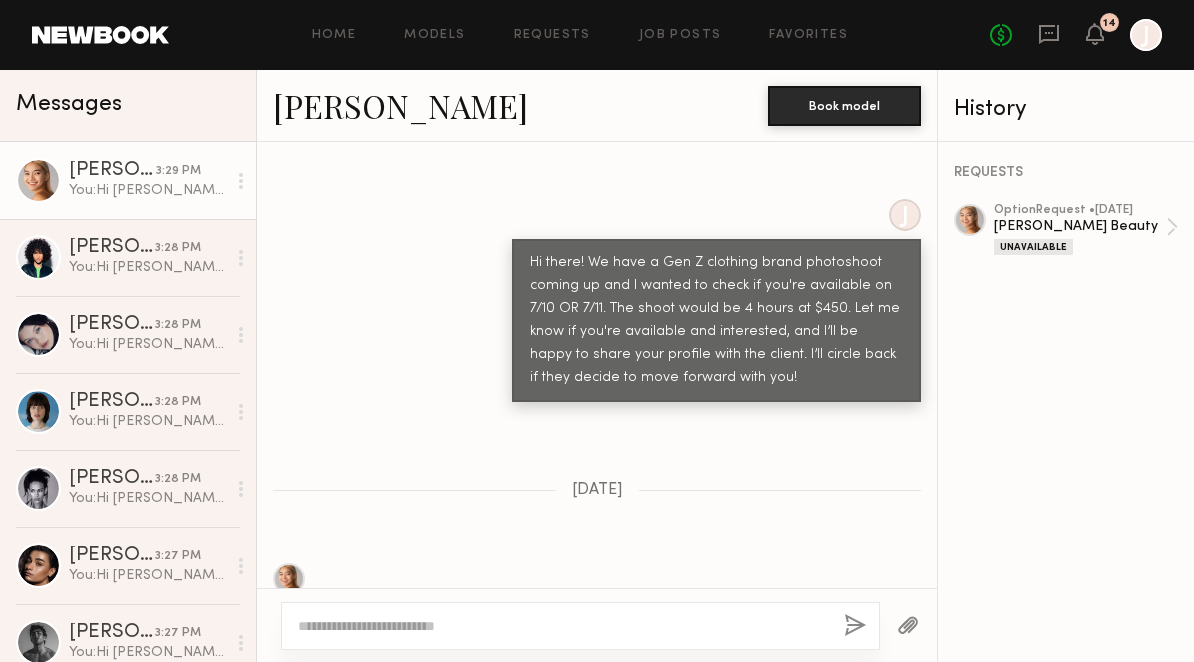 scroll, scrollTop: 1440, scrollLeft: 0, axis: vertical 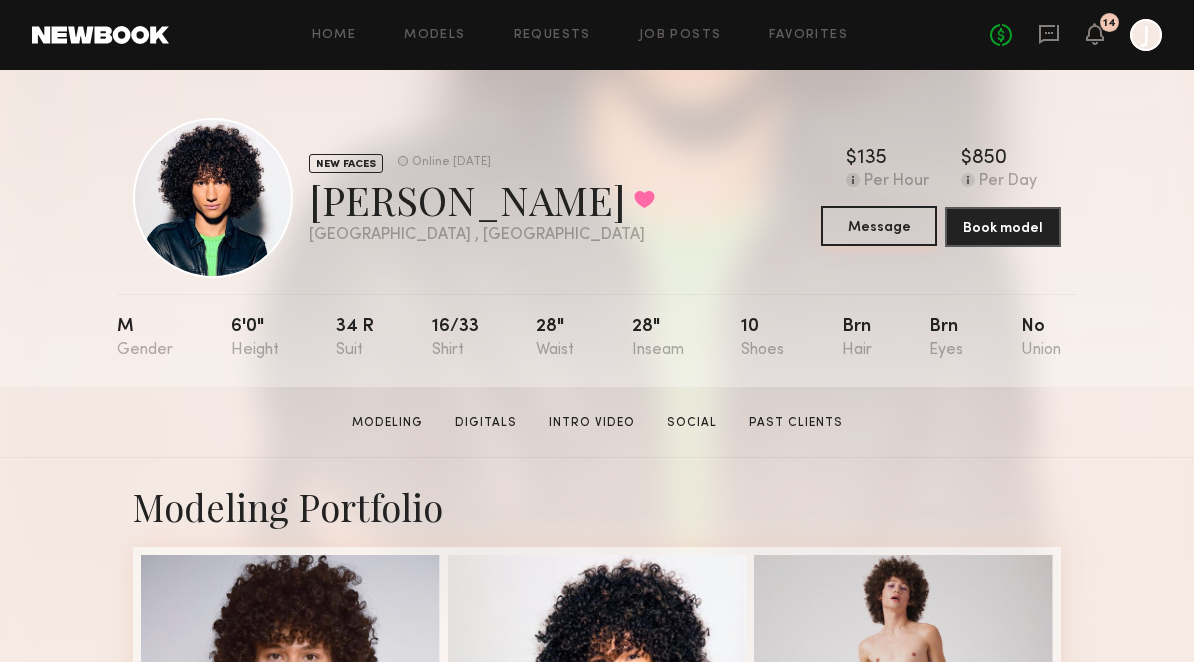 click on "Message" 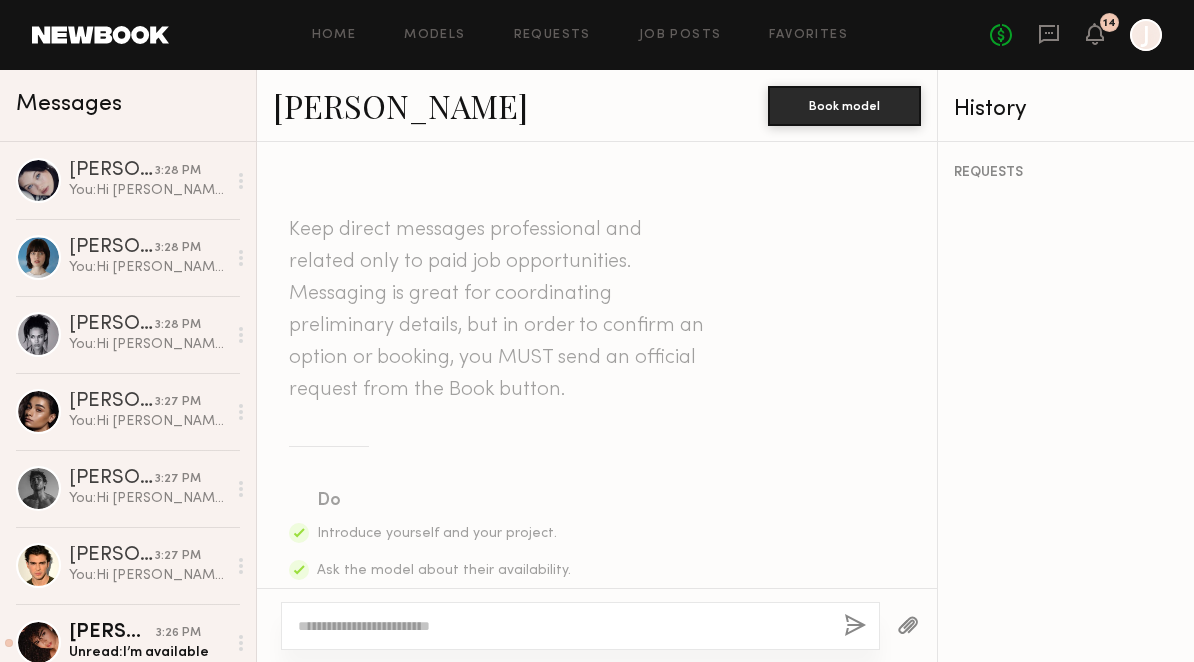 scroll, scrollTop: 819, scrollLeft: 0, axis: vertical 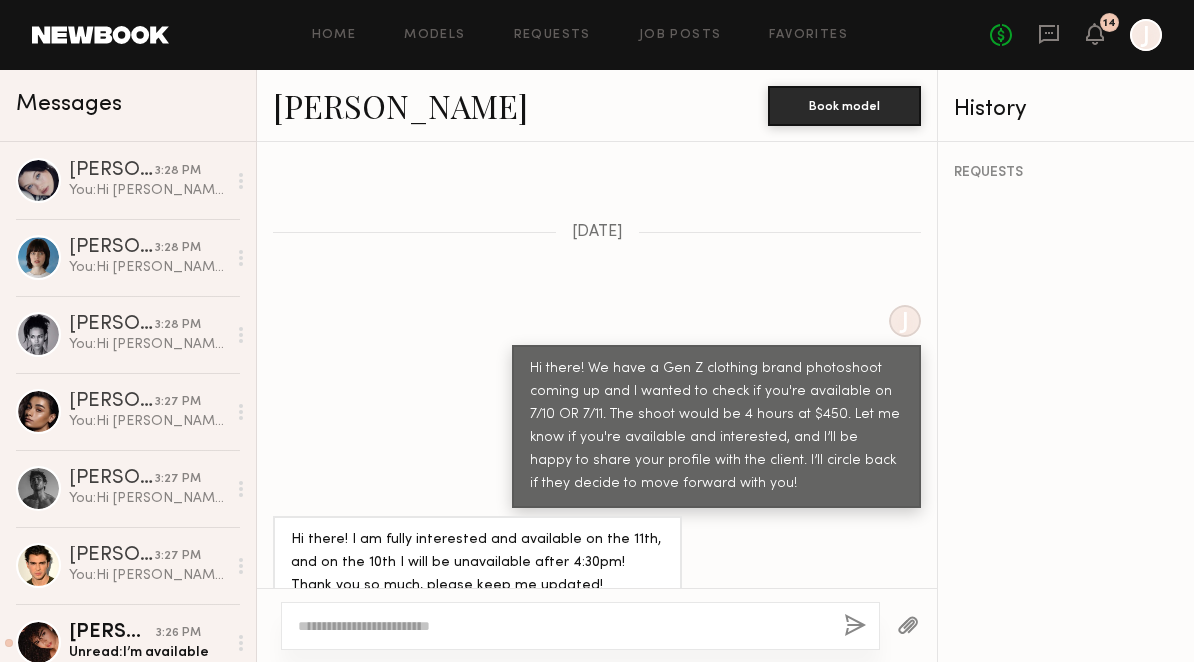 click 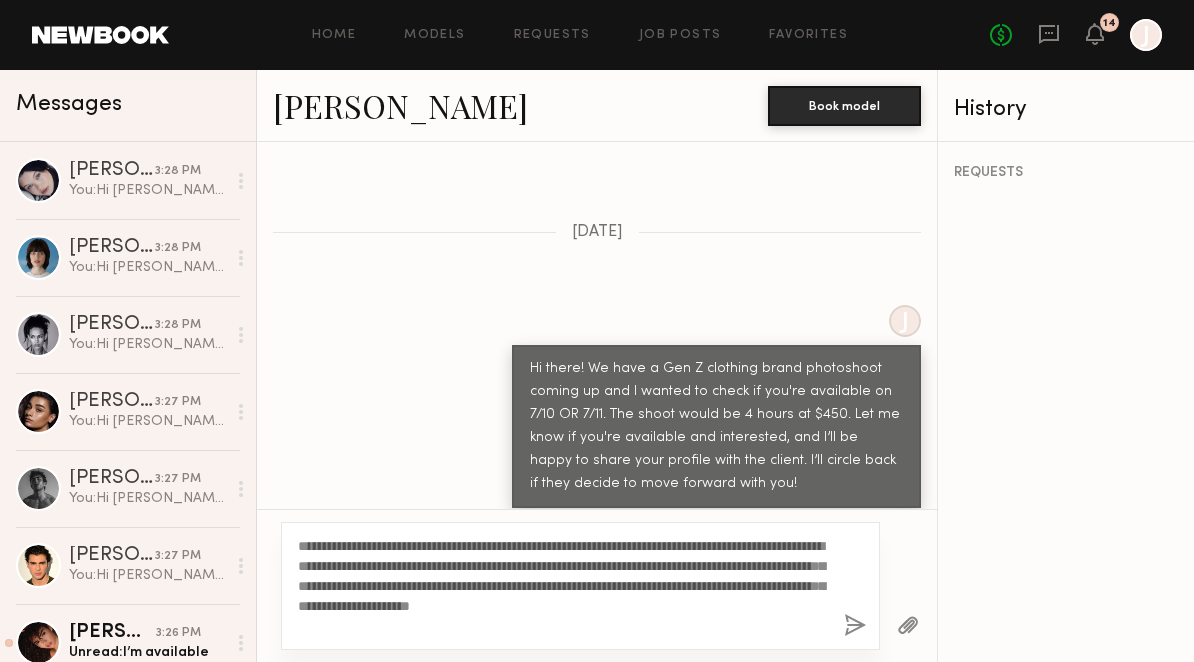 drag, startPoint x: 357, startPoint y: 548, endPoint x: 315, endPoint y: 542, distance: 42.426407 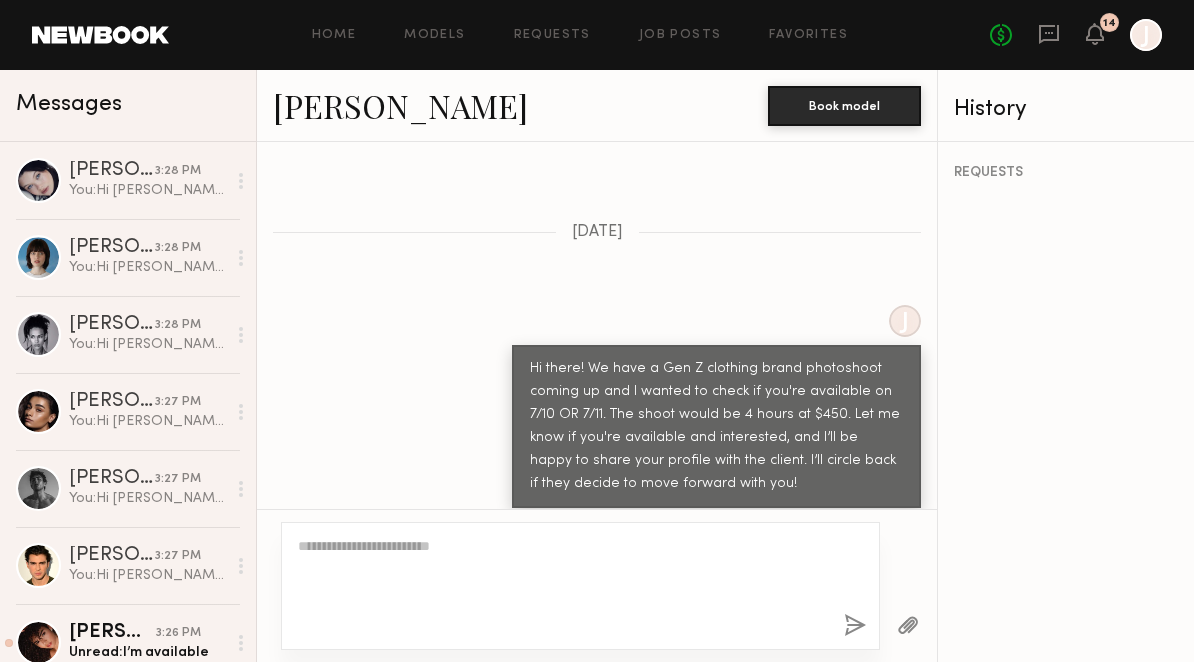scroll, scrollTop: 1334, scrollLeft: 0, axis: vertical 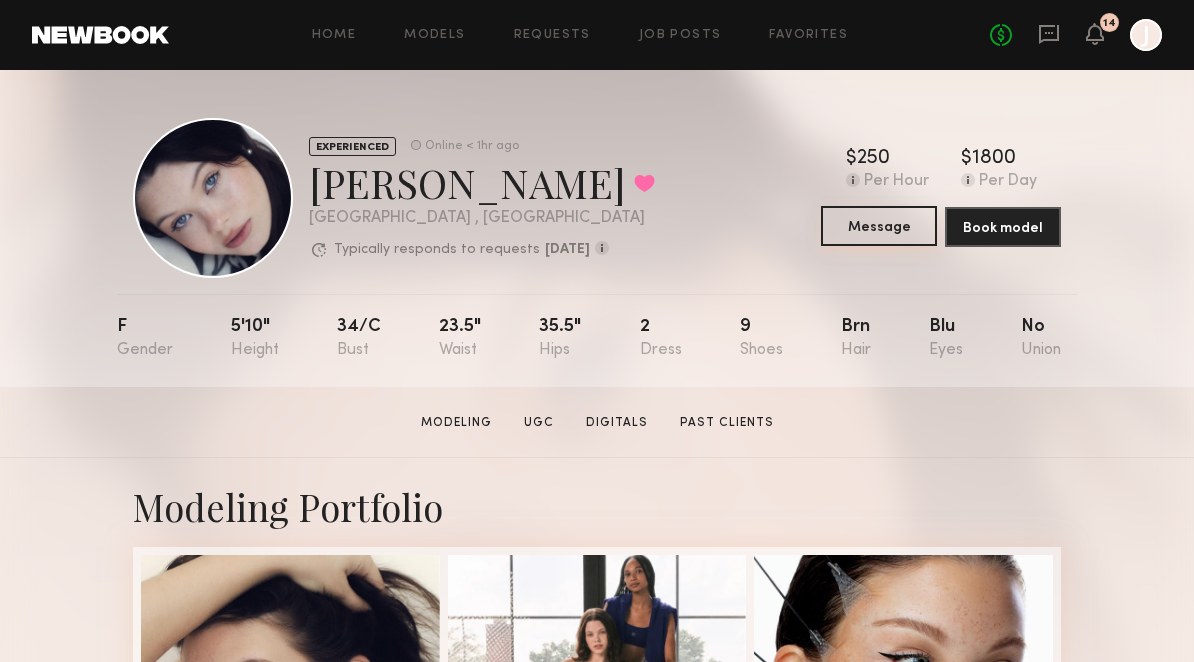 click on "Message" 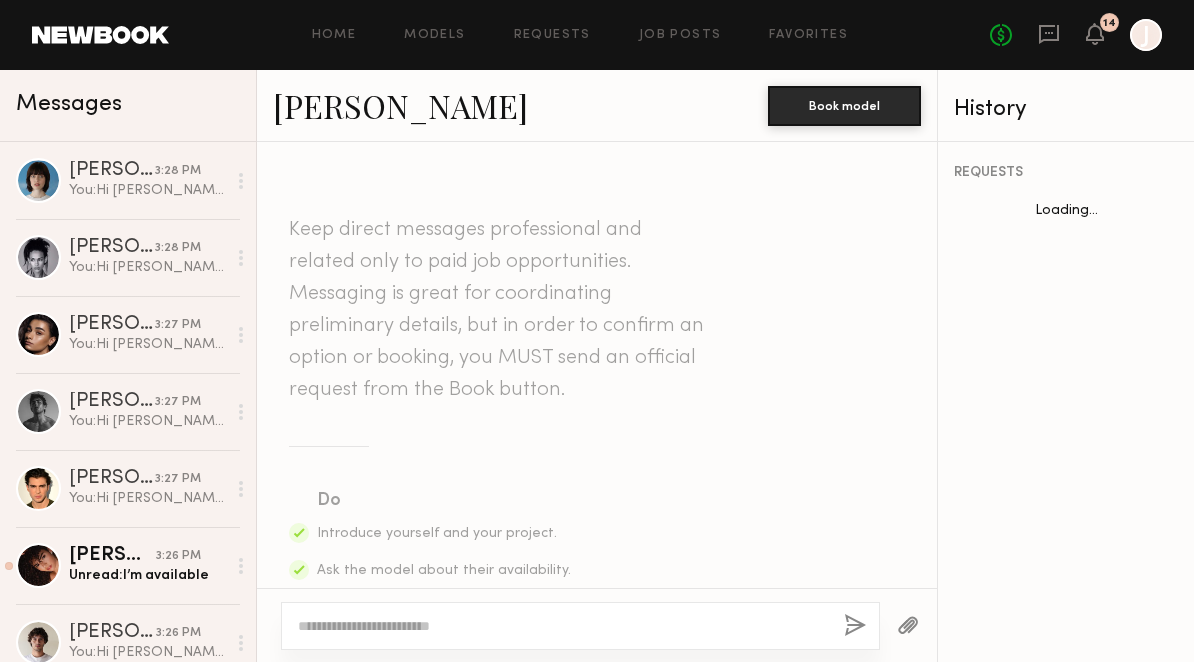 scroll, scrollTop: 1352, scrollLeft: 0, axis: vertical 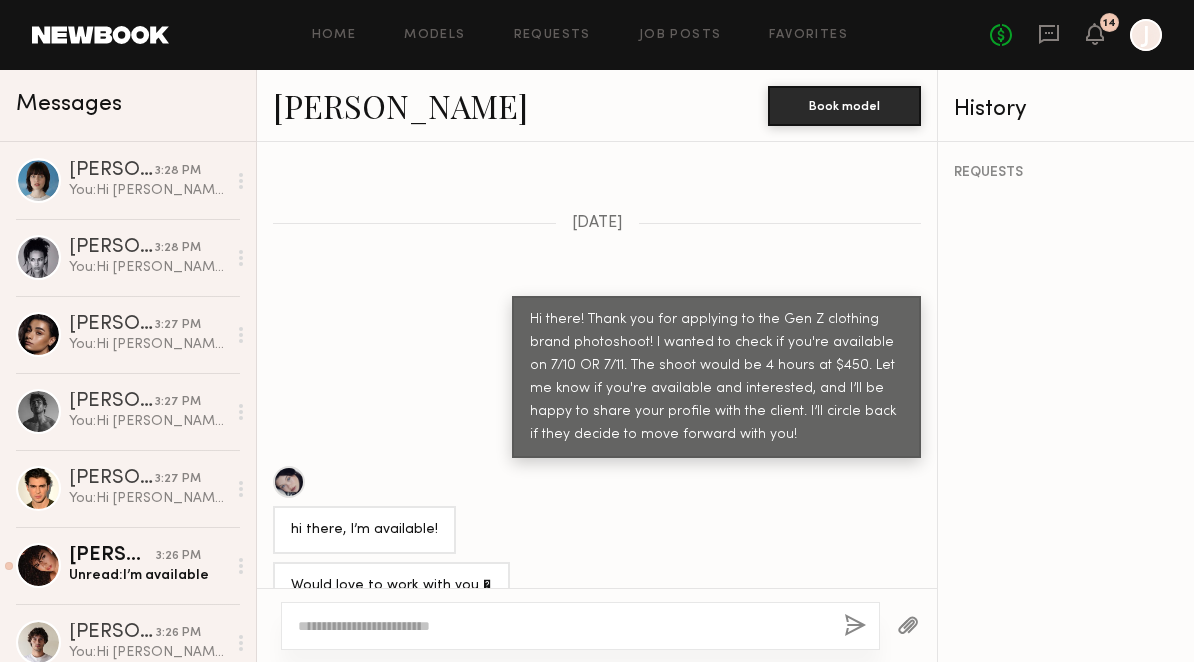 click 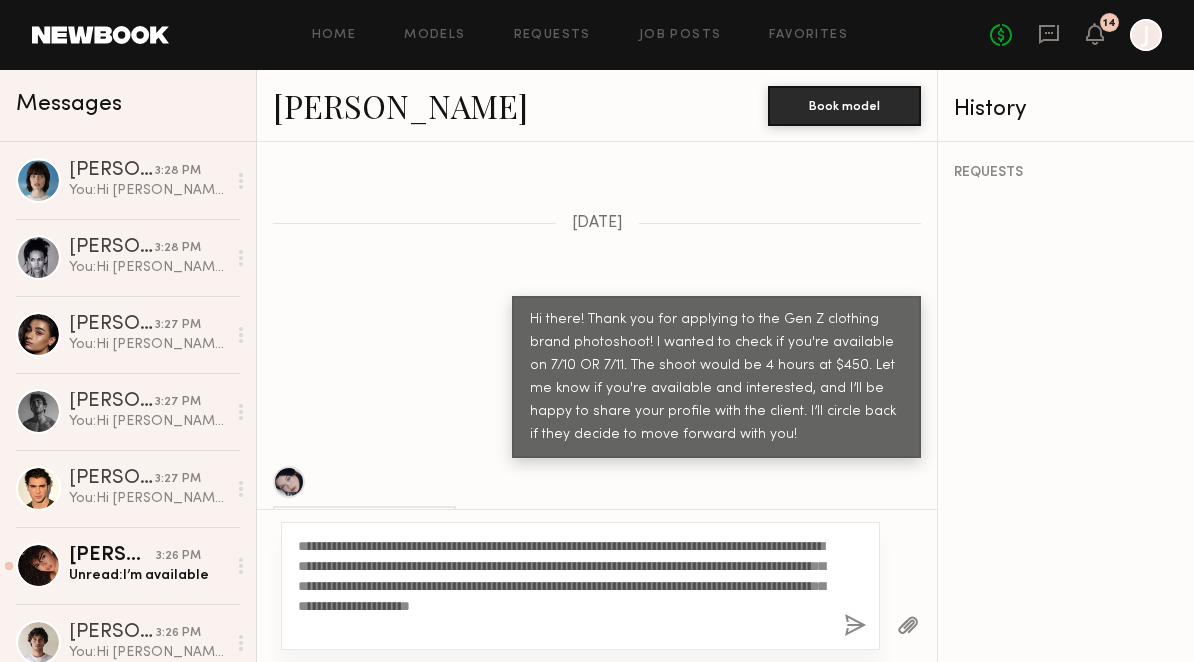 drag, startPoint x: 357, startPoint y: 548, endPoint x: 317, endPoint y: 546, distance: 40.04997 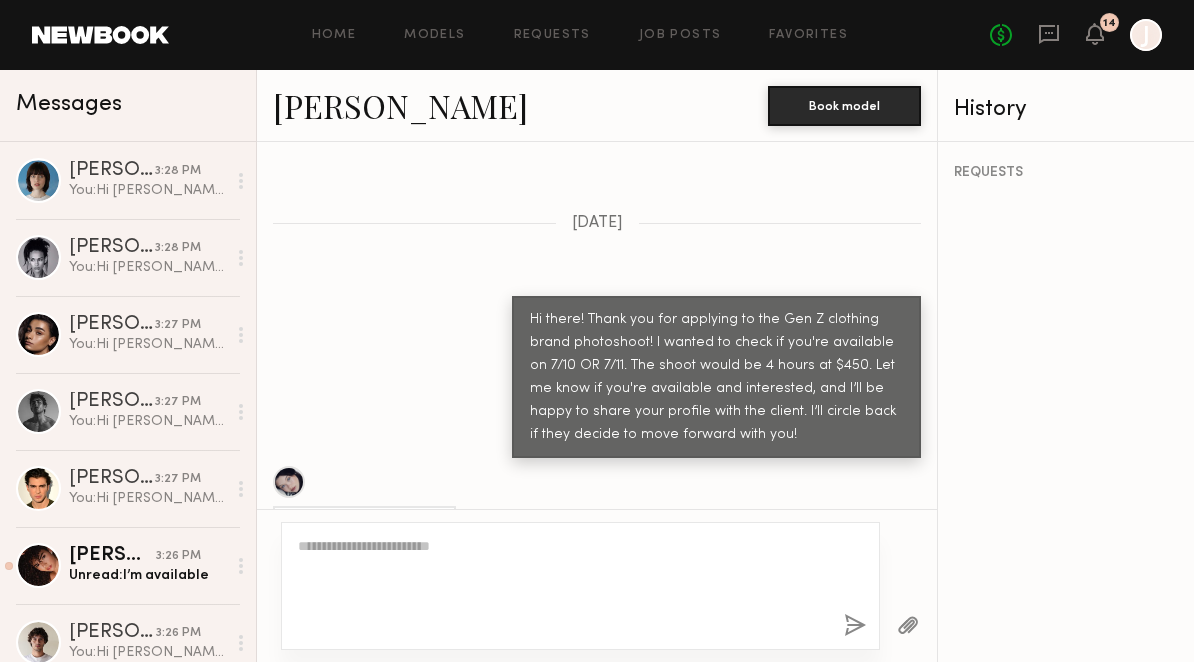 scroll, scrollTop: 1826, scrollLeft: 0, axis: vertical 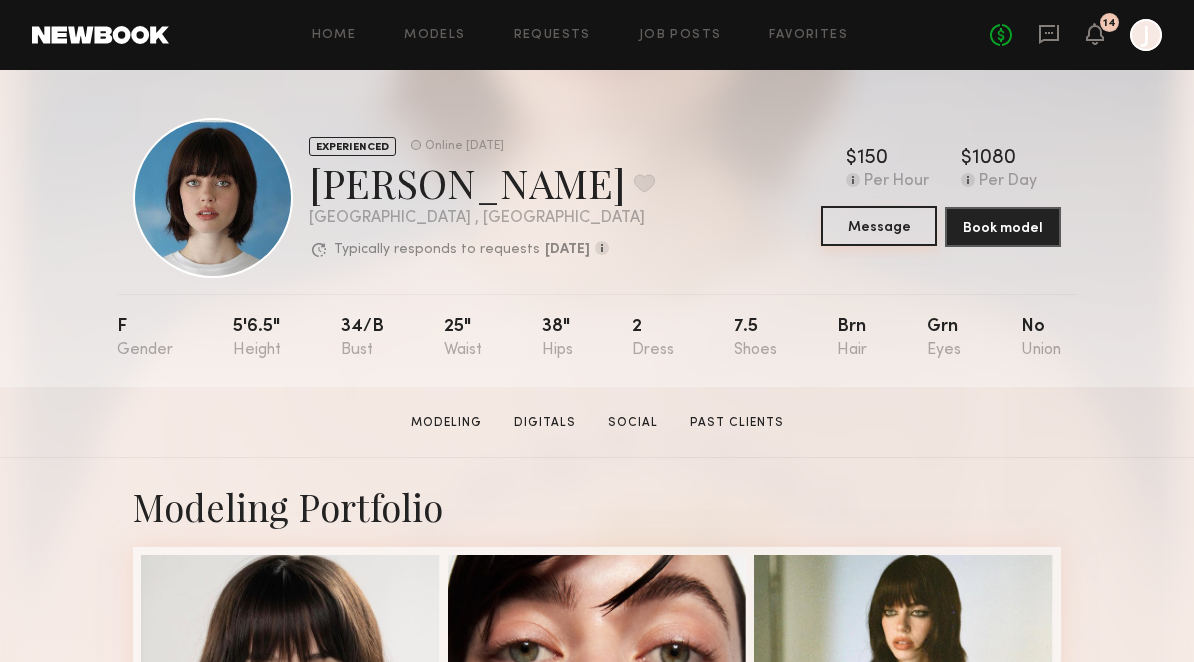 click on "Message" 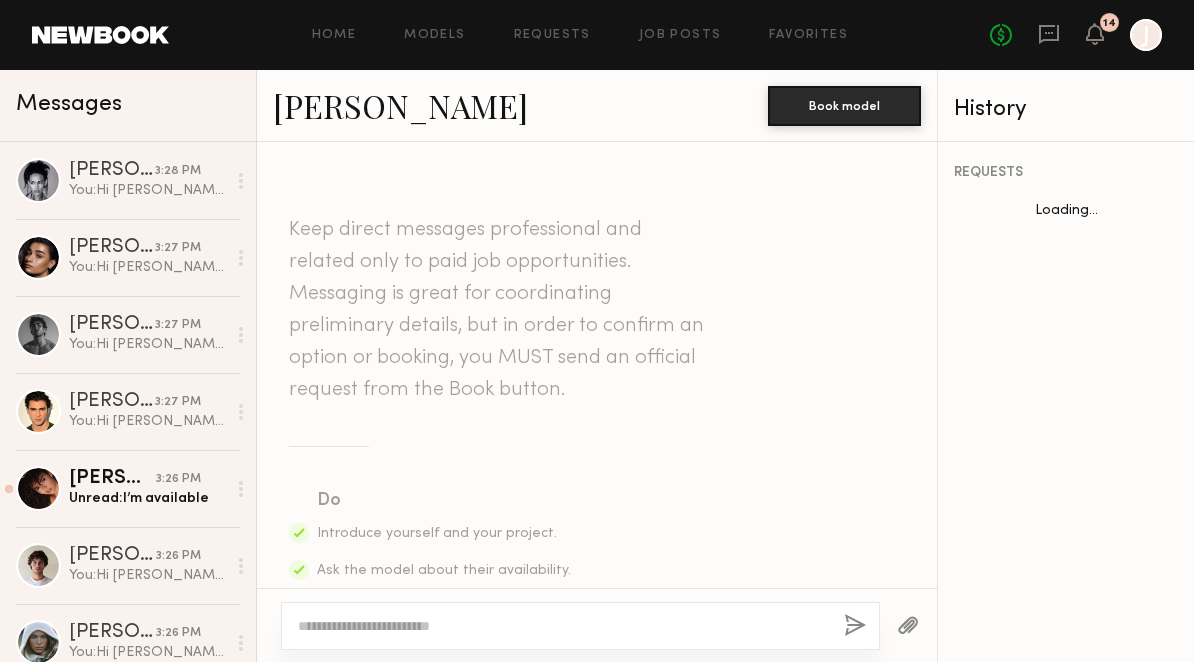 scroll, scrollTop: 796, scrollLeft: 0, axis: vertical 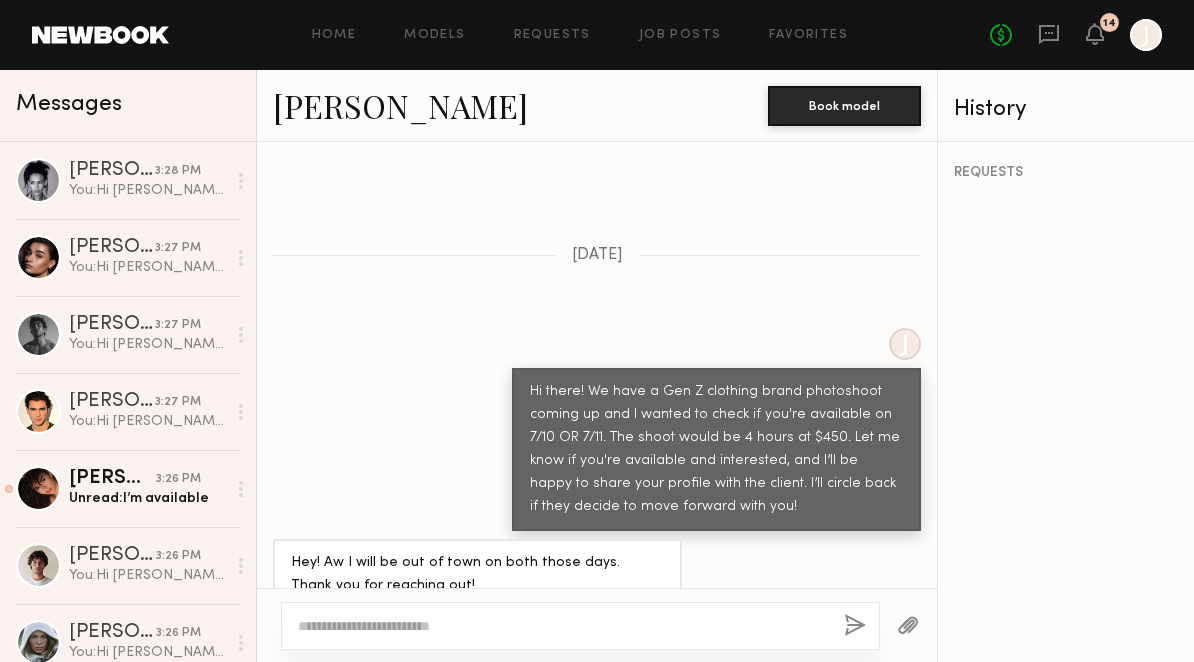 click 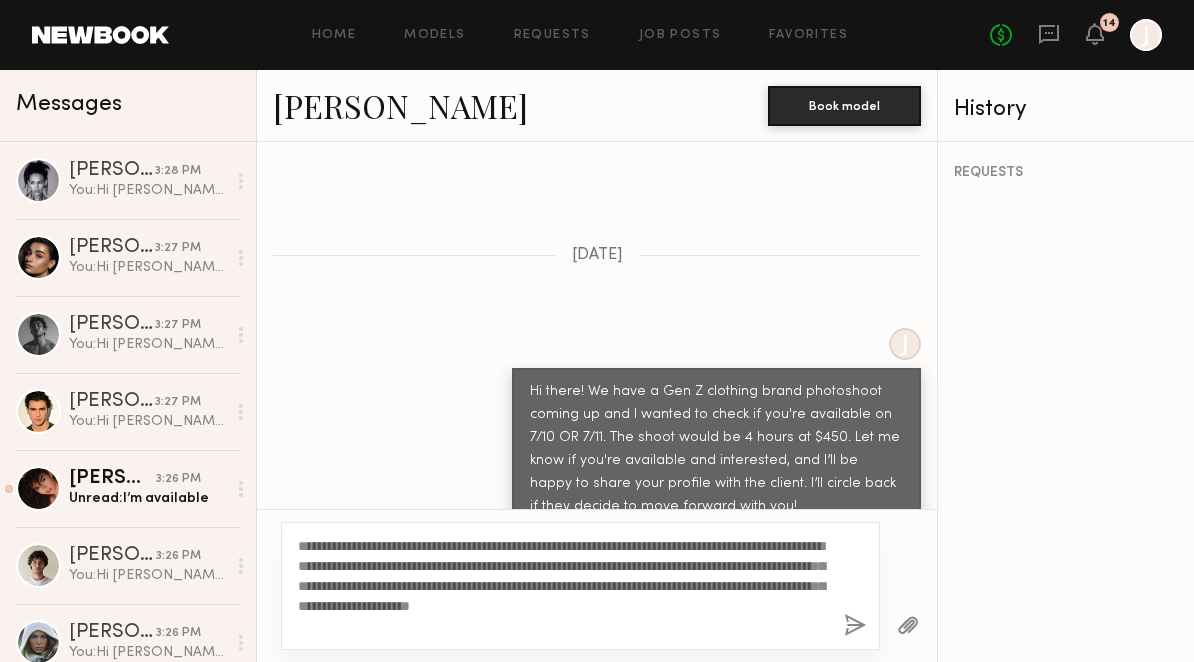 drag, startPoint x: 359, startPoint y: 547, endPoint x: 320, endPoint y: 542, distance: 39.319206 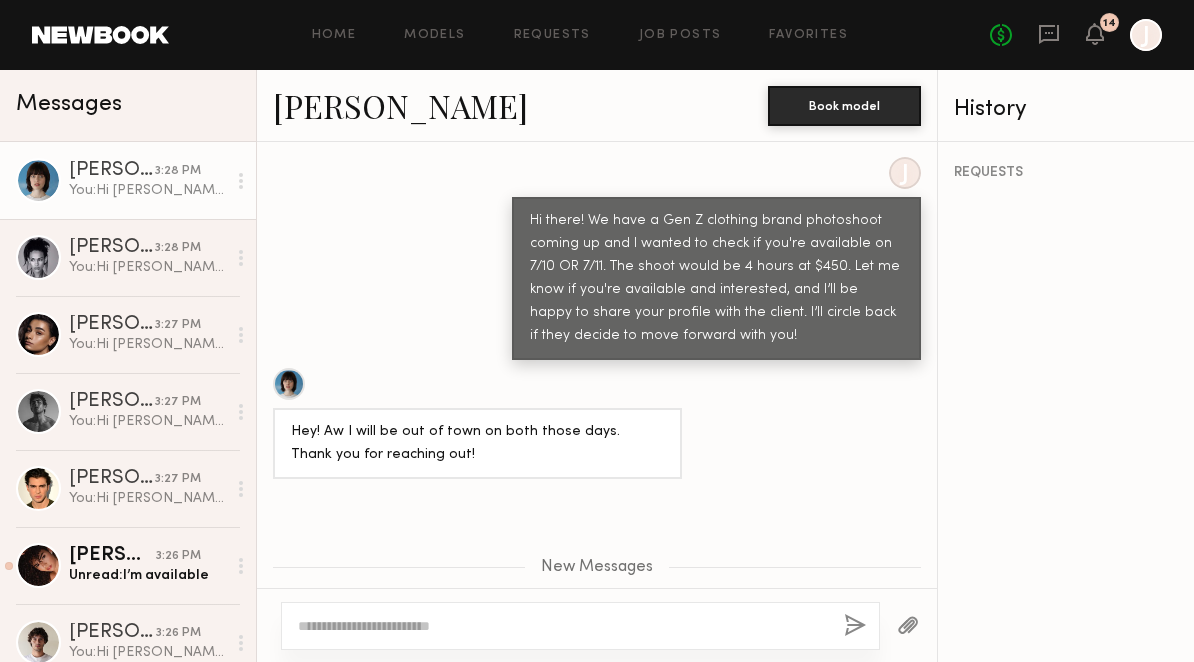 scroll, scrollTop: 980, scrollLeft: 0, axis: vertical 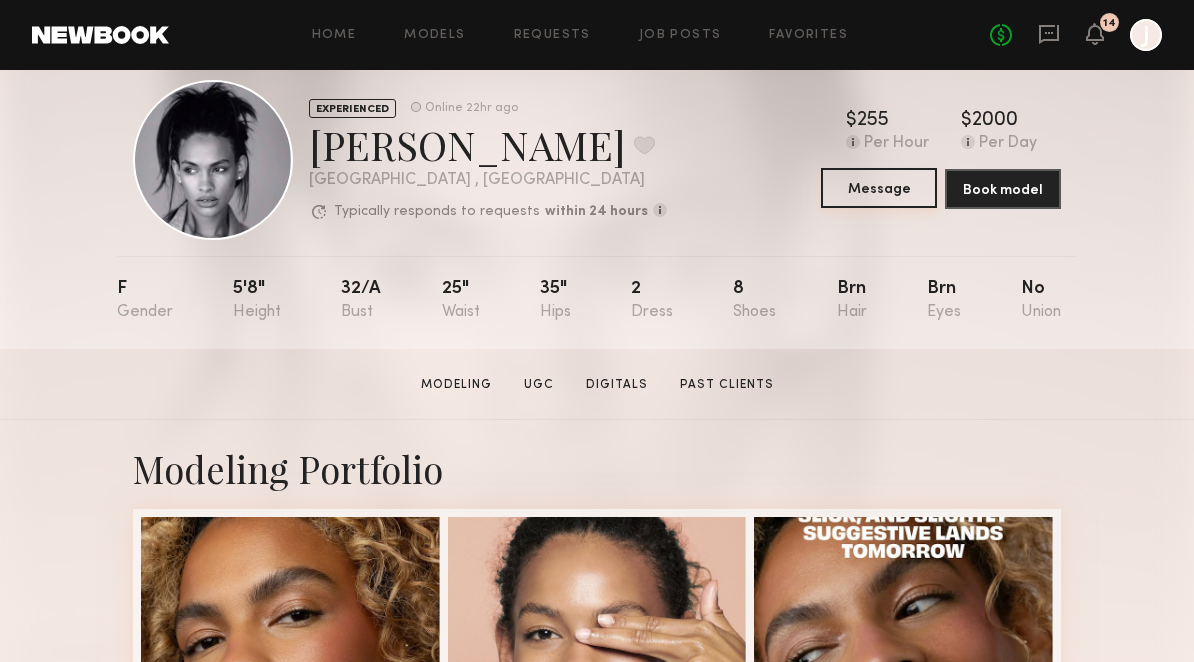 click on "Message" 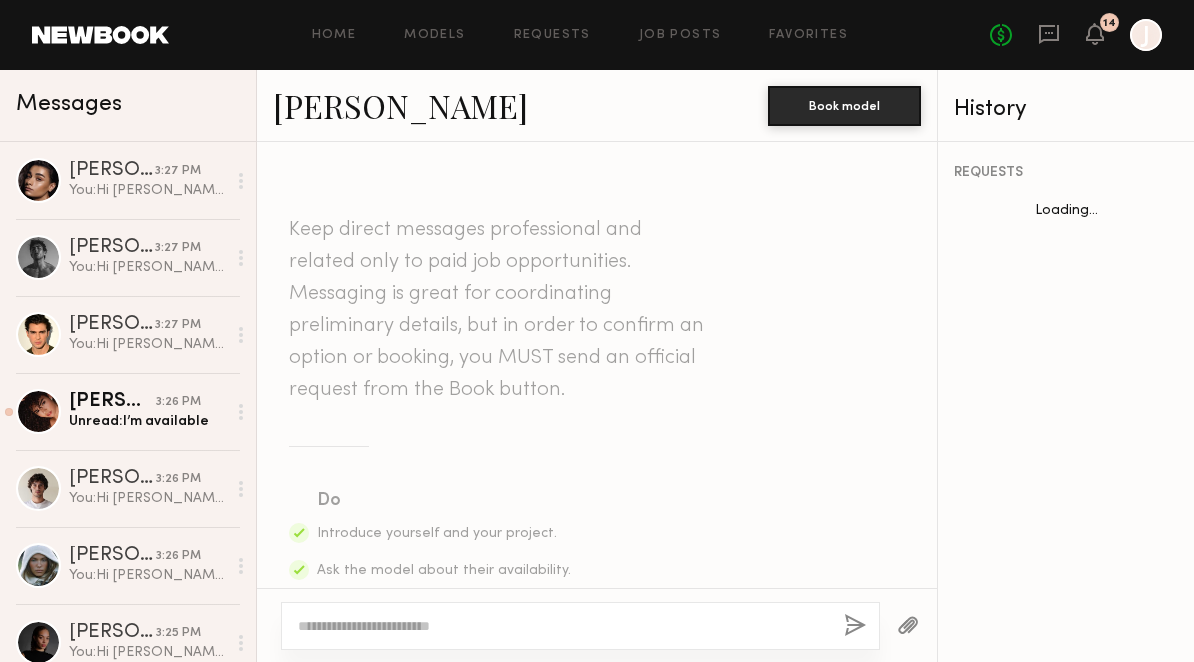 scroll, scrollTop: 1654, scrollLeft: 0, axis: vertical 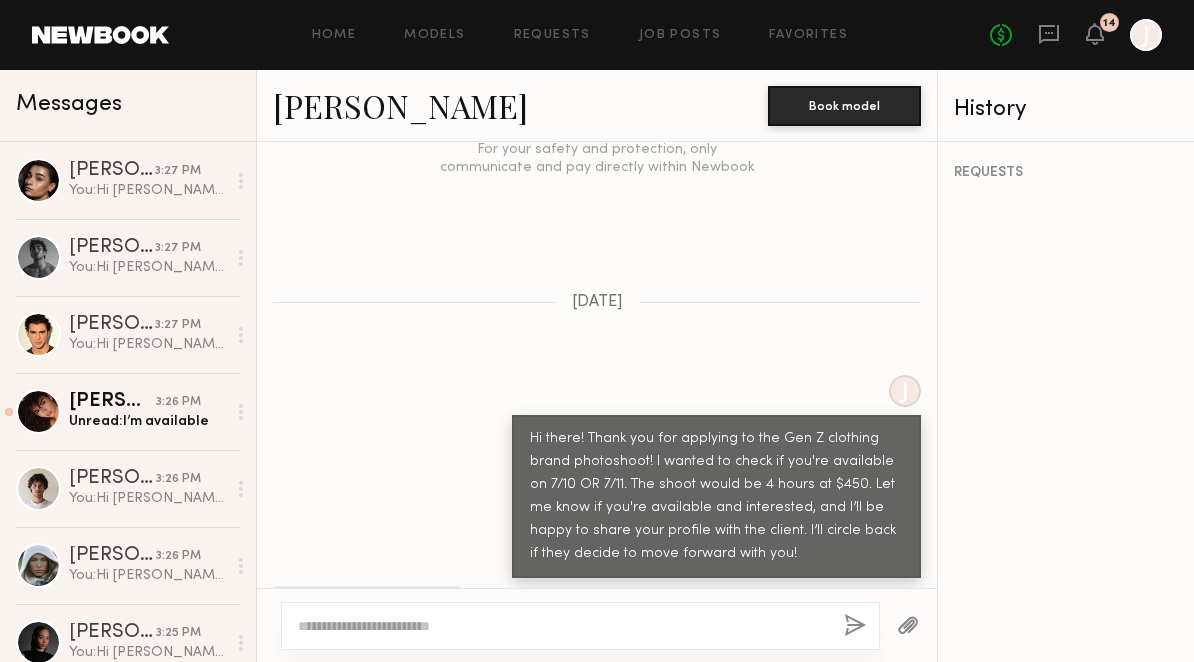 click 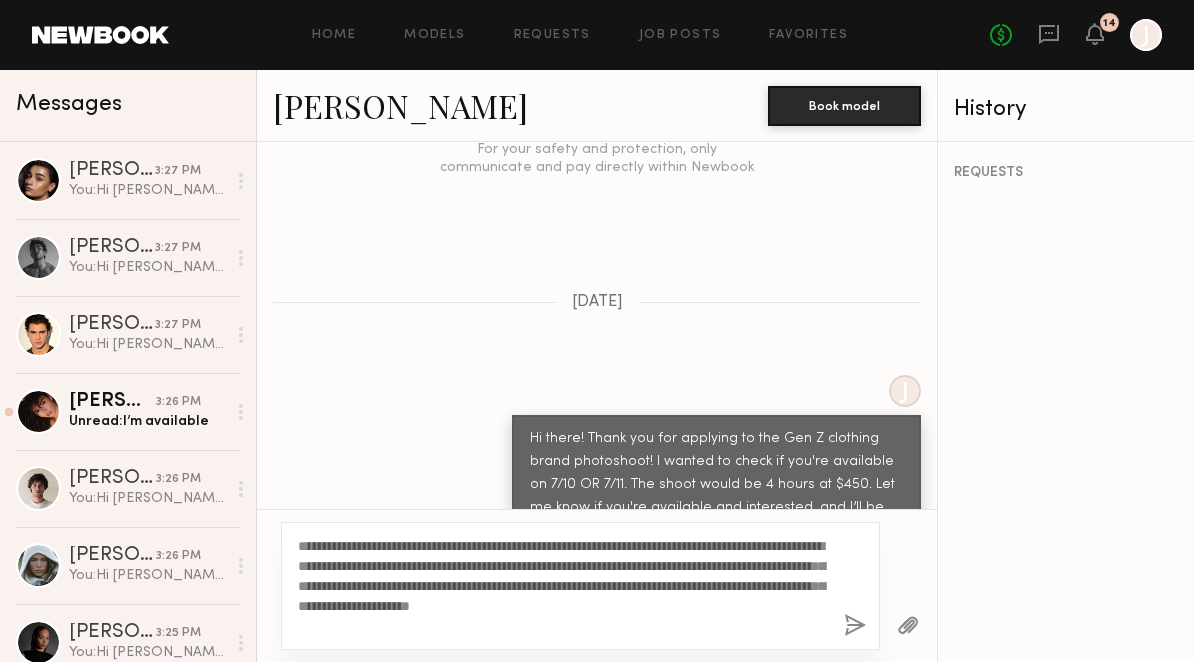 drag, startPoint x: 359, startPoint y: 546, endPoint x: 317, endPoint y: 544, distance: 42.047592 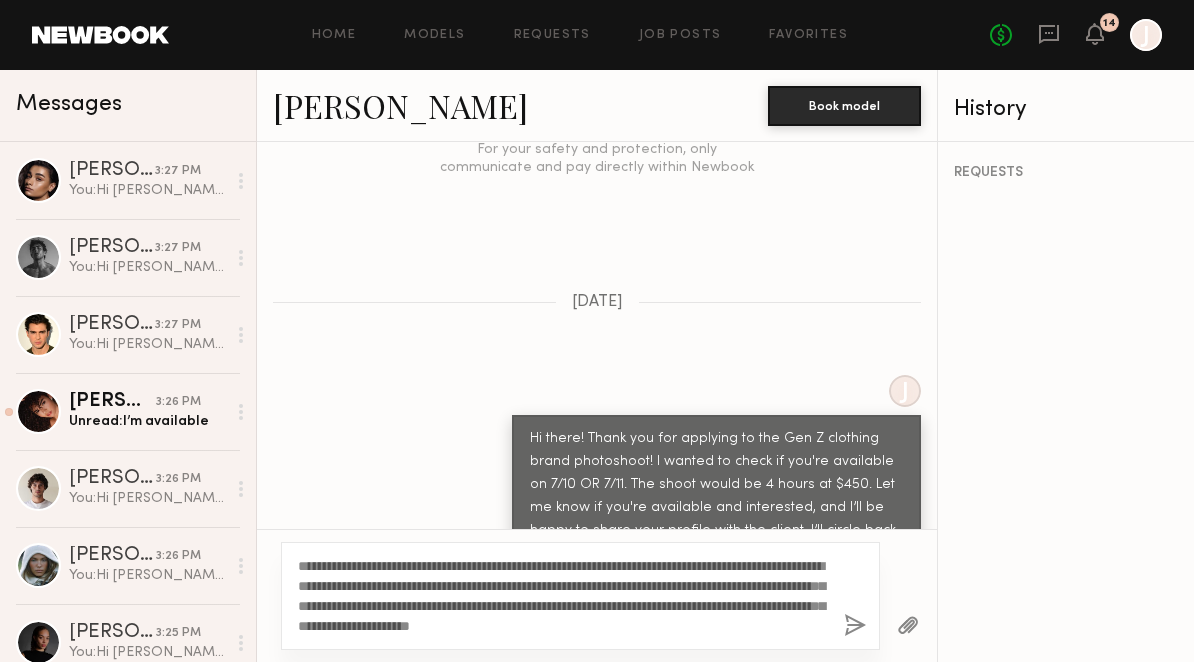 type on "**********" 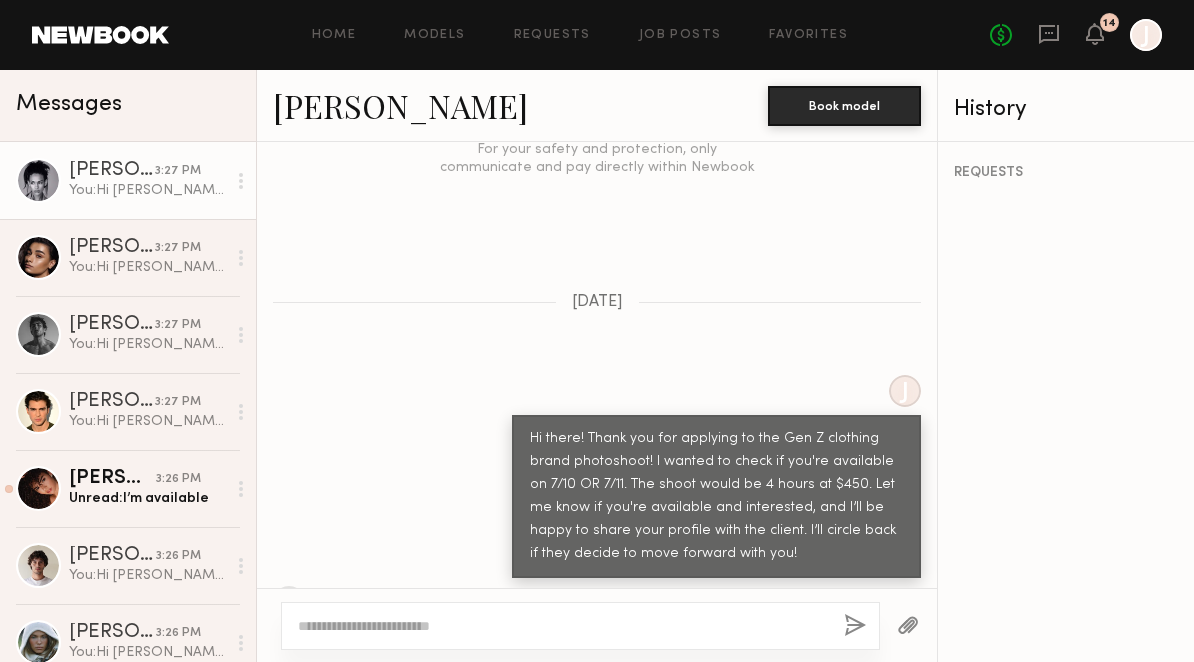 scroll, scrollTop: 2169, scrollLeft: 0, axis: vertical 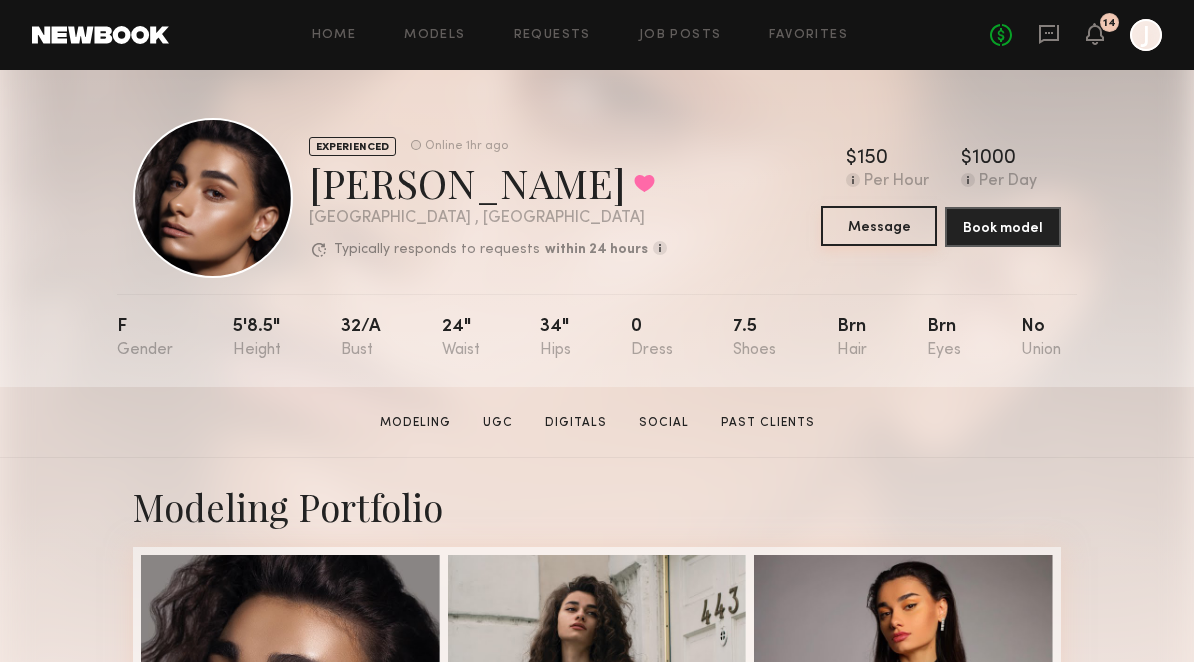 click on "Message" 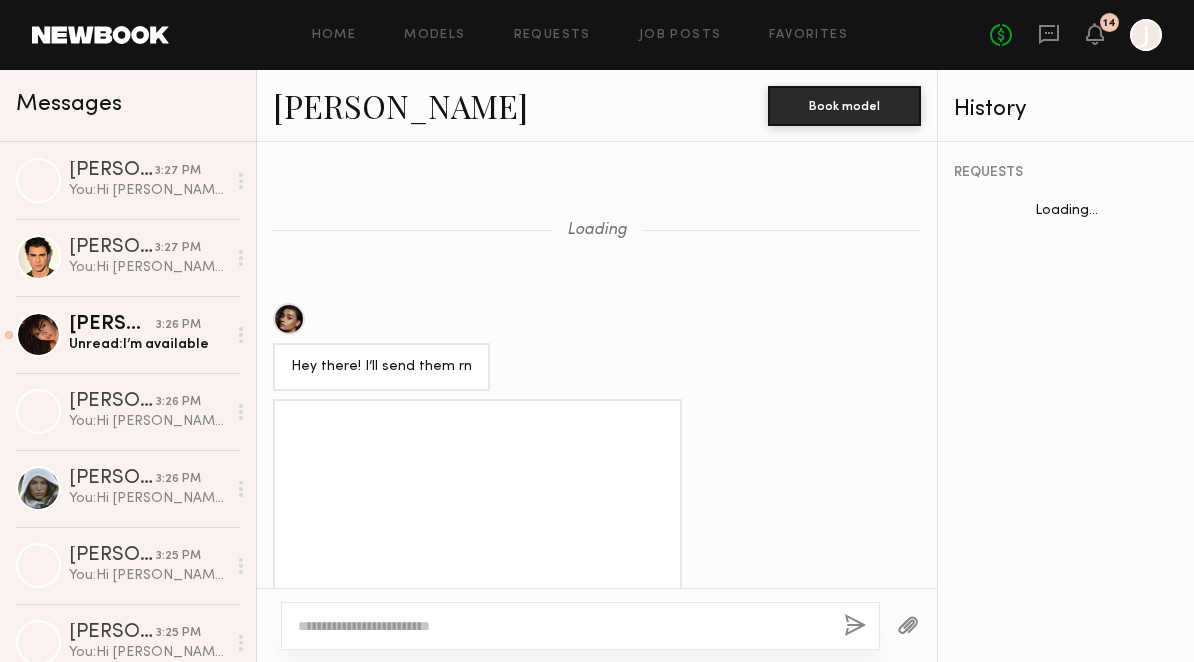 scroll, scrollTop: 2878, scrollLeft: 0, axis: vertical 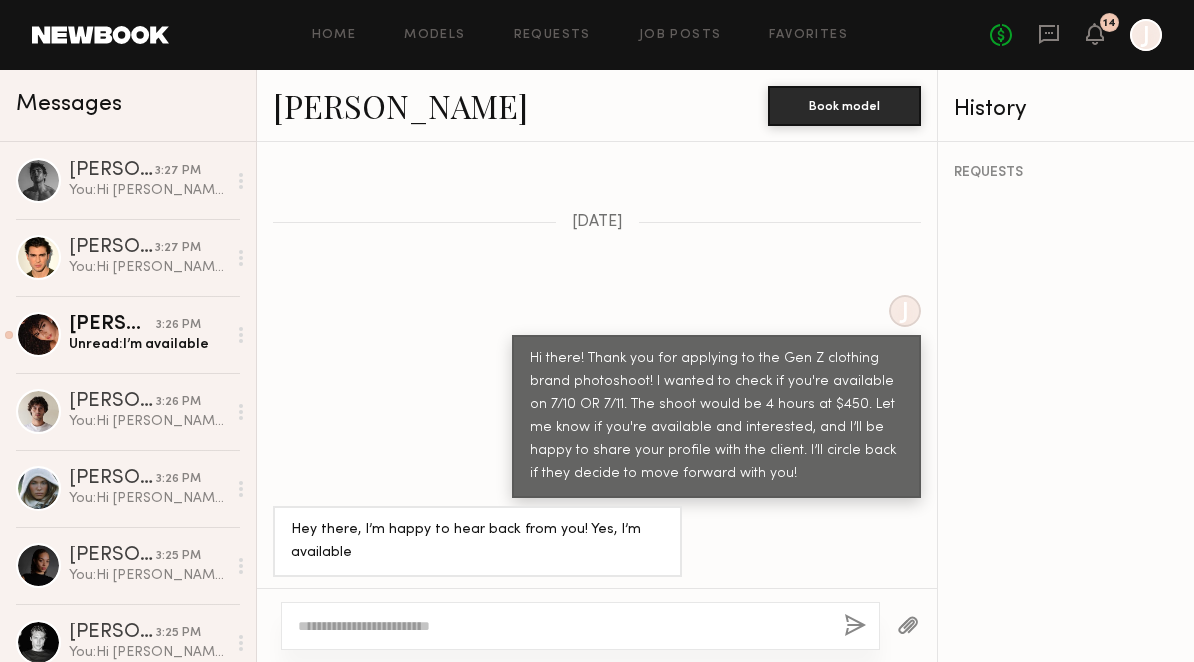 click 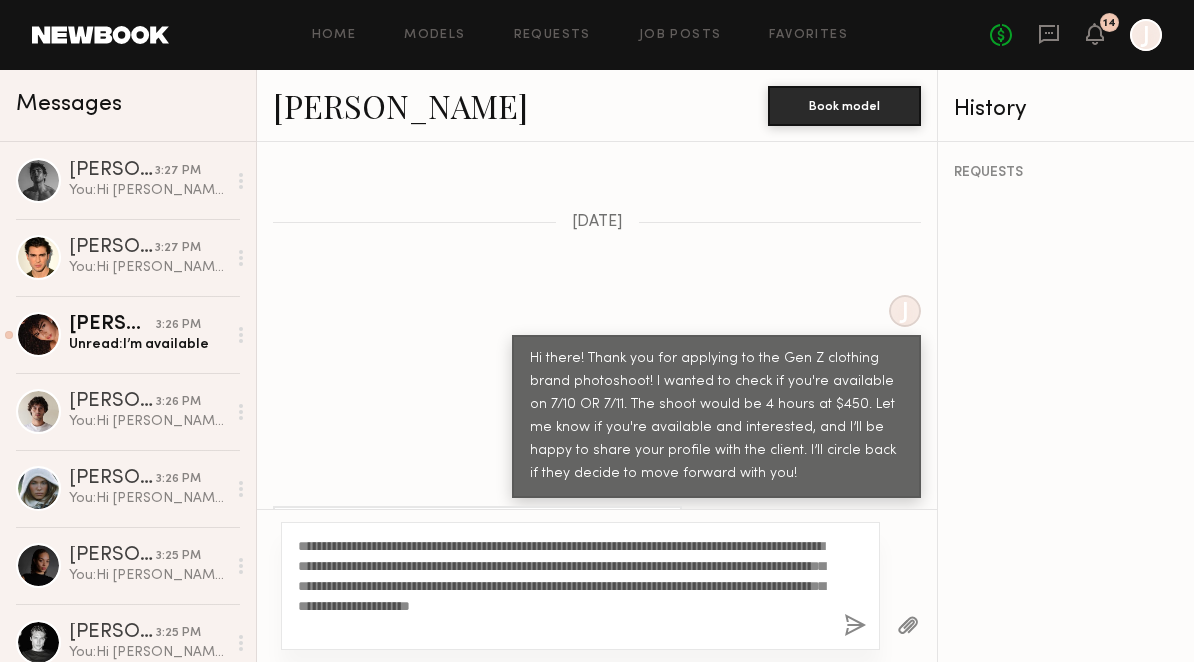 drag, startPoint x: 356, startPoint y: 547, endPoint x: 316, endPoint y: 541, distance: 40.4475 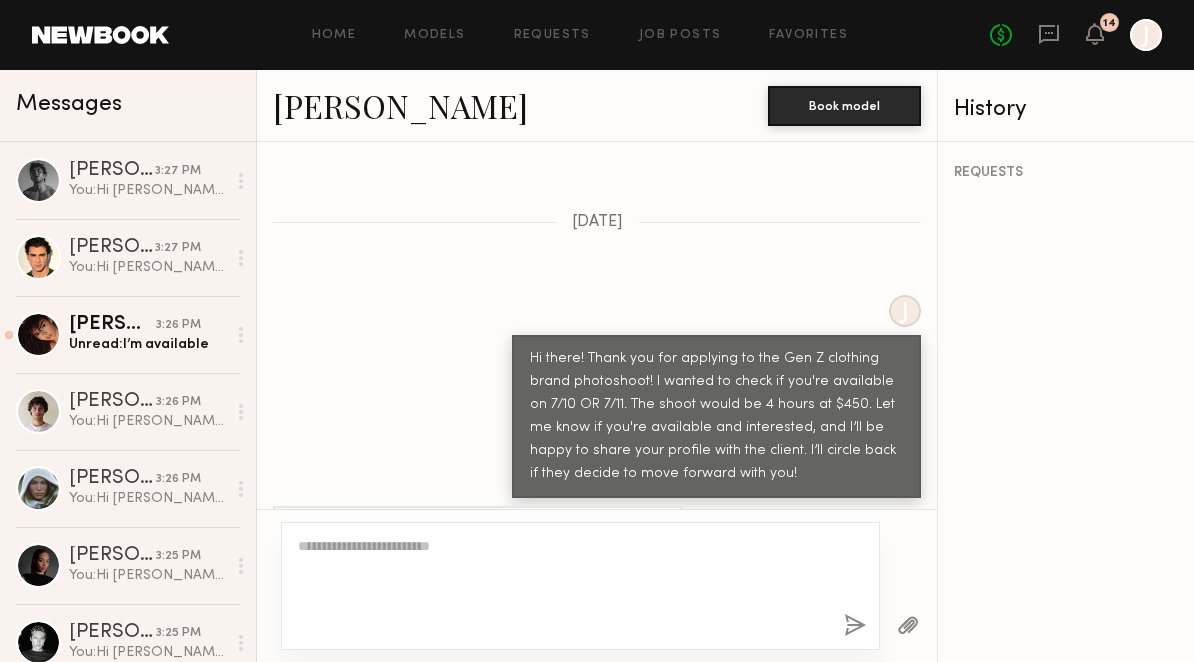 scroll, scrollTop: 3393, scrollLeft: 0, axis: vertical 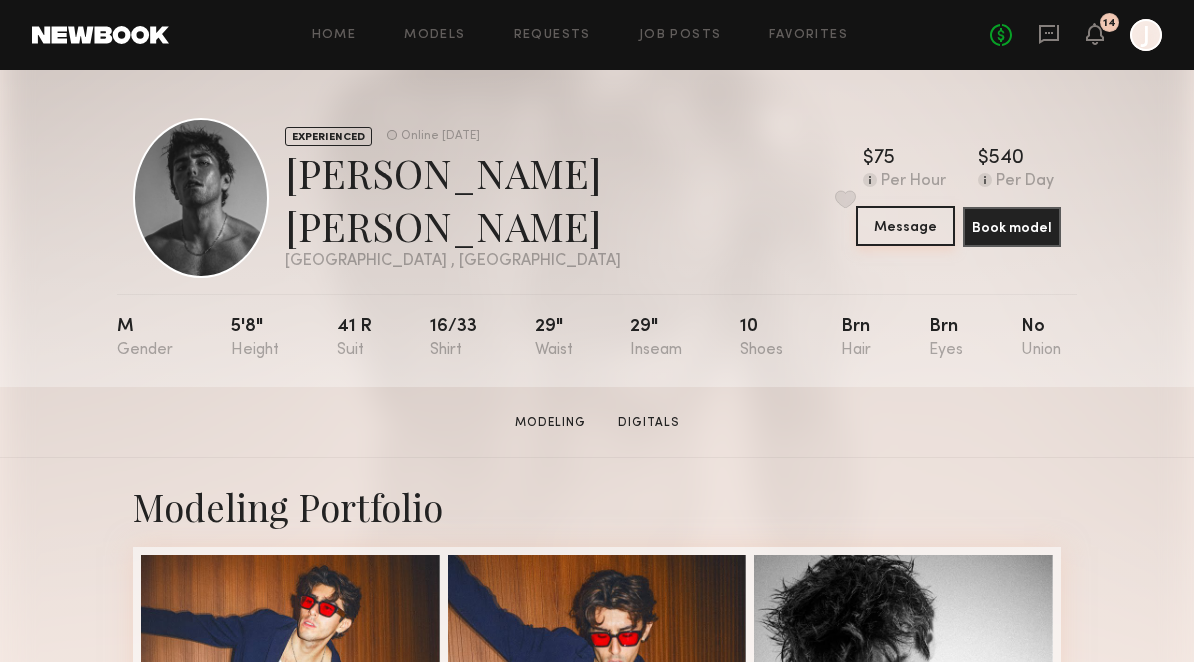 click on "Message" 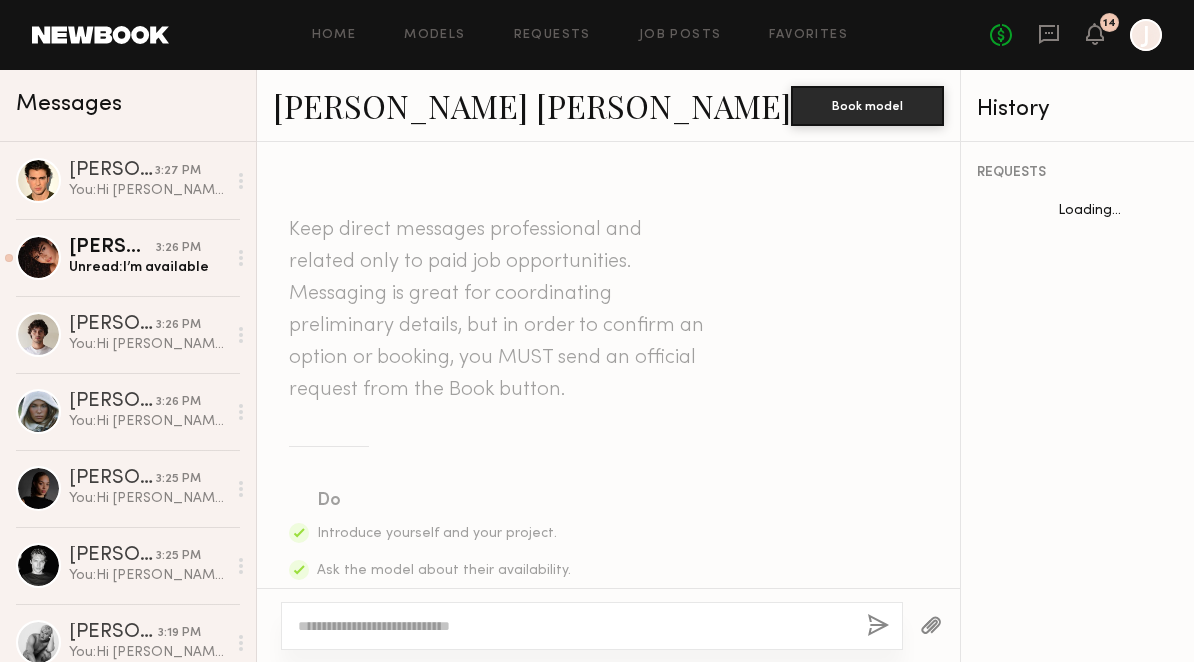 scroll, scrollTop: 796, scrollLeft: 0, axis: vertical 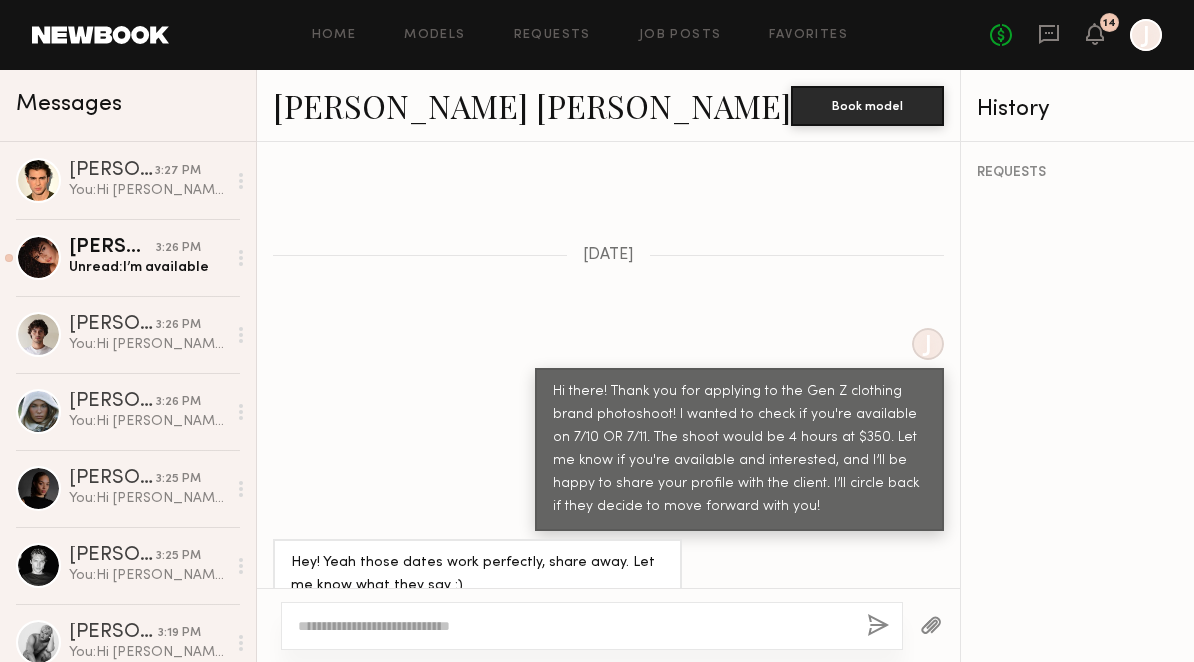click 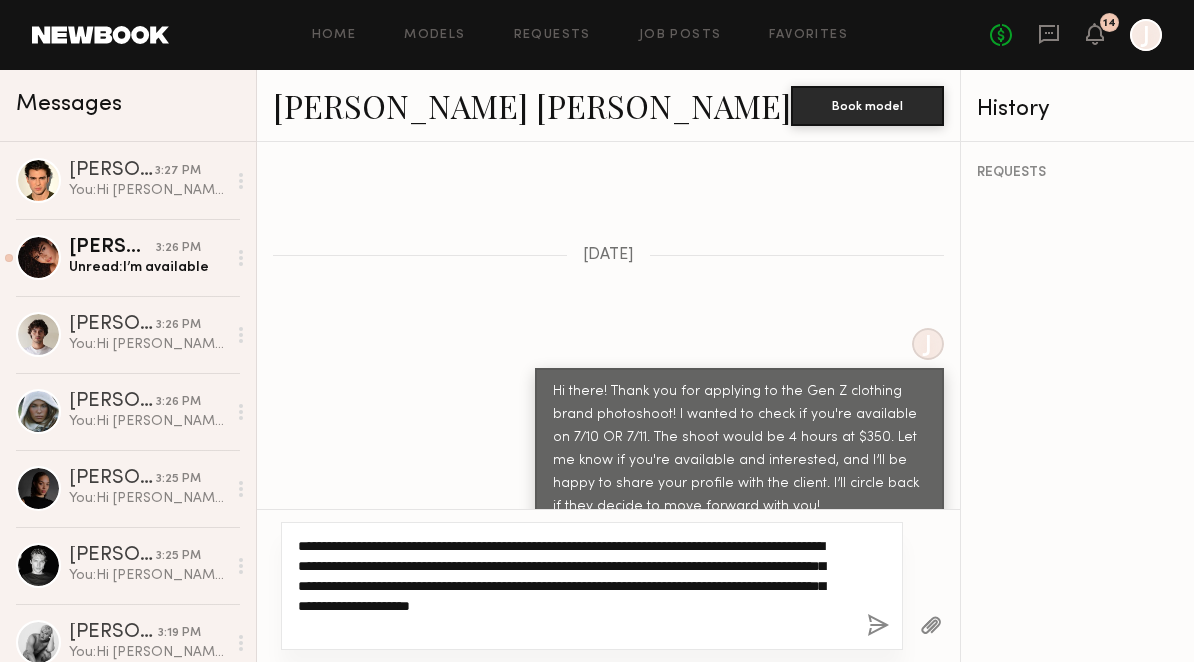 drag, startPoint x: 353, startPoint y: 543, endPoint x: 318, endPoint y: 542, distance: 35.014282 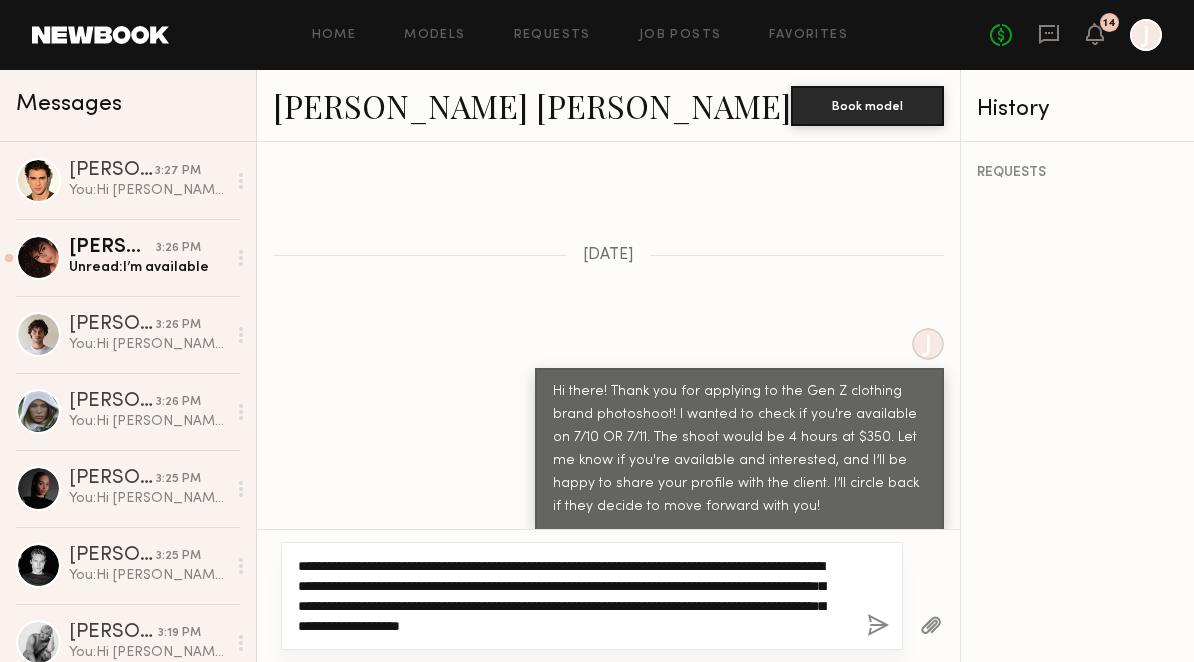 drag, startPoint x: 326, startPoint y: 604, endPoint x: 308, endPoint y: 604, distance: 18 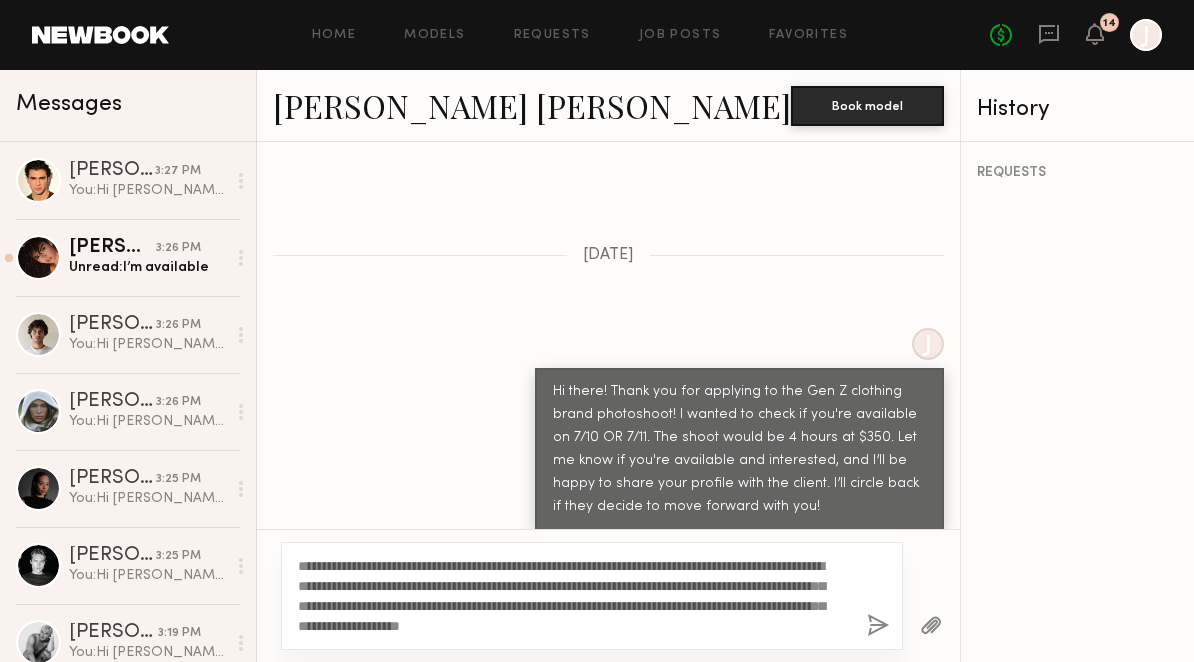 click 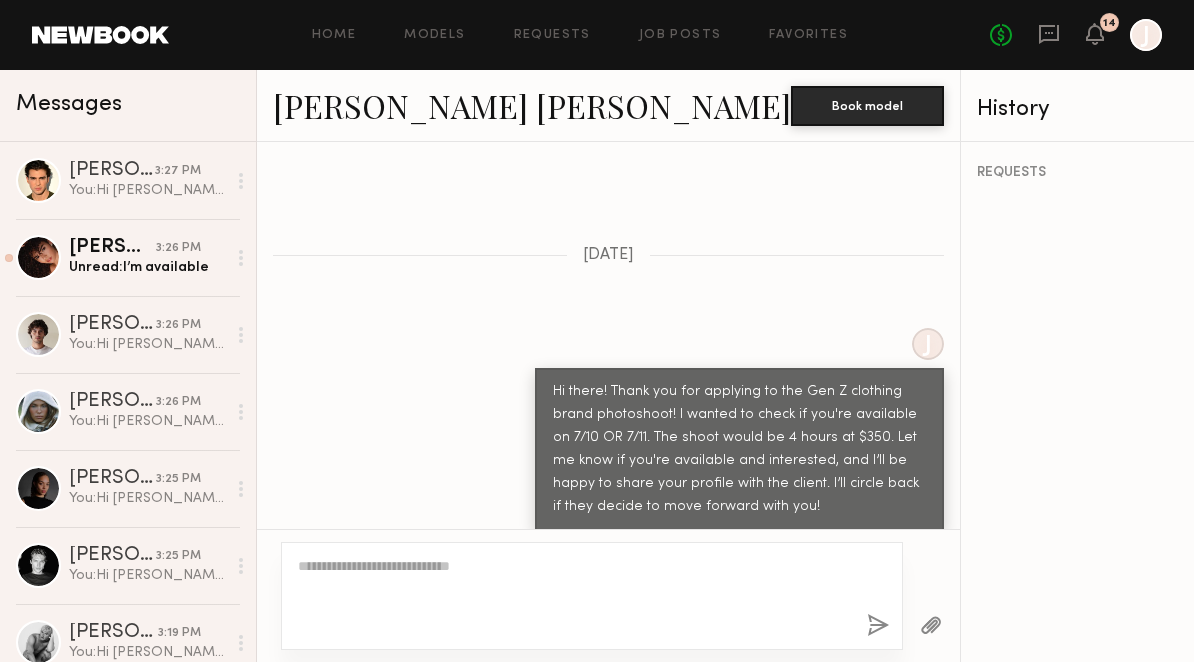 scroll, scrollTop: 1311, scrollLeft: 0, axis: vertical 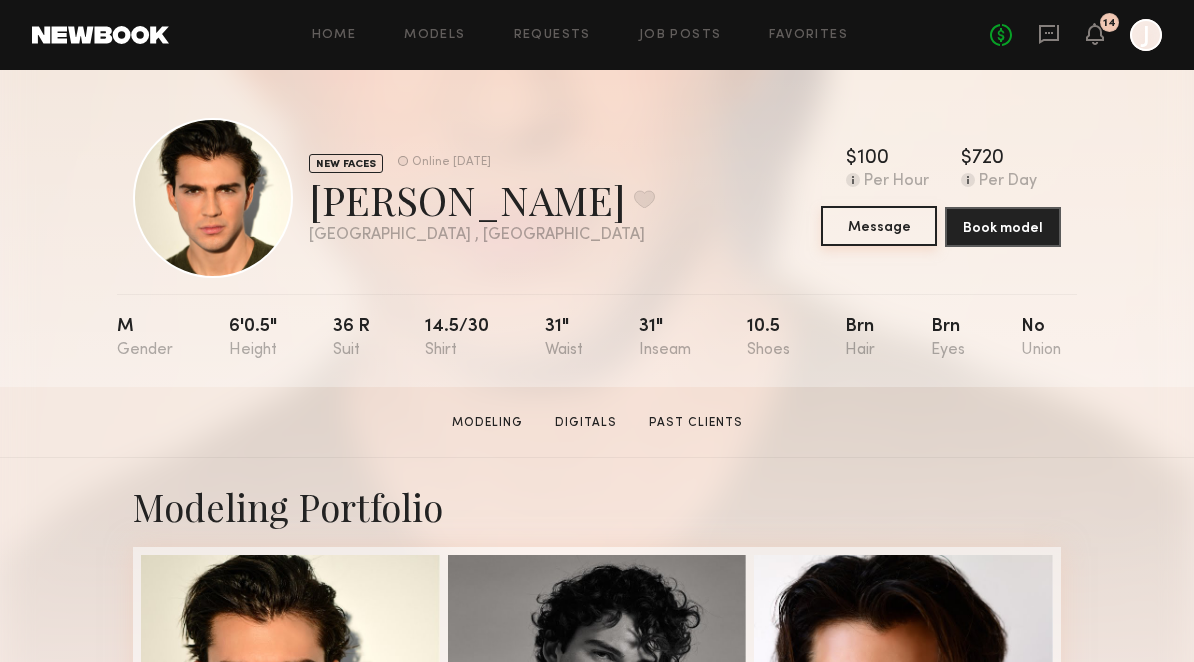 click on "Message" 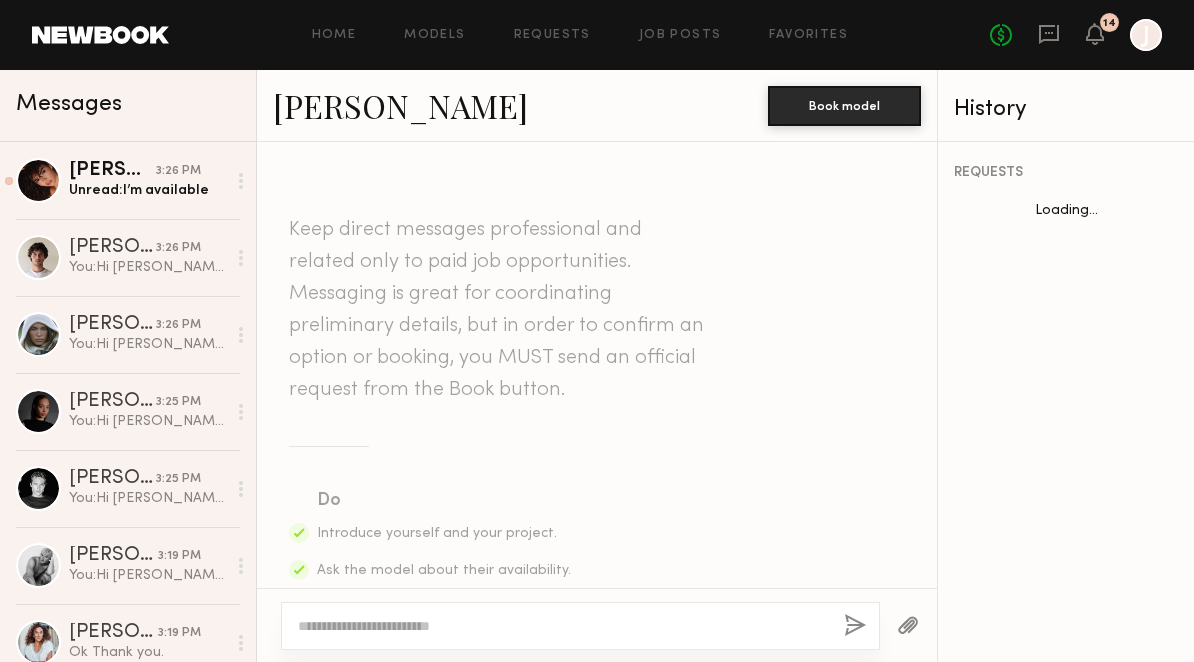 scroll, scrollTop: 819, scrollLeft: 0, axis: vertical 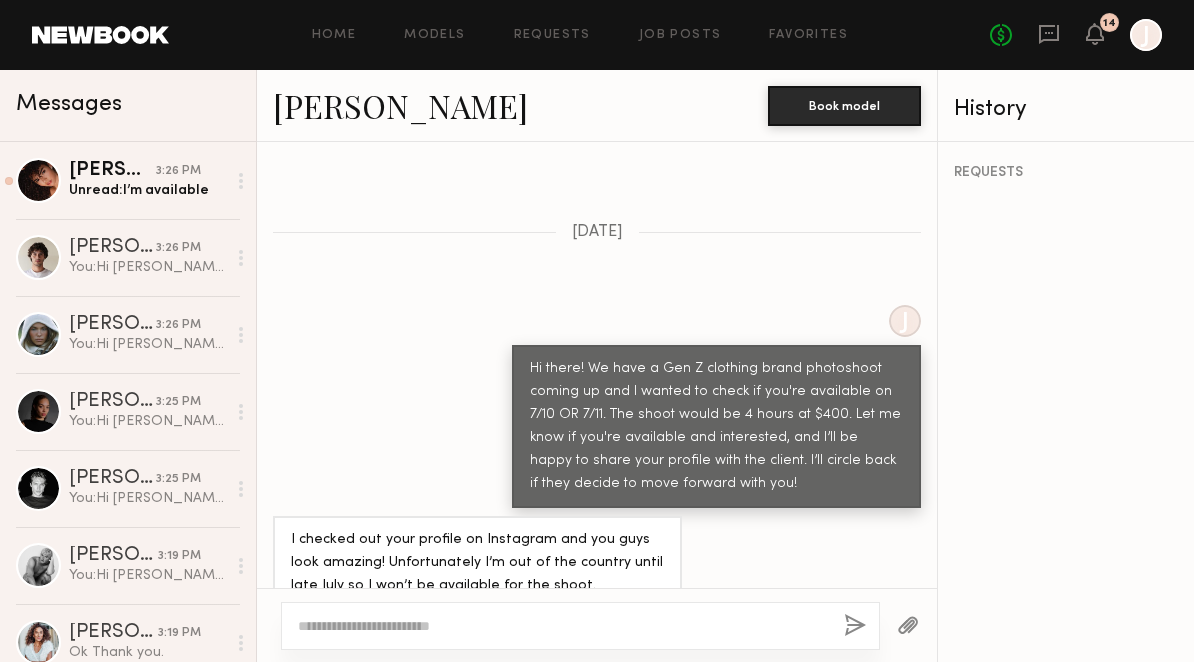 click 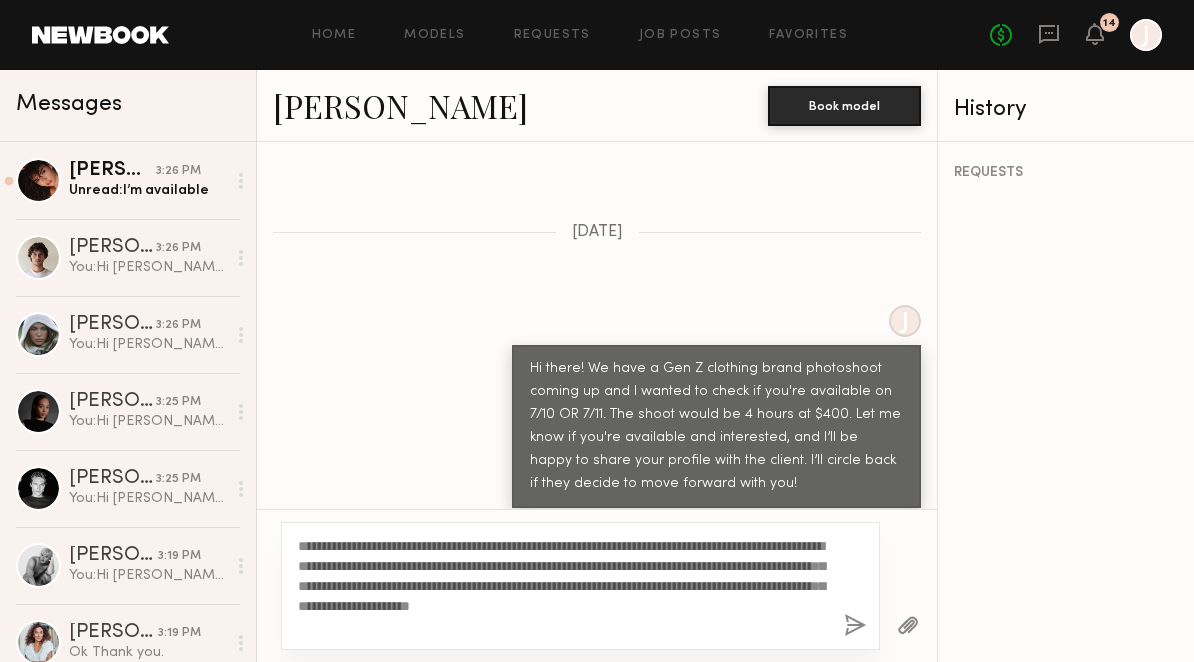 scroll, scrollTop: 897, scrollLeft: 0, axis: vertical 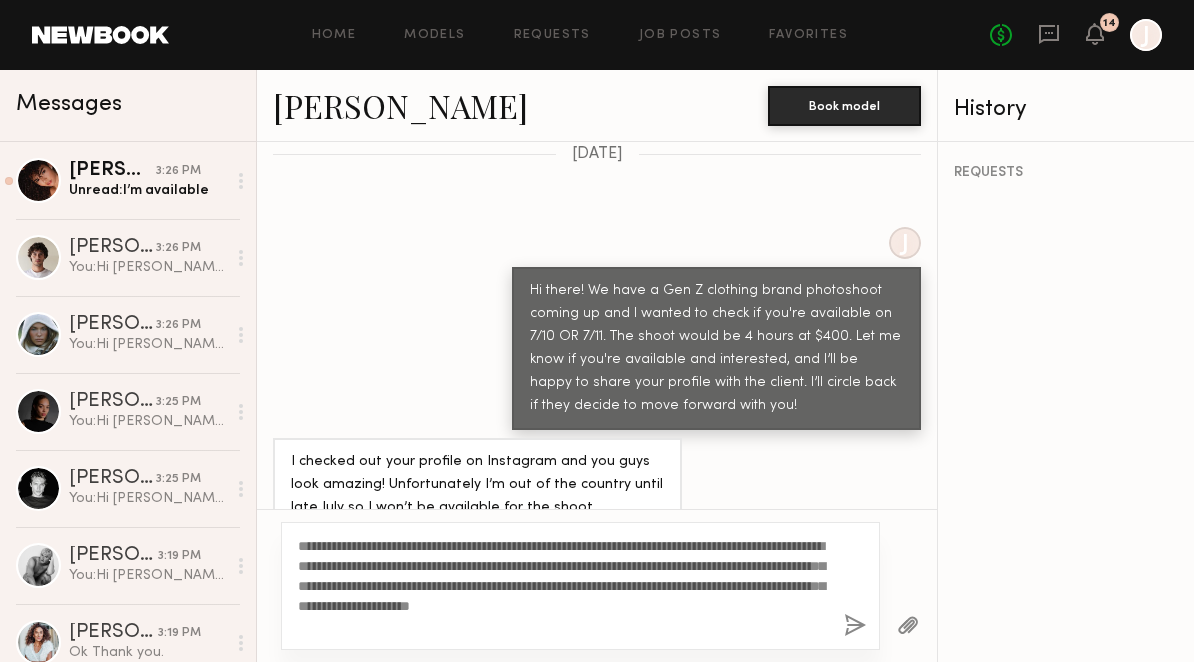 drag, startPoint x: 357, startPoint y: 541, endPoint x: 318, endPoint y: 540, distance: 39.012817 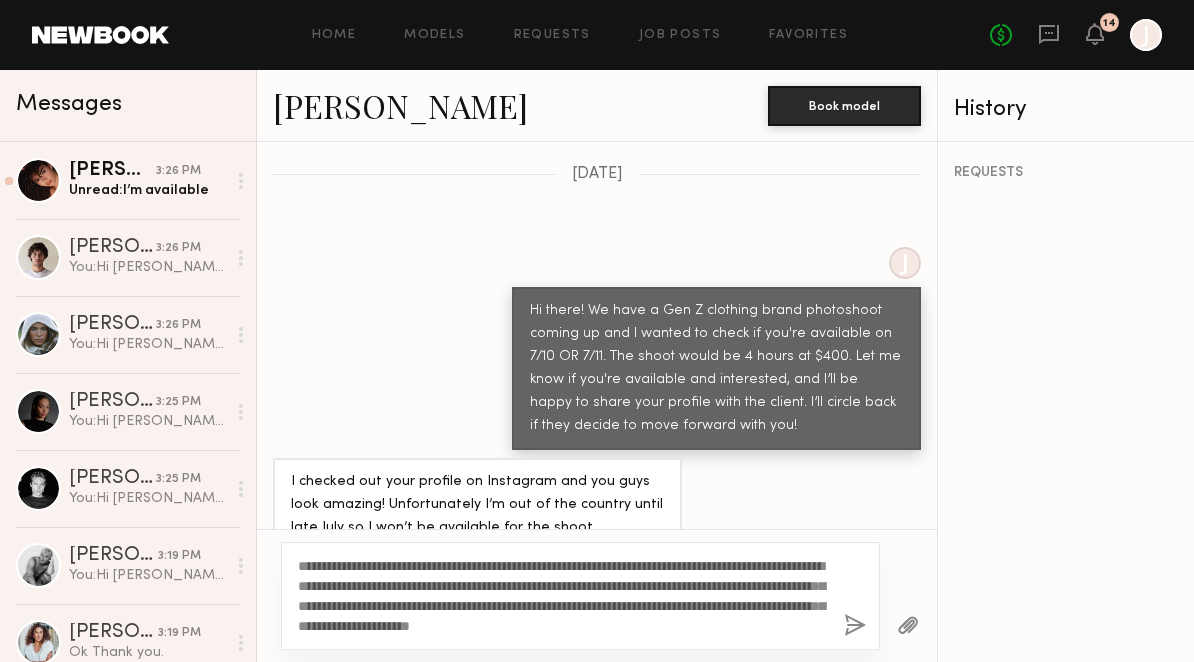 scroll, scrollTop: 897, scrollLeft: 0, axis: vertical 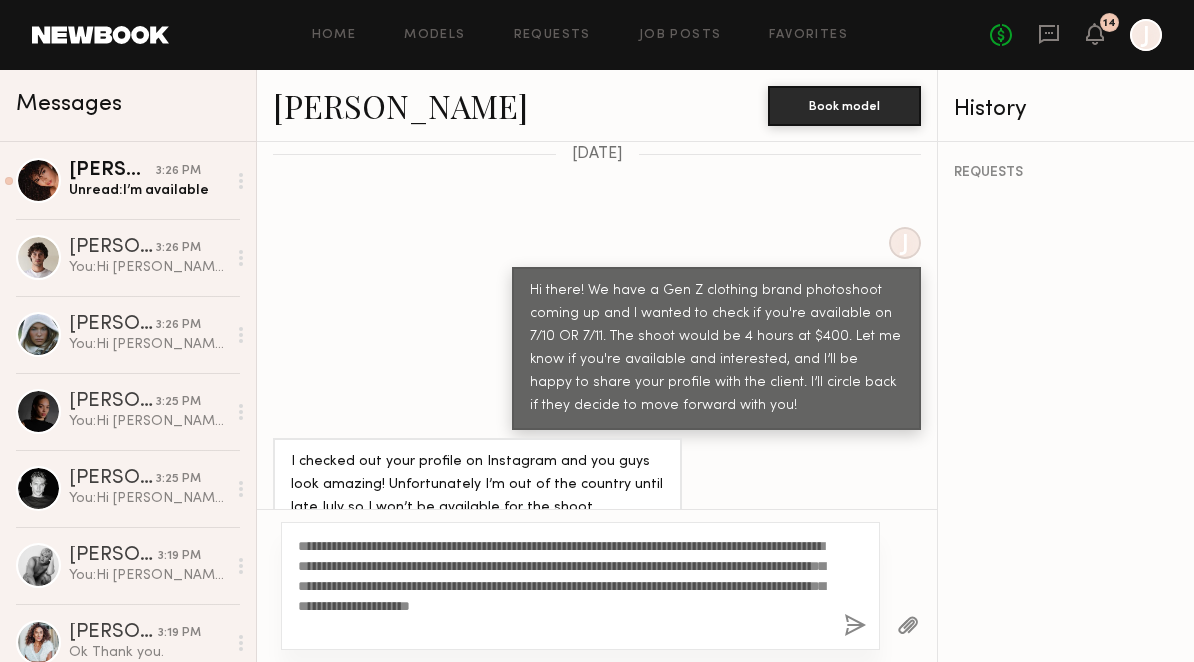 drag, startPoint x: 523, startPoint y: 545, endPoint x: 372, endPoint y: 542, distance: 151.0298 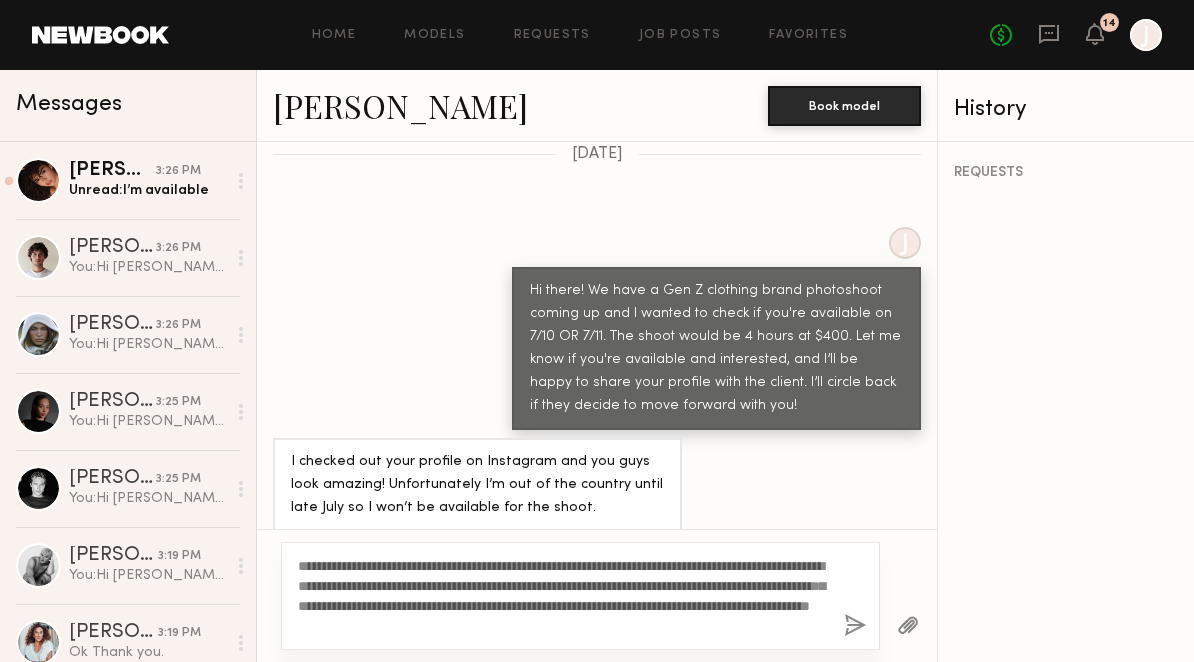 scroll, scrollTop: 877, scrollLeft: 0, axis: vertical 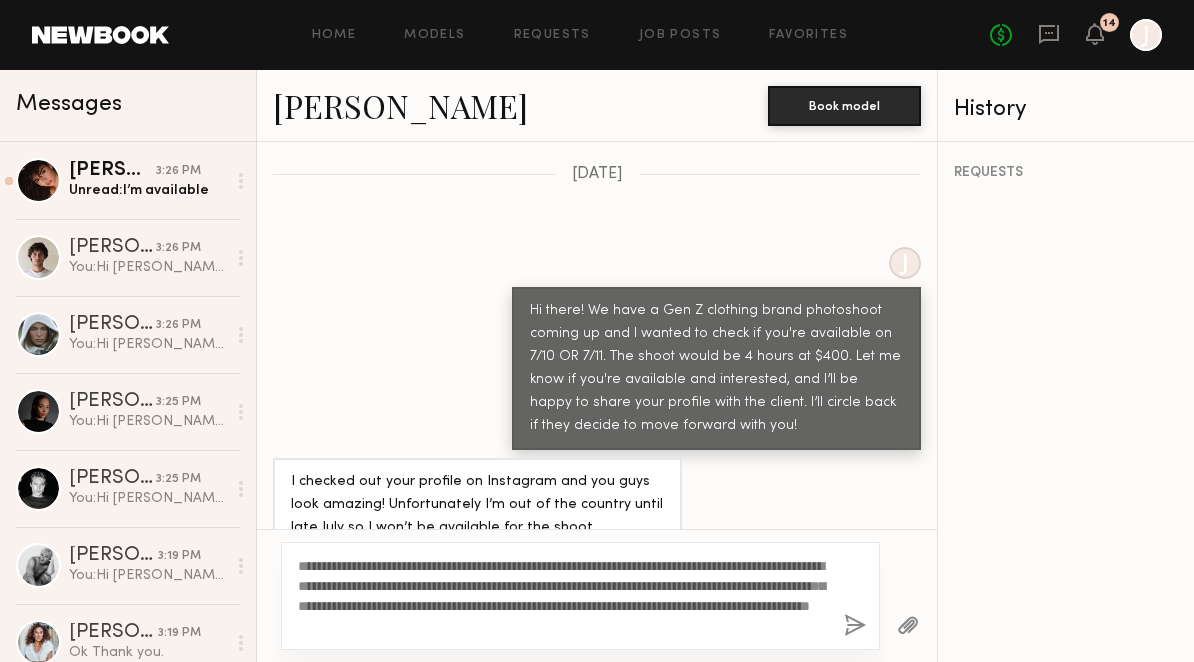 type on "**********" 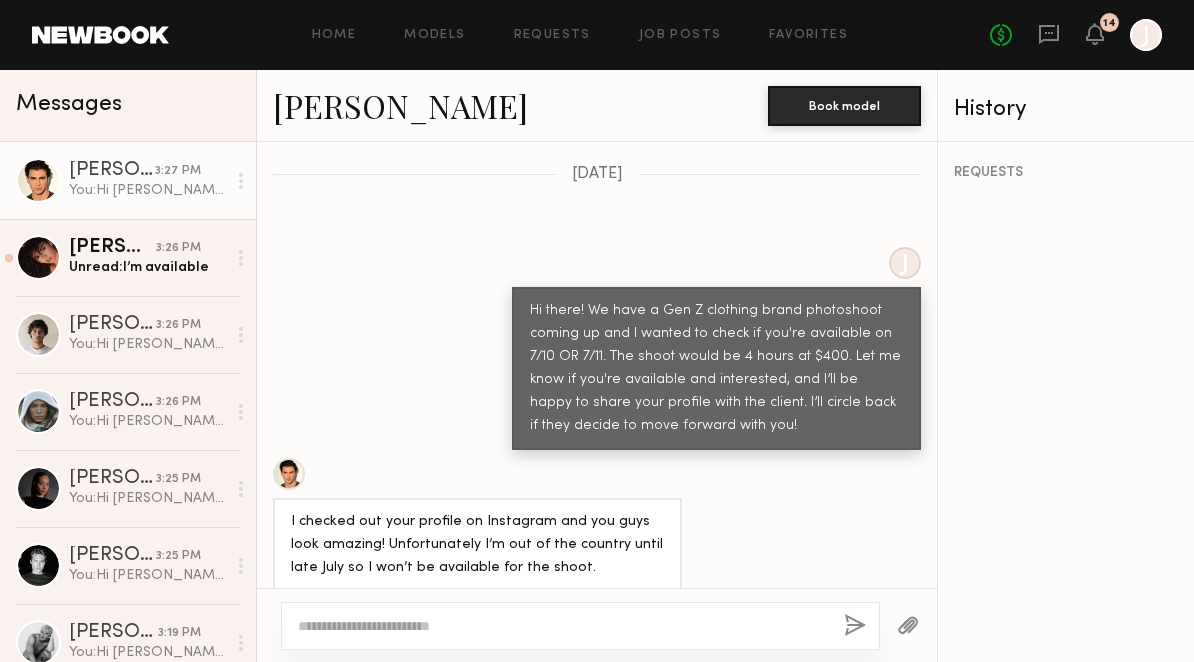 scroll, scrollTop: 1334, scrollLeft: 0, axis: vertical 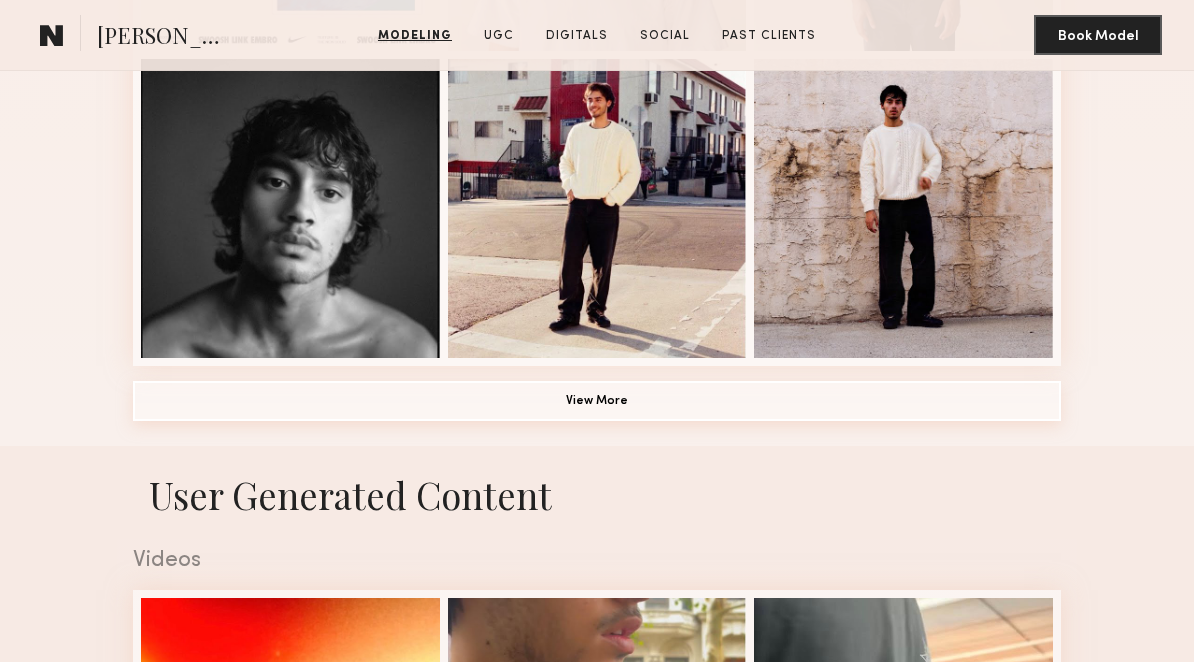 click on "View More" 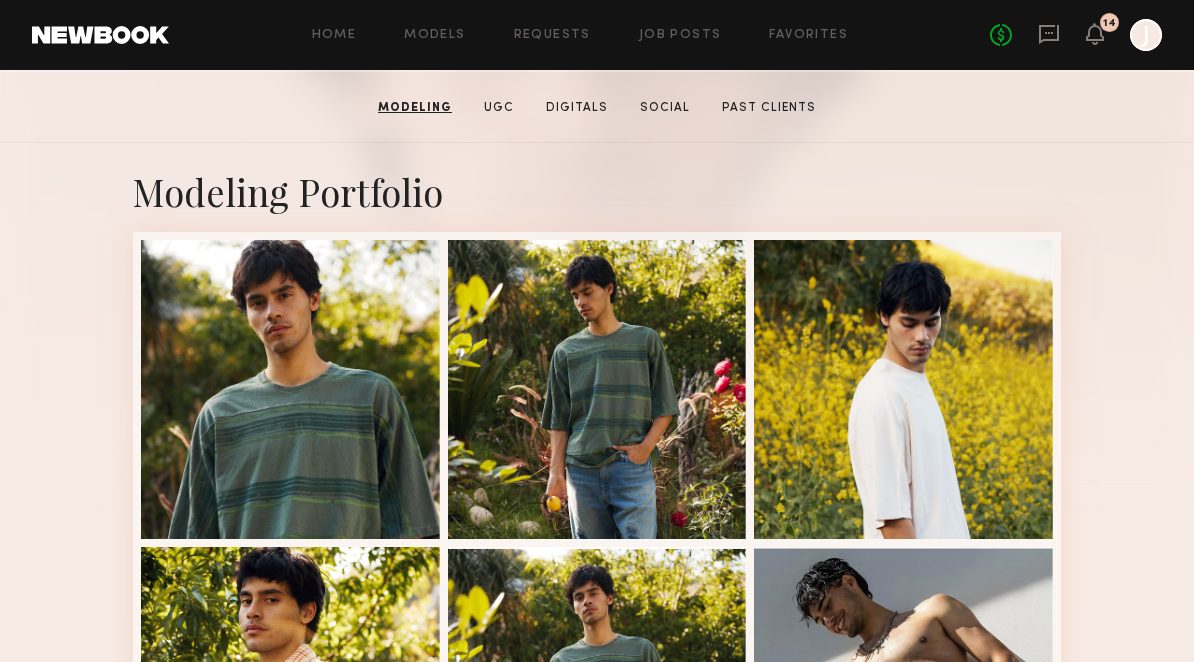 scroll, scrollTop: 0, scrollLeft: 0, axis: both 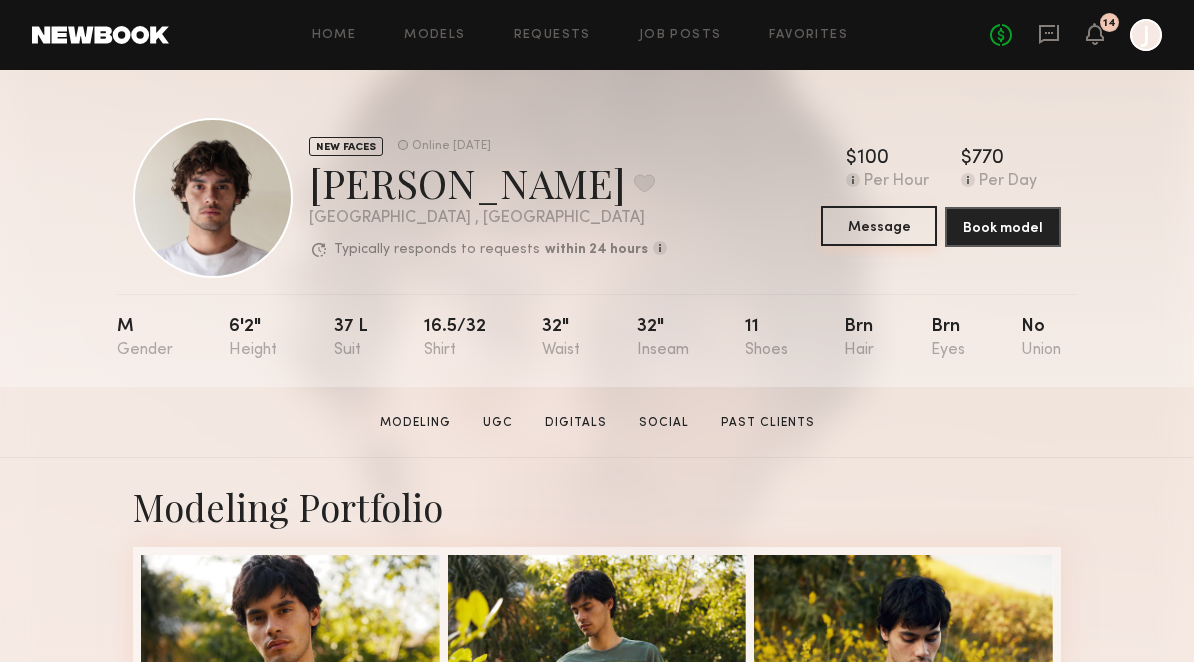 click on "Message" 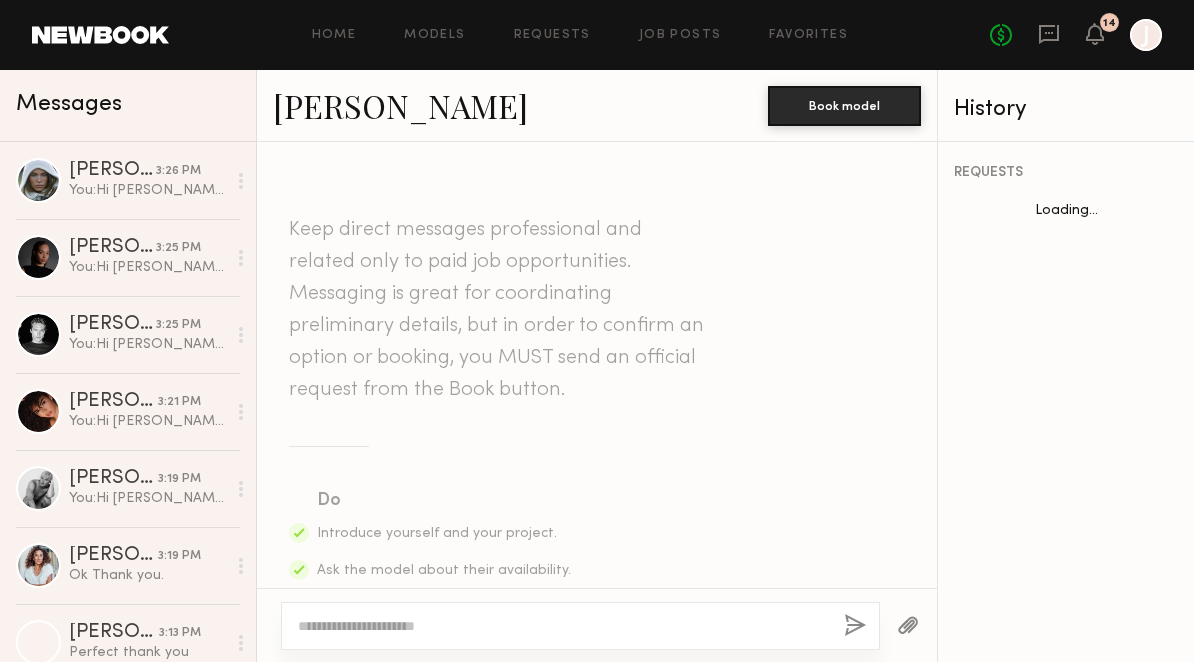 scroll, scrollTop: 819, scrollLeft: 0, axis: vertical 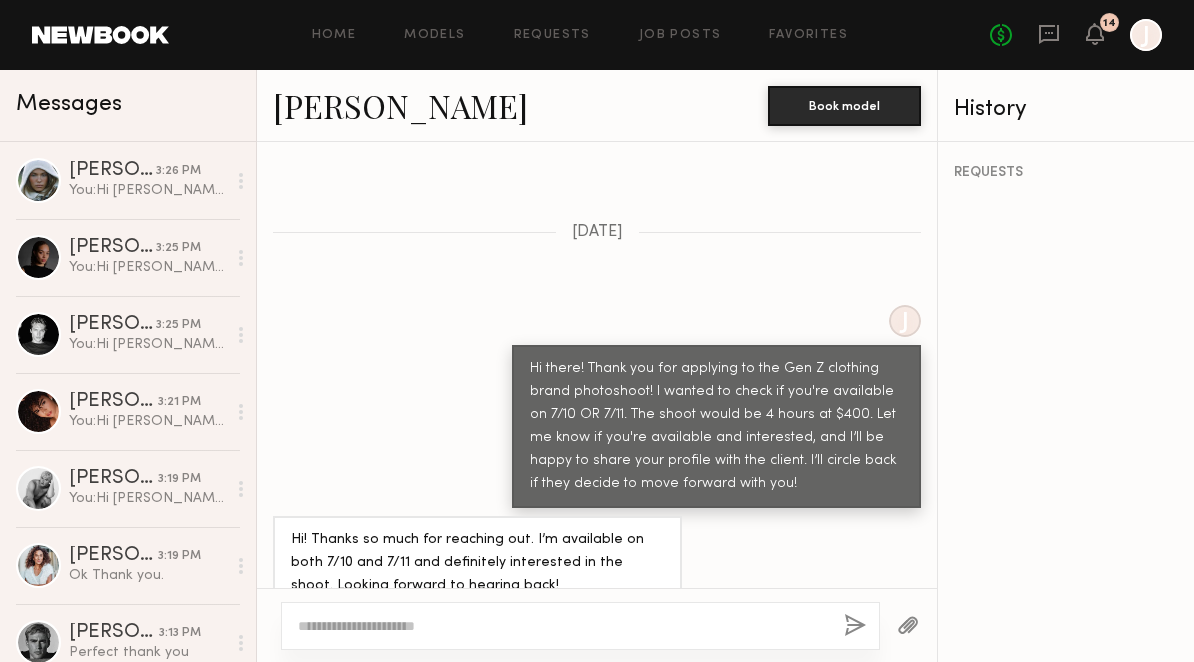 click 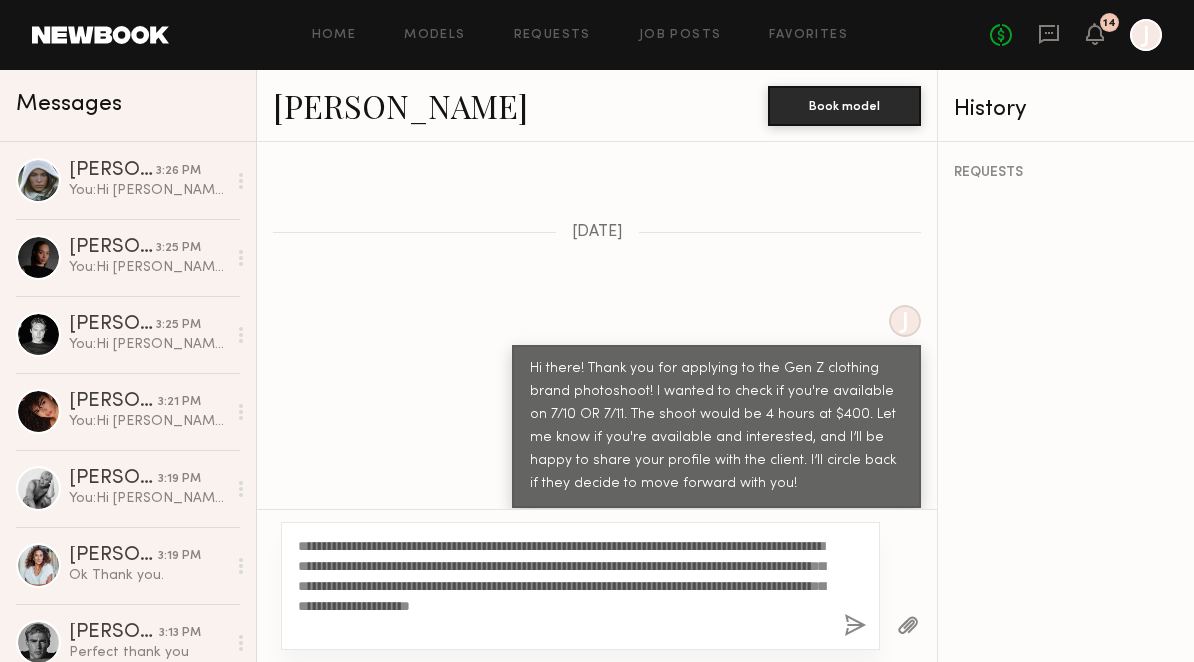 drag, startPoint x: 358, startPoint y: 541, endPoint x: 319, endPoint y: 539, distance: 39.051247 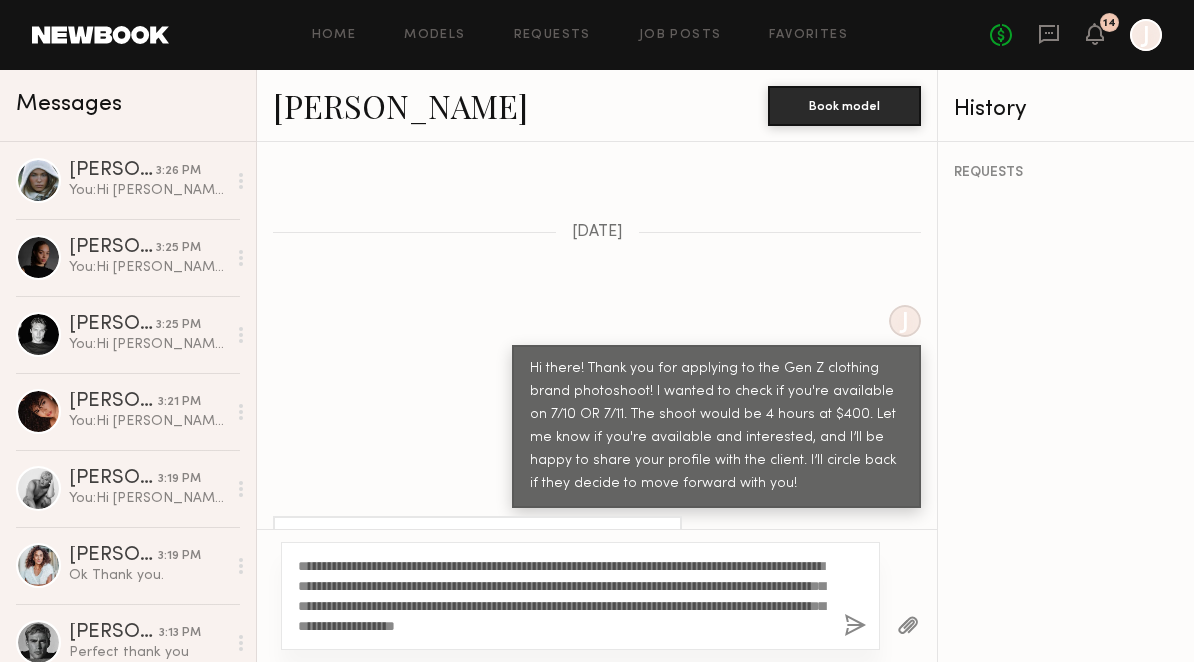 click on "**********" 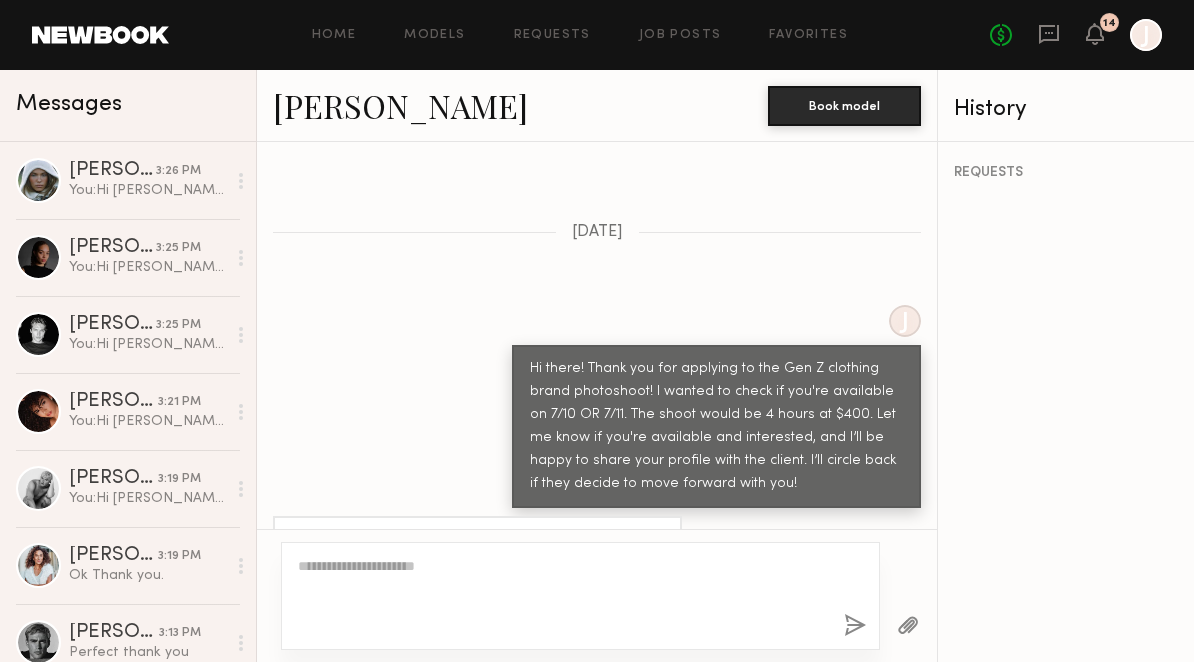 scroll, scrollTop: 1334, scrollLeft: 0, axis: vertical 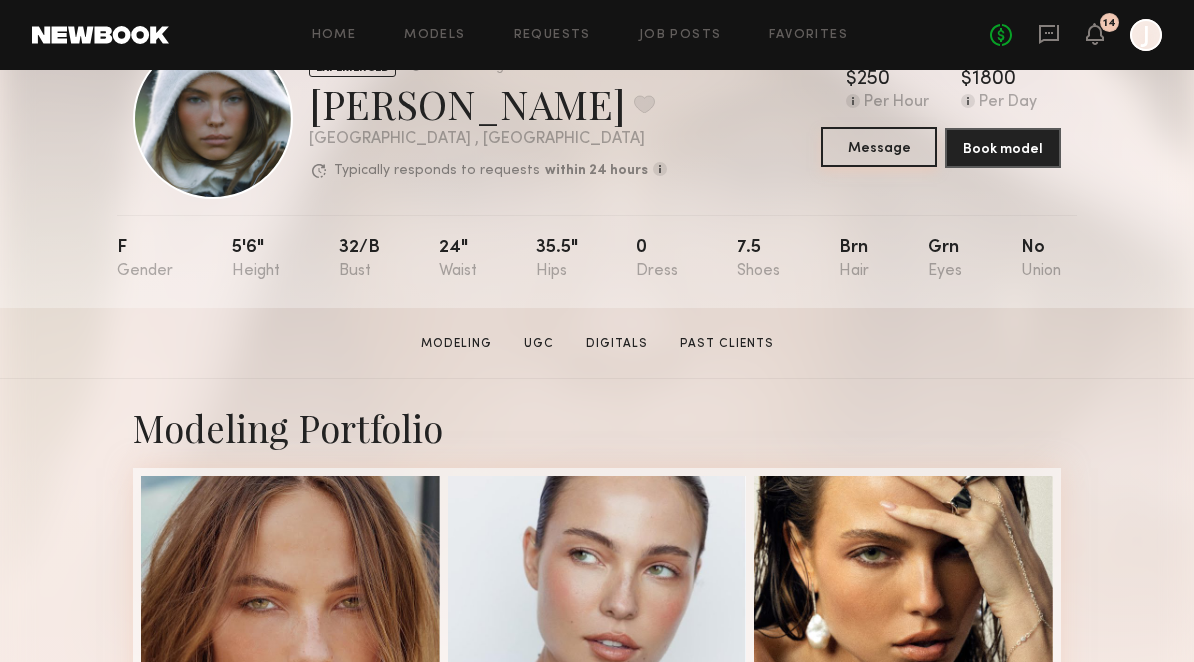 click on "Message" 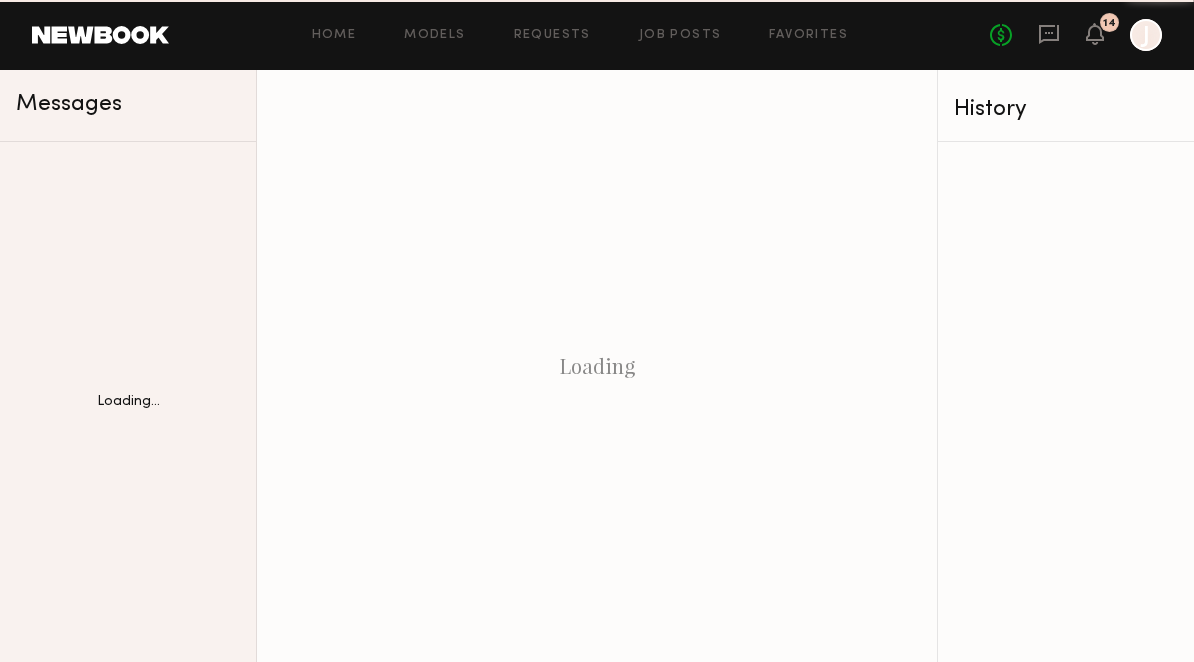 scroll, scrollTop: 0, scrollLeft: 0, axis: both 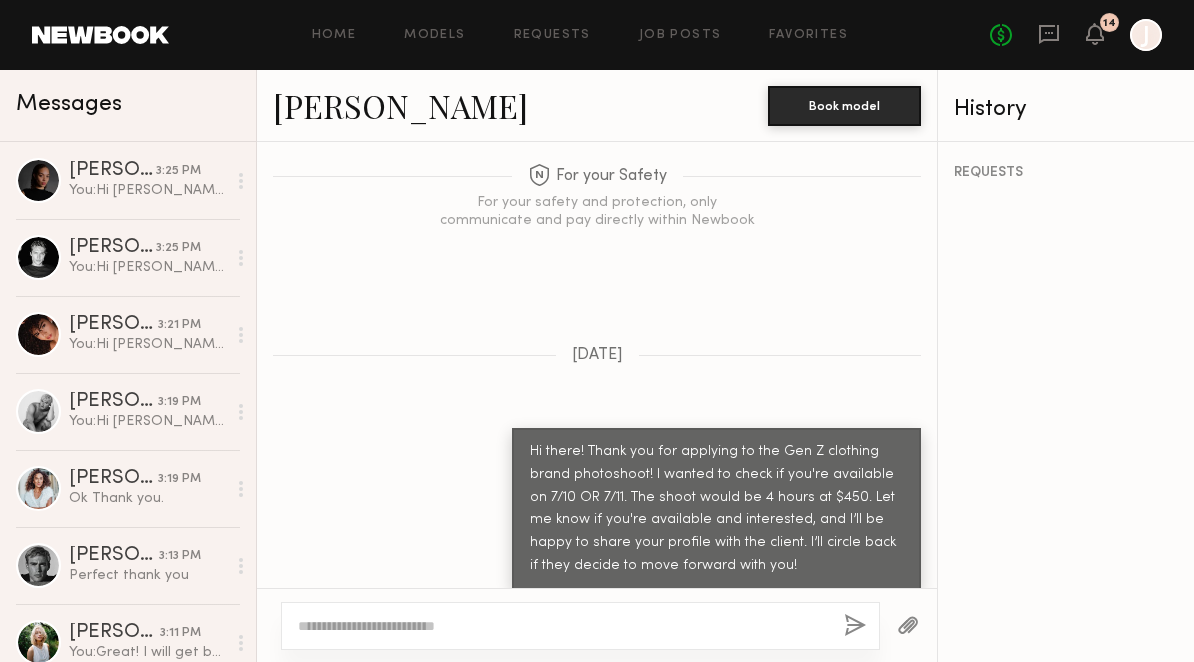 click 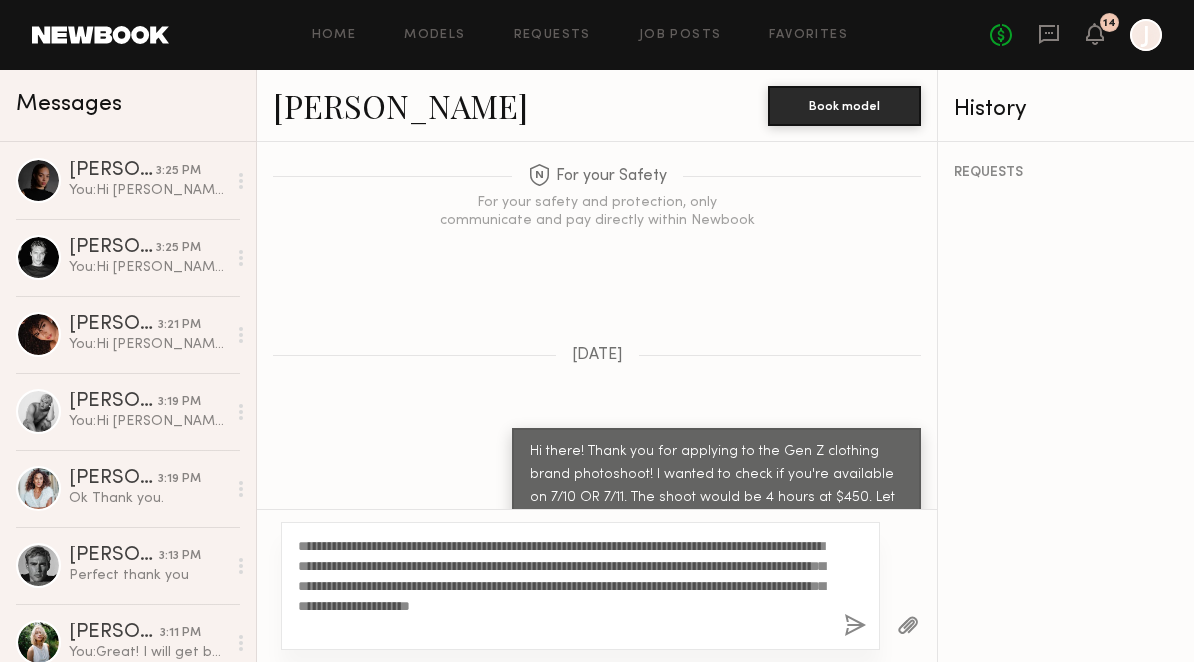 drag, startPoint x: 357, startPoint y: 544, endPoint x: 319, endPoint y: 542, distance: 38.052597 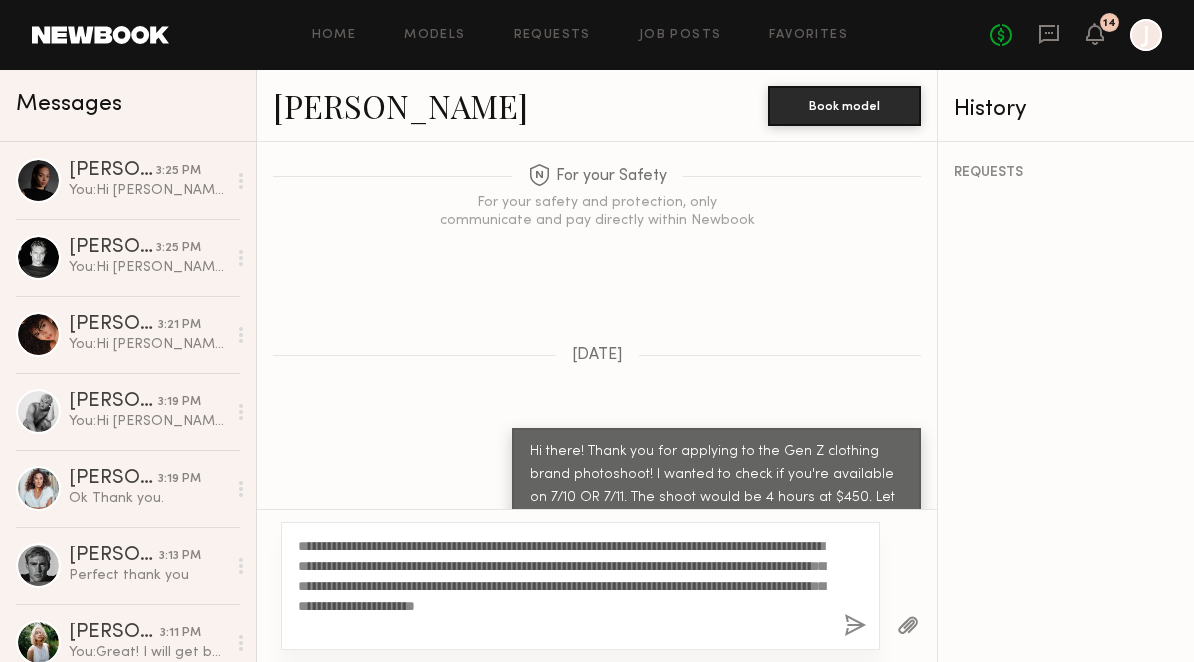 type on "**********" 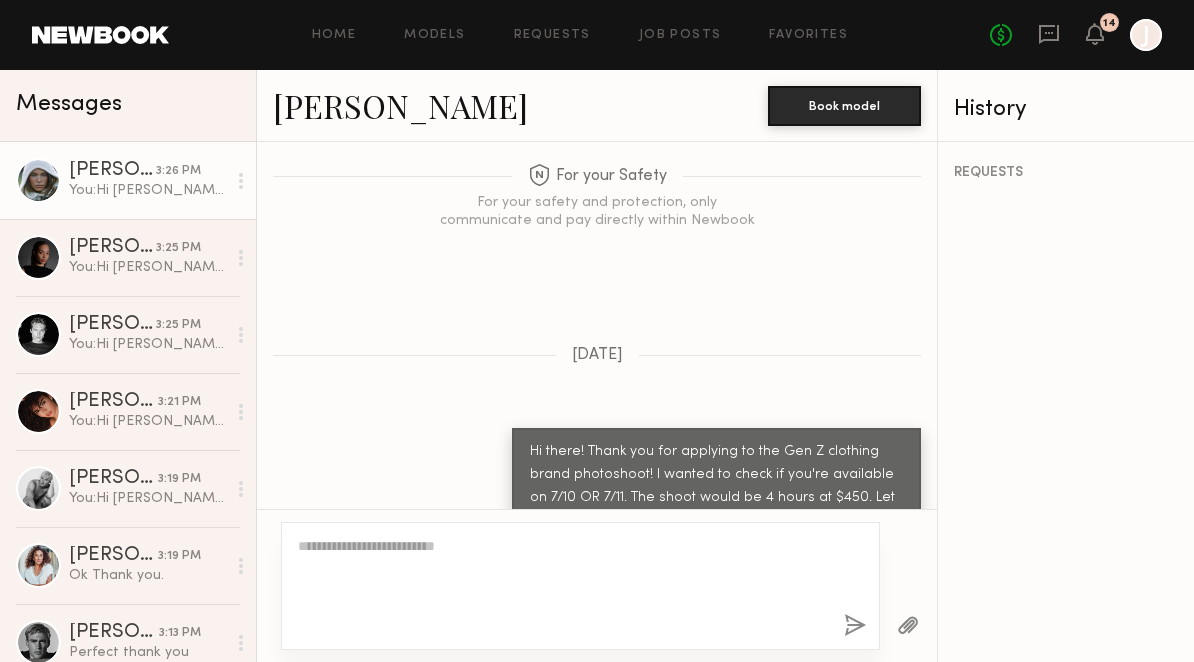 scroll, scrollTop: 2563, scrollLeft: 0, axis: vertical 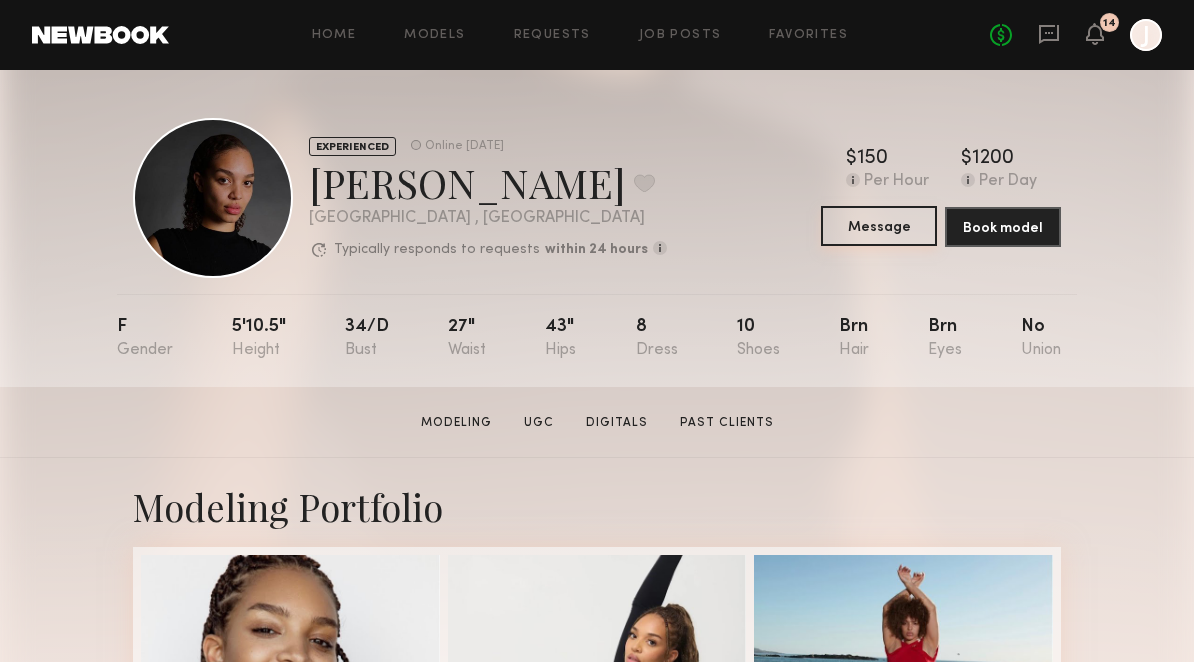 click on "Message" 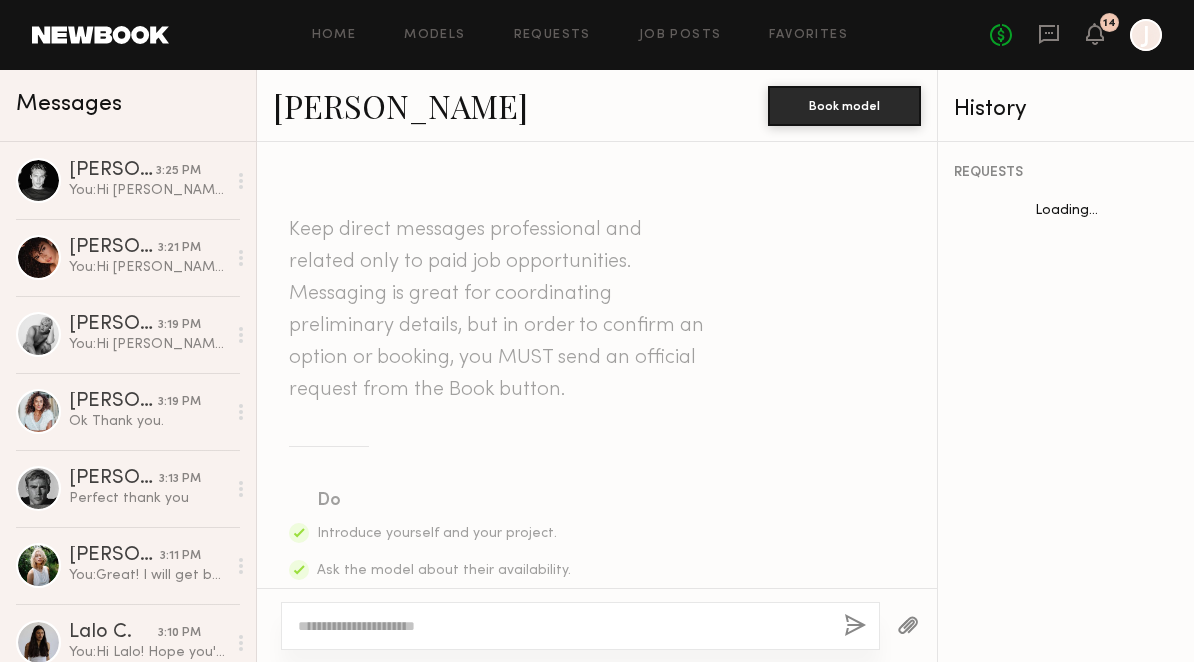 scroll, scrollTop: 796, scrollLeft: 0, axis: vertical 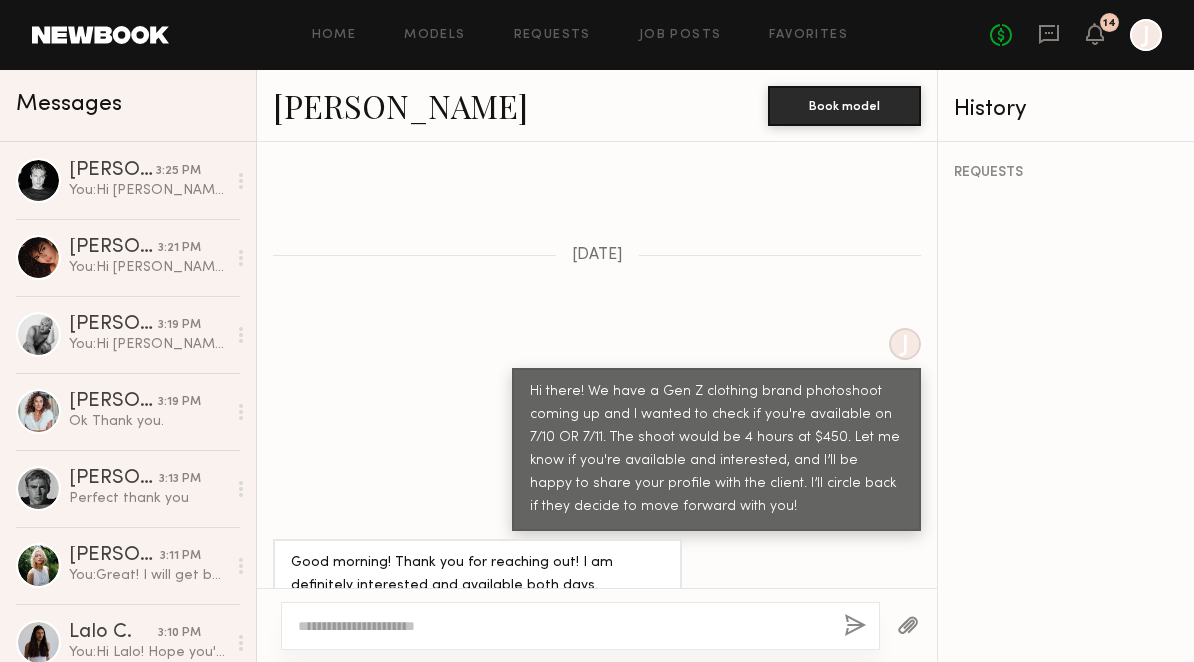 click 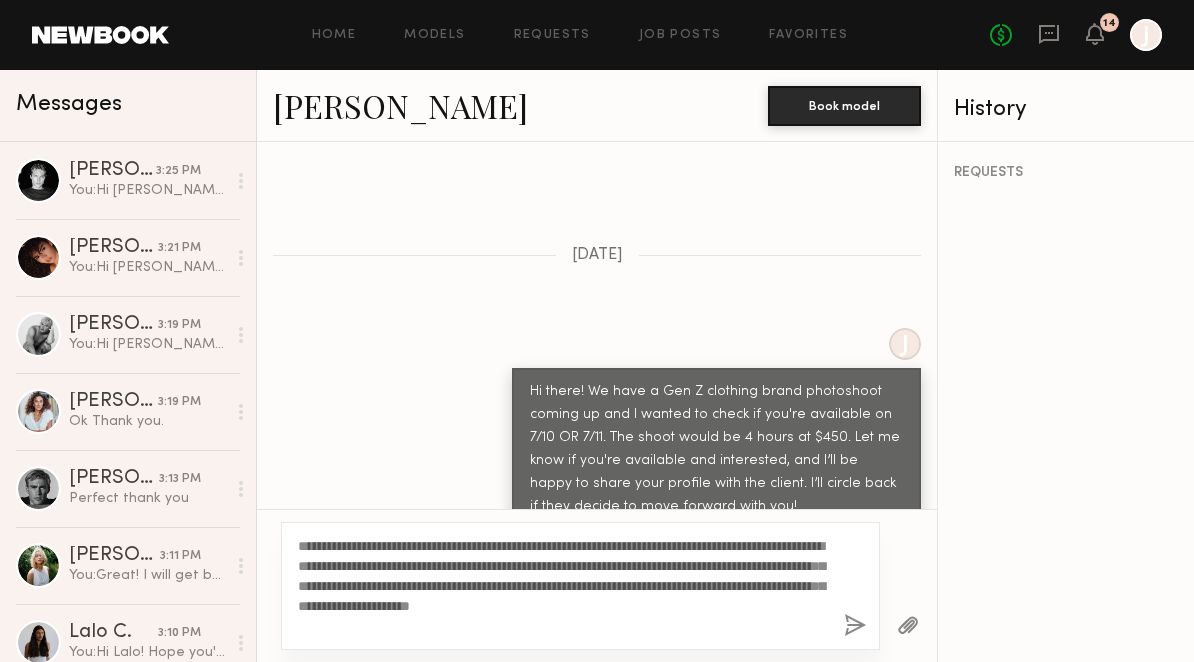 drag, startPoint x: 360, startPoint y: 541, endPoint x: 317, endPoint y: 541, distance: 43 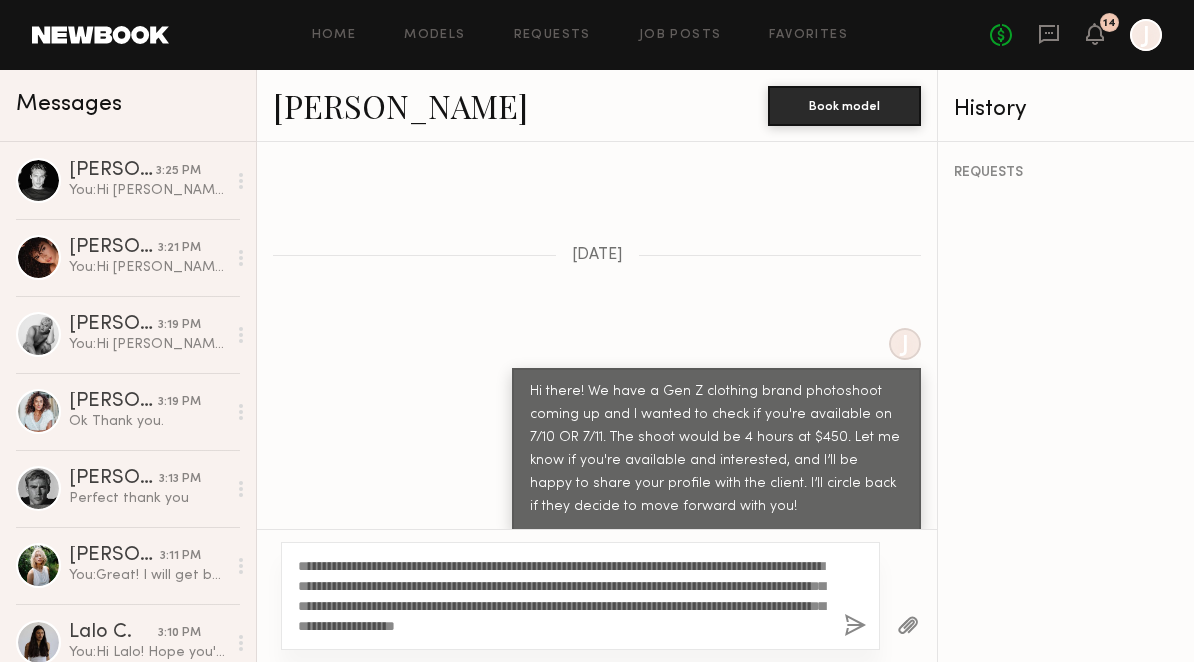 type on "**********" 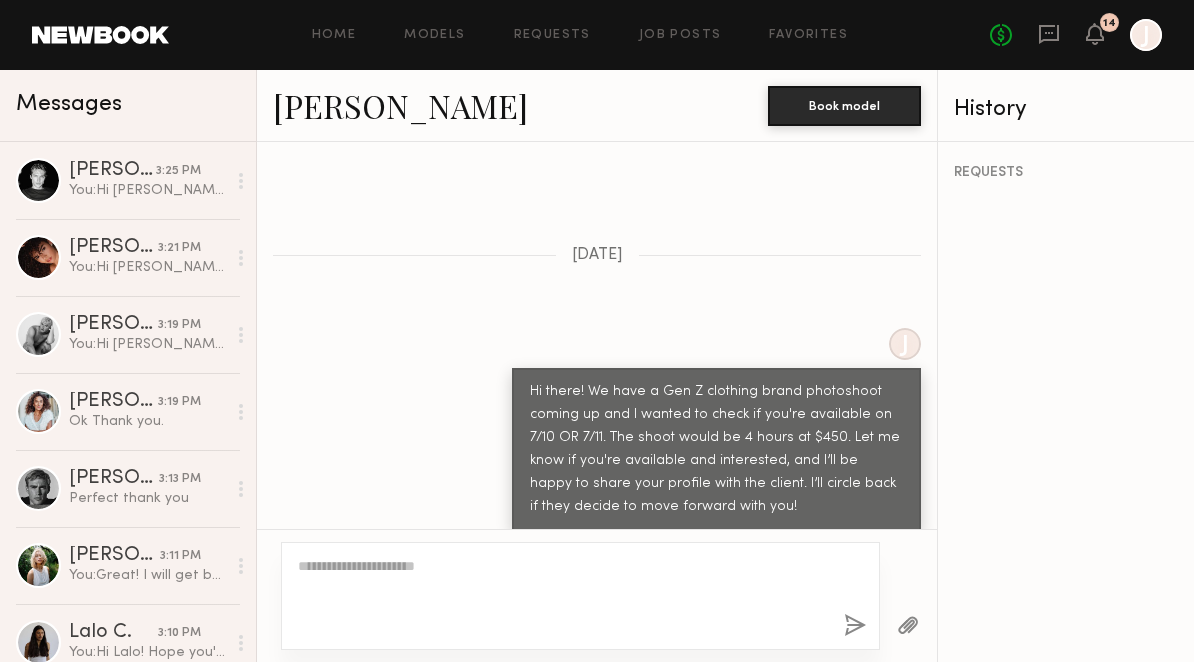 scroll, scrollTop: 1311, scrollLeft: 0, axis: vertical 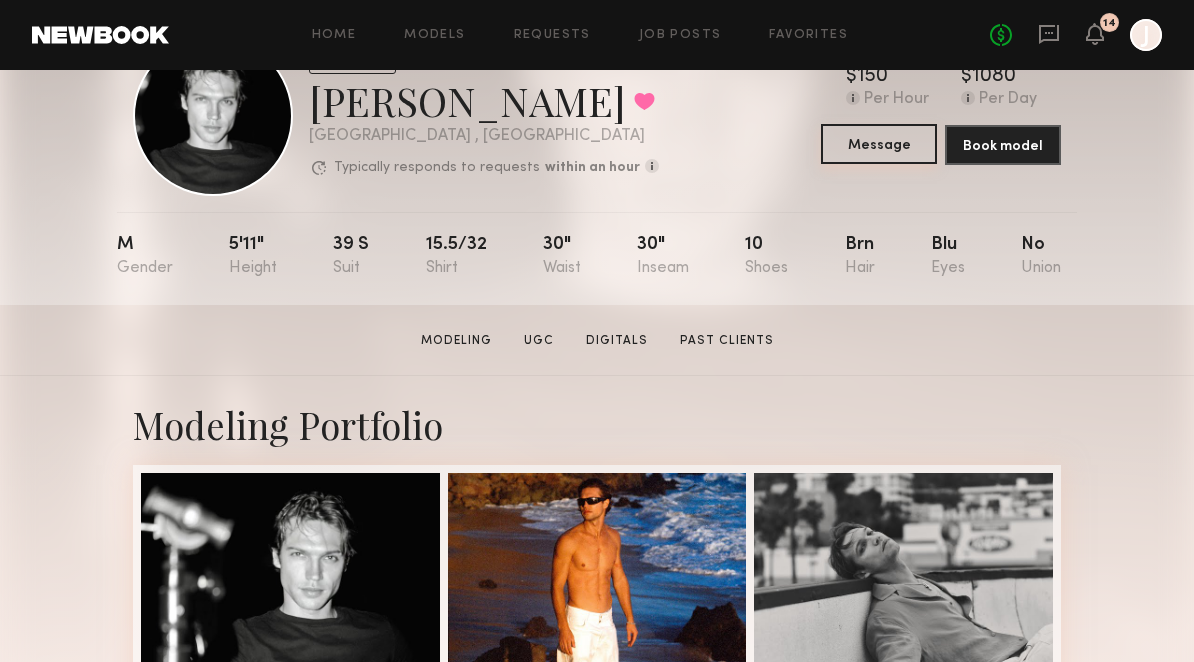 click on "Message" 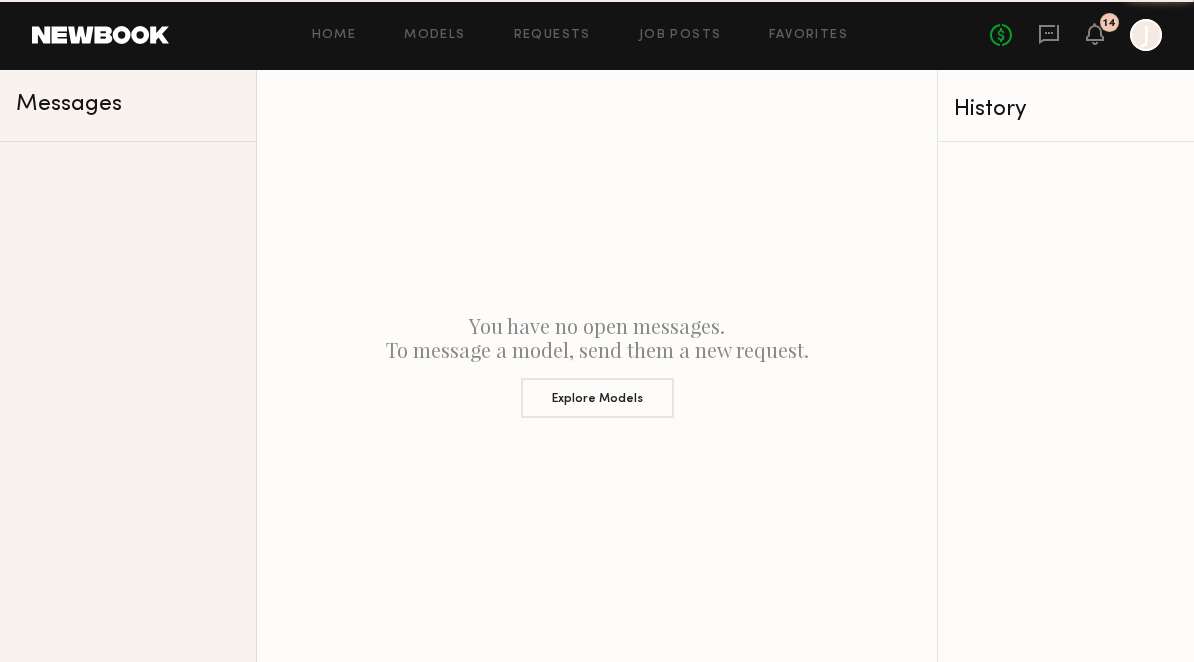scroll, scrollTop: 0, scrollLeft: 0, axis: both 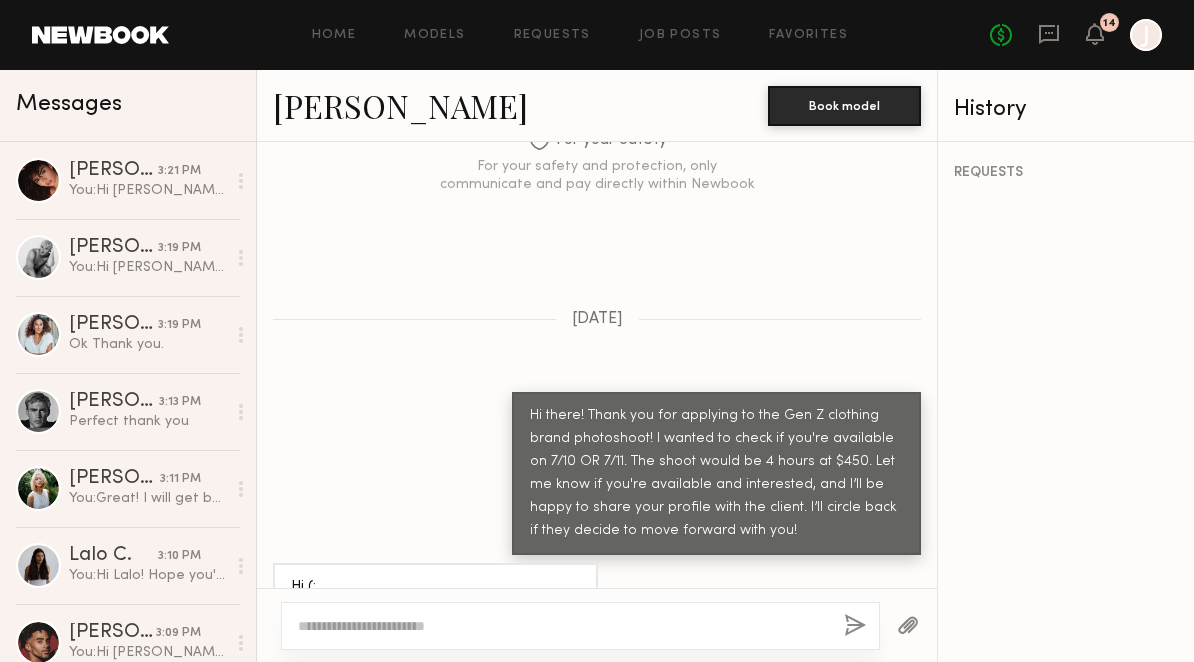 click 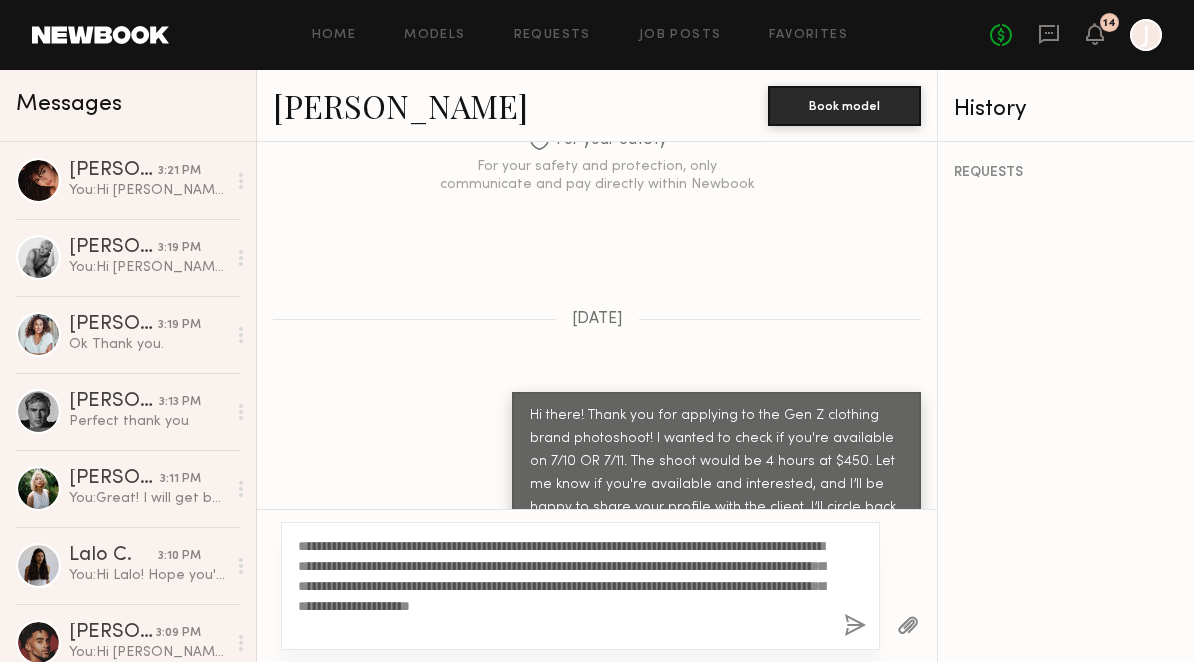 drag, startPoint x: 357, startPoint y: 550, endPoint x: 317, endPoint y: 545, distance: 40.311287 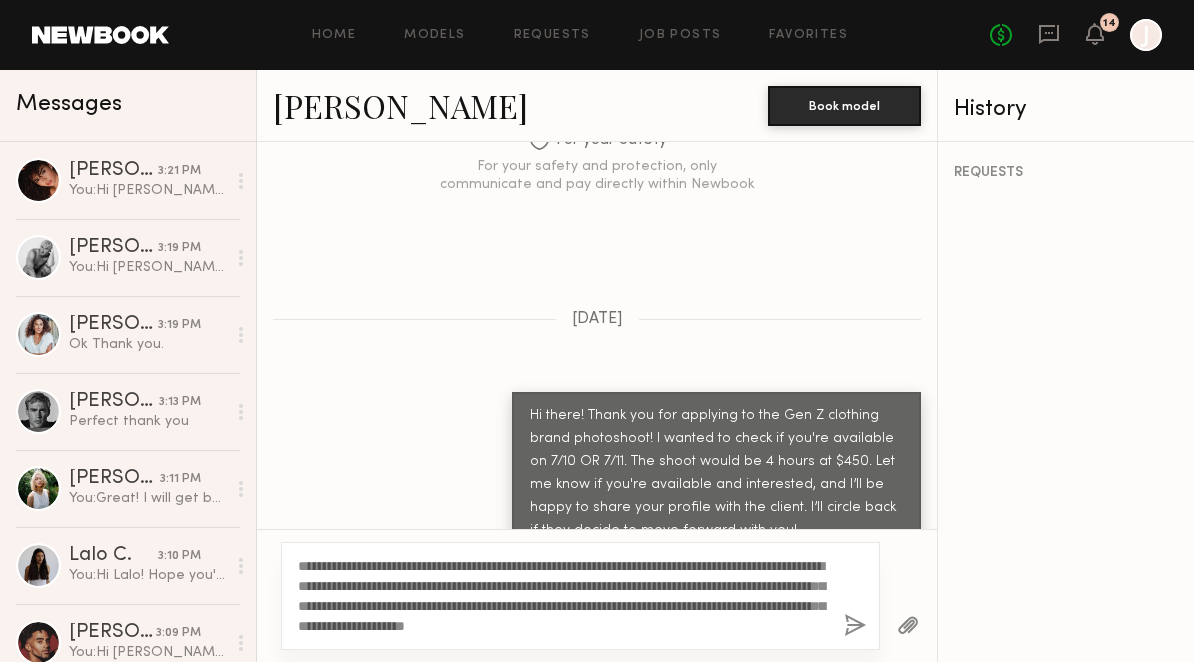 type on "**********" 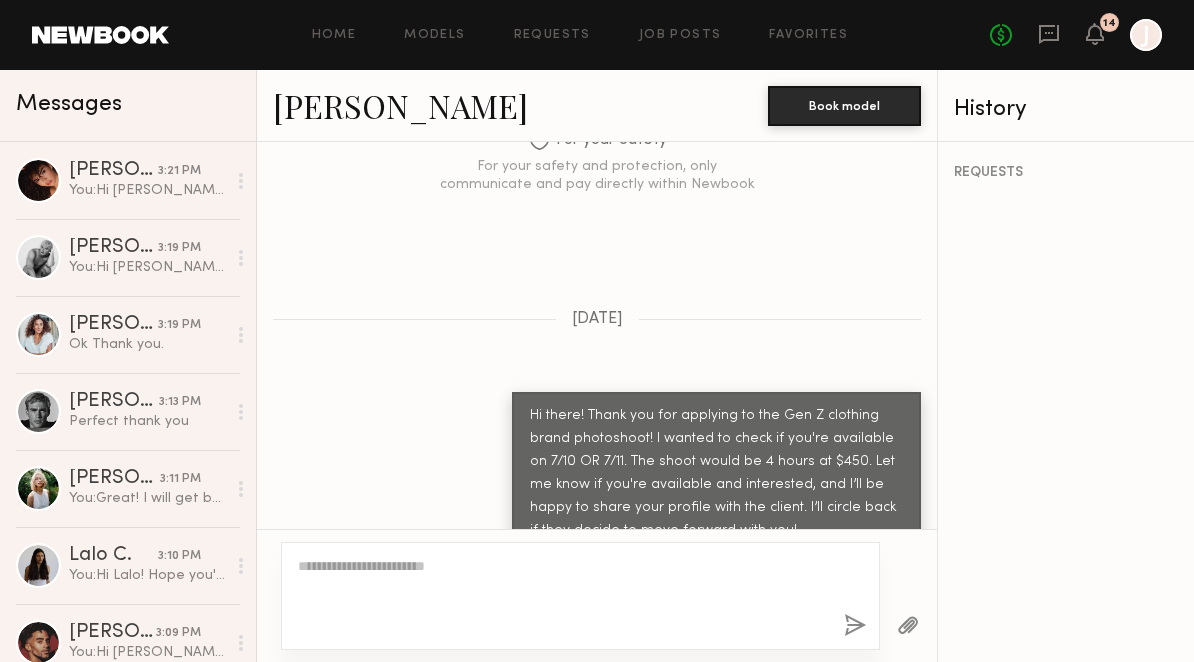 scroll, scrollTop: 2156, scrollLeft: 0, axis: vertical 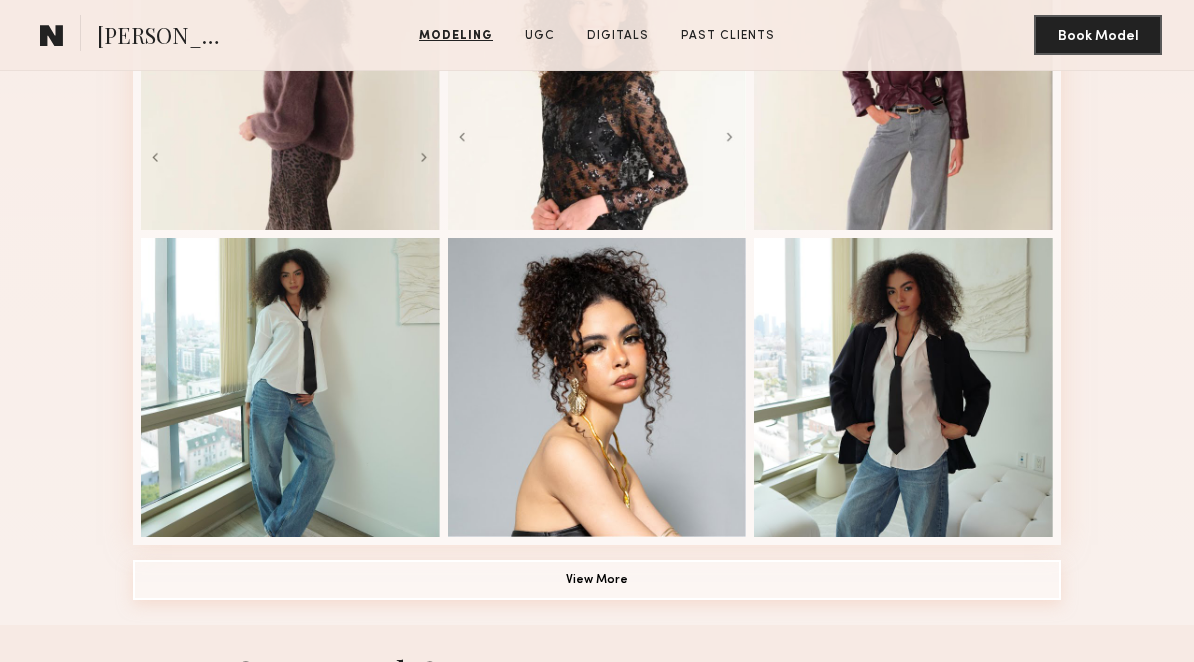 click on "View More" 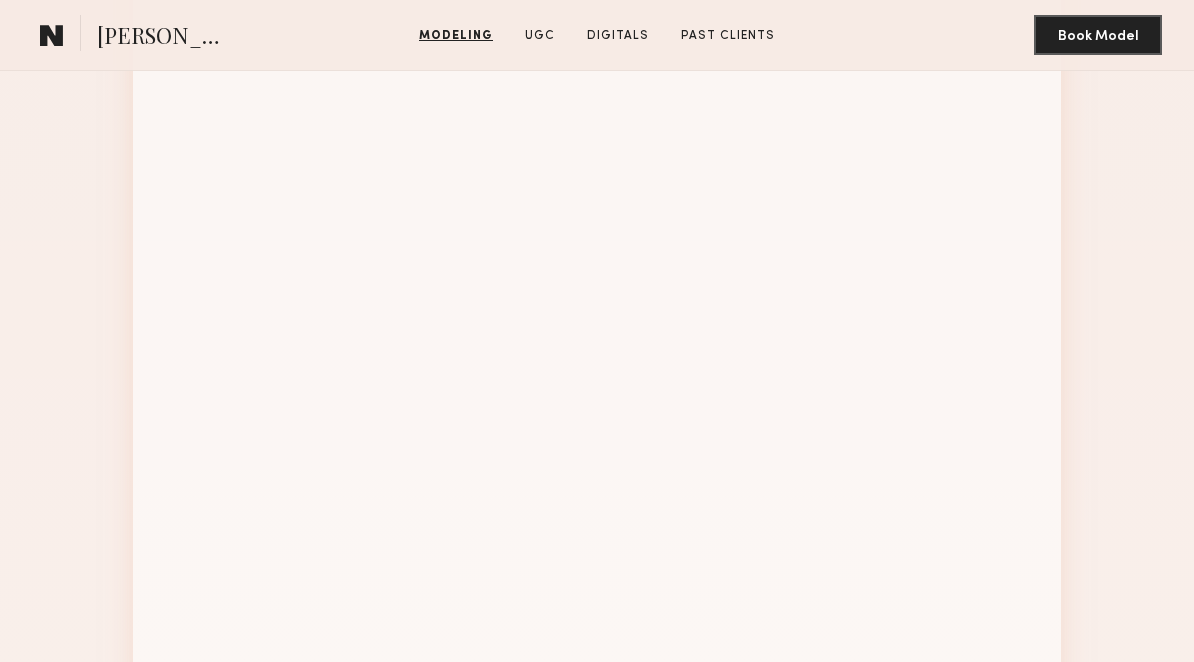 scroll, scrollTop: 2304, scrollLeft: 0, axis: vertical 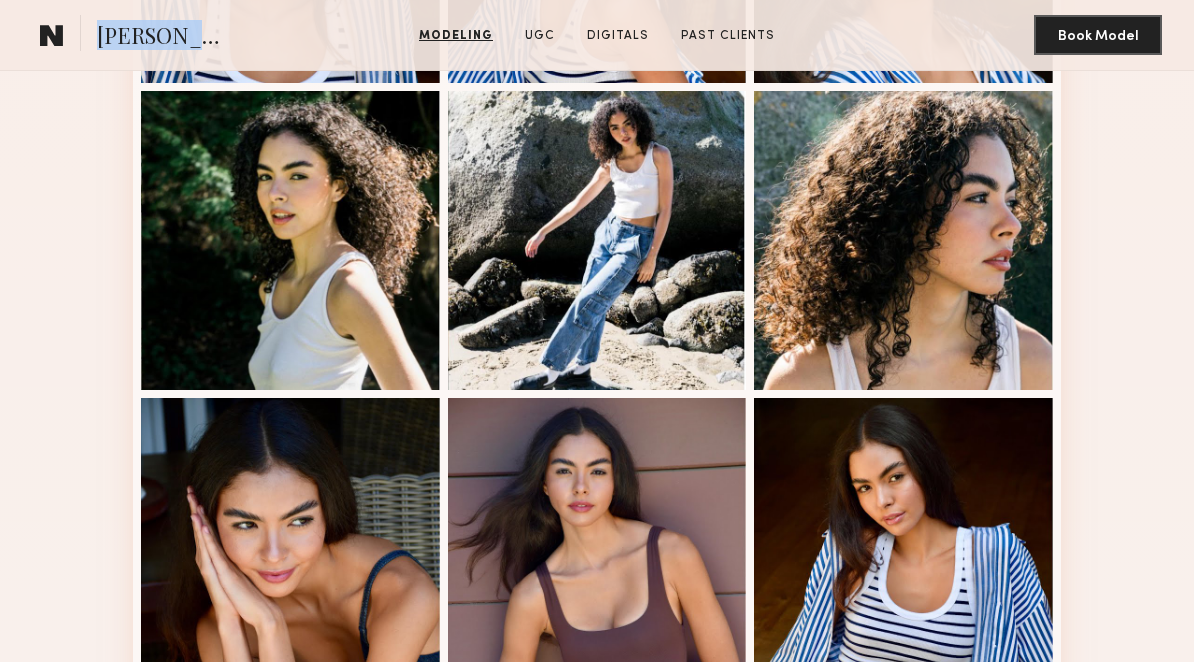 drag, startPoint x: 102, startPoint y: 36, endPoint x: 201, endPoint y: 36, distance: 99 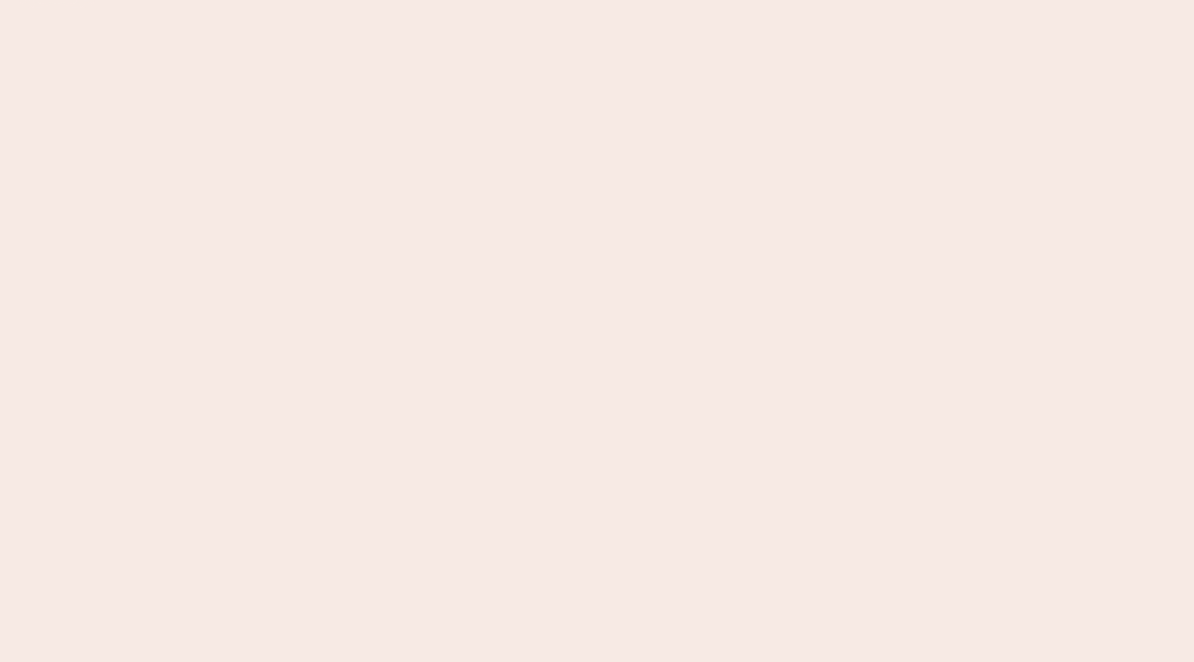 scroll, scrollTop: 0, scrollLeft: 0, axis: both 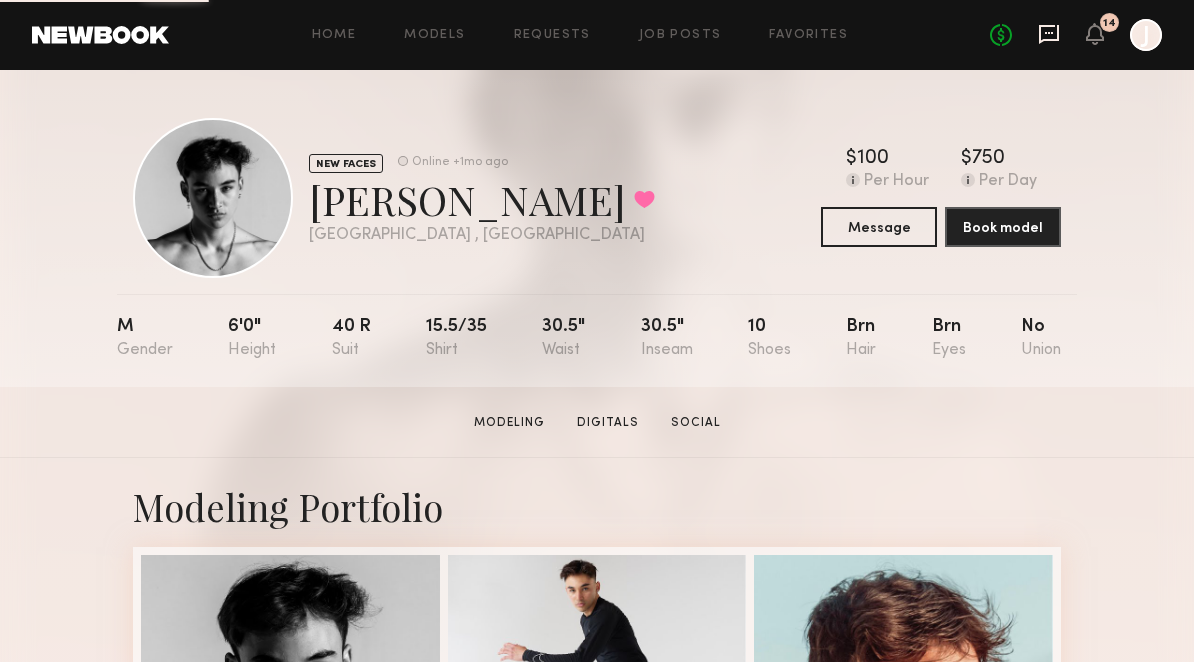 click 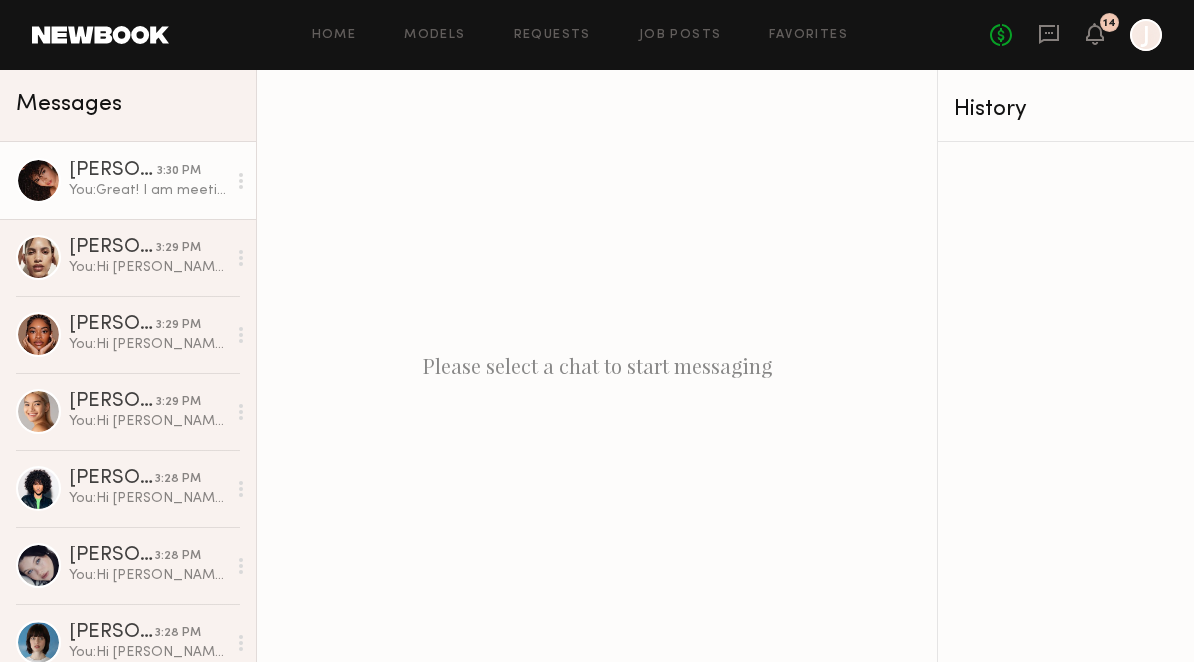 click on "3:30 PM" 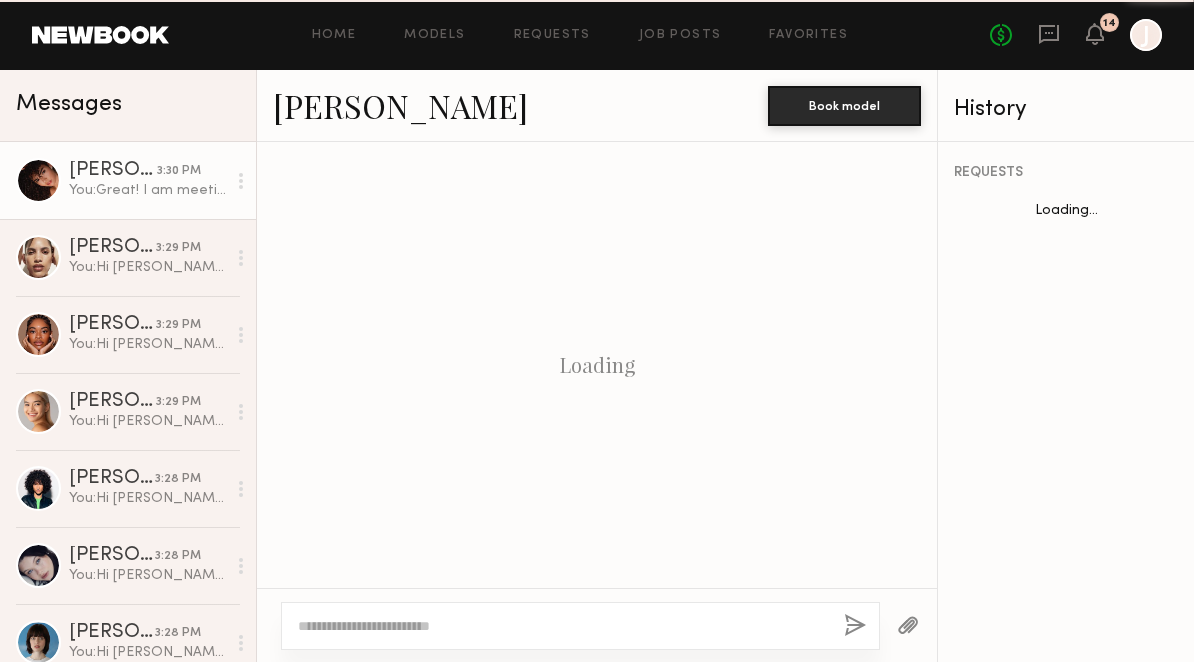 scroll, scrollTop: 1545, scrollLeft: 0, axis: vertical 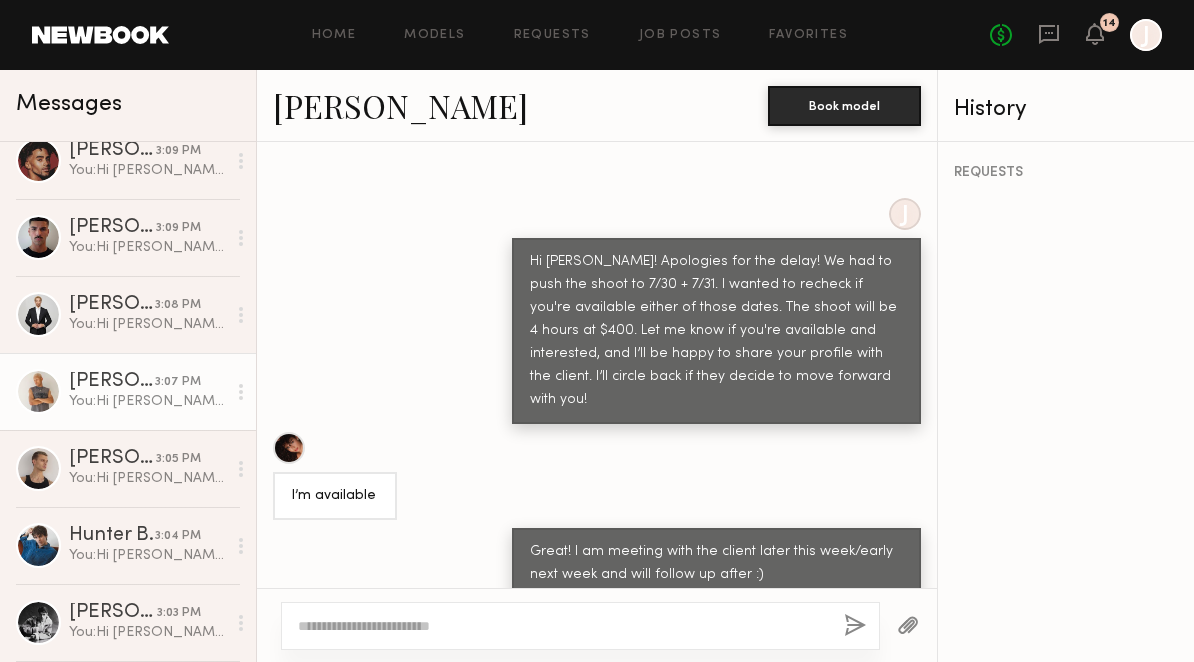 click on "Turner O." 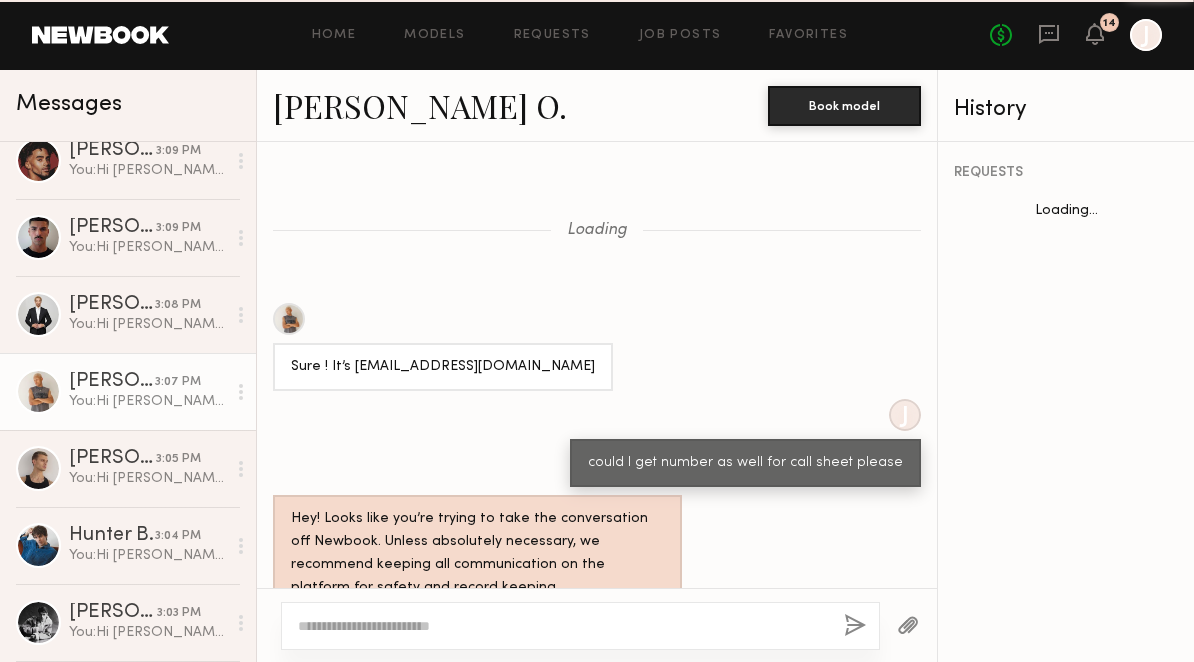 scroll, scrollTop: 2235, scrollLeft: 0, axis: vertical 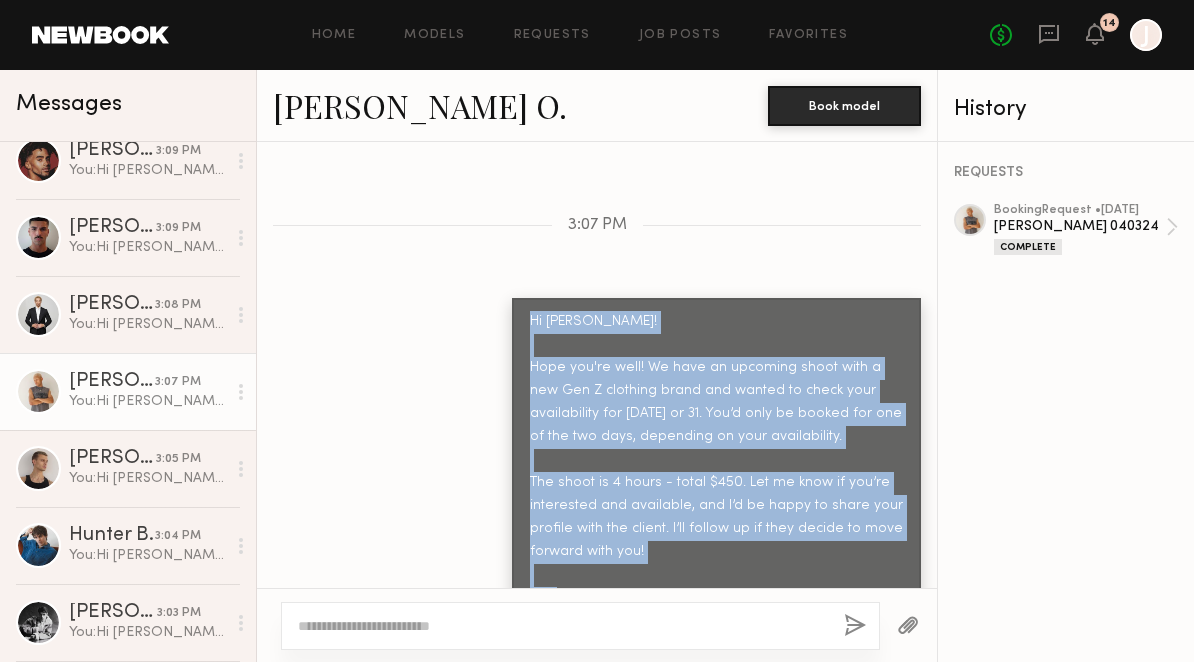 drag, startPoint x: 532, startPoint y: 245, endPoint x: 595, endPoint y: 545, distance: 306.54364 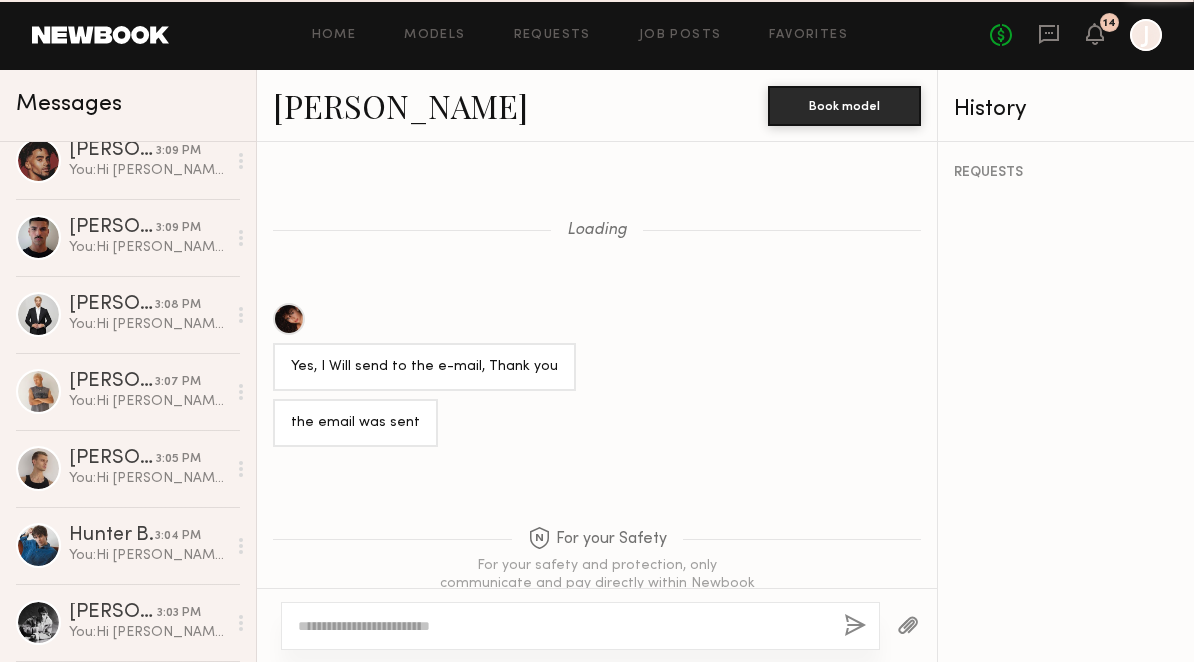 scroll, scrollTop: 1545, scrollLeft: 0, axis: vertical 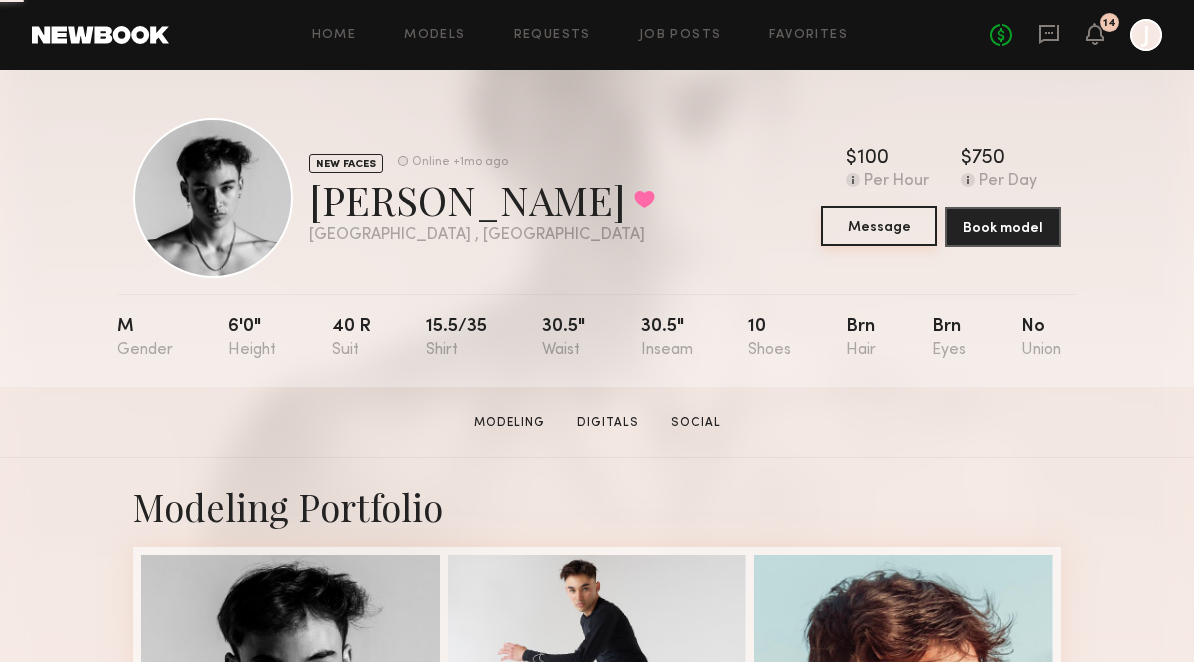 click on "Message" 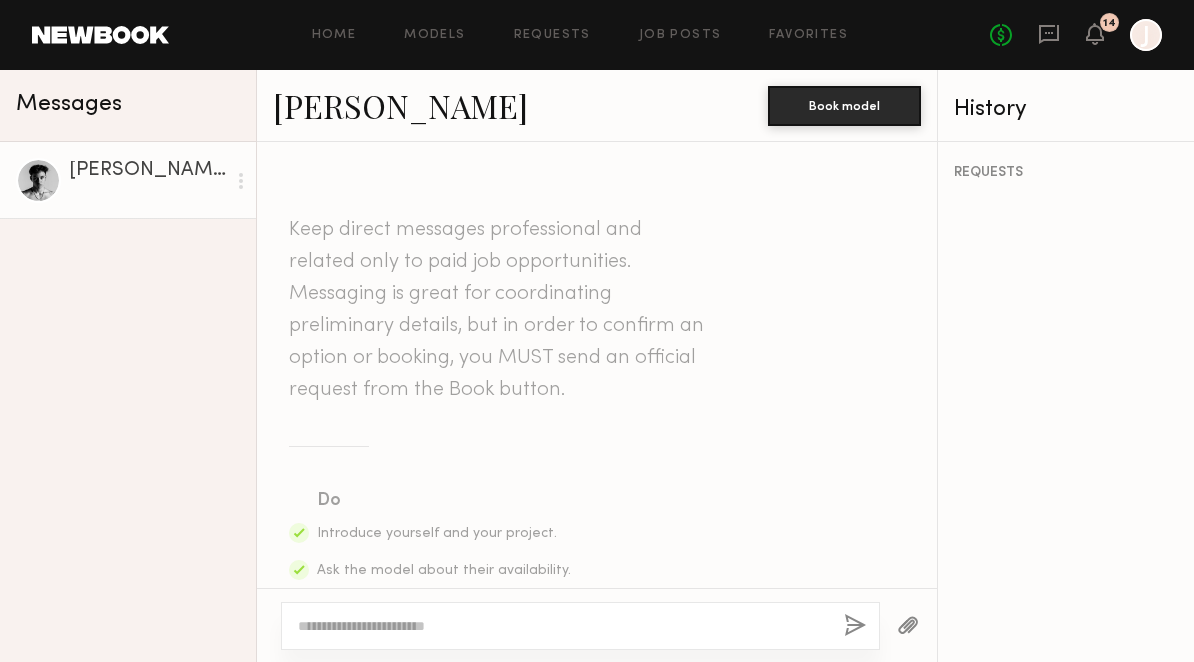 click 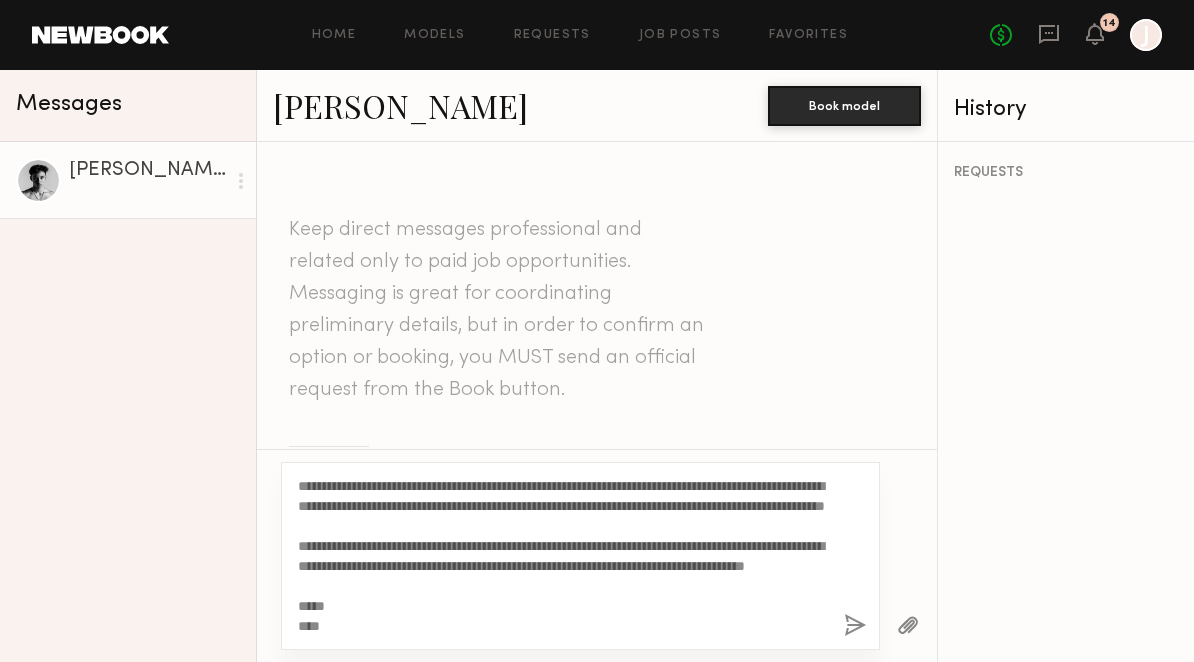 scroll, scrollTop: 0, scrollLeft: 0, axis: both 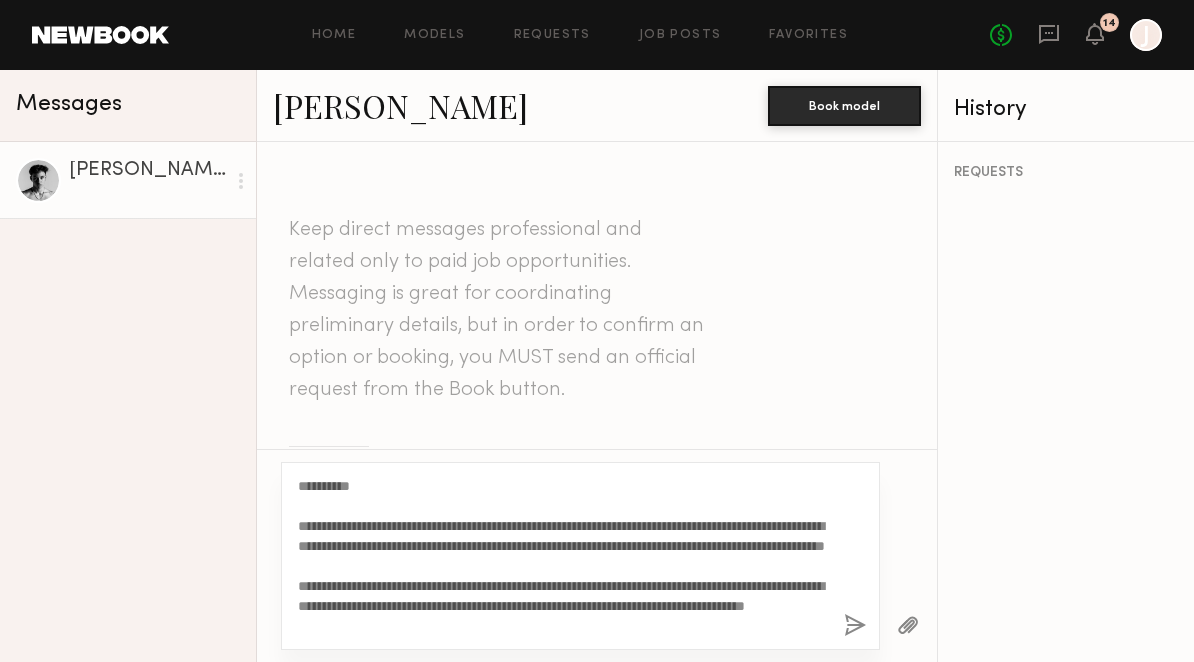 drag, startPoint x: 355, startPoint y: 484, endPoint x: 316, endPoint y: 482, distance: 39.051247 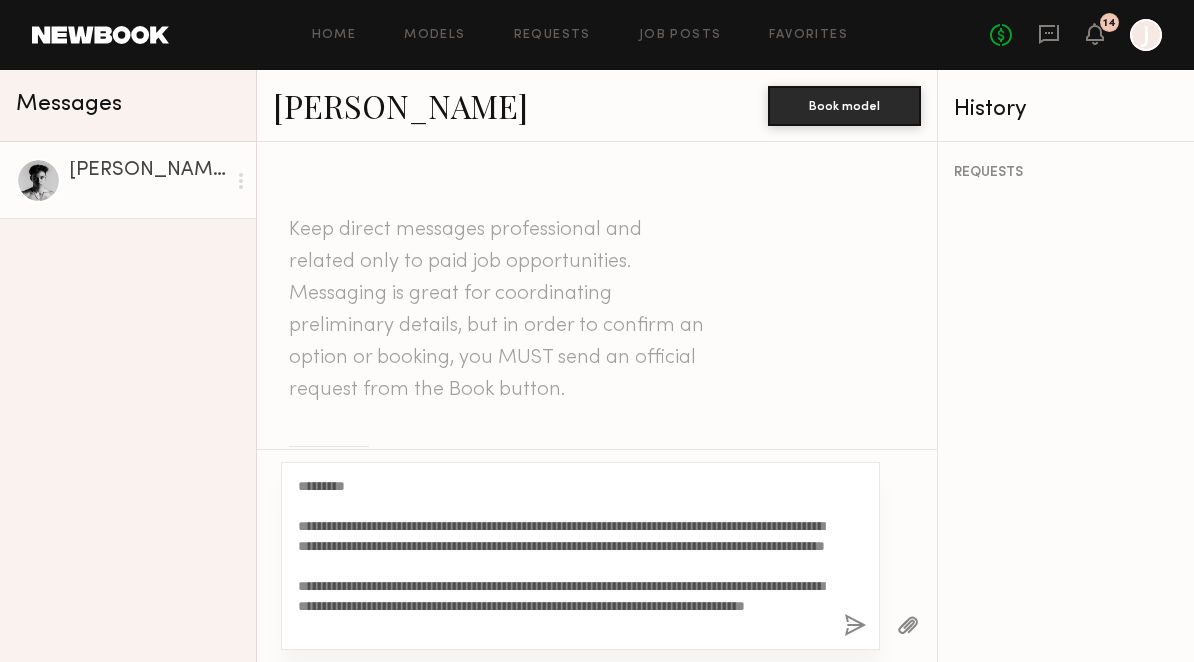 click on "**********" 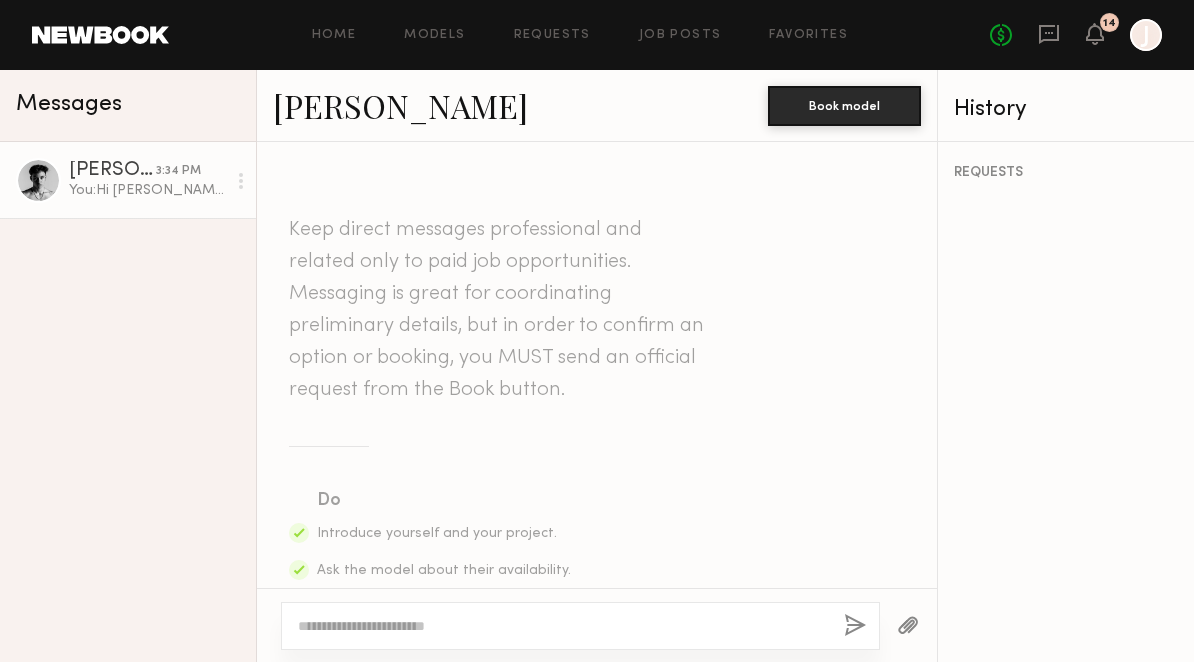 scroll, scrollTop: 901, scrollLeft: 0, axis: vertical 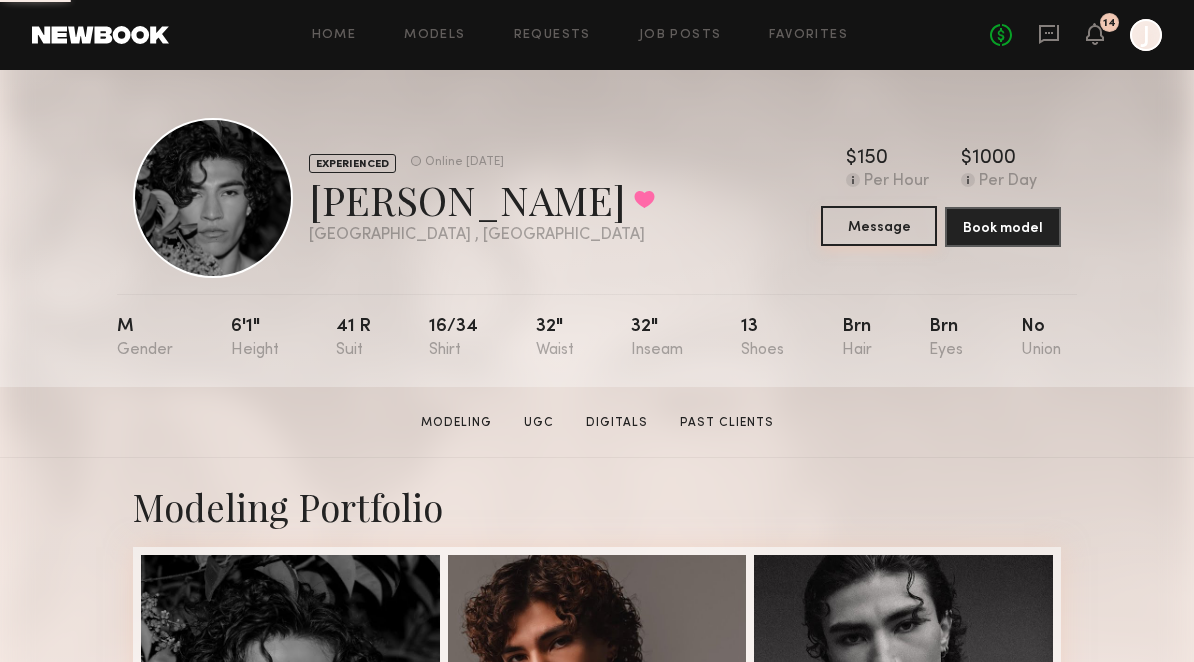 click on "Message" 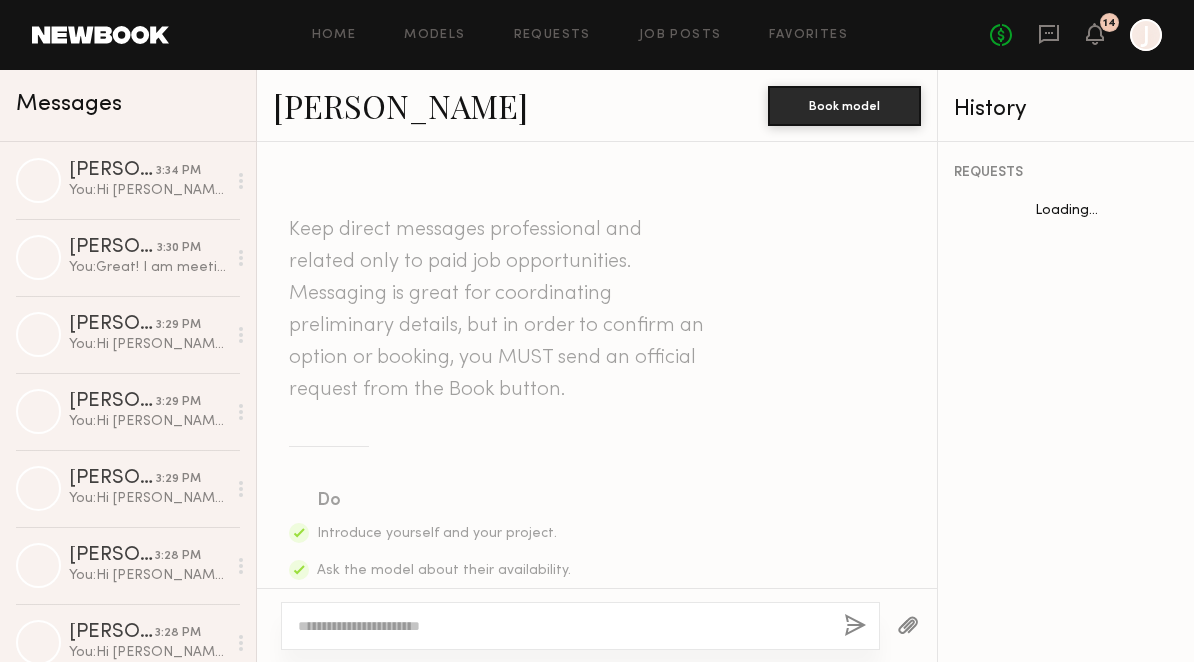 scroll, scrollTop: 717, scrollLeft: 0, axis: vertical 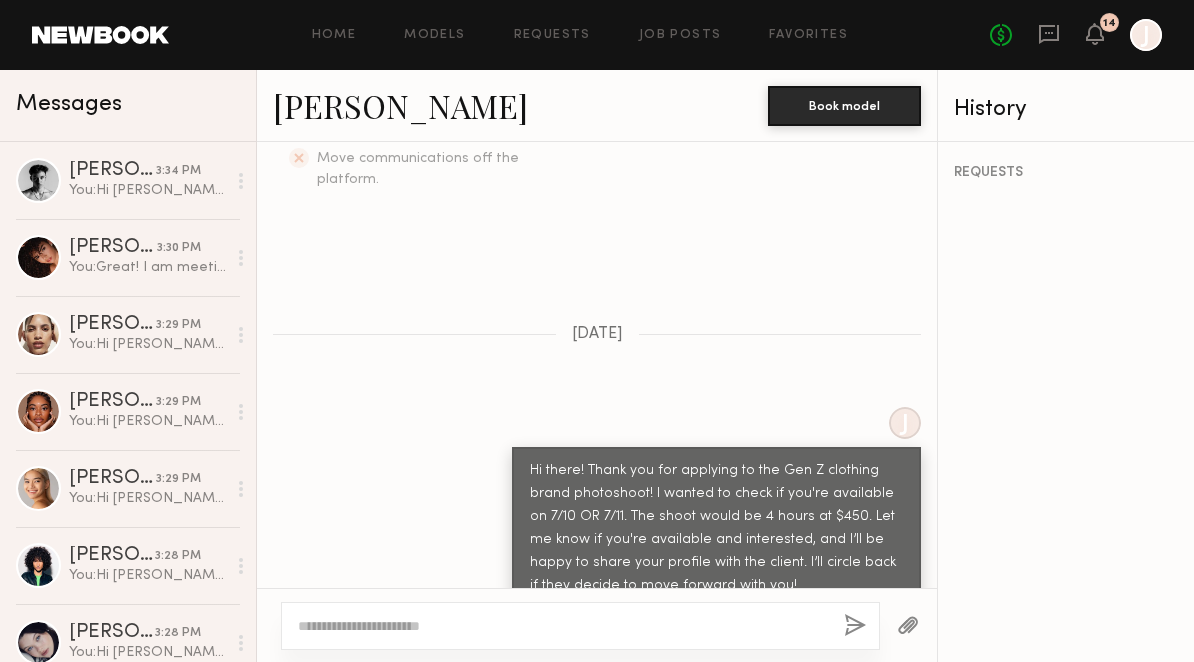click 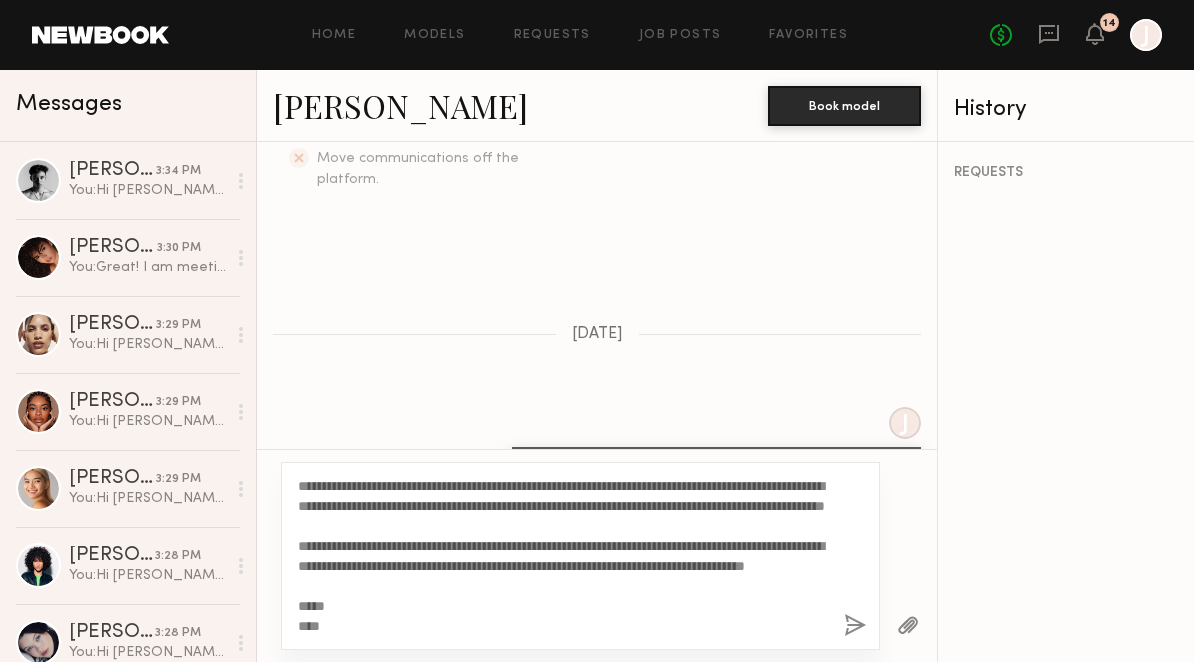 scroll, scrollTop: 0, scrollLeft: 0, axis: both 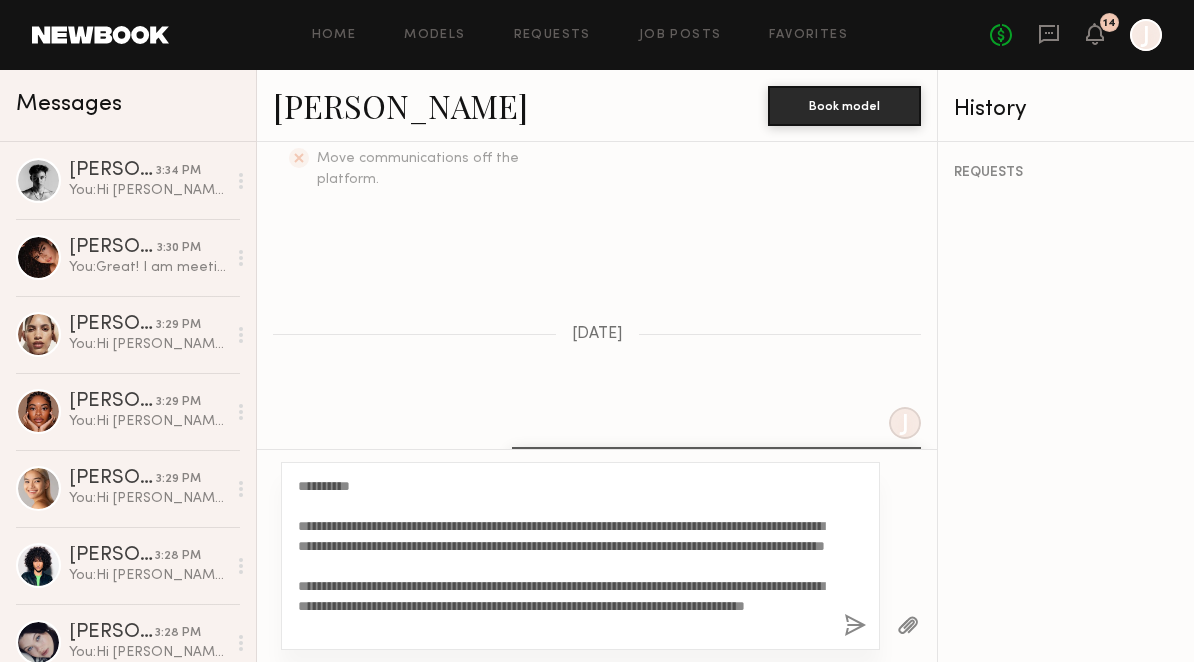 drag, startPoint x: 355, startPoint y: 486, endPoint x: 313, endPoint y: 484, distance: 42.047592 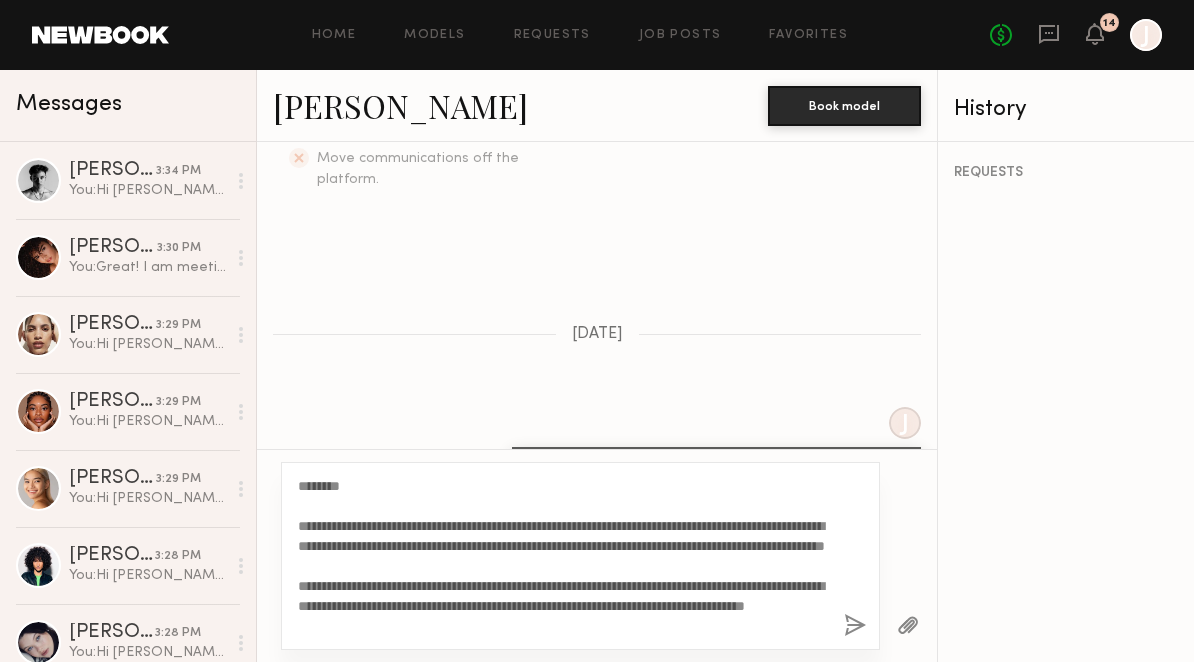 drag, startPoint x: 326, startPoint y: 547, endPoint x: 287, endPoint y: 517, distance: 49.20366 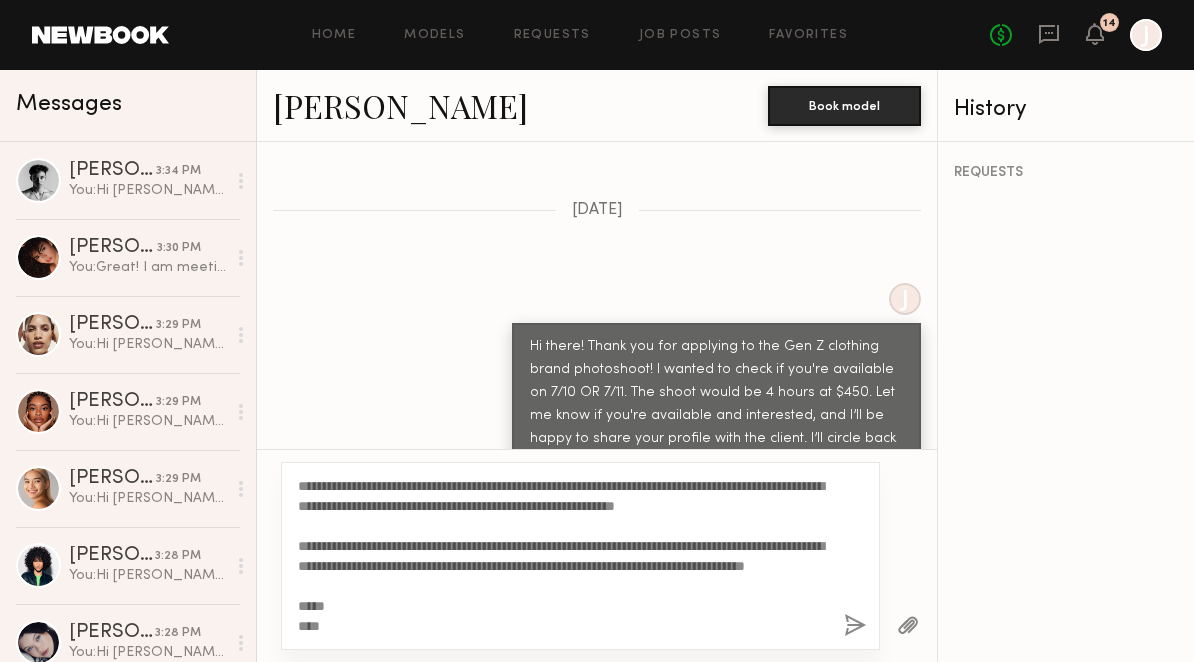 scroll, scrollTop: 843, scrollLeft: 0, axis: vertical 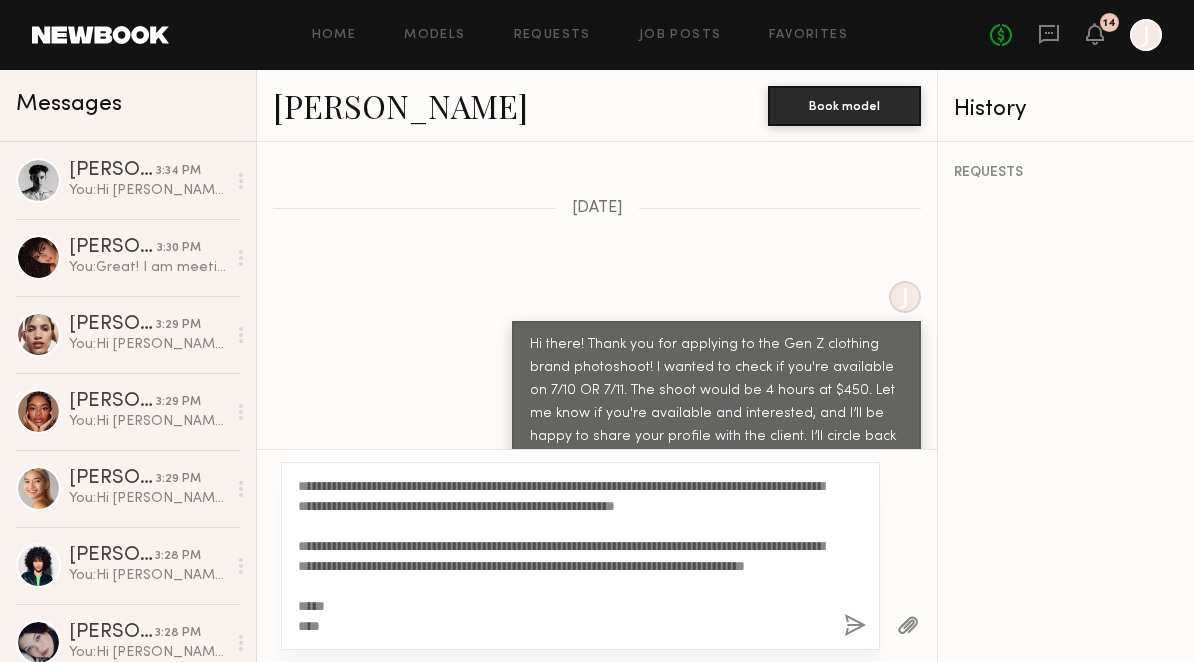 click on "**********" 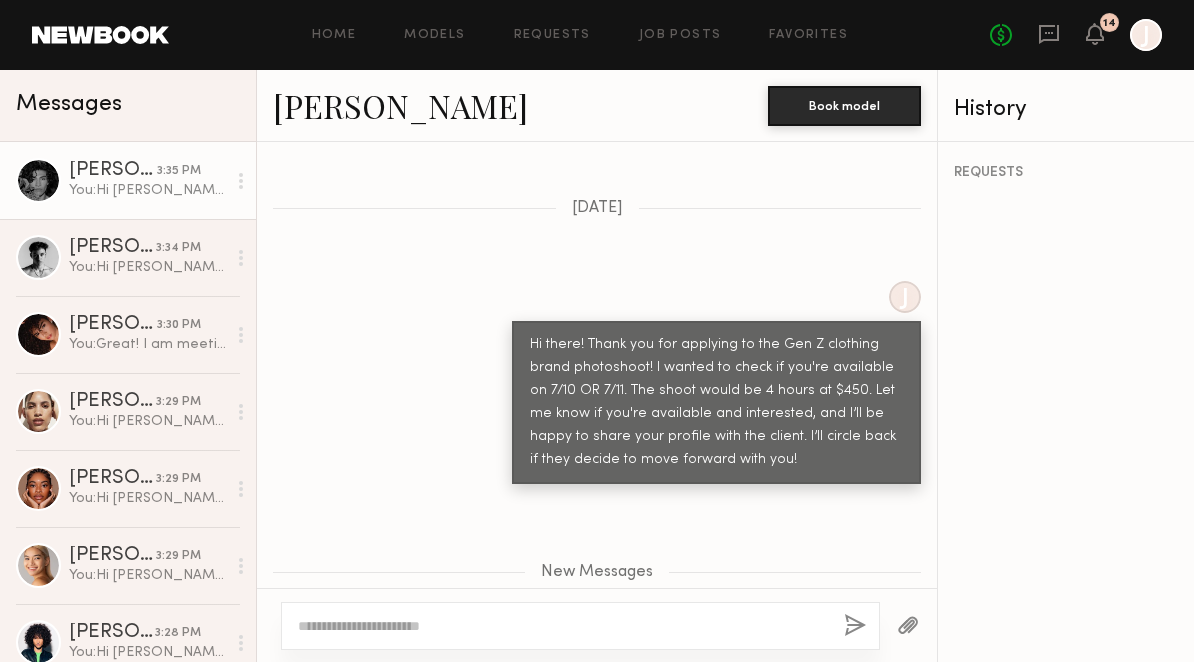scroll, scrollTop: 1306, scrollLeft: 0, axis: vertical 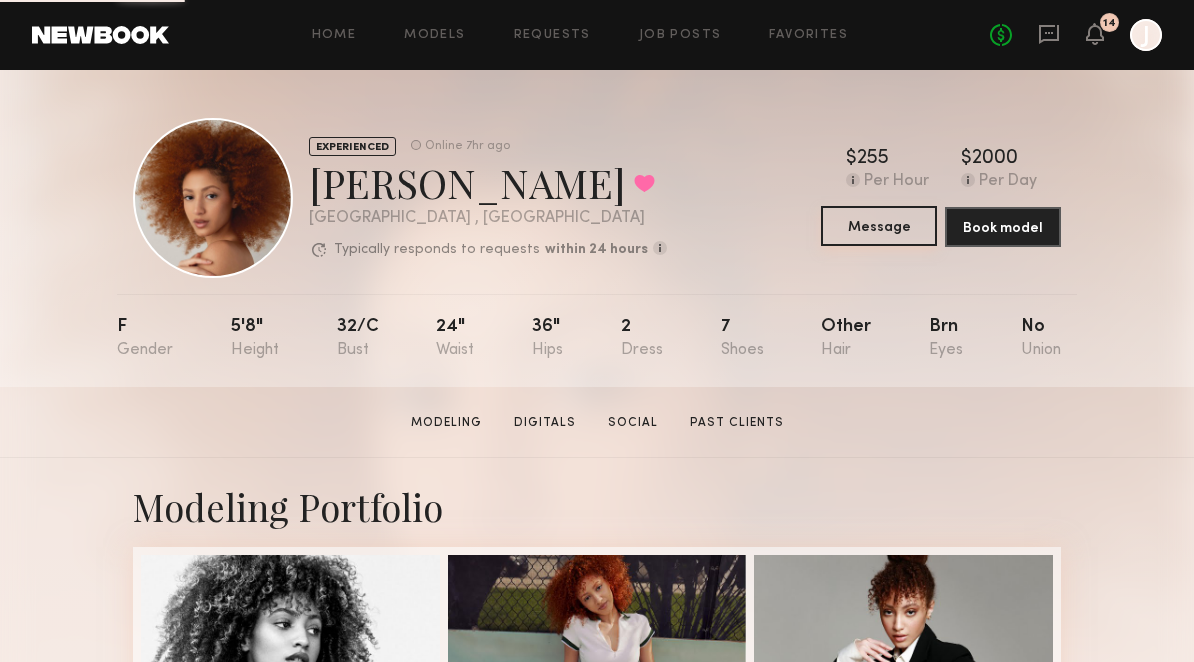 click on "Message" 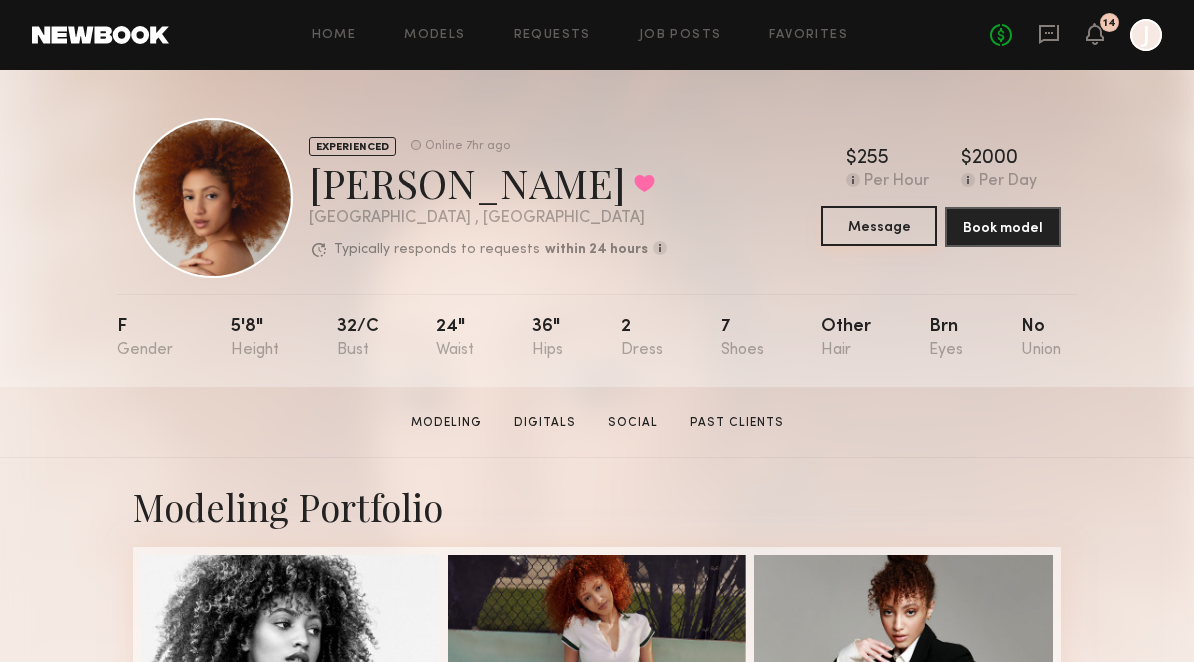 click on "Message" 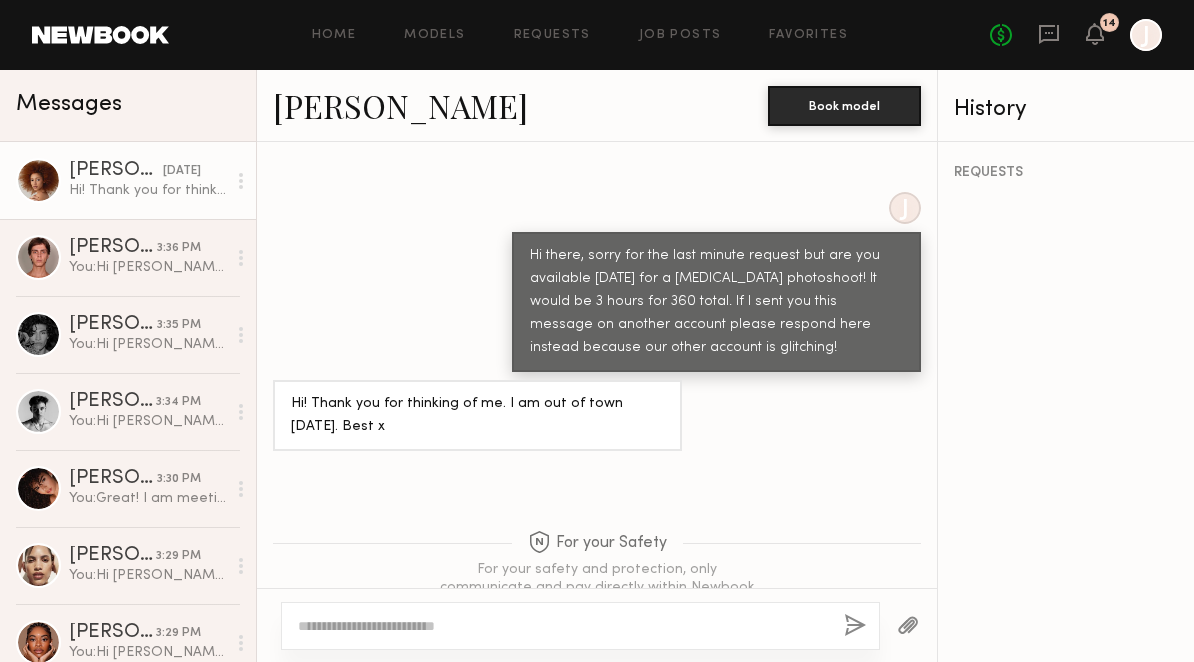 scroll, scrollTop: 1664, scrollLeft: 0, axis: vertical 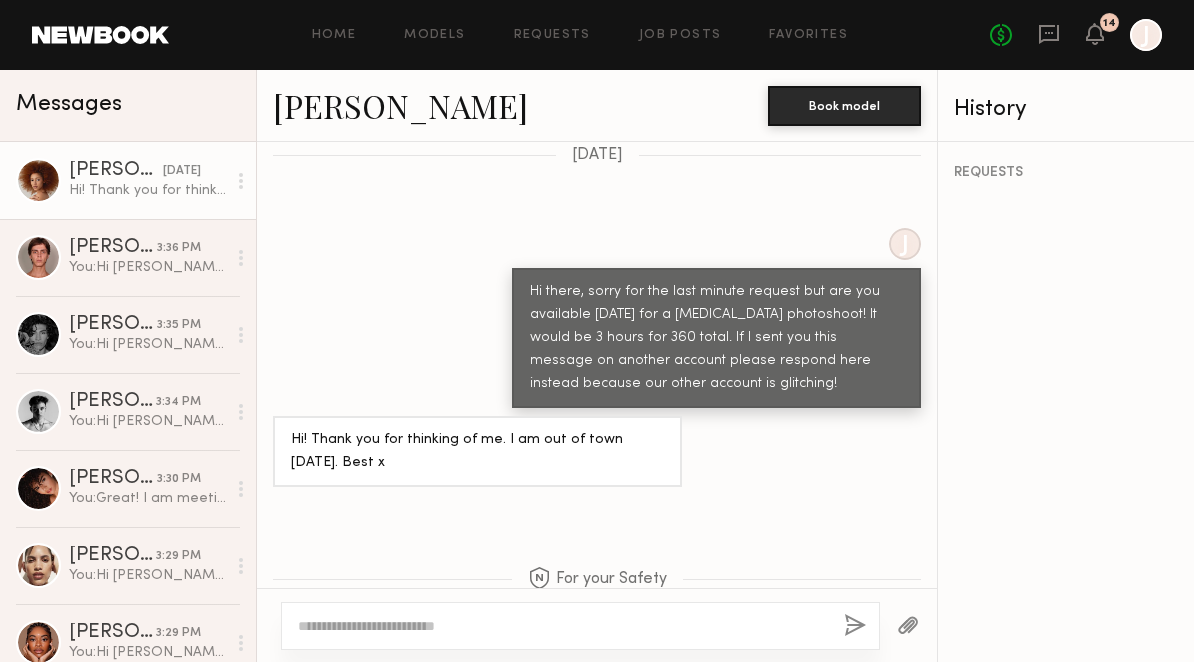 click 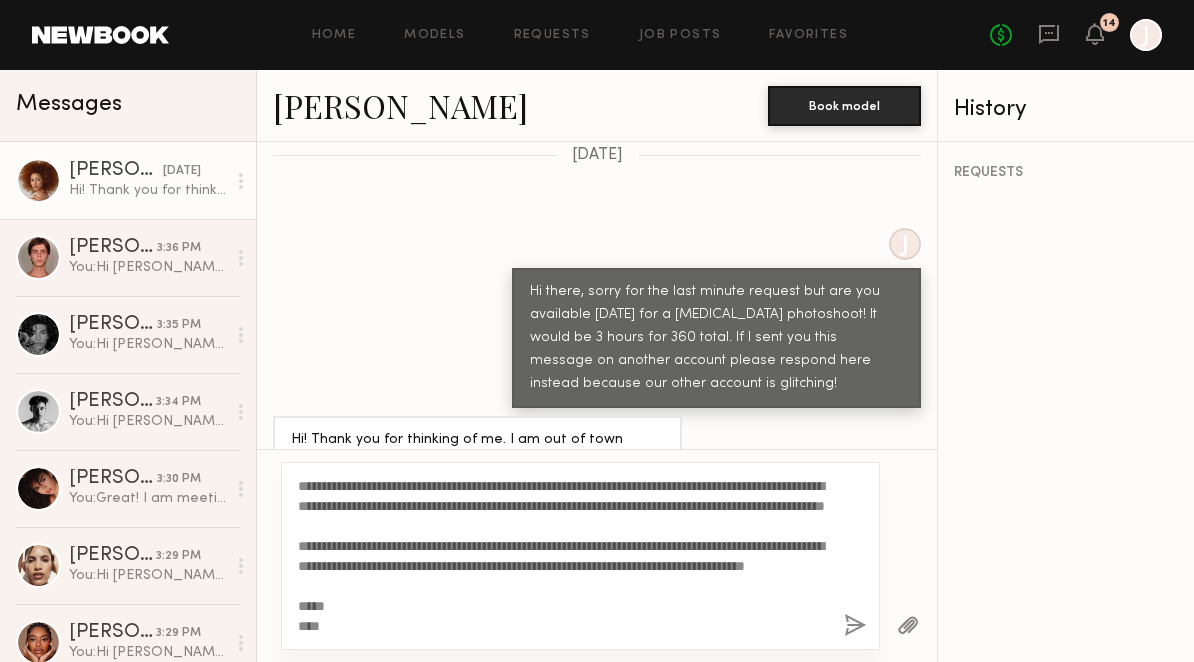 scroll, scrollTop: 0, scrollLeft: 0, axis: both 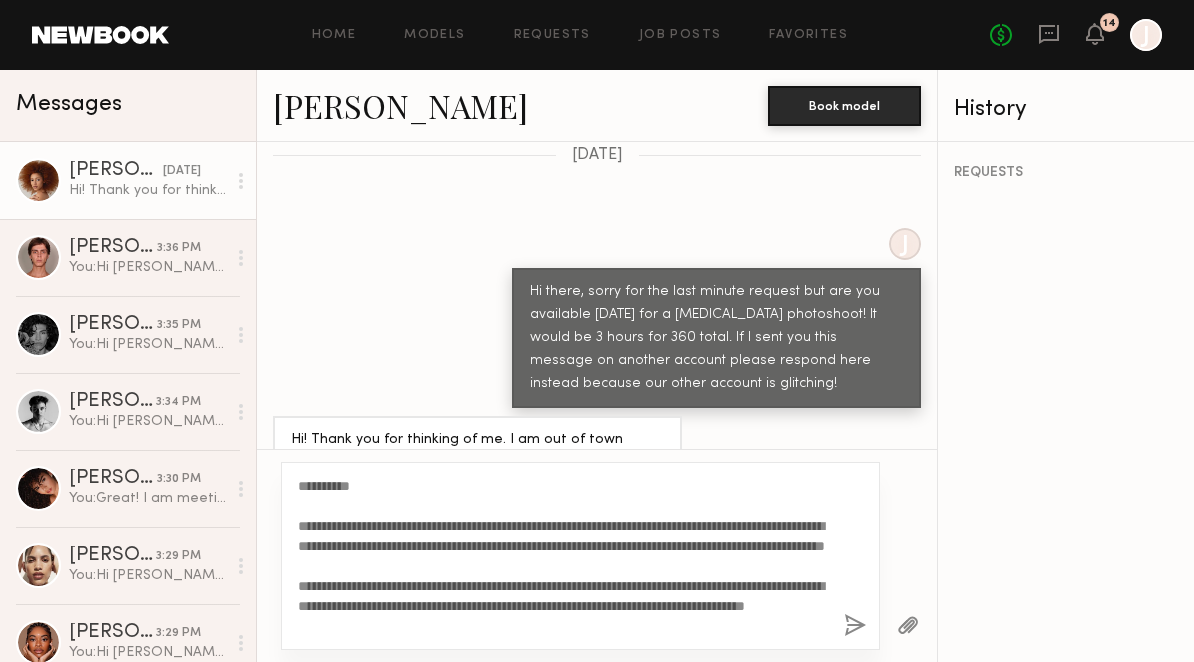 drag, startPoint x: 355, startPoint y: 489, endPoint x: 315, endPoint y: 486, distance: 40.112343 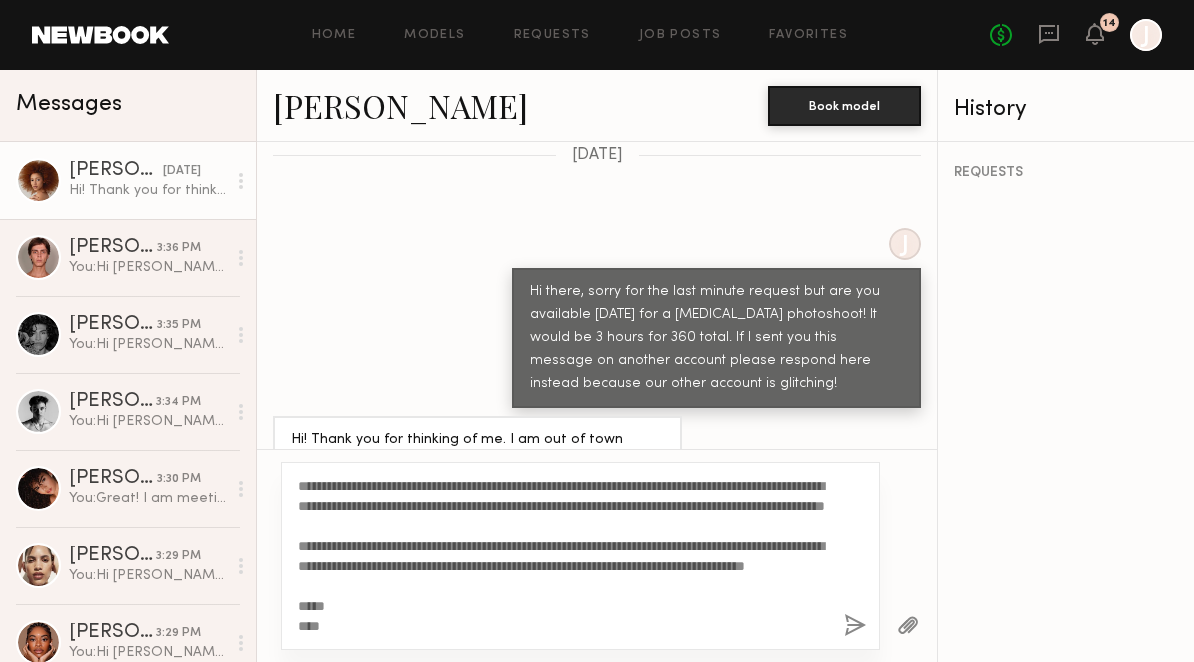 scroll, scrollTop: 56, scrollLeft: 0, axis: vertical 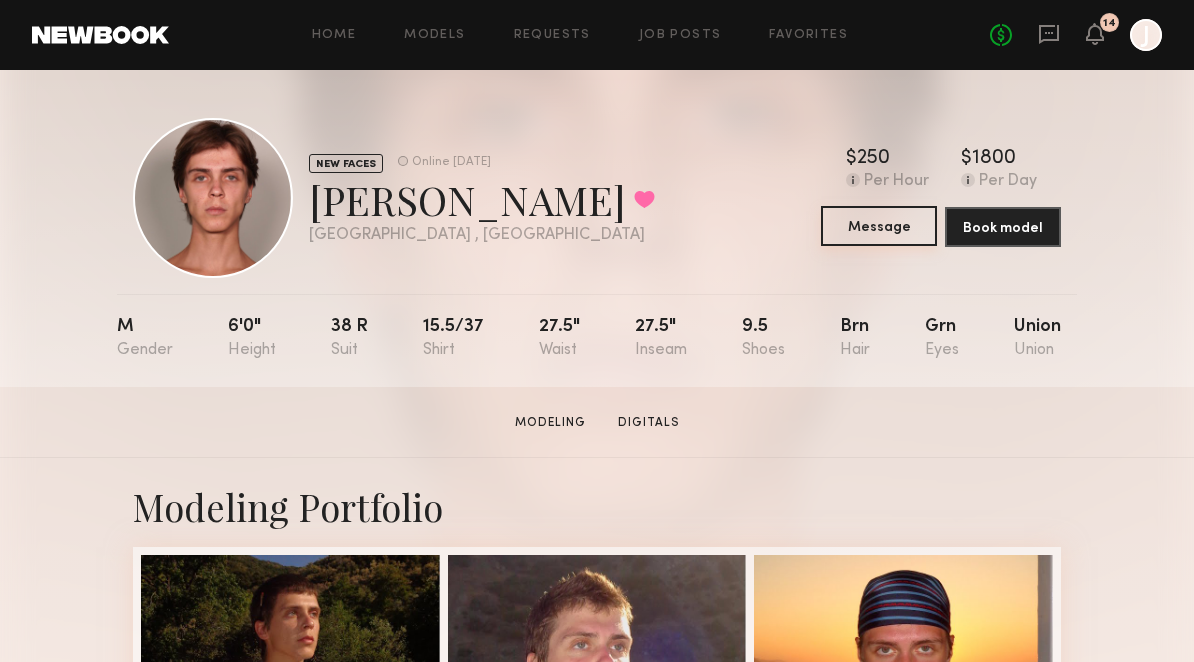click on "Message" 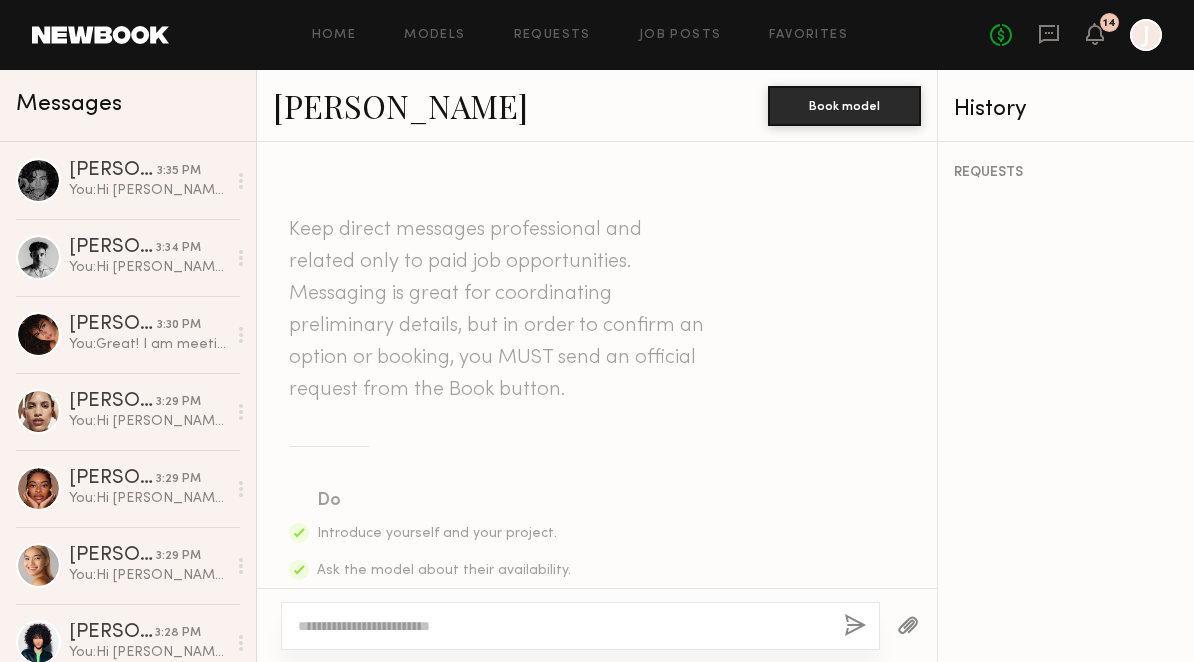 click 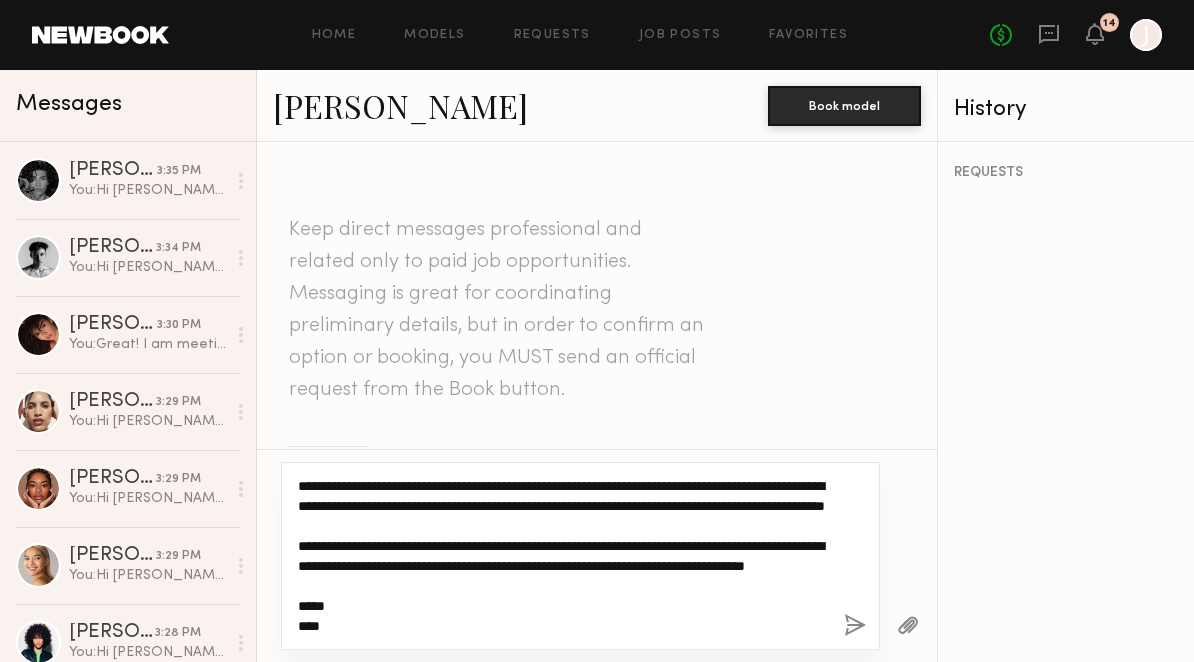 scroll, scrollTop: 0, scrollLeft: 0, axis: both 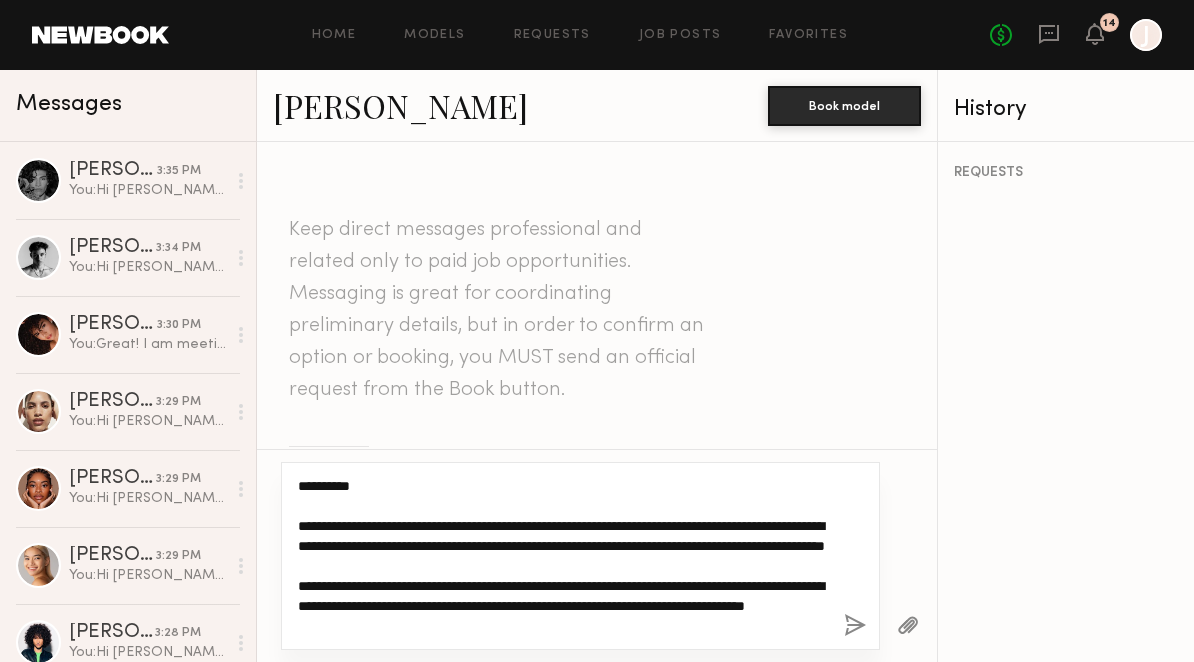 drag, startPoint x: 356, startPoint y: 485, endPoint x: 317, endPoint y: 484, distance: 39.012817 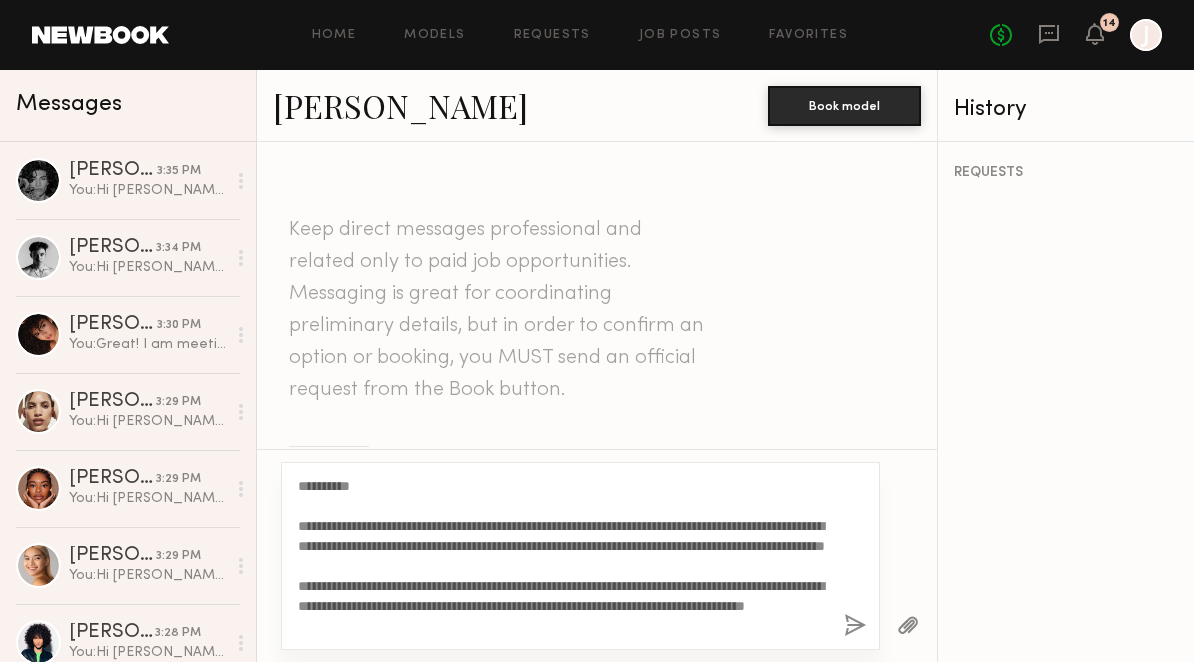 click on "[PERSON_NAME]" 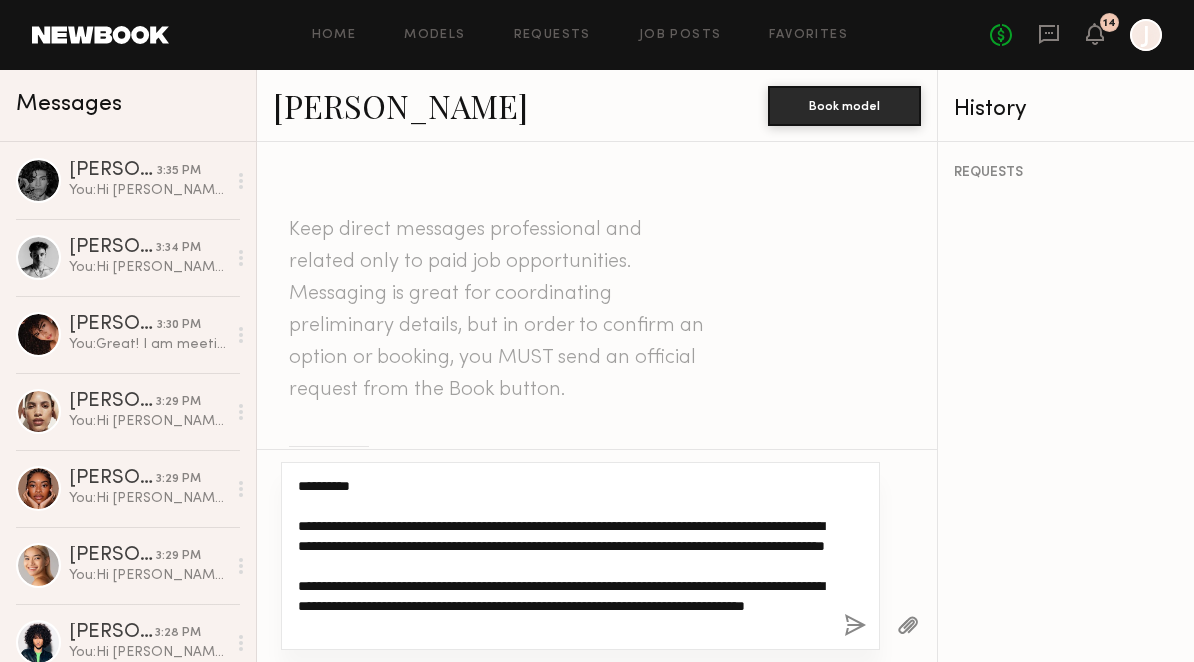 click on "**********" 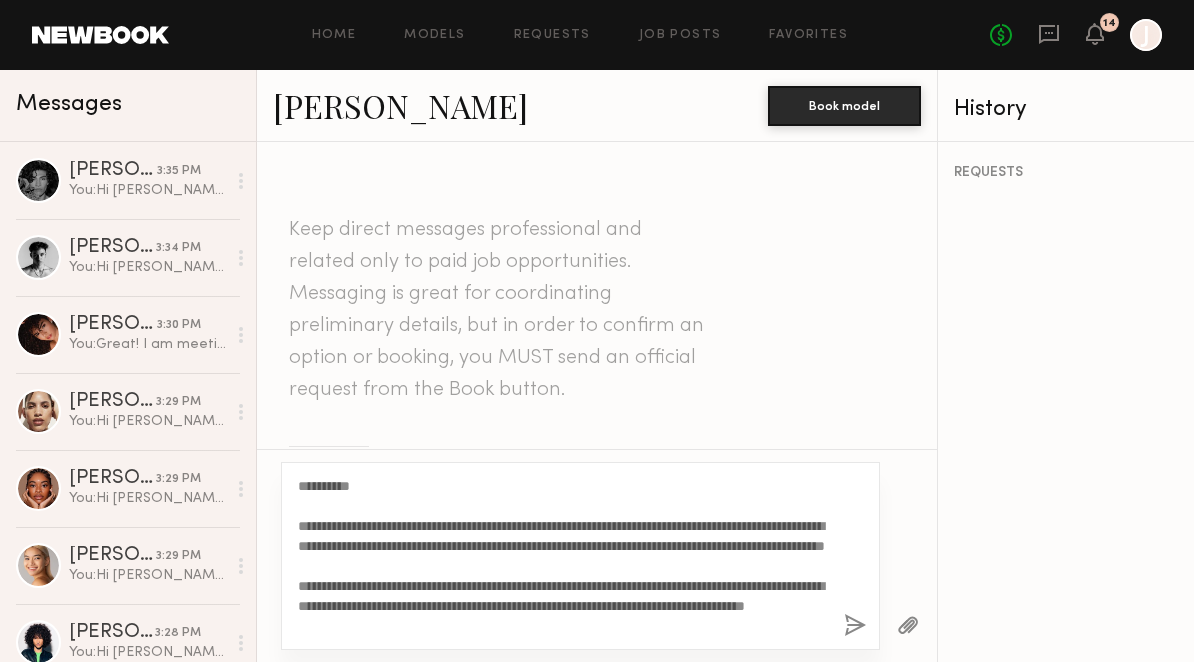 click 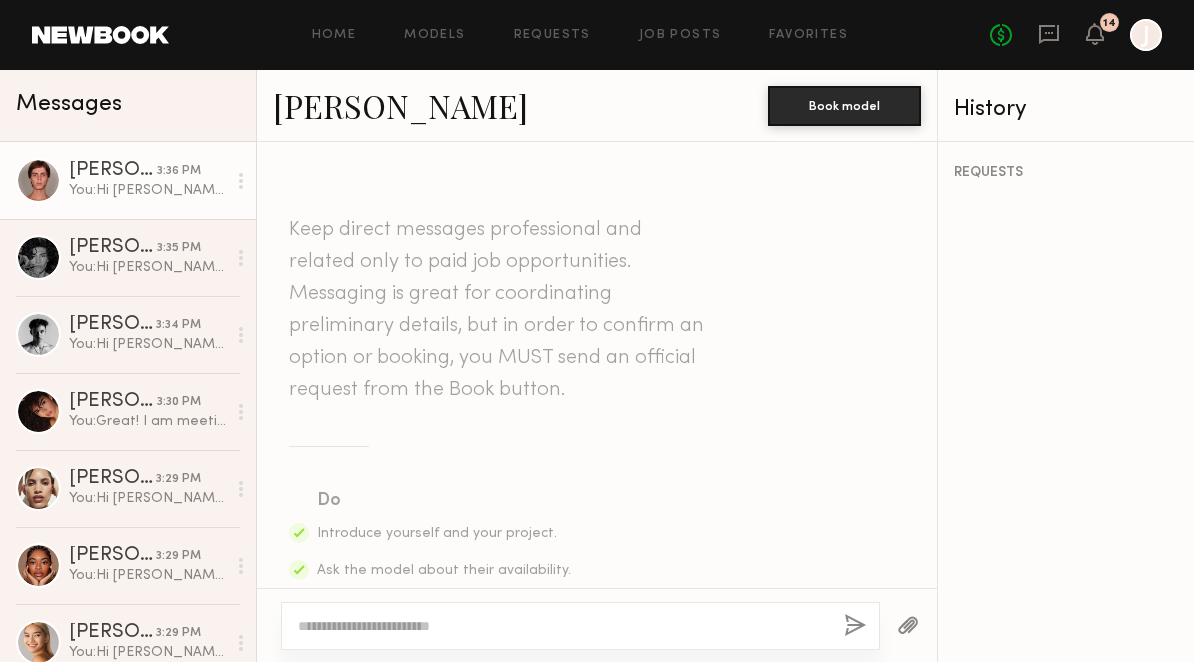 scroll, scrollTop: 901, scrollLeft: 0, axis: vertical 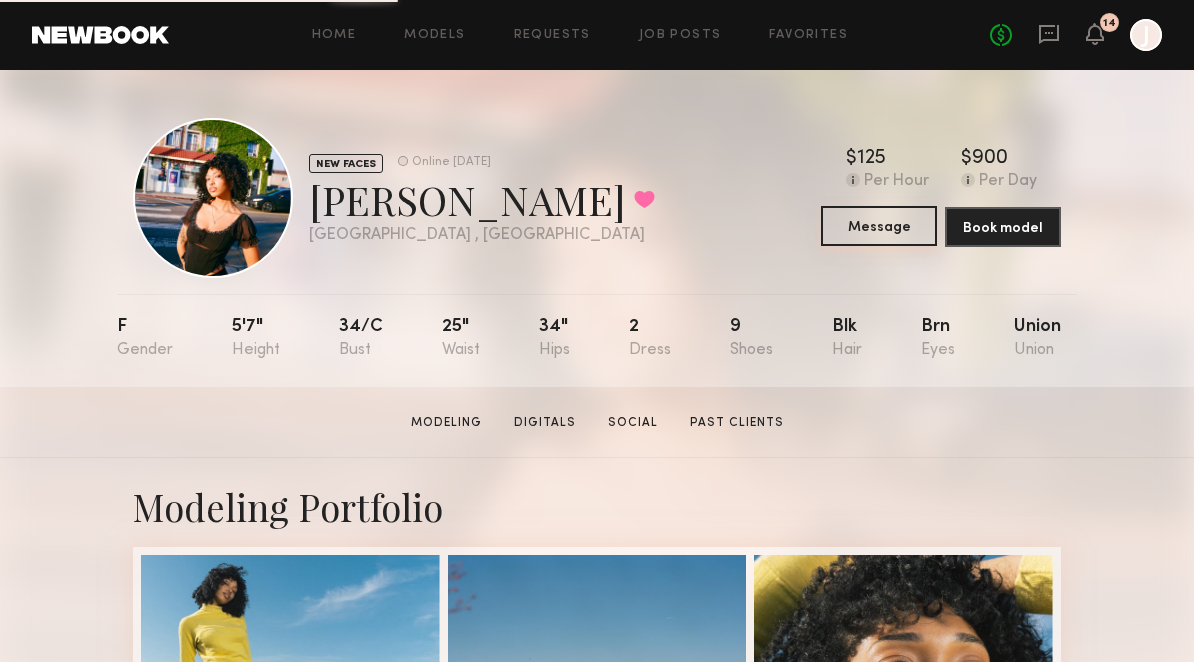 click on "Message" 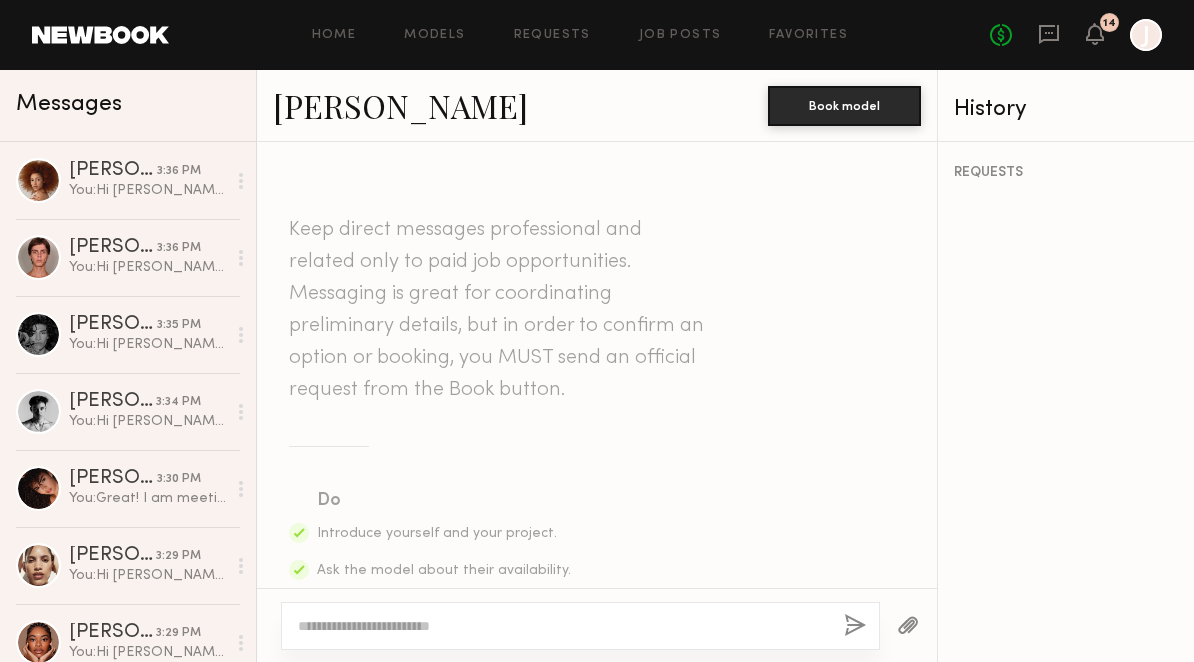 click 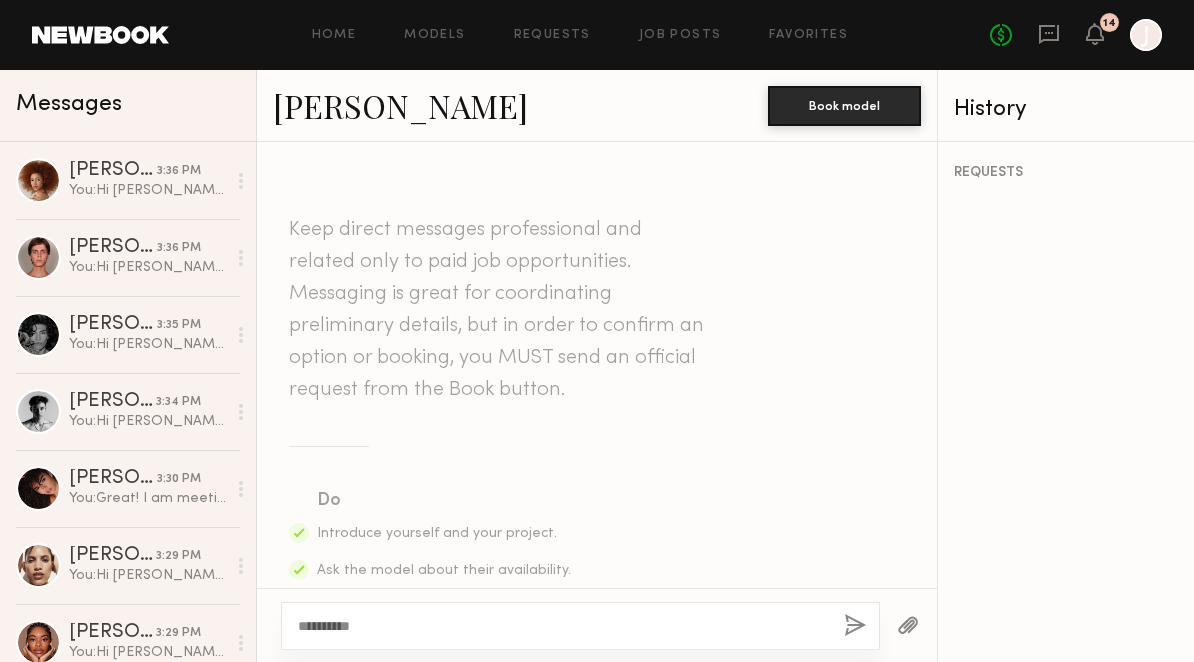 scroll, scrollTop: 77, scrollLeft: 0, axis: vertical 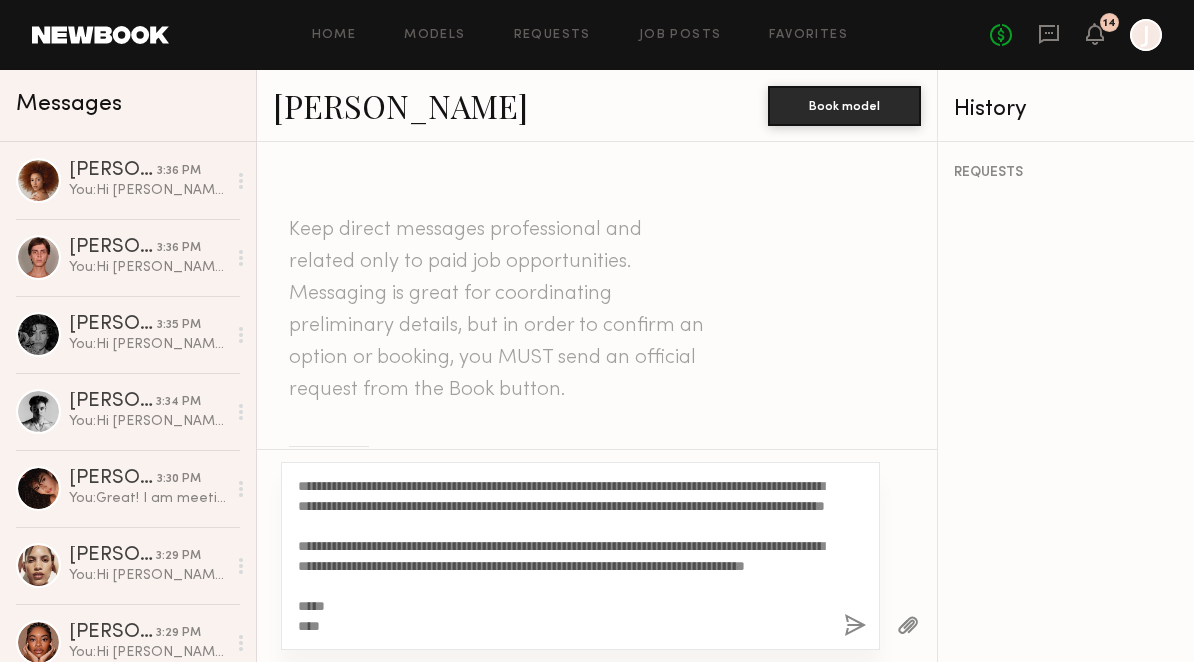 drag, startPoint x: 500, startPoint y: 529, endPoint x: 480, endPoint y: 529, distance: 20 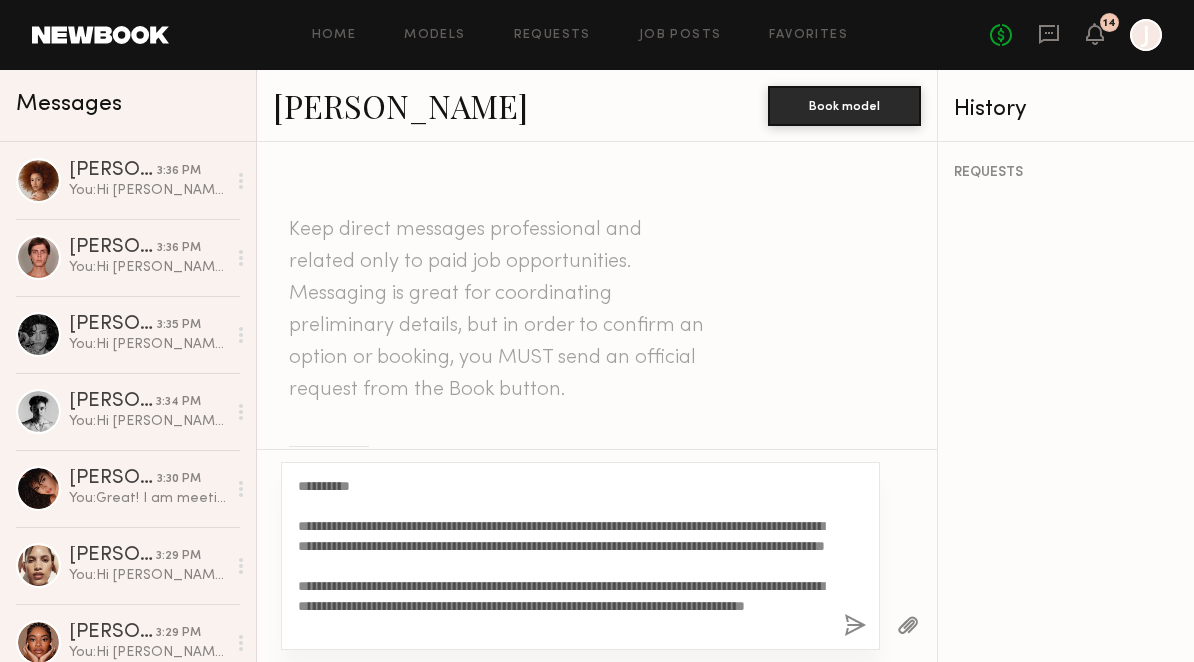 drag, startPoint x: 355, startPoint y: 486, endPoint x: 317, endPoint y: 486, distance: 38 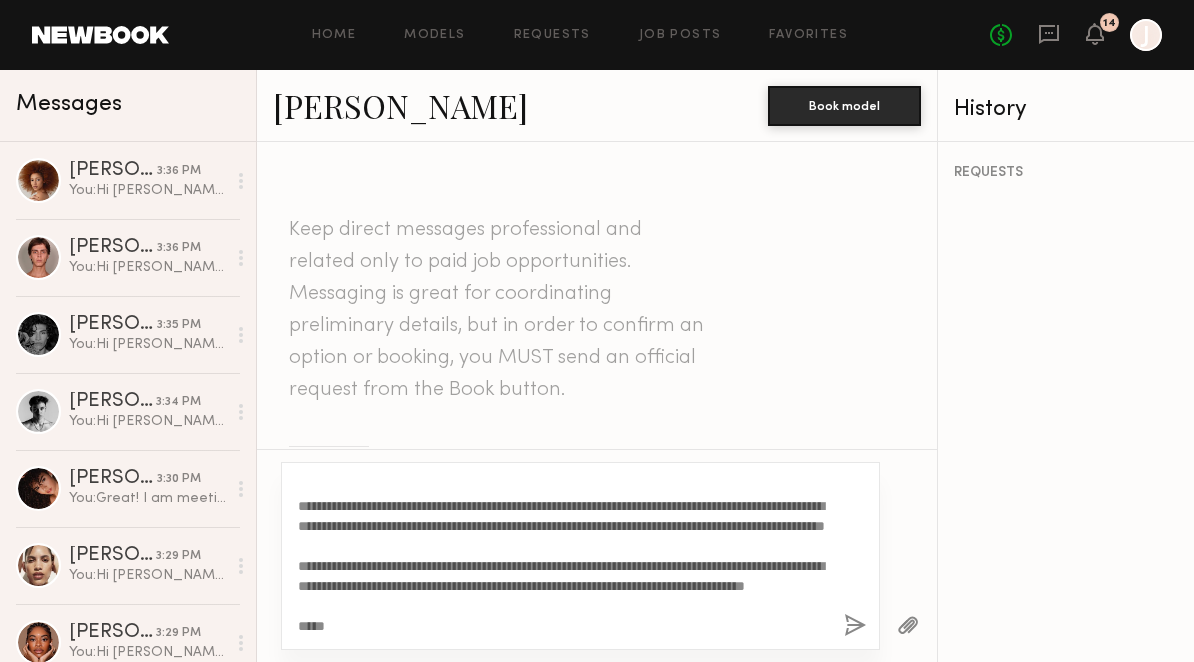 type on "**********" 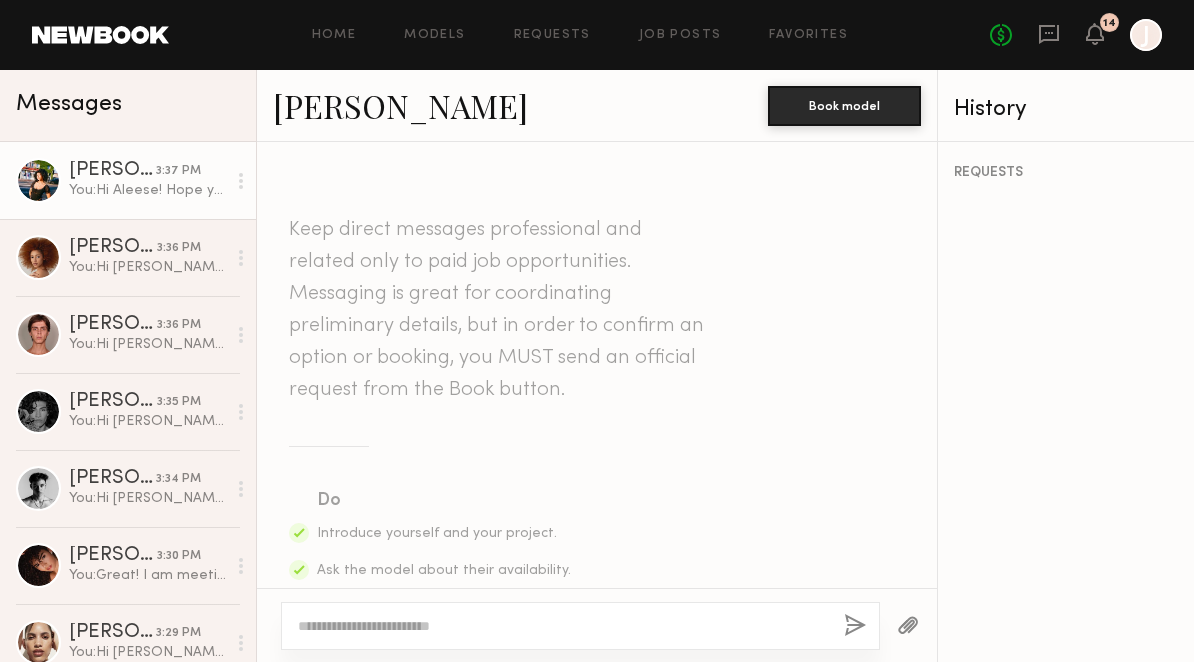 scroll, scrollTop: 901, scrollLeft: 0, axis: vertical 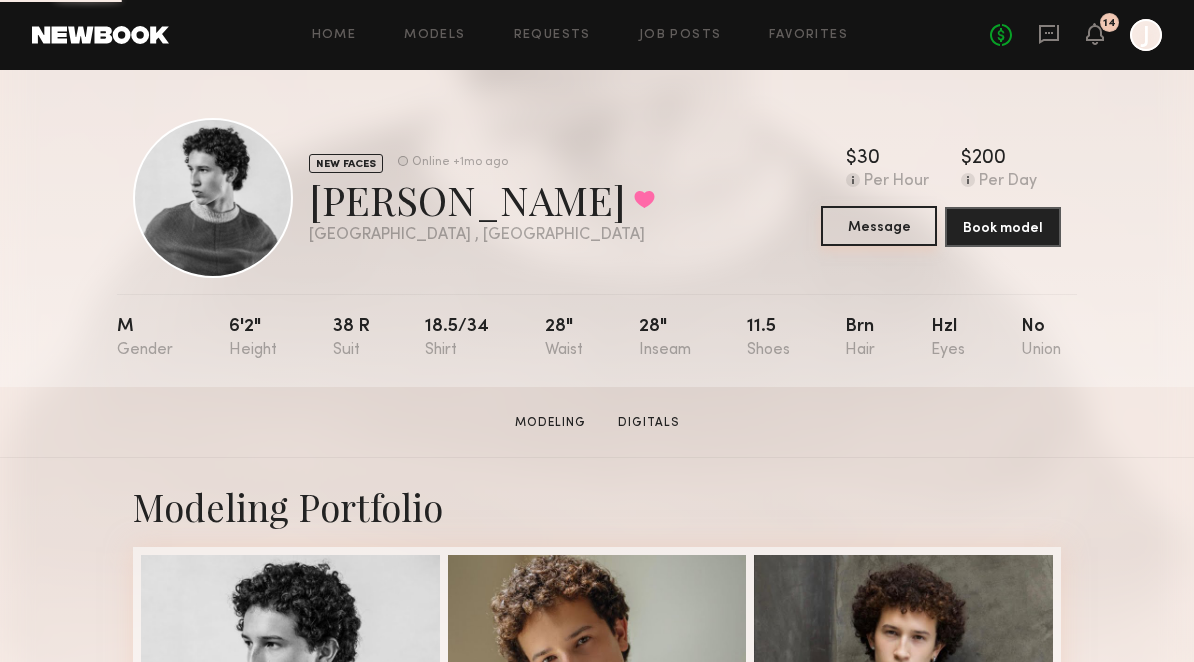 click on "Message" 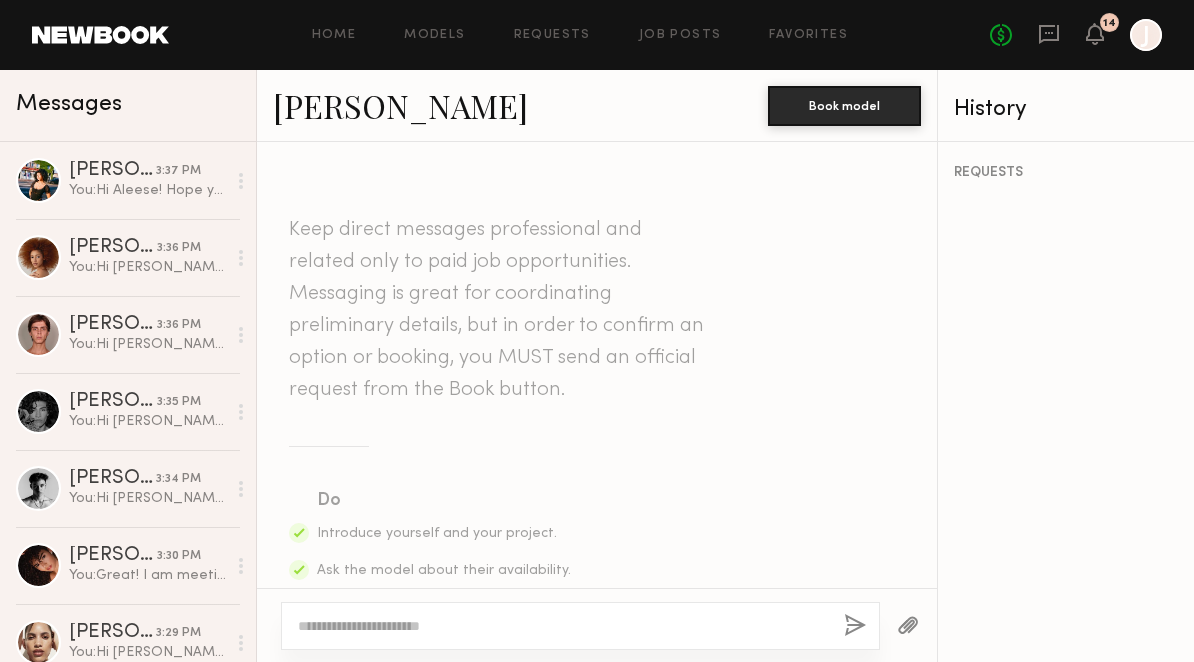 click 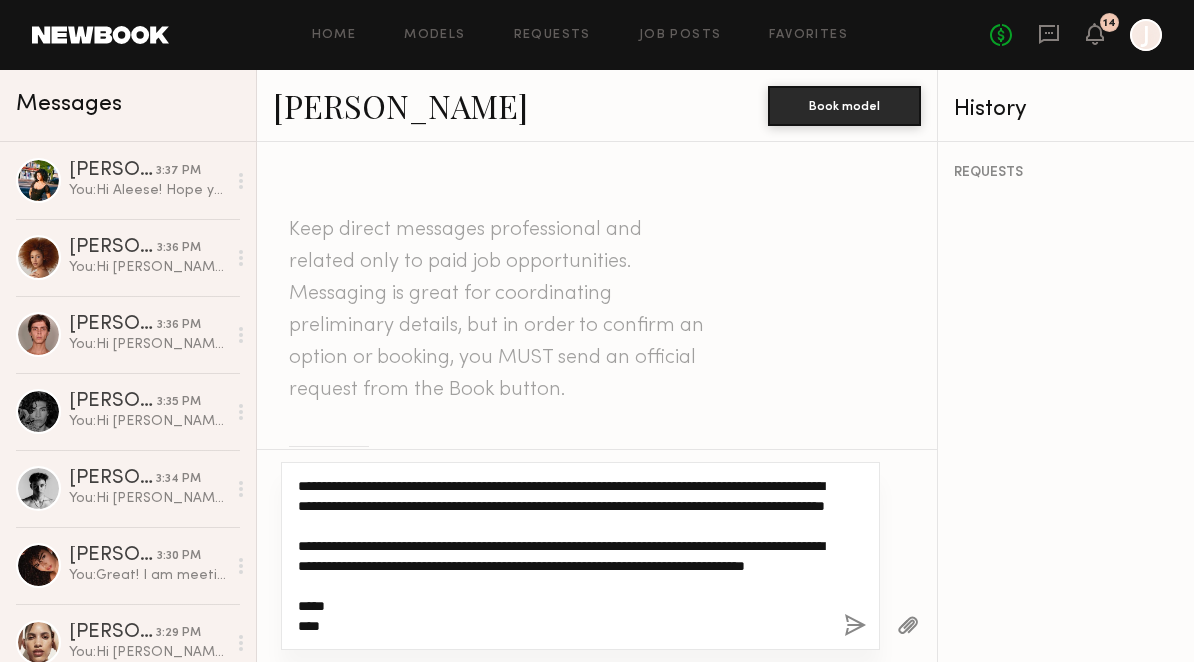 scroll, scrollTop: 0, scrollLeft: 0, axis: both 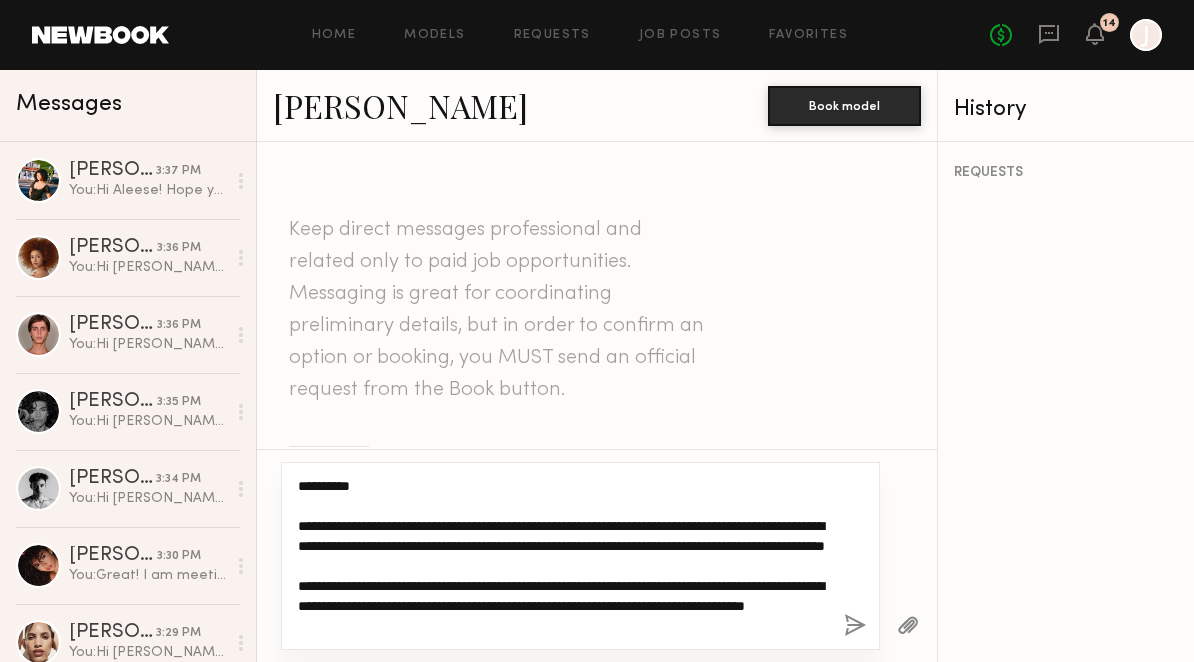 drag, startPoint x: 356, startPoint y: 485, endPoint x: 320, endPoint y: 486, distance: 36.013885 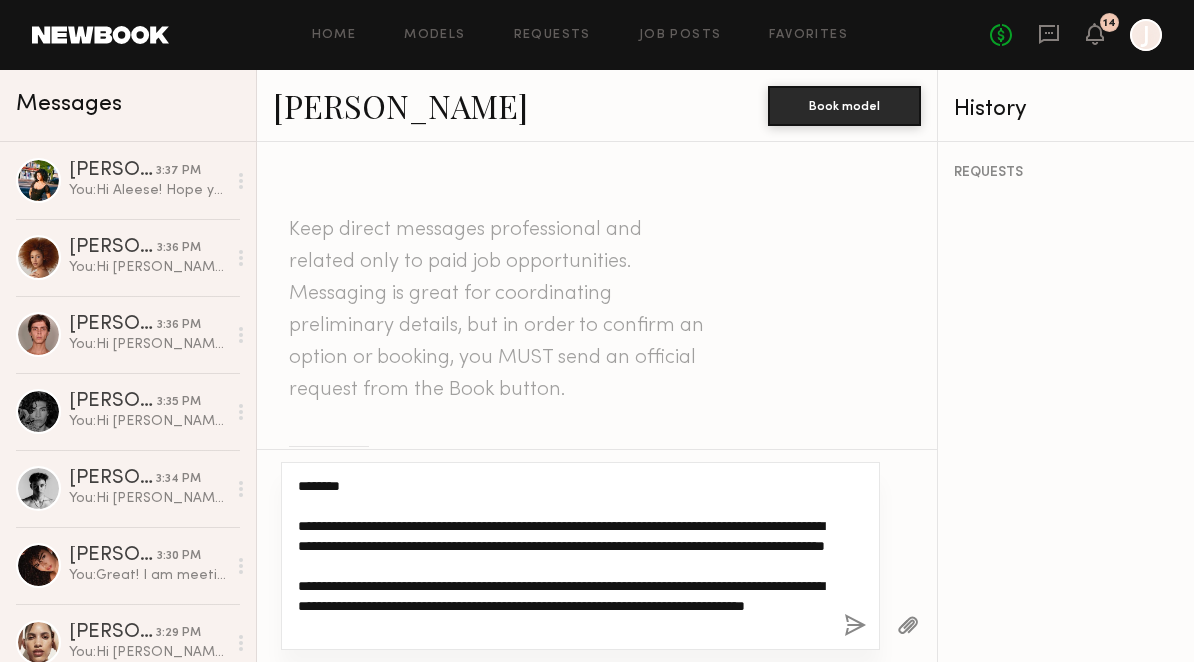 click on "**********" 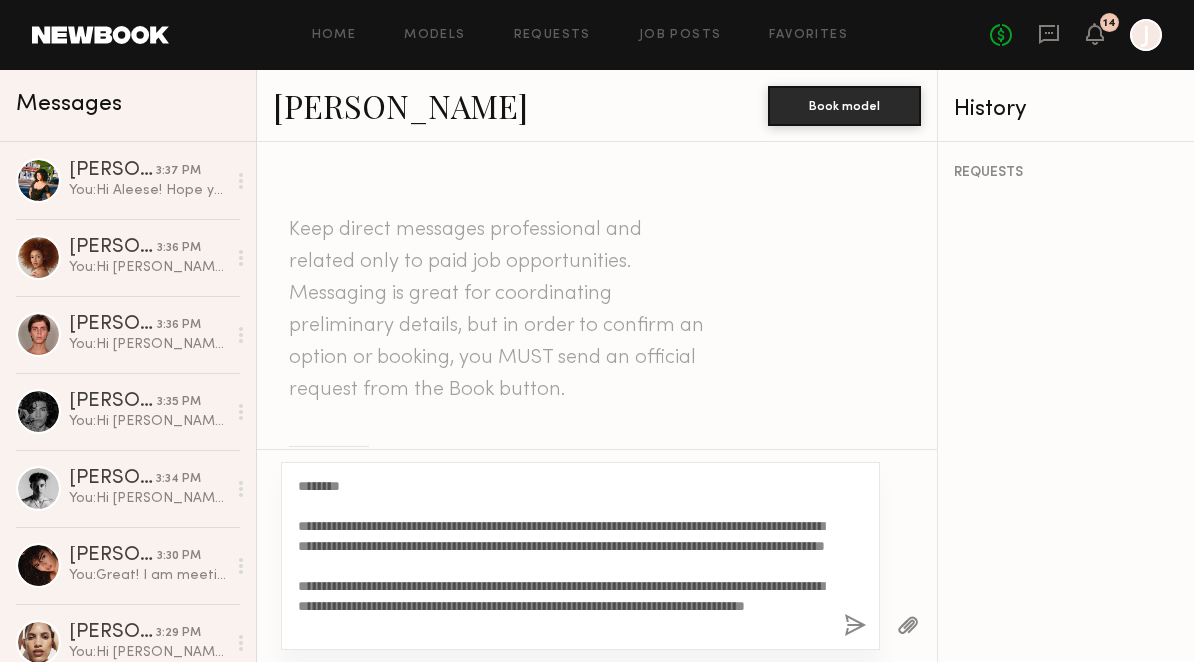 click 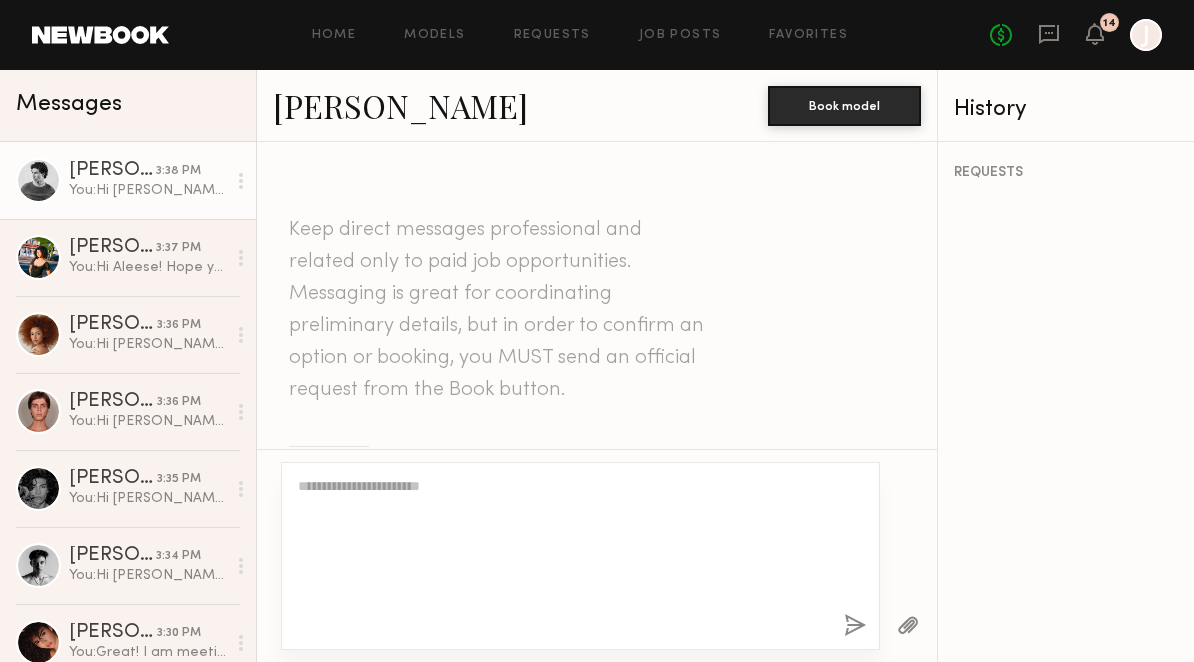 scroll, scrollTop: 901, scrollLeft: 0, axis: vertical 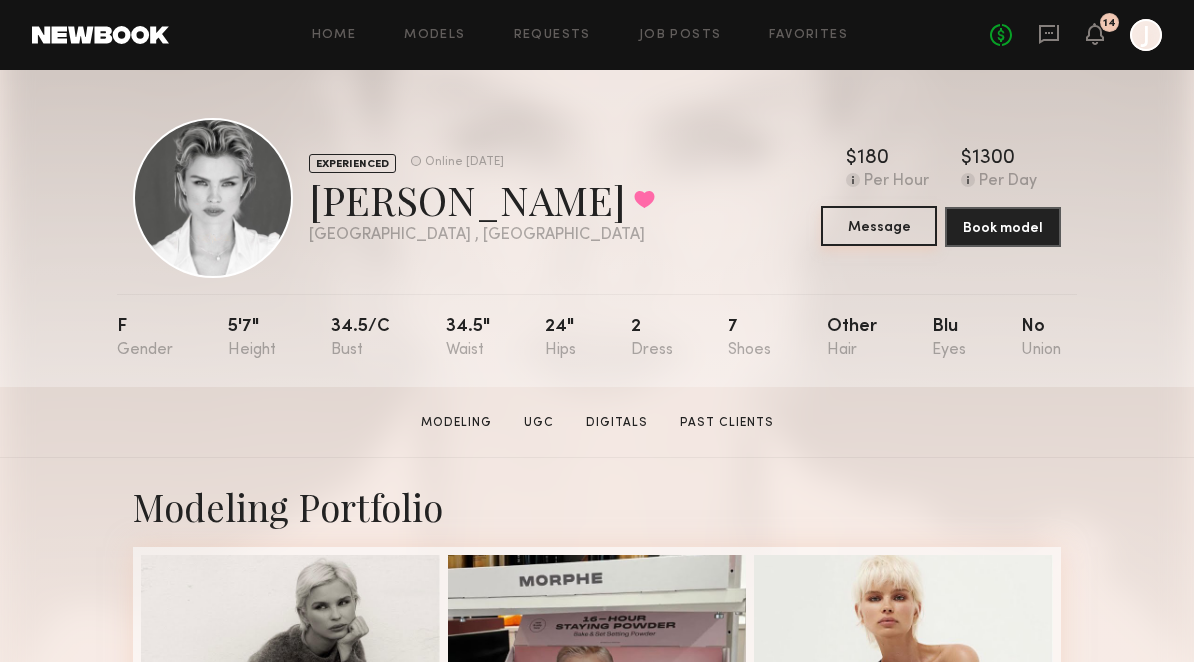 click on "Message" 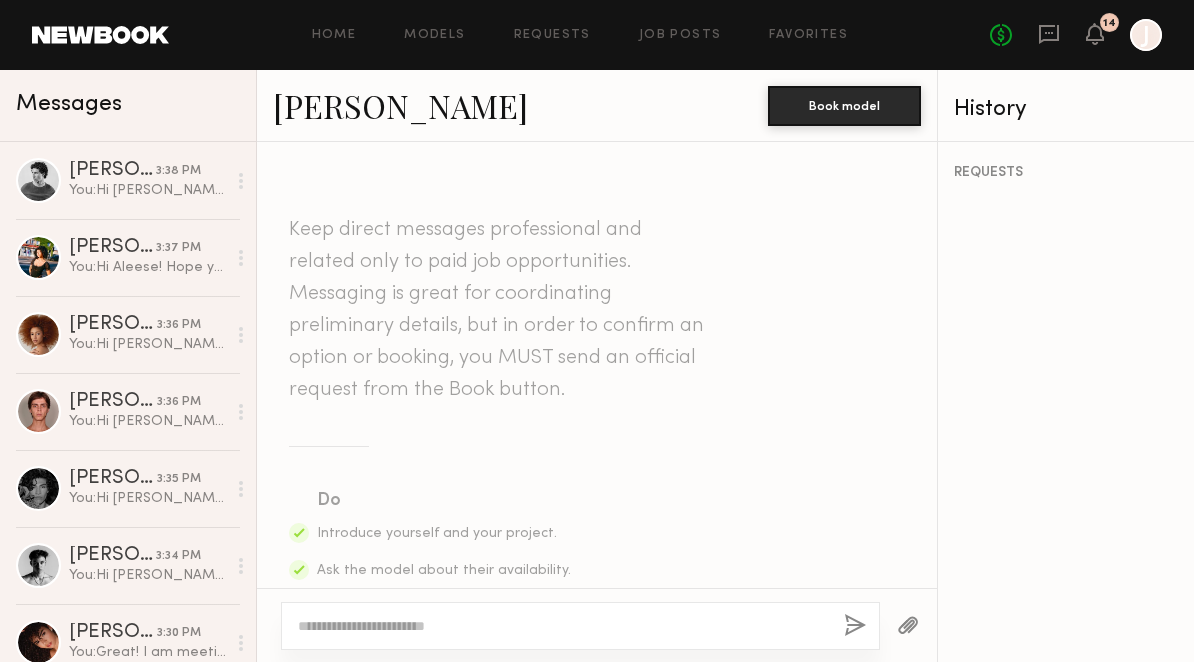 click 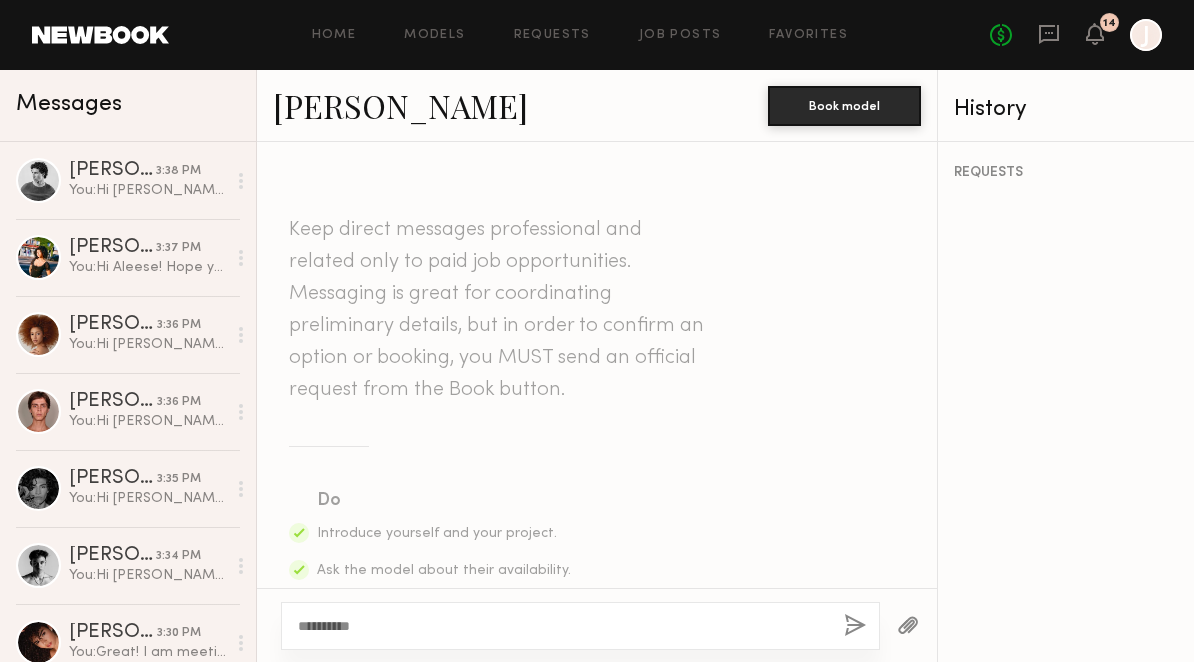 scroll, scrollTop: 77, scrollLeft: 0, axis: vertical 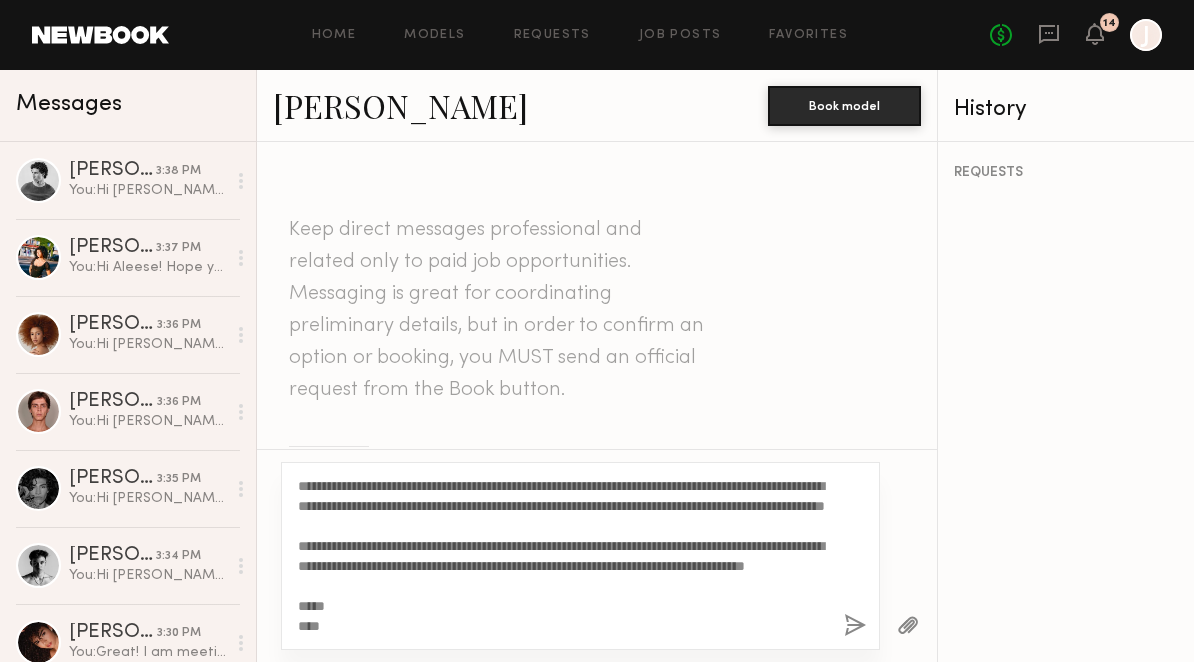 click on "**********" 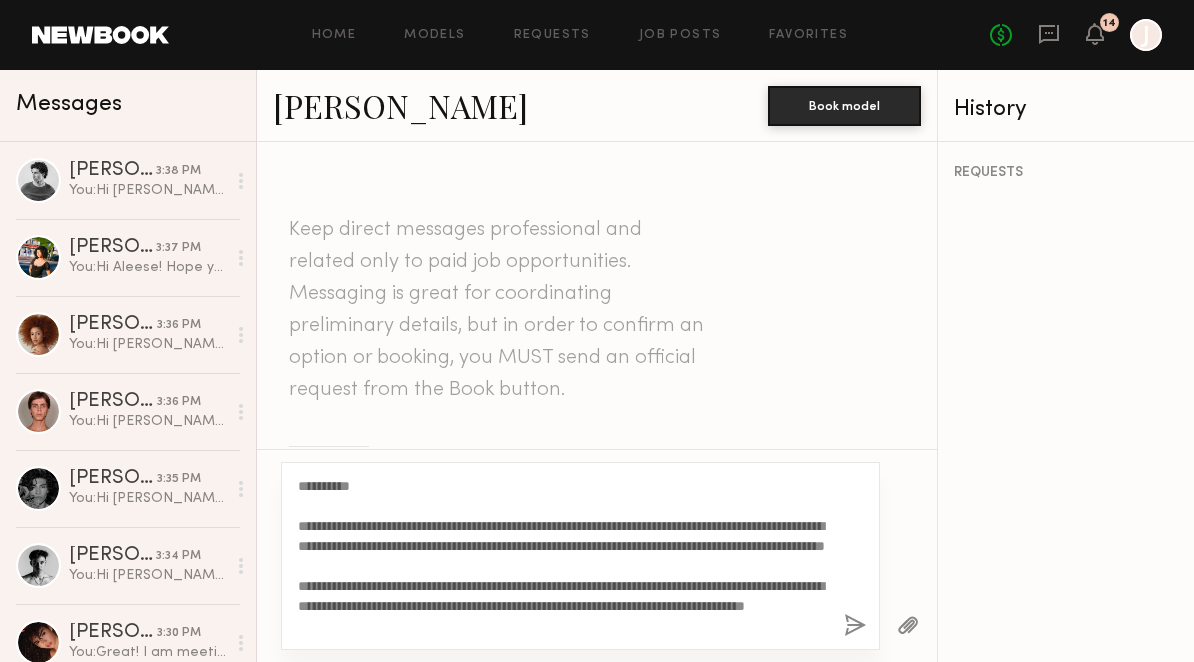 drag, startPoint x: 355, startPoint y: 484, endPoint x: 317, endPoint y: 483, distance: 38.013157 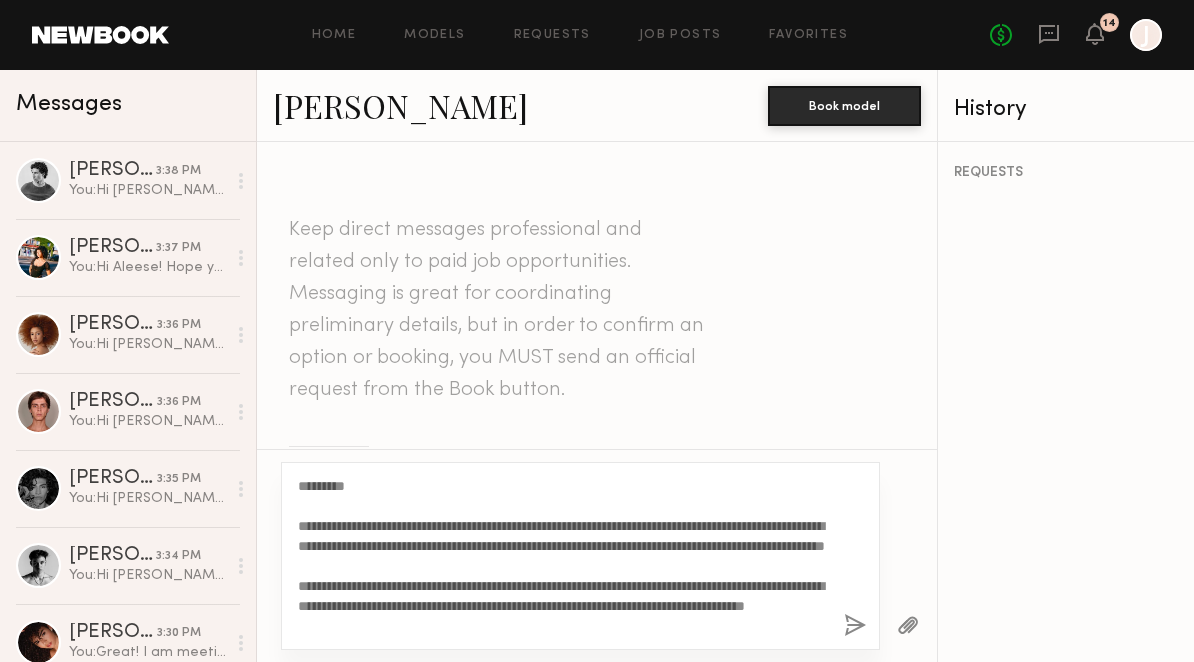 type on "**********" 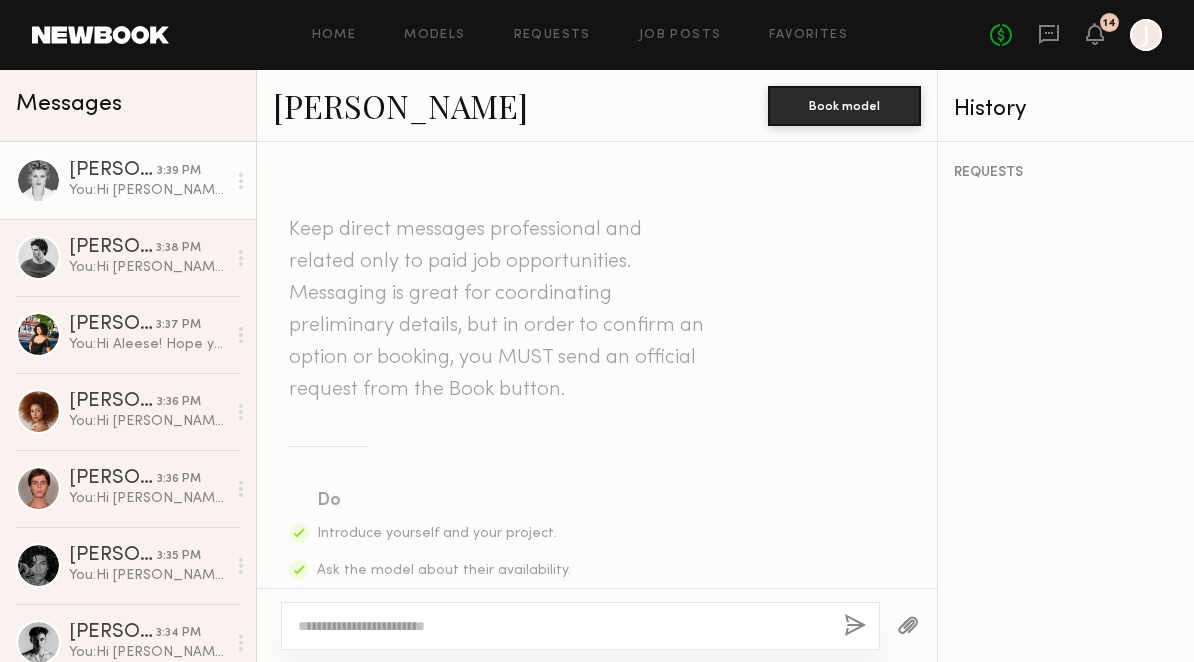 scroll, scrollTop: 901, scrollLeft: 0, axis: vertical 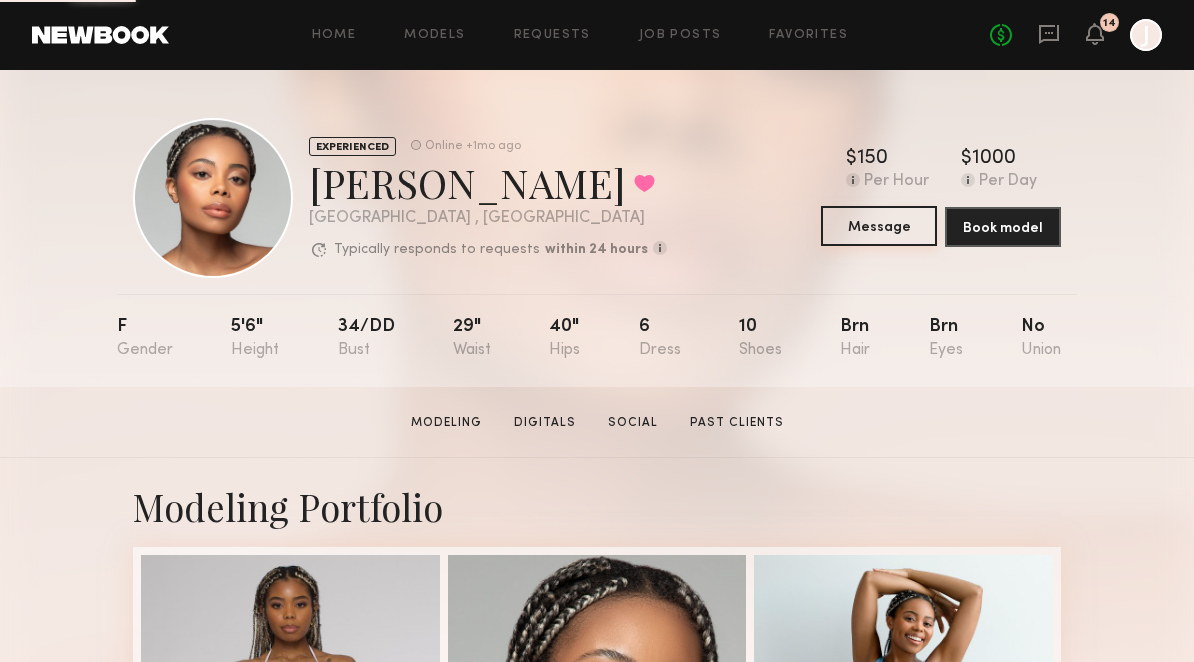 click on "Message" 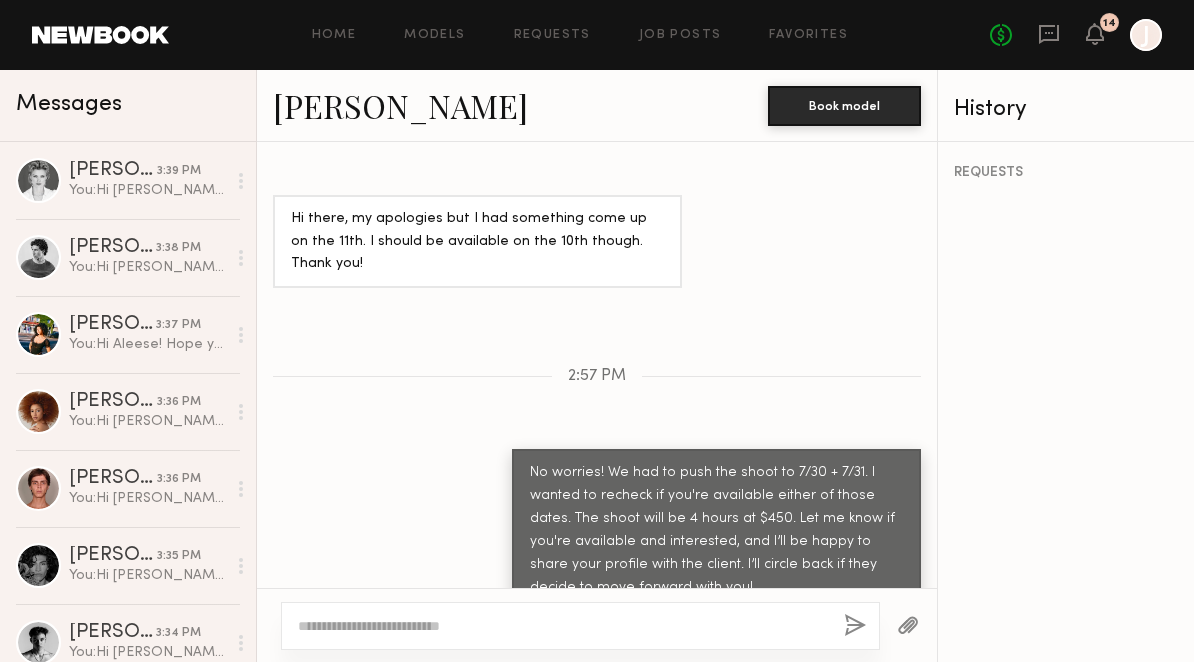 scroll, scrollTop: 1354, scrollLeft: 0, axis: vertical 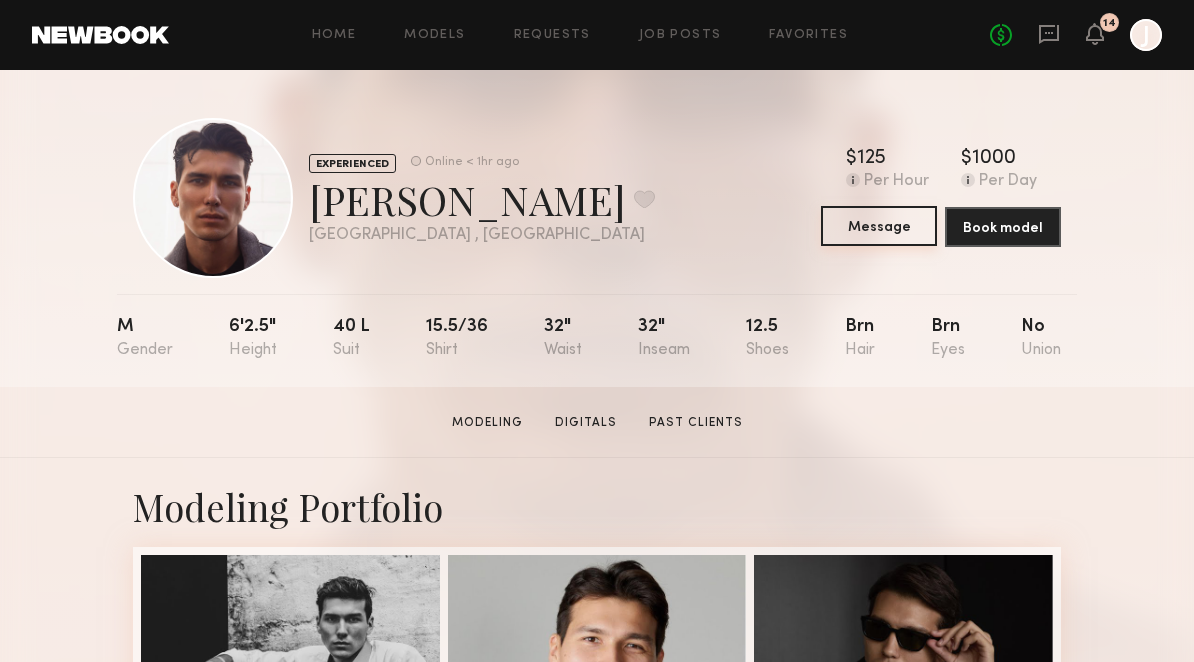 click on "Message" 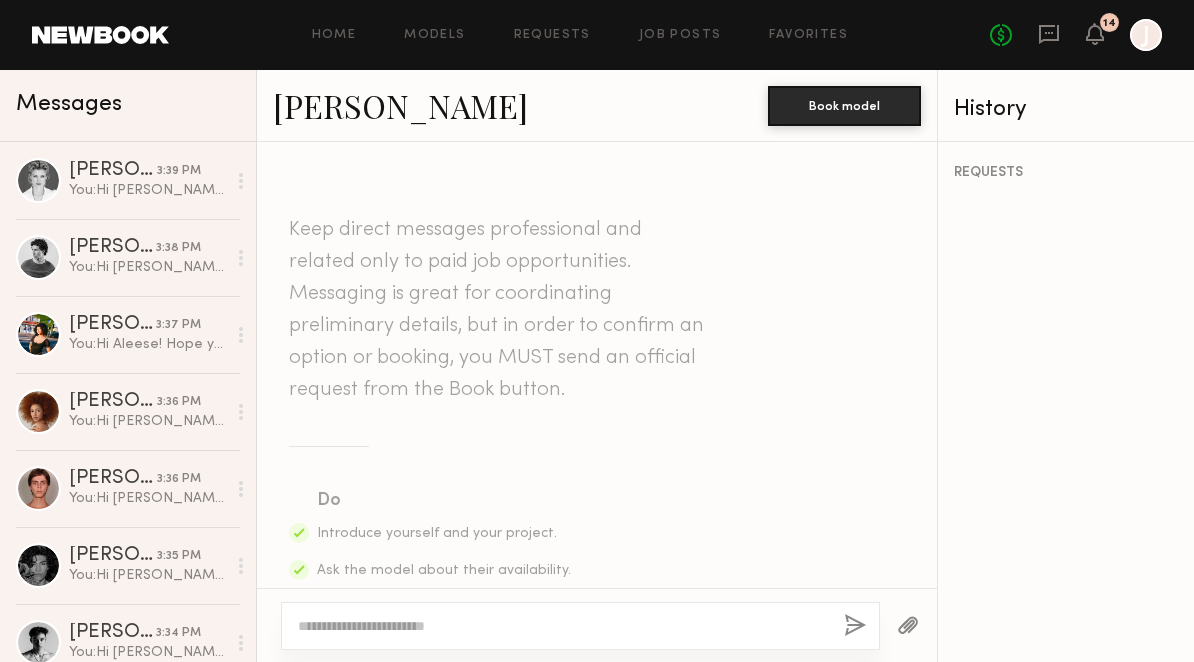click 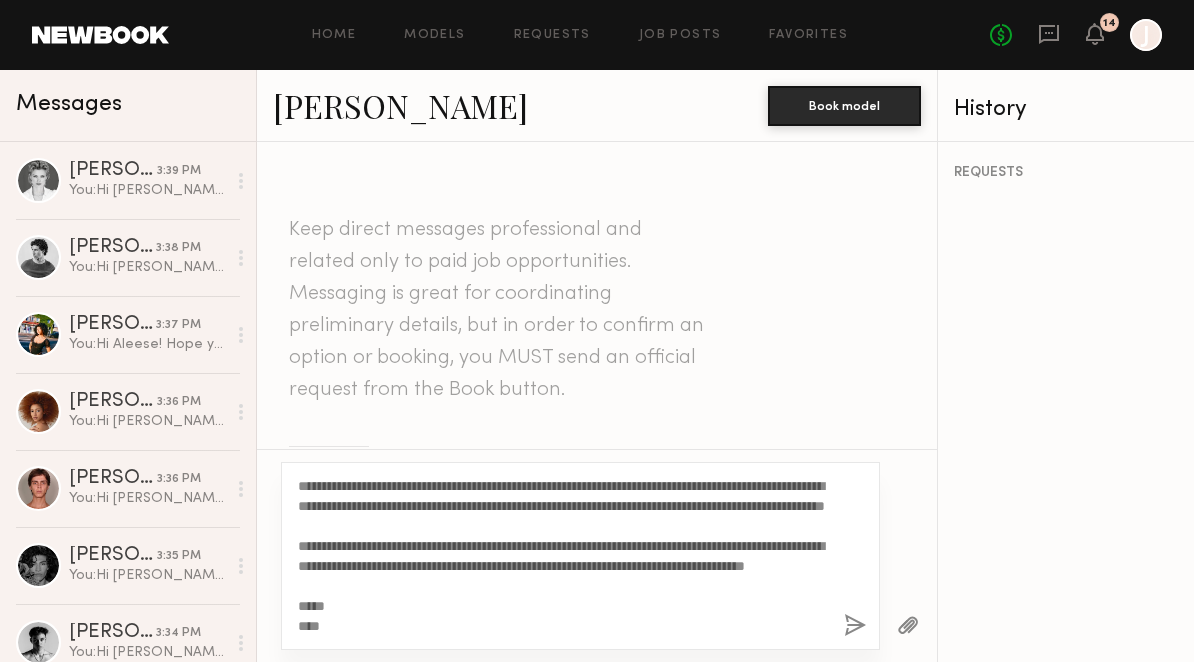 scroll, scrollTop: 0, scrollLeft: 0, axis: both 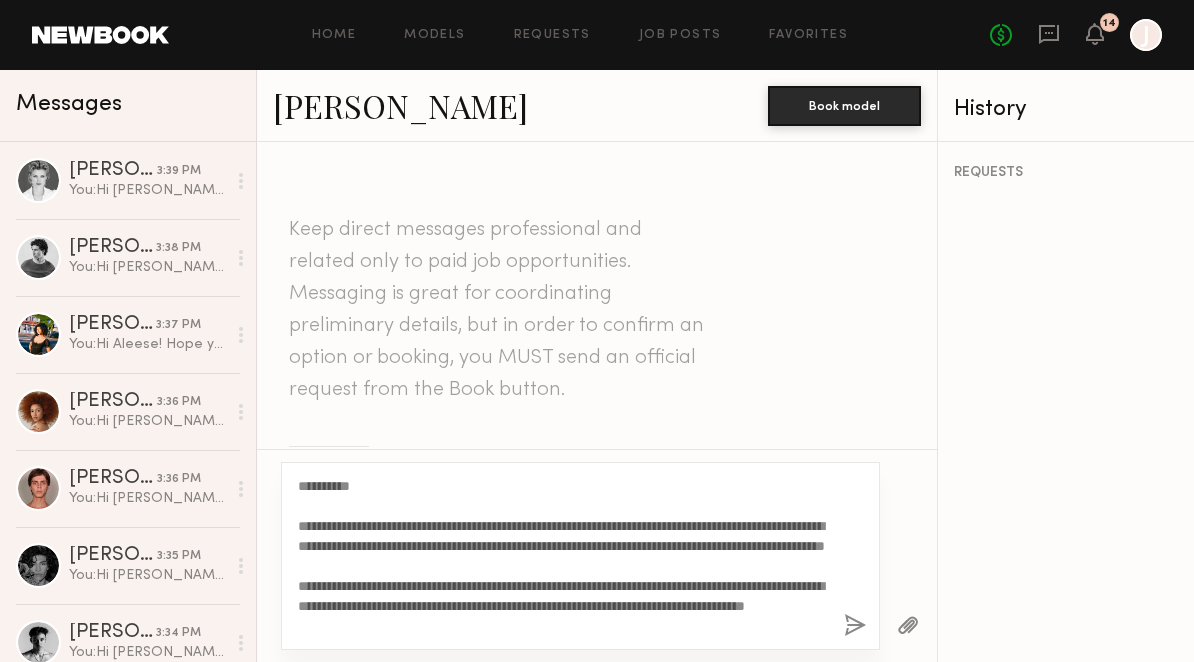 drag, startPoint x: 354, startPoint y: 484, endPoint x: 316, endPoint y: 484, distance: 38 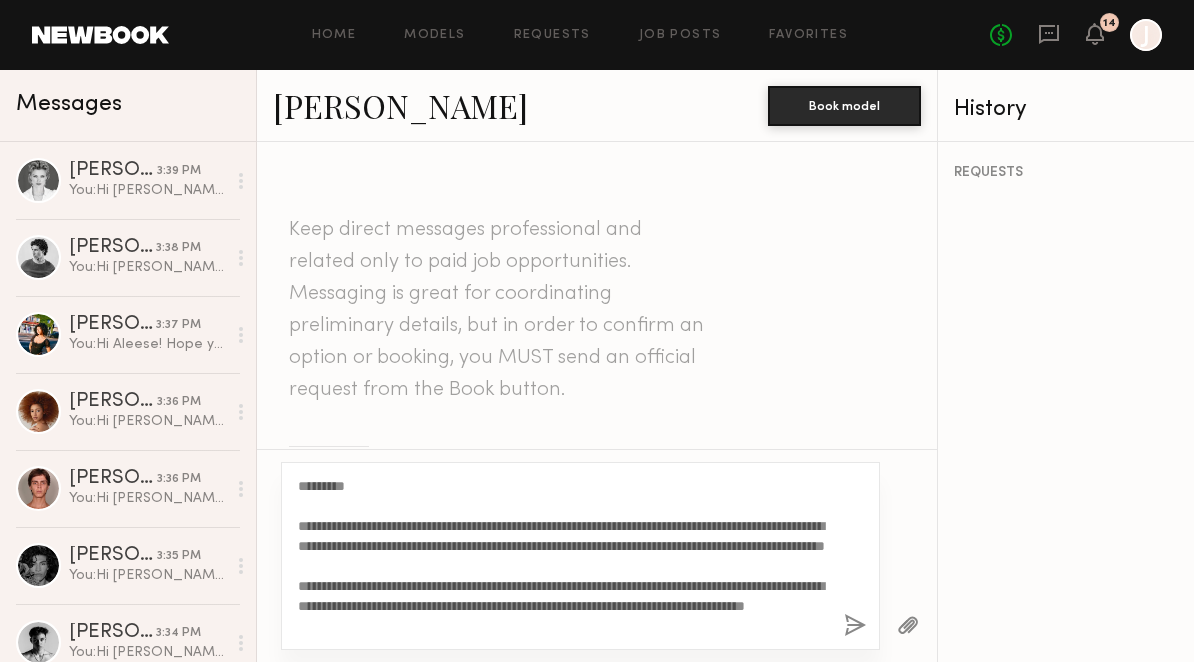 scroll, scrollTop: 23, scrollLeft: 0, axis: vertical 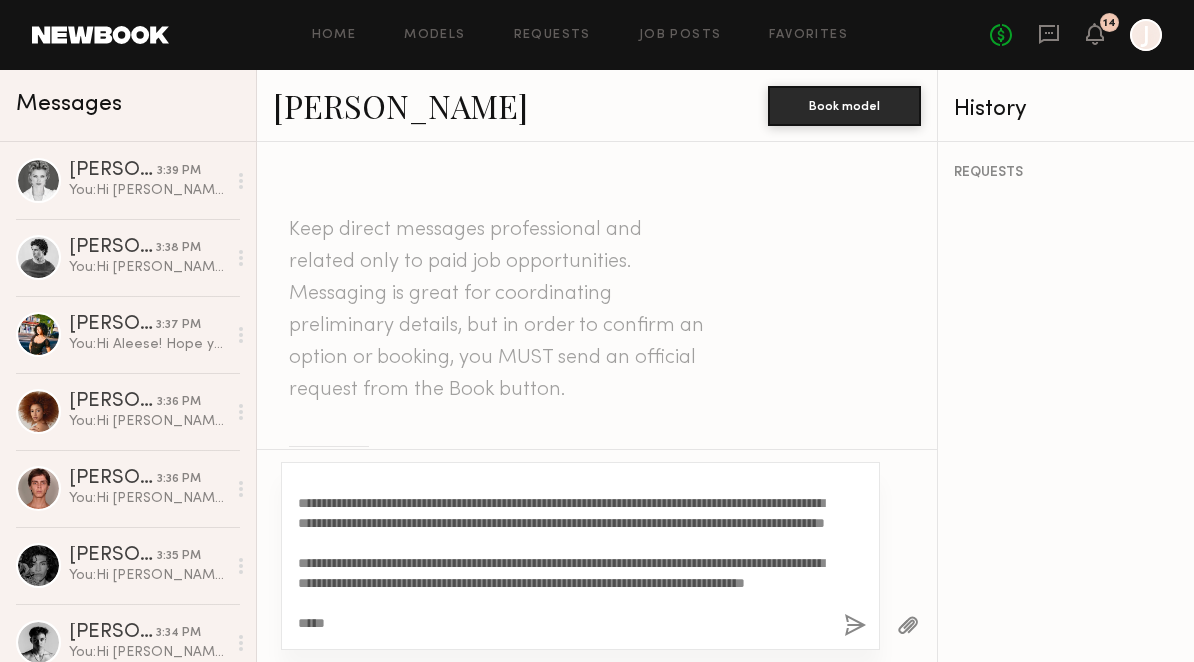 type on "**********" 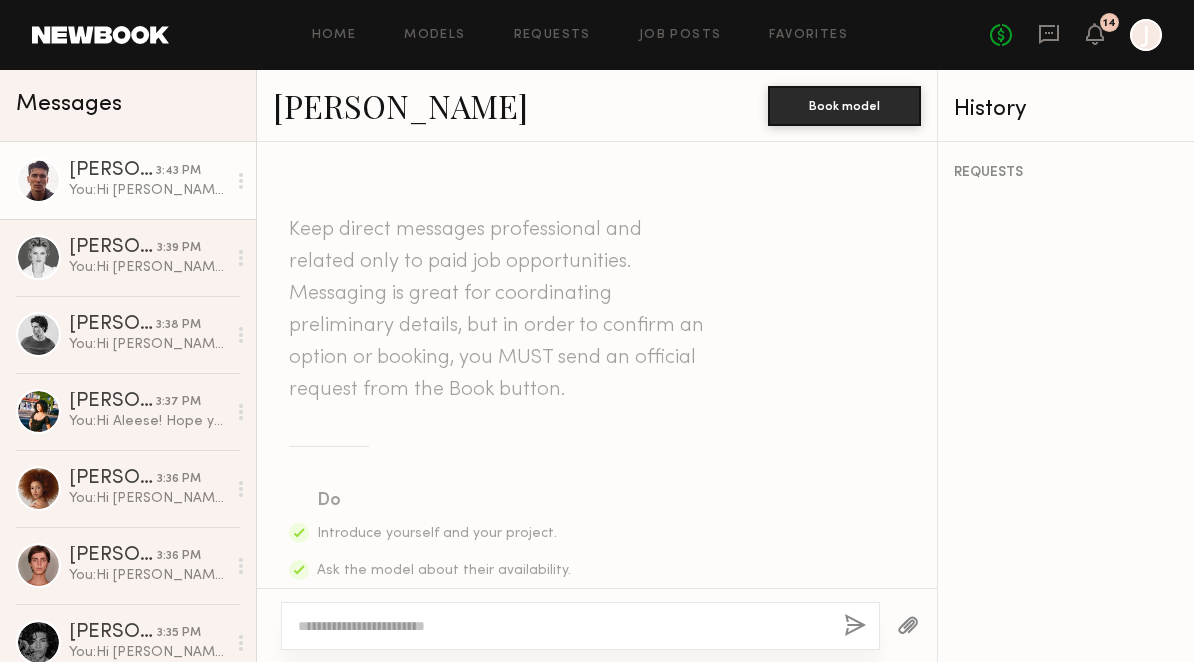scroll, scrollTop: 901, scrollLeft: 0, axis: vertical 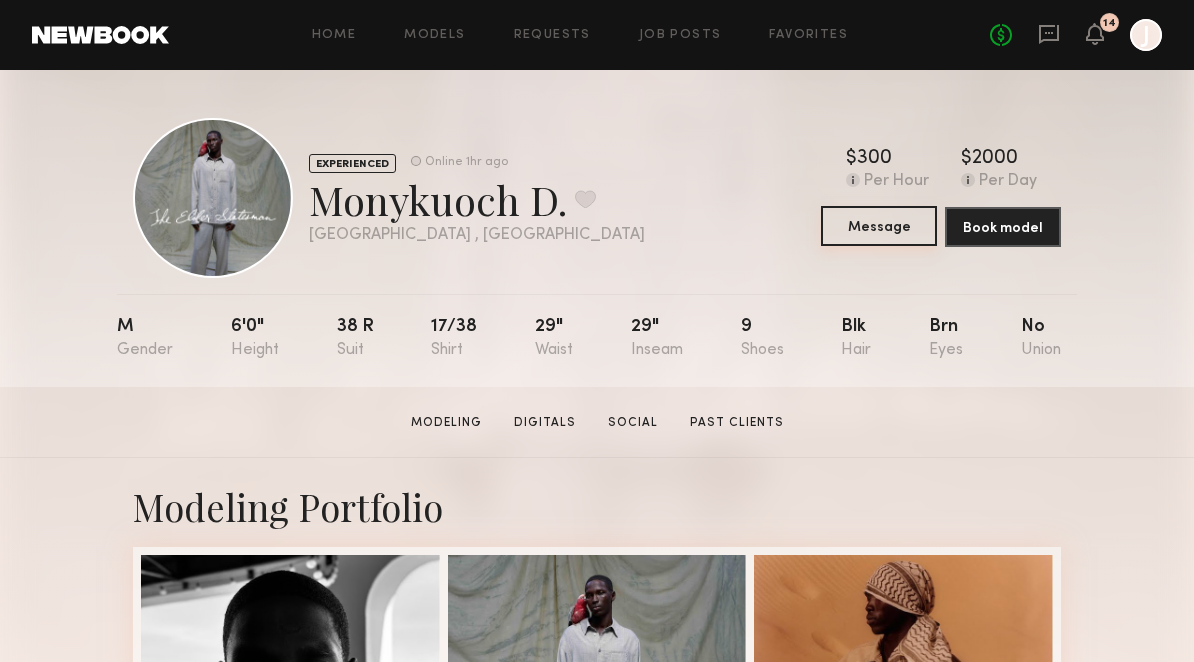 click on "Message" 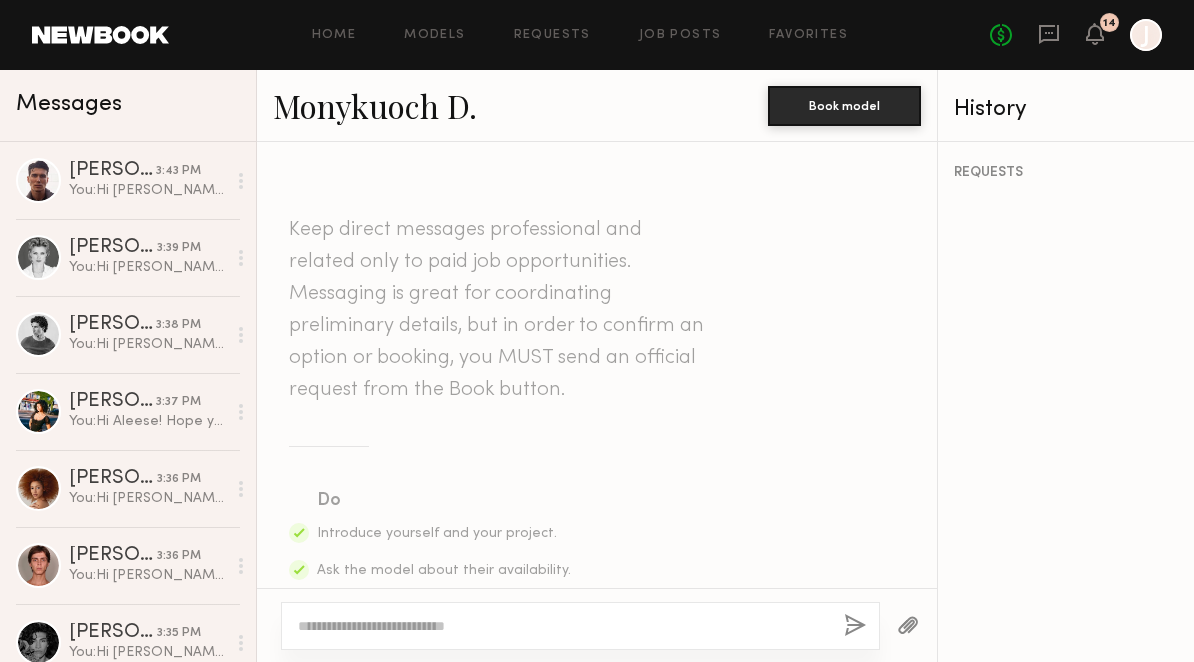 click 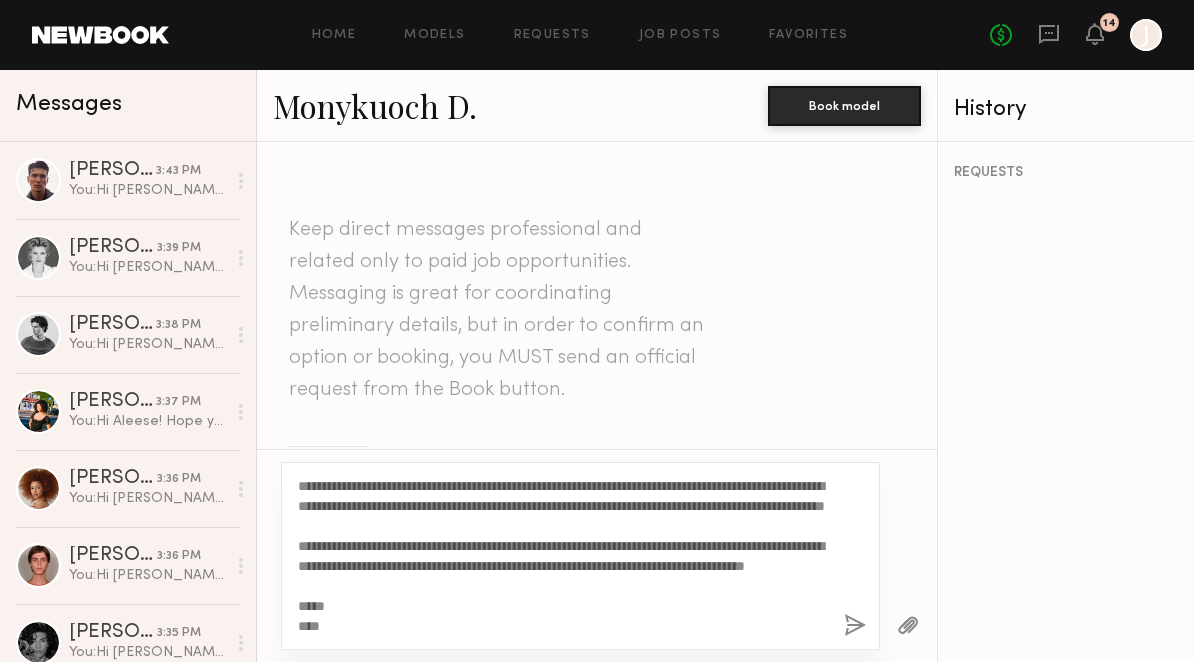 scroll, scrollTop: 0, scrollLeft: 0, axis: both 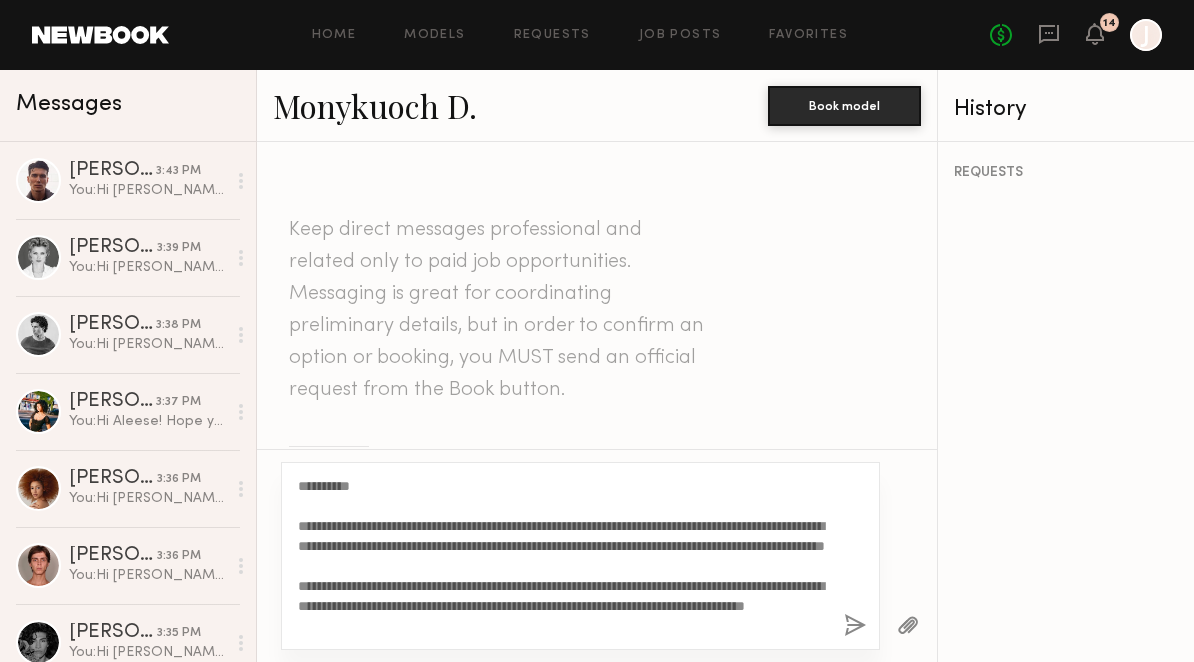 drag, startPoint x: 353, startPoint y: 486, endPoint x: 316, endPoint y: 484, distance: 37.054016 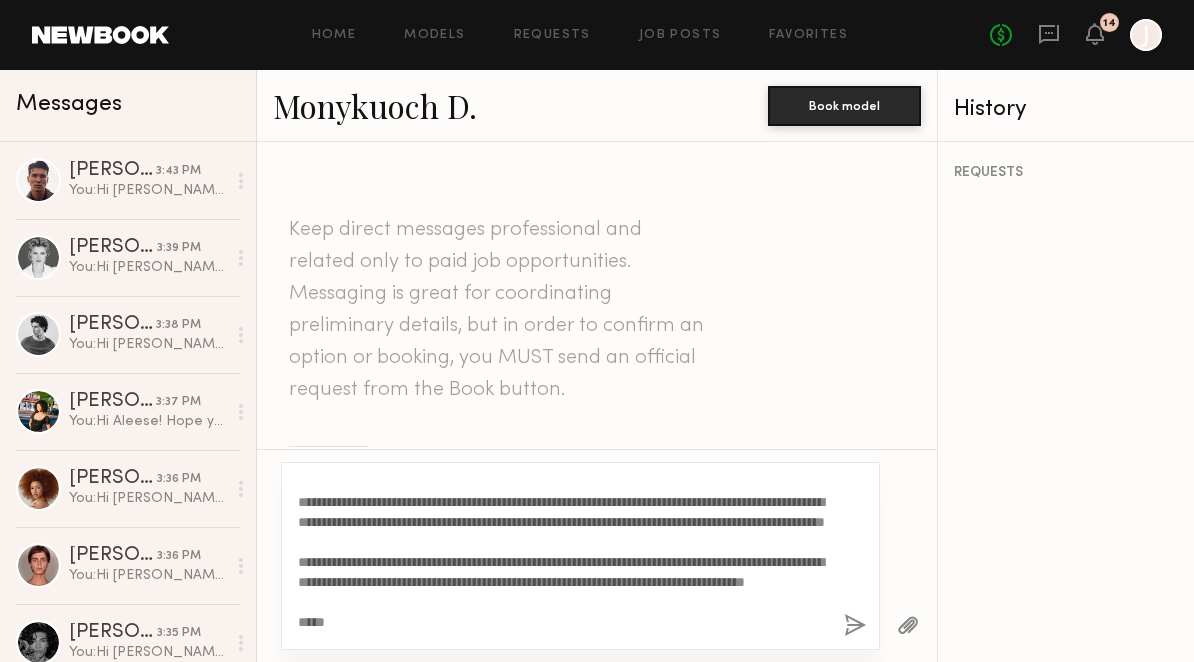 scroll, scrollTop: 25, scrollLeft: 0, axis: vertical 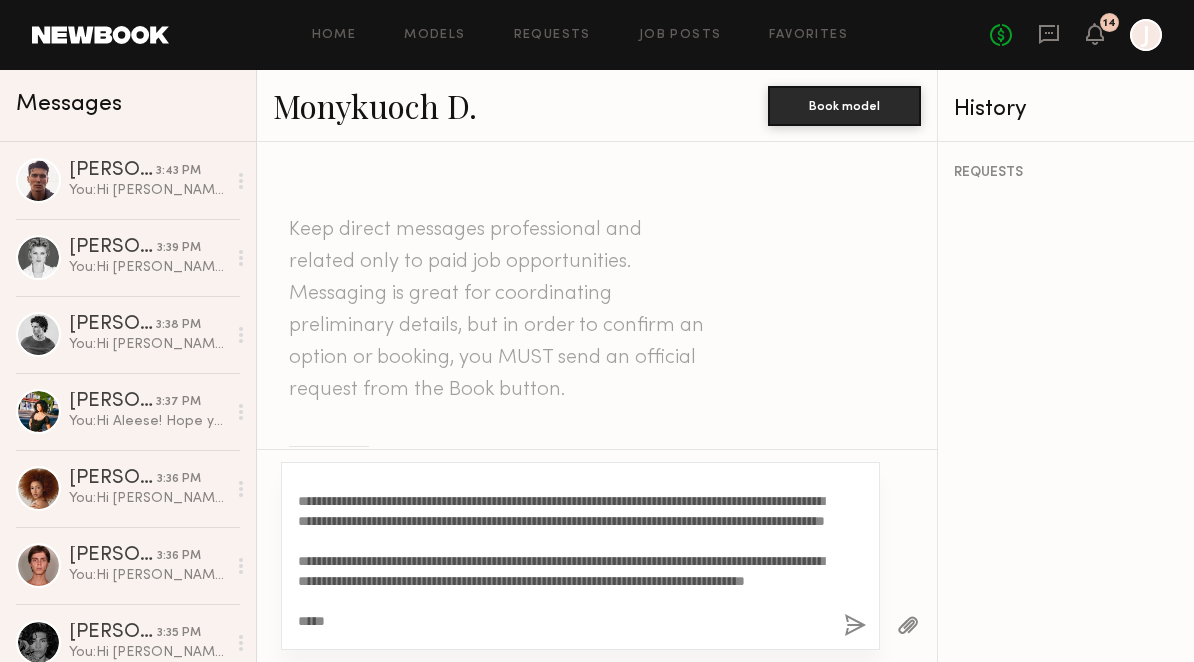 type on "**********" 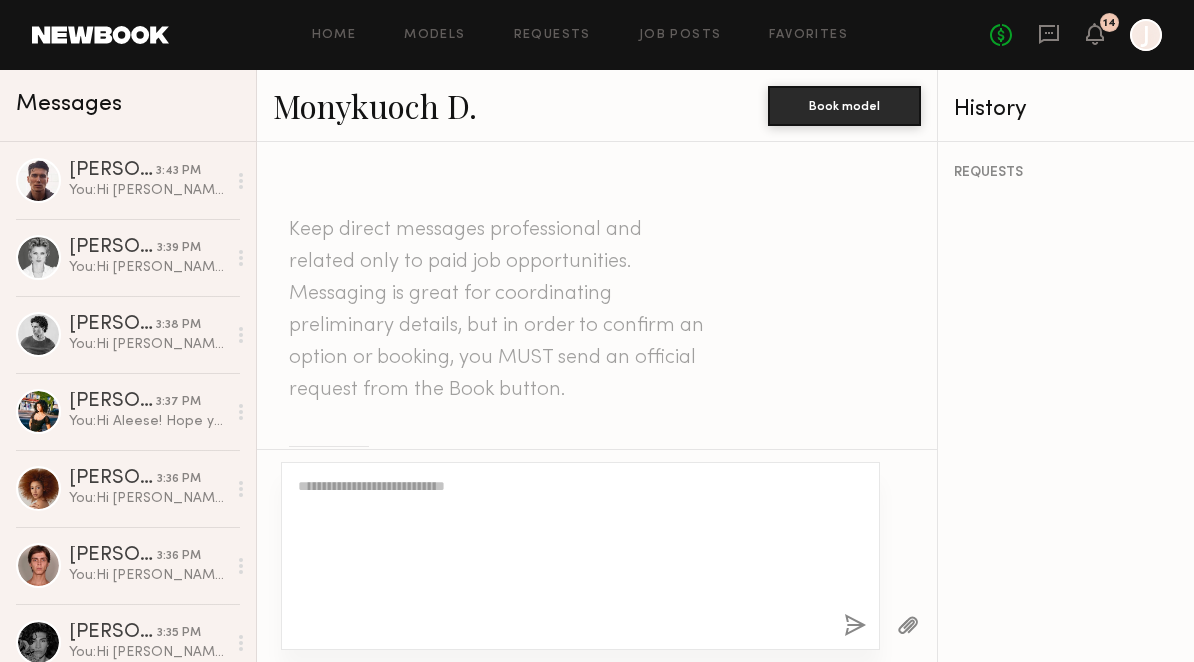 scroll, scrollTop: 901, scrollLeft: 0, axis: vertical 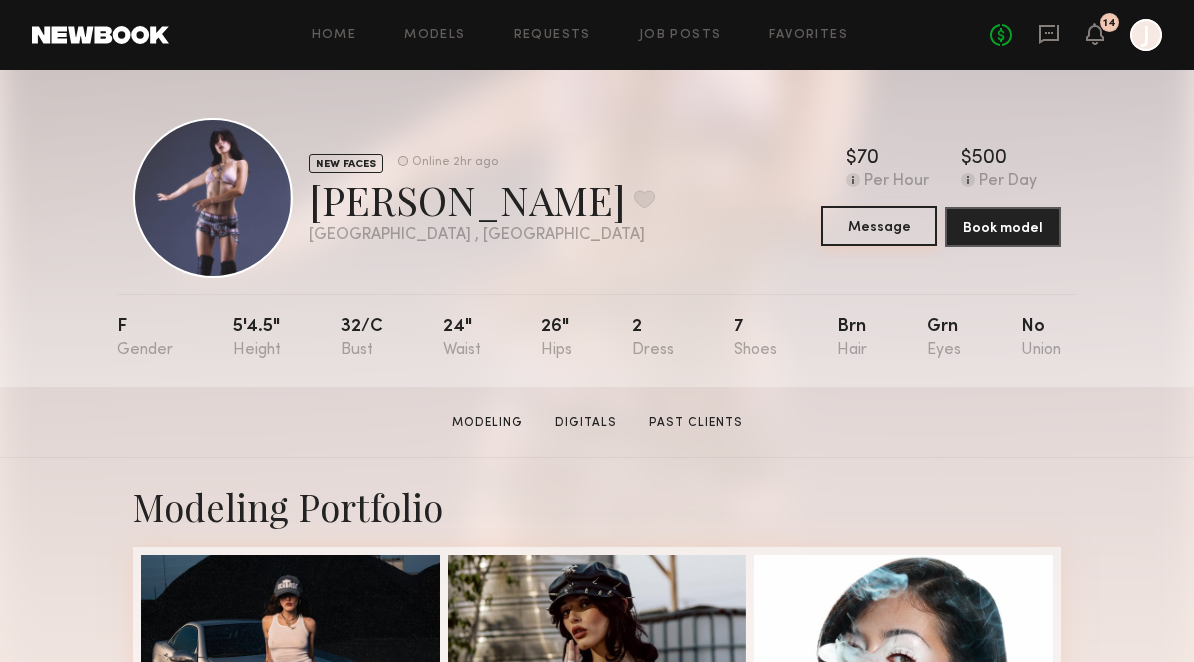 click on "Message" 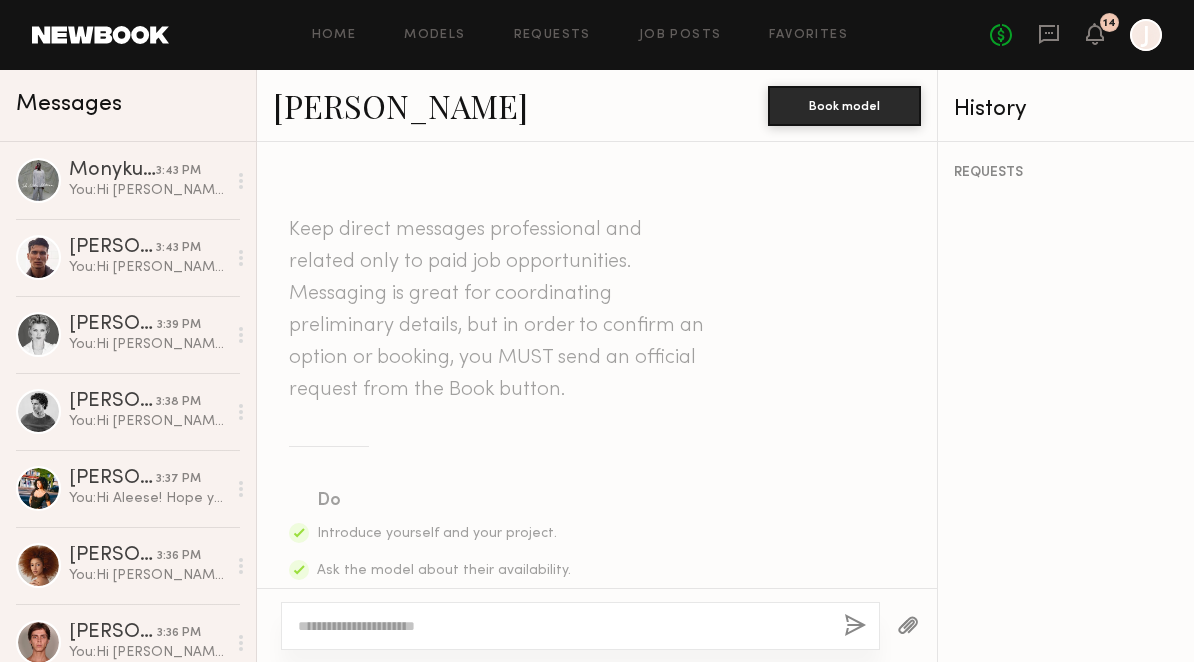 click 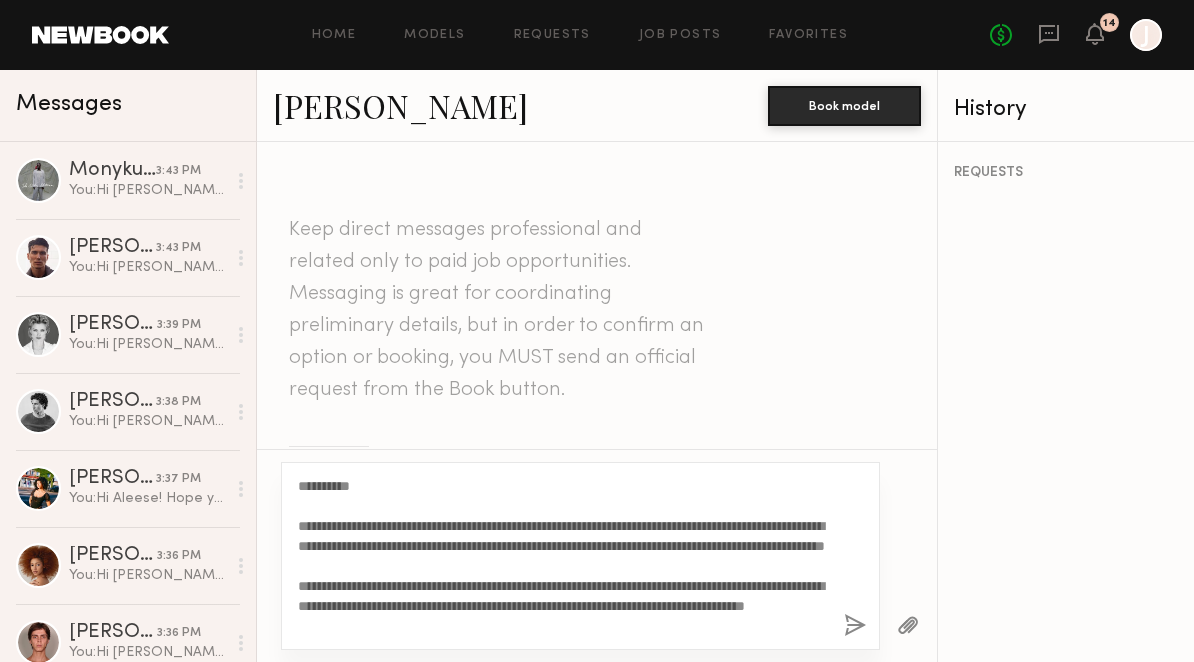 scroll, scrollTop: 77, scrollLeft: 0, axis: vertical 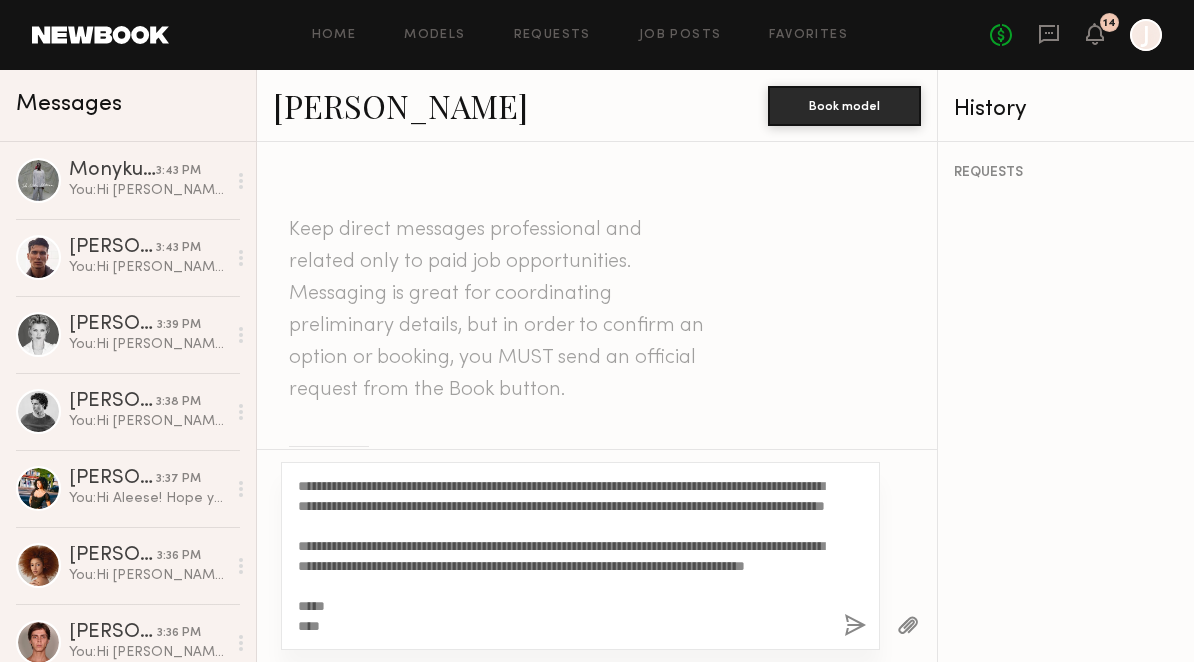 click on "**********" 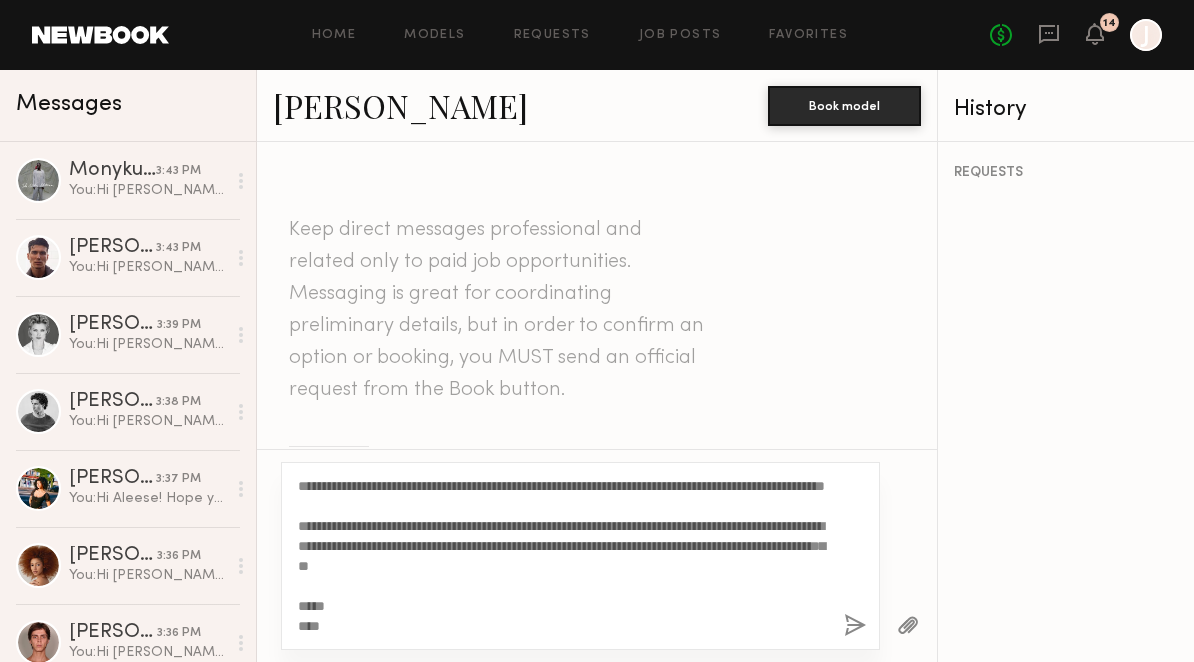 click on "[PERSON_NAME]" 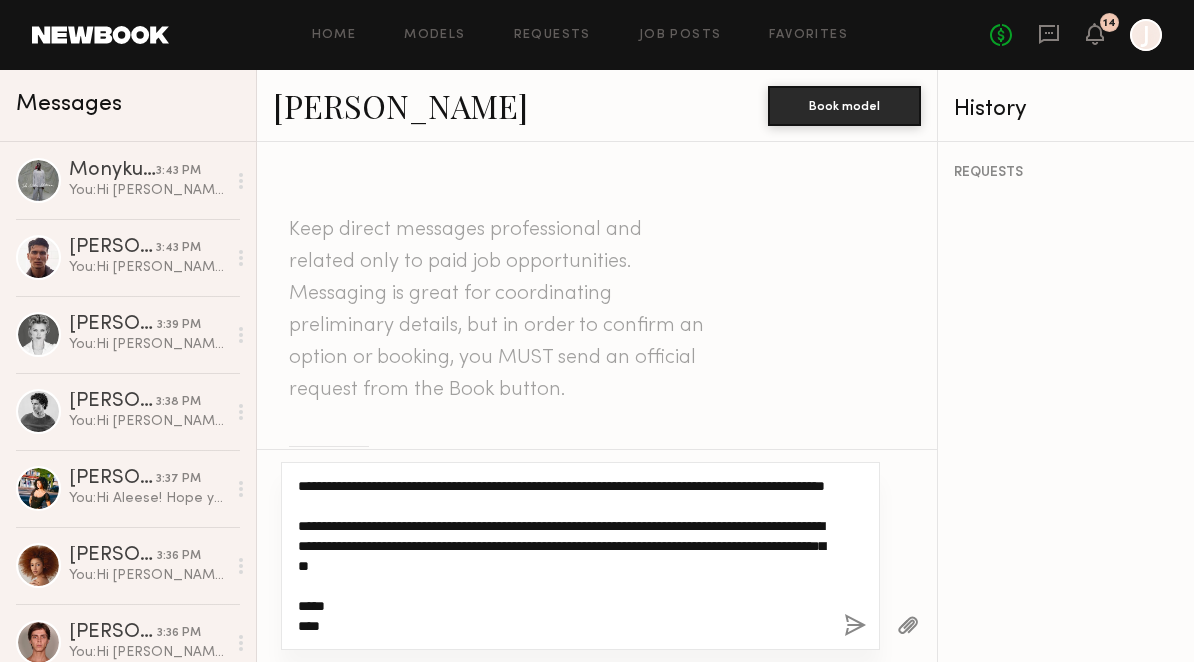 drag, startPoint x: 610, startPoint y: 531, endPoint x: 444, endPoint y: 528, distance: 166.0271 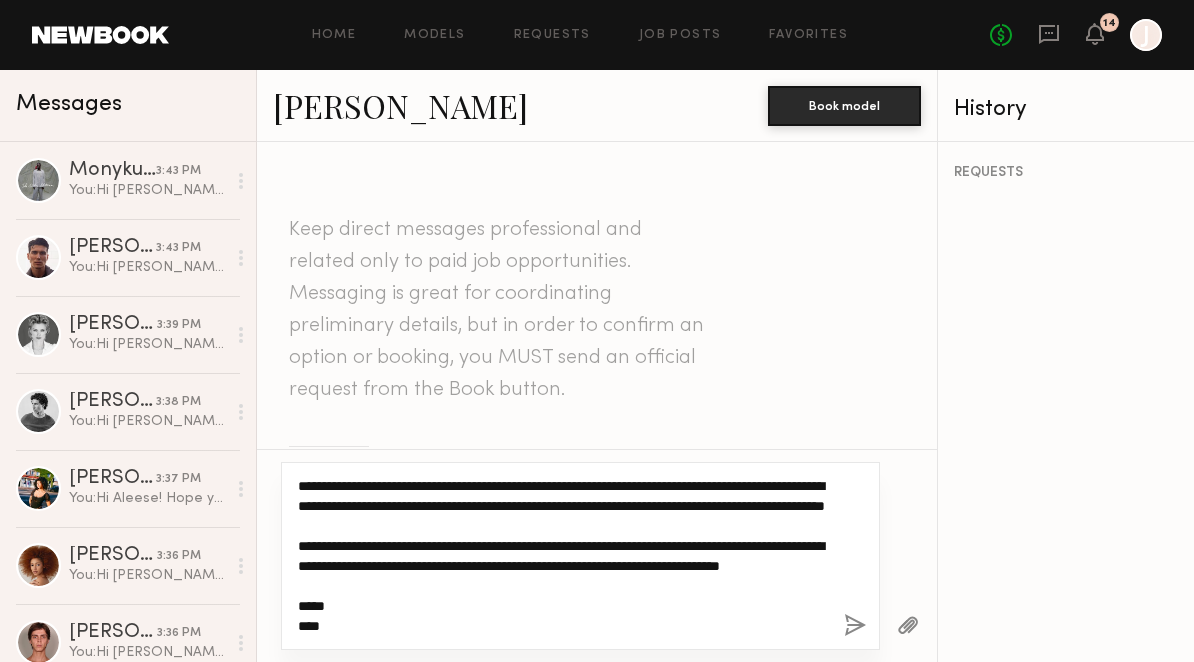 scroll, scrollTop: 0, scrollLeft: 0, axis: both 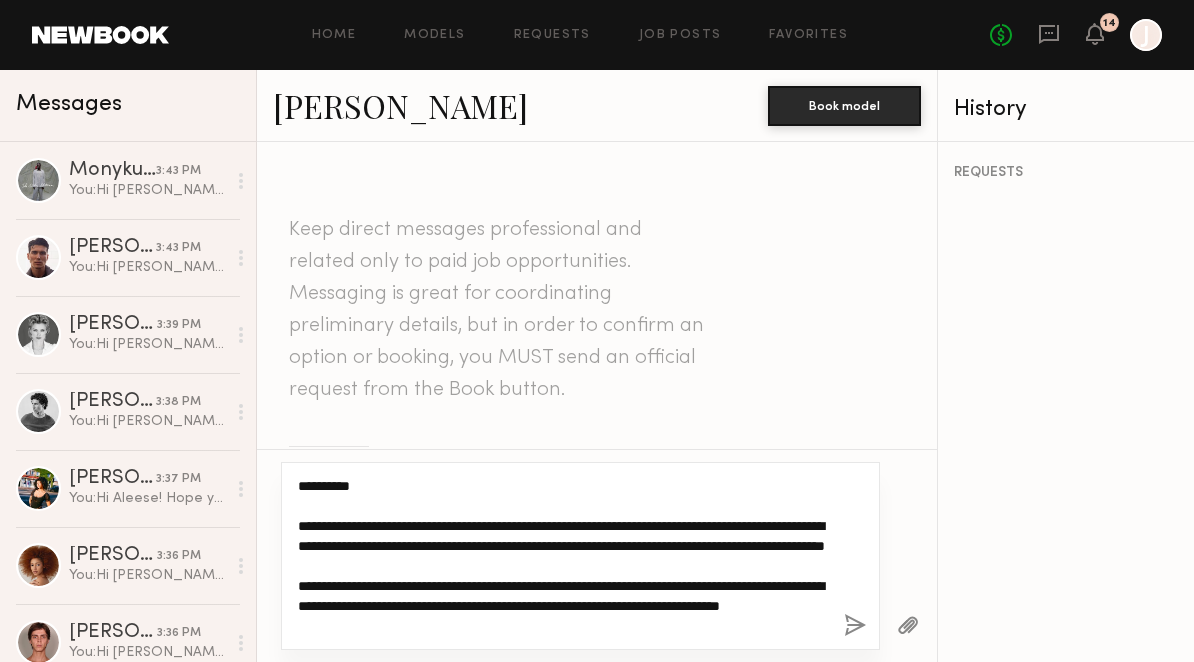 drag, startPoint x: 356, startPoint y: 488, endPoint x: 317, endPoint y: 486, distance: 39.051247 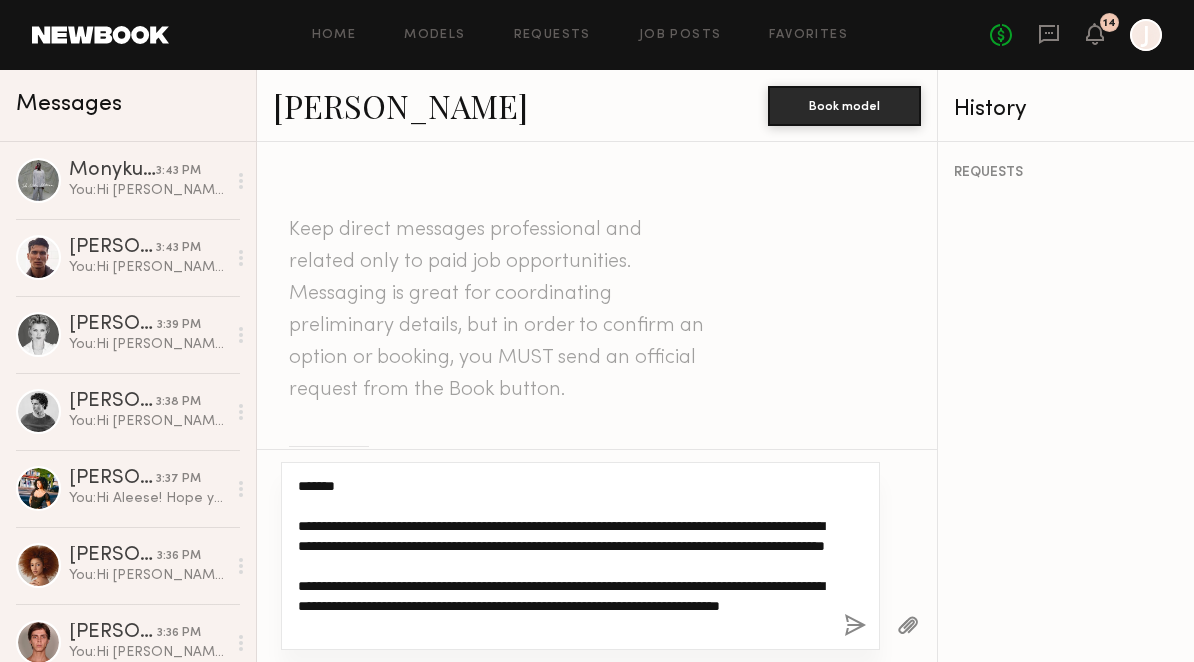 type on "**********" 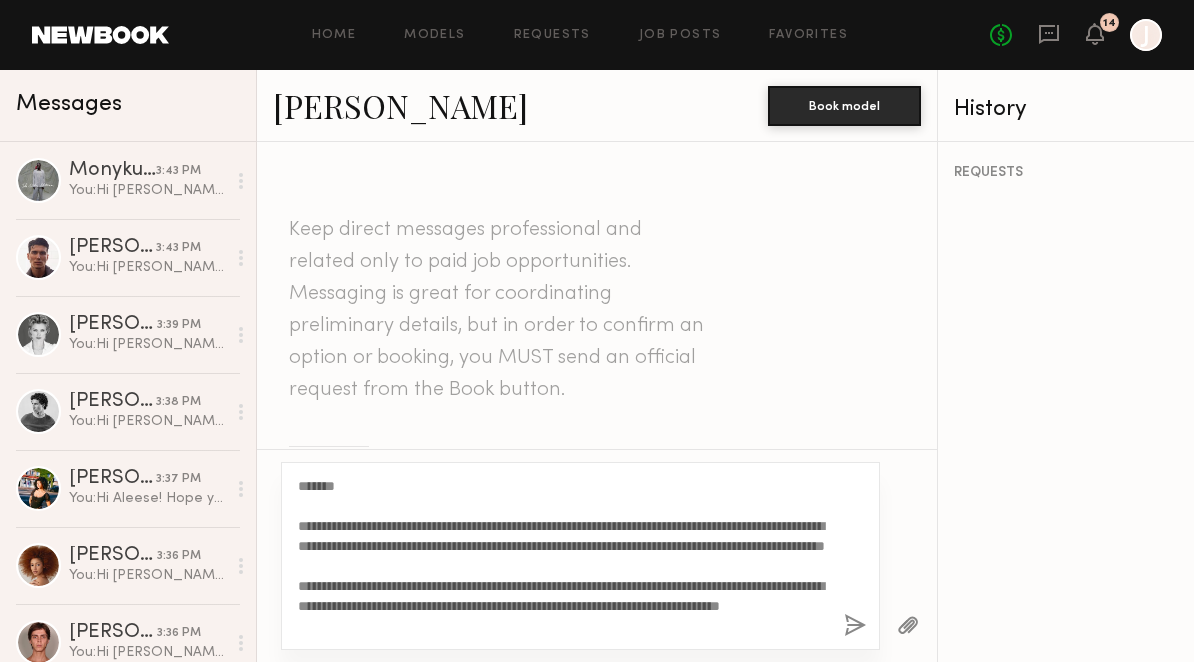 click 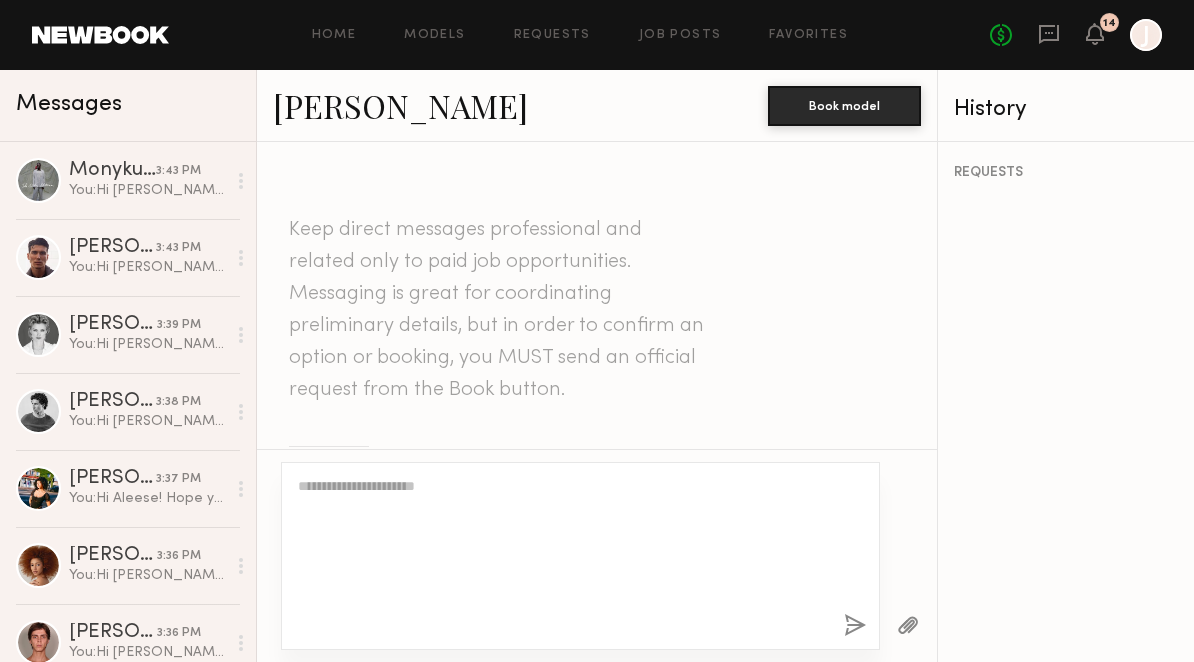 scroll, scrollTop: 901, scrollLeft: 0, axis: vertical 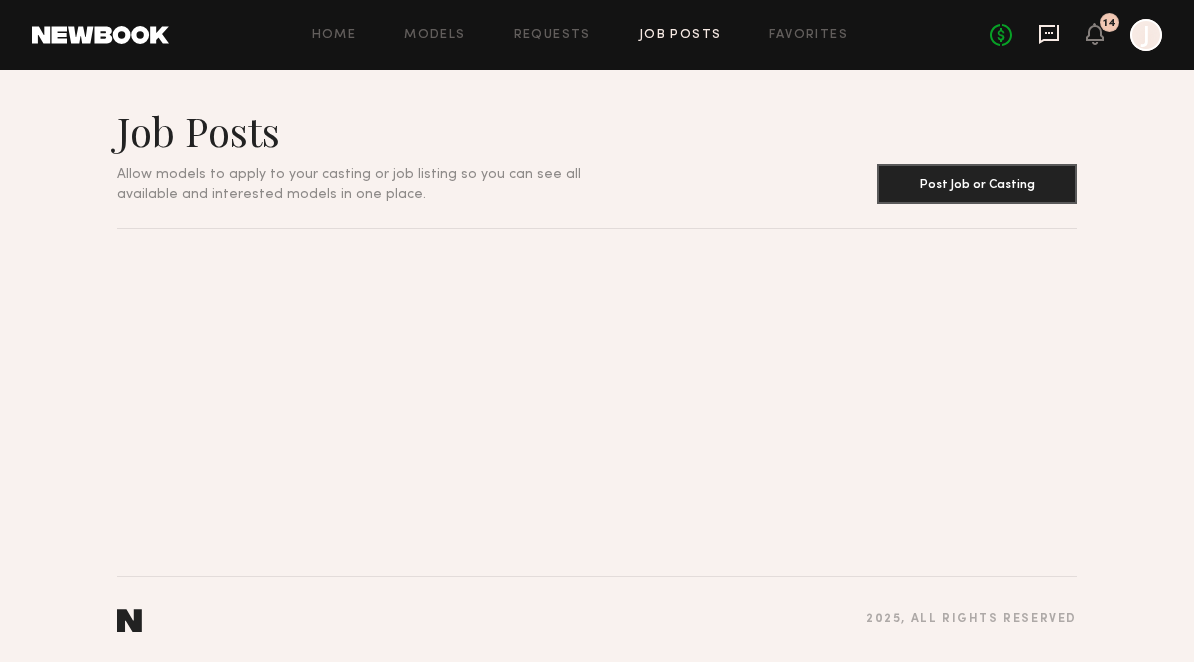 click 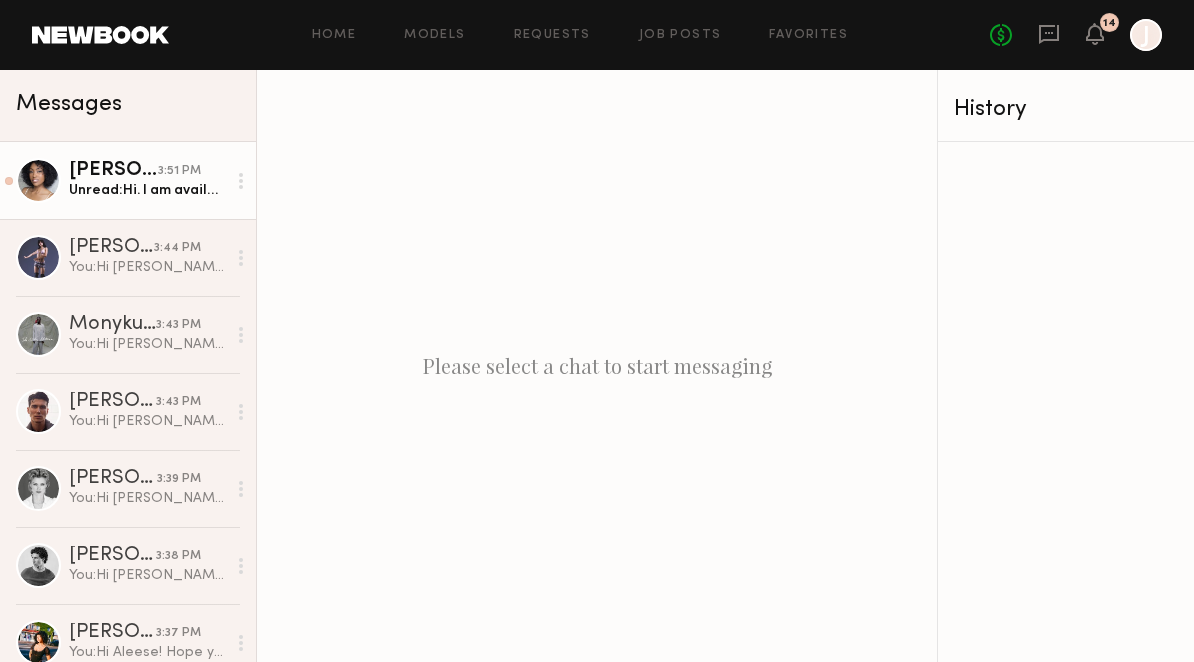 click on "Unread:  Hi. I am available and interested.
My IG DayoLila was hacked a year ago, I believe it’s still up though." 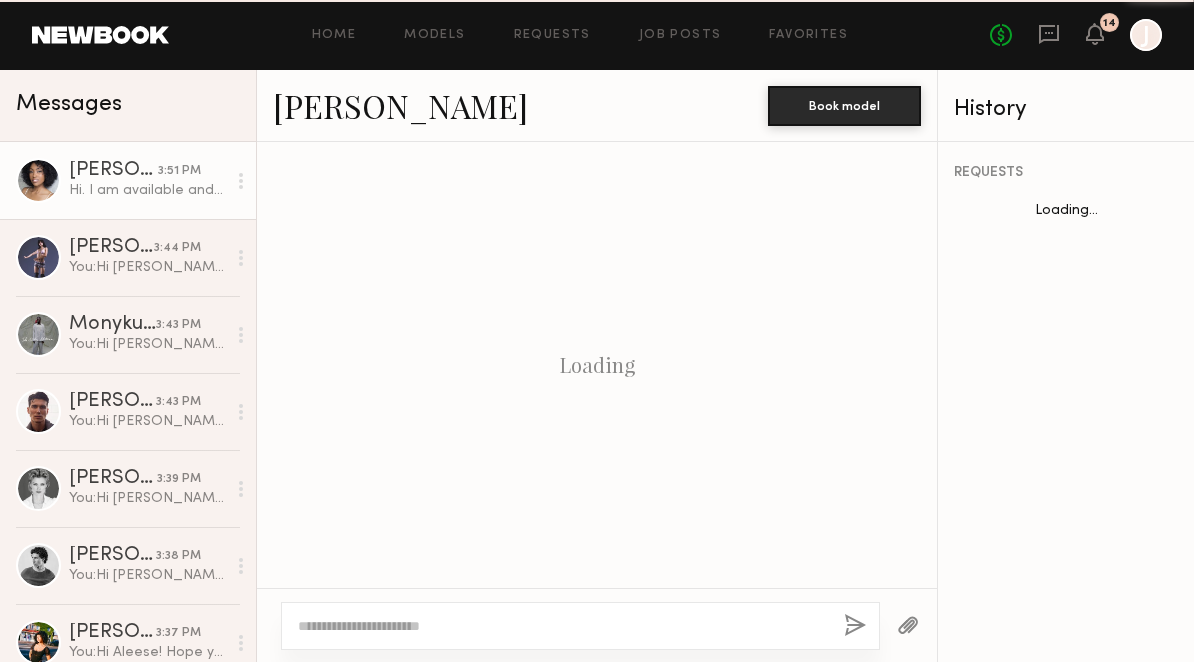 scroll, scrollTop: 2986, scrollLeft: 0, axis: vertical 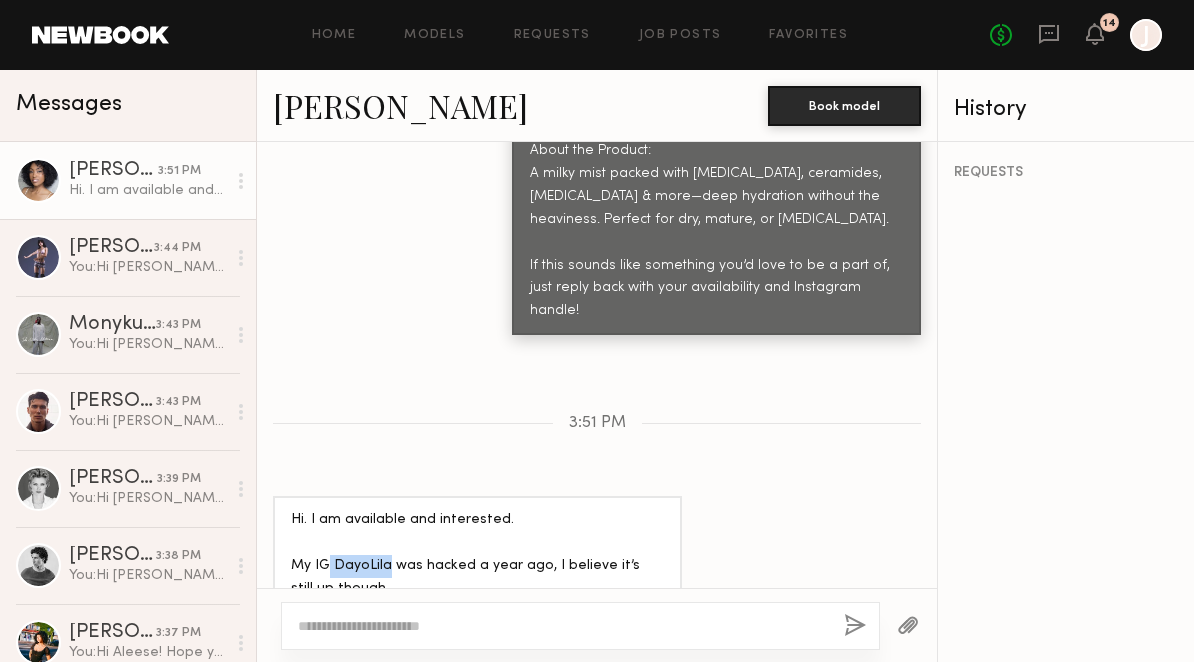 drag, startPoint x: 330, startPoint y: 524, endPoint x: 389, endPoint y: 523, distance: 59.008472 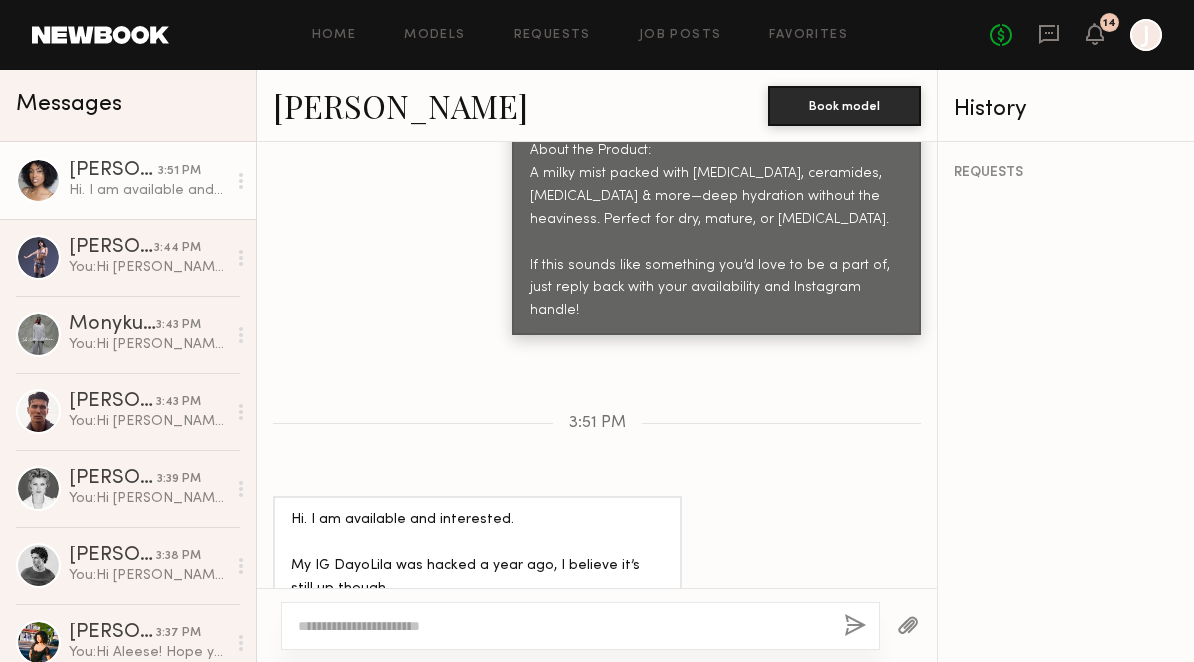 click 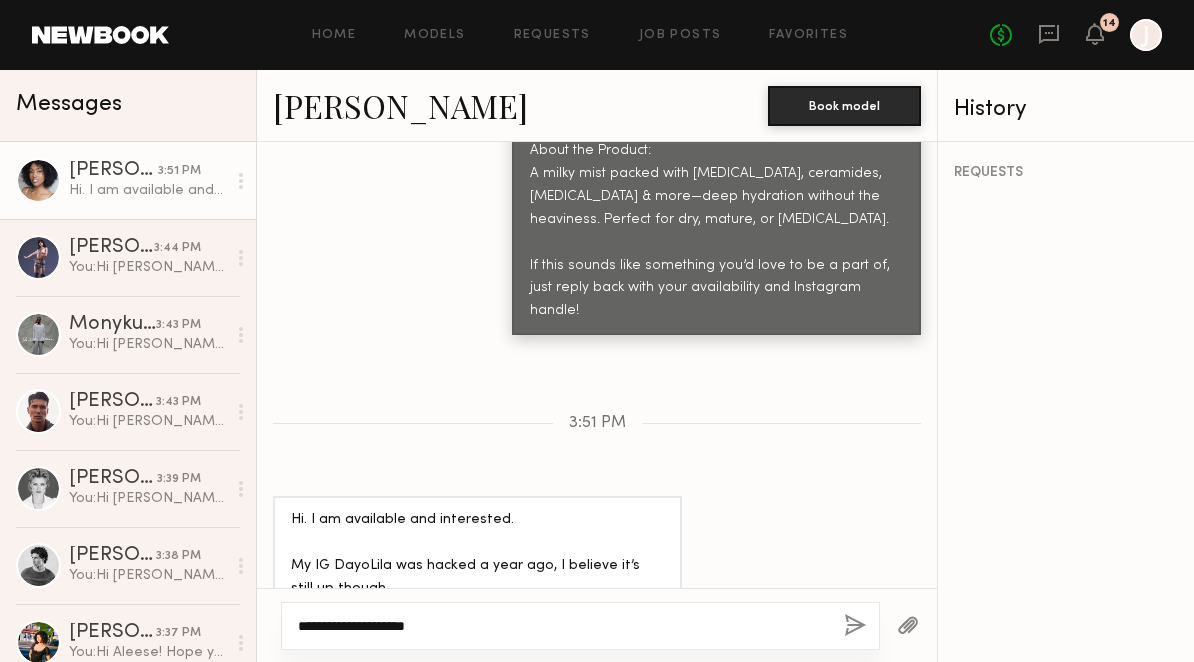 type on "**********" 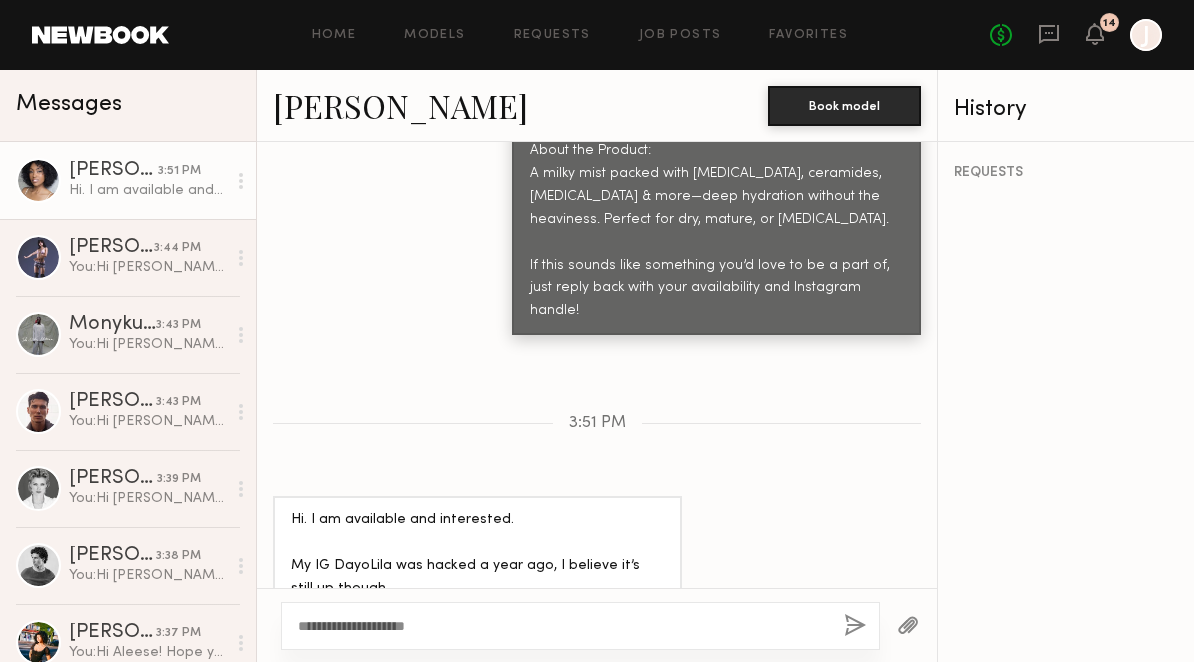click 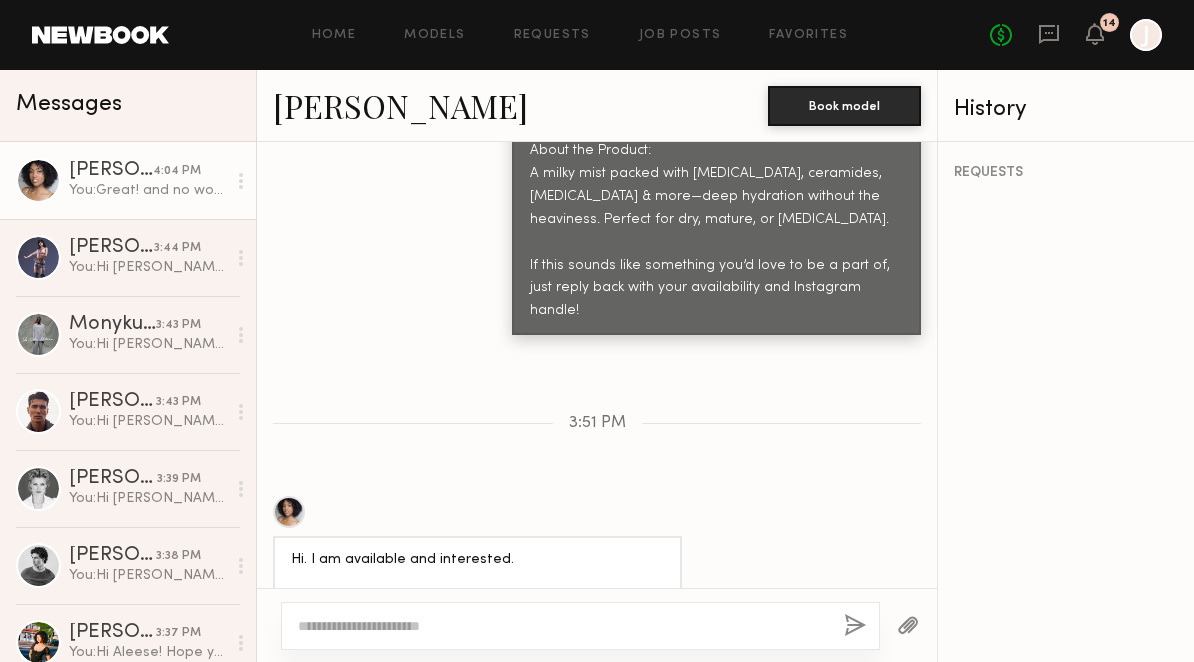 scroll, scrollTop: 3234, scrollLeft: 0, axis: vertical 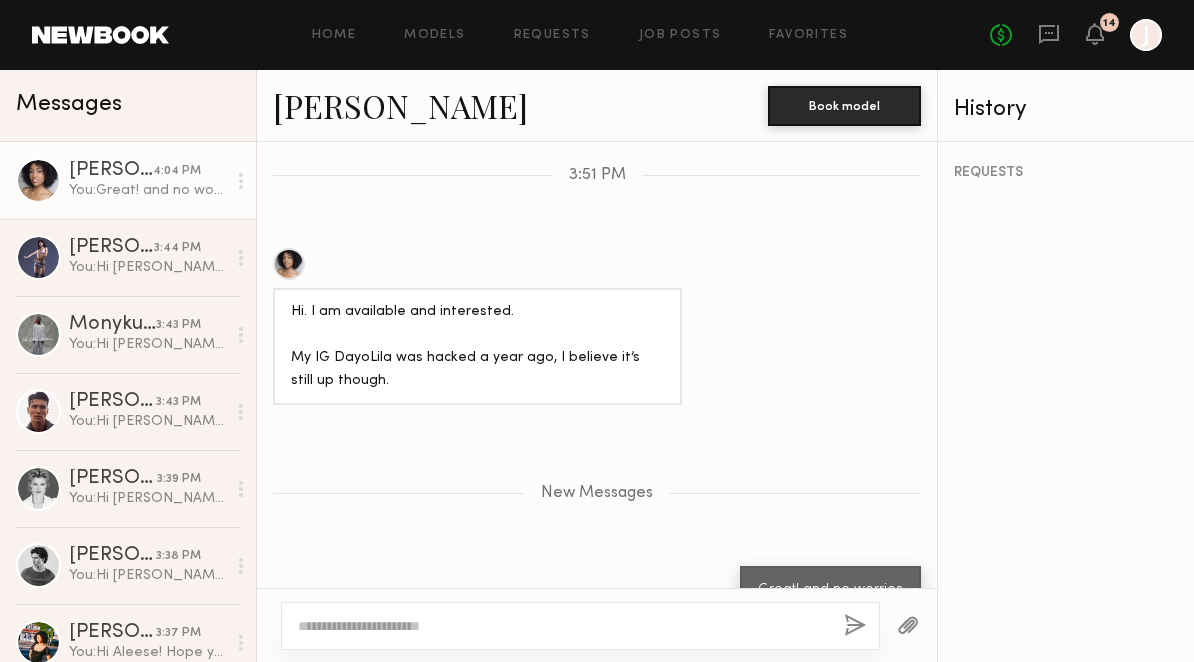 click on "Dayo L." 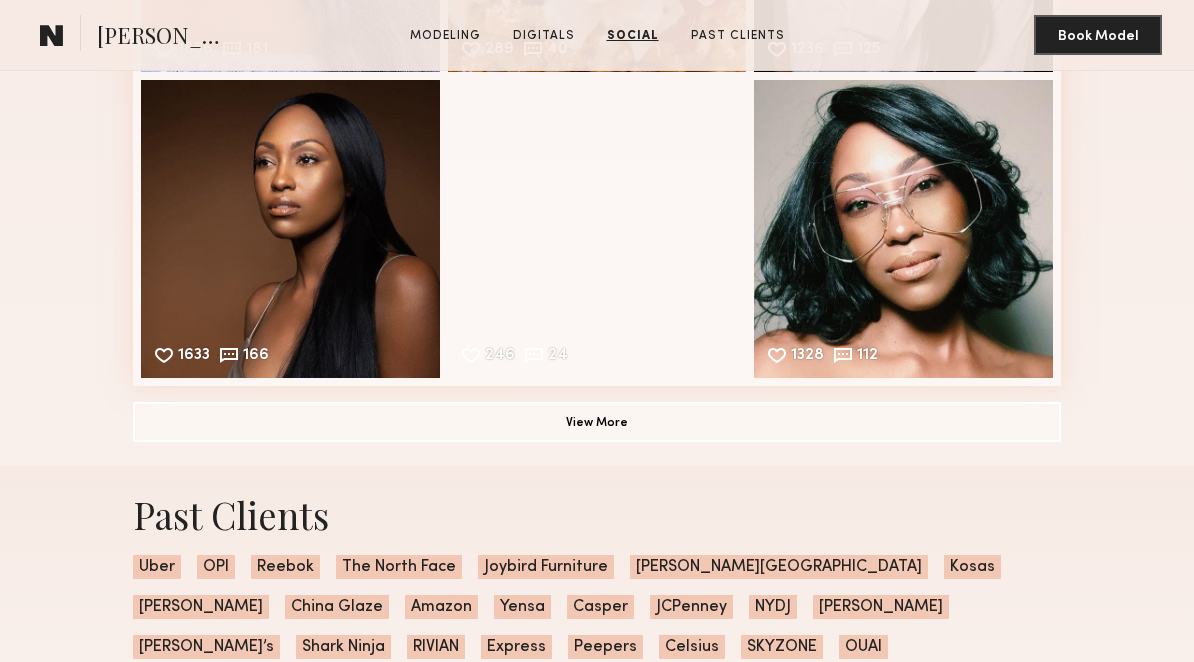 scroll, scrollTop: 2935, scrollLeft: 0, axis: vertical 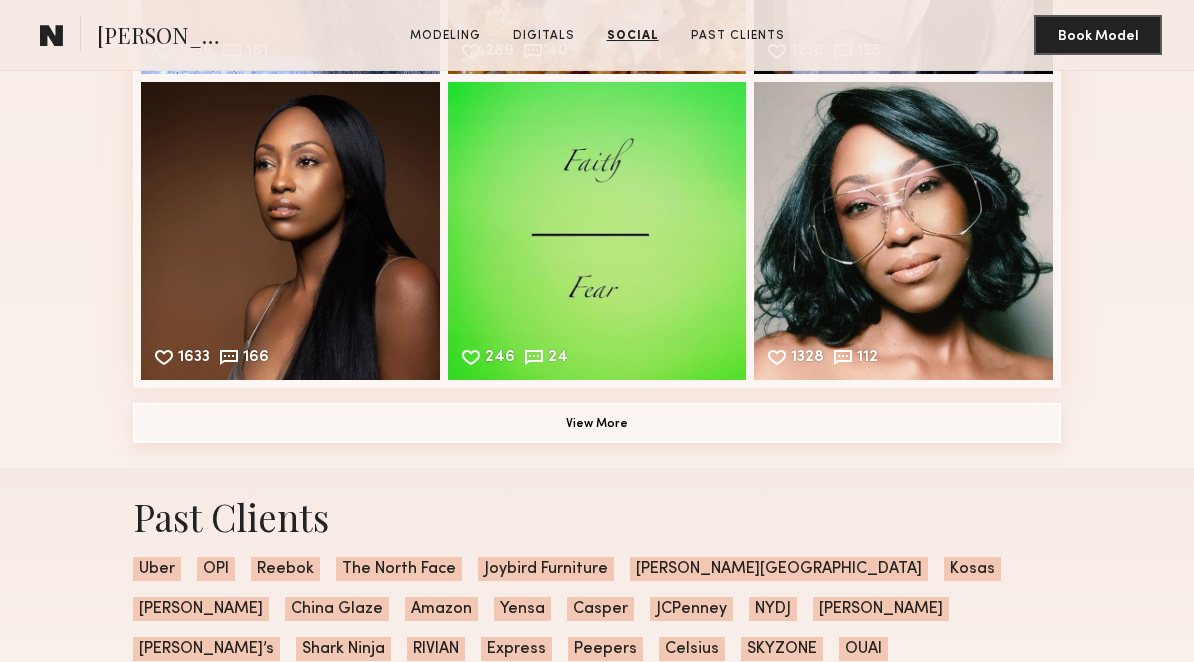 click on "View More" 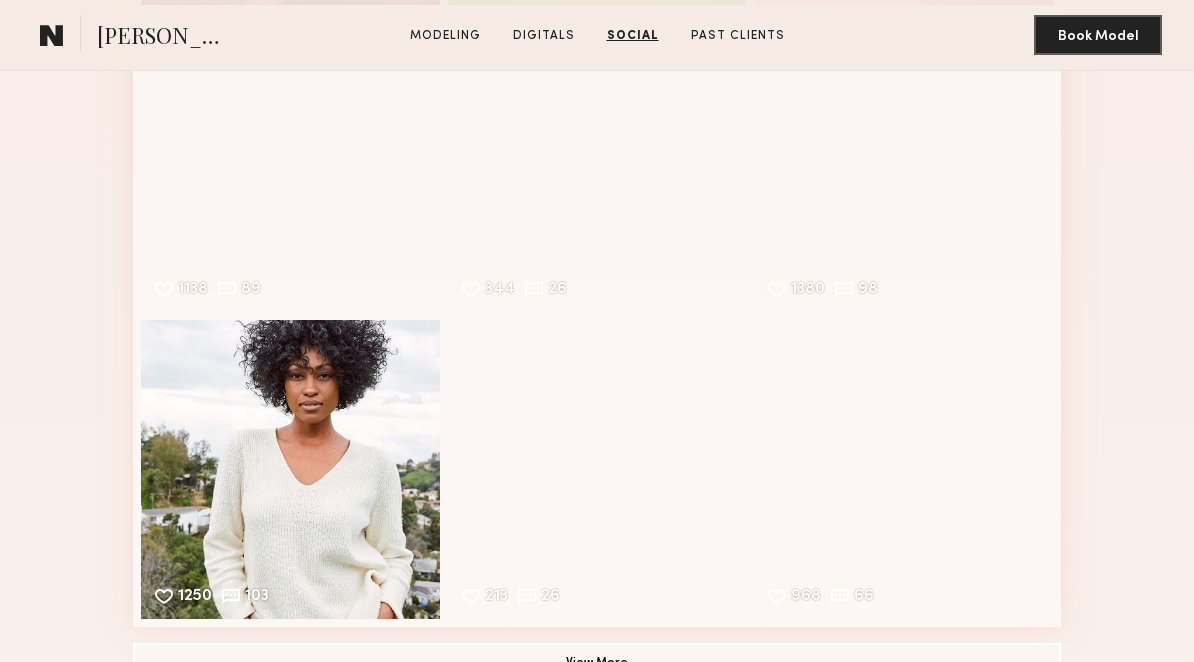 scroll, scrollTop: 3672, scrollLeft: 0, axis: vertical 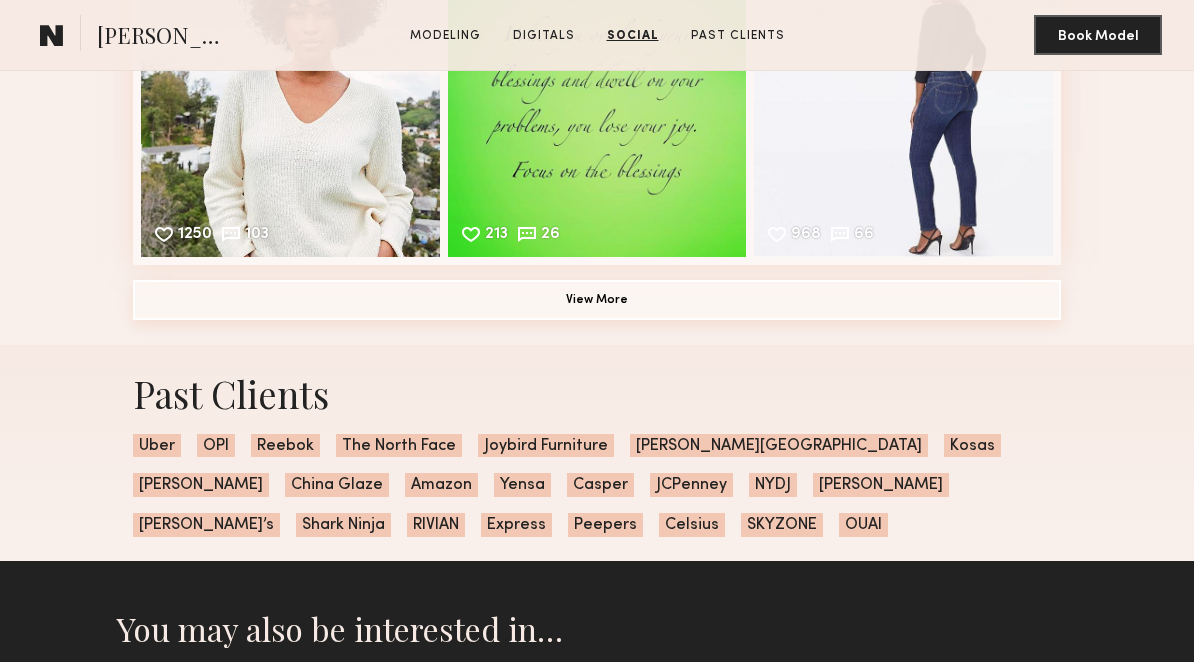 click on "View More" 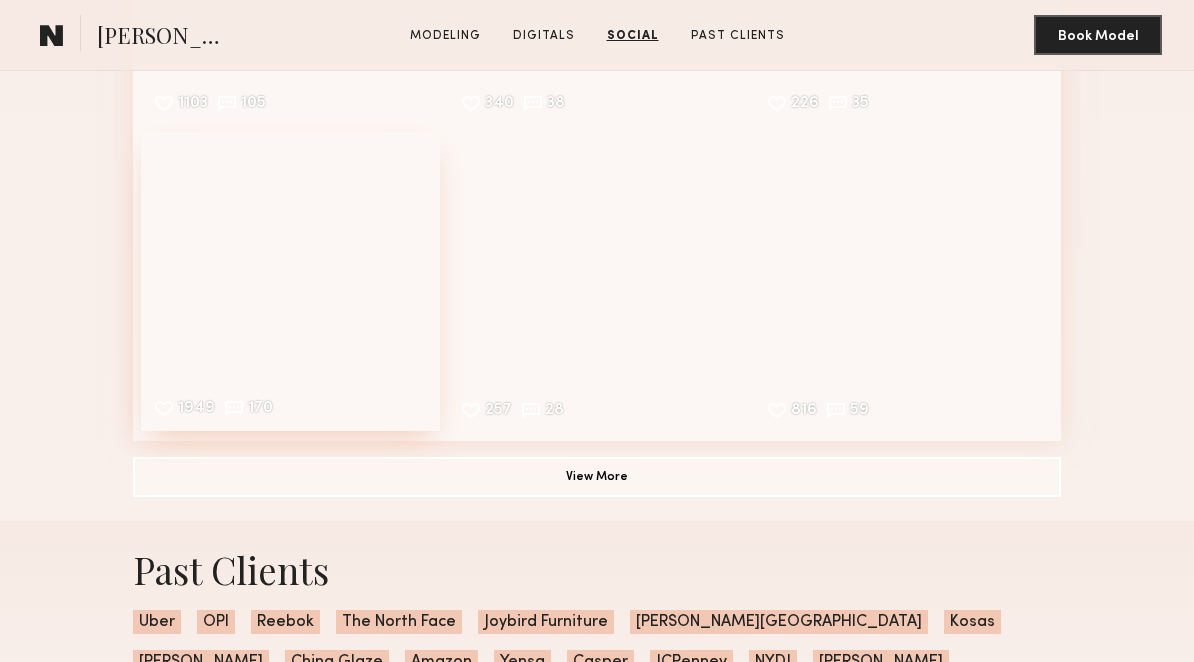 scroll, scrollTop: 4114, scrollLeft: 0, axis: vertical 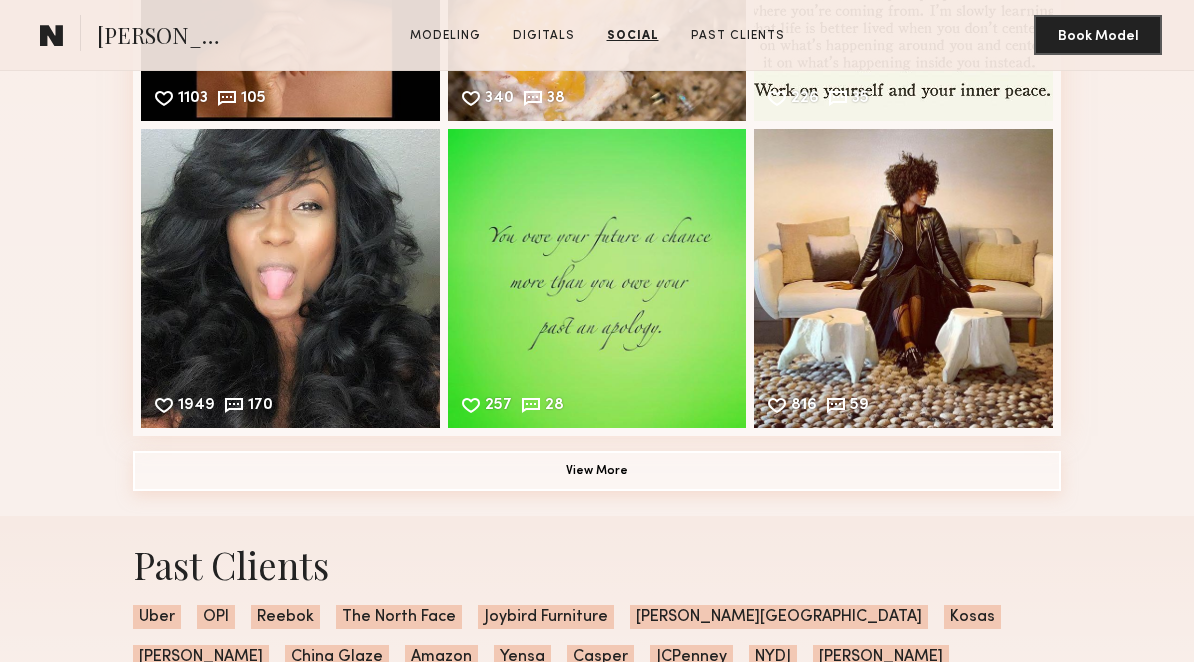 click on "View More" 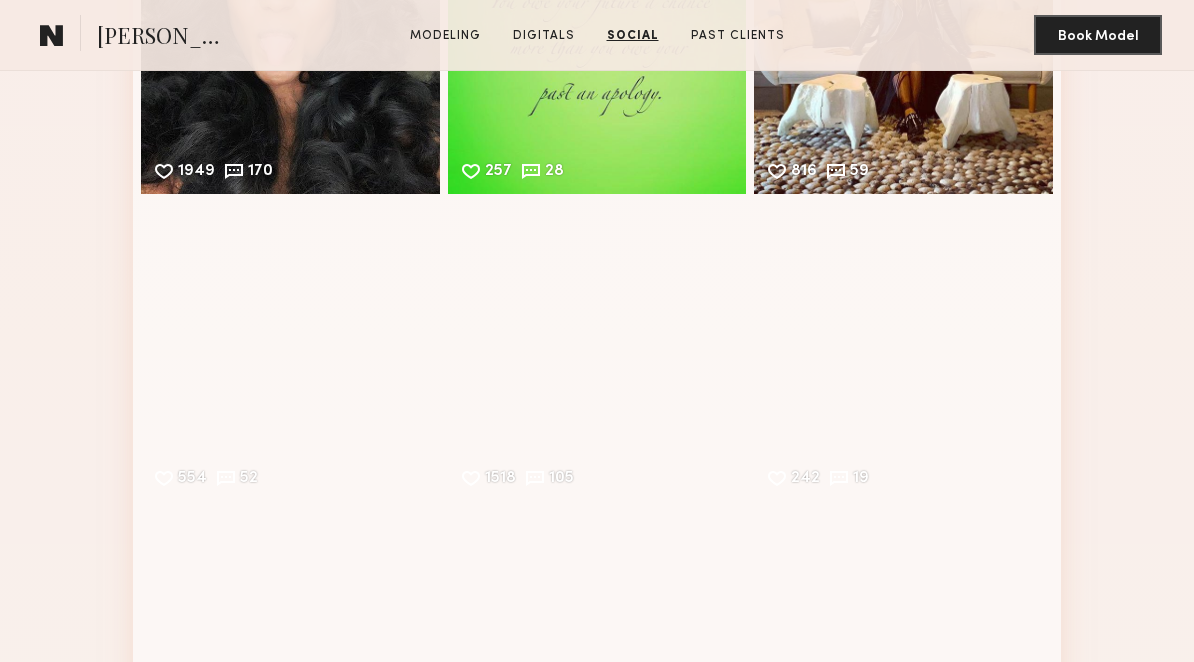 scroll, scrollTop: 4672, scrollLeft: 0, axis: vertical 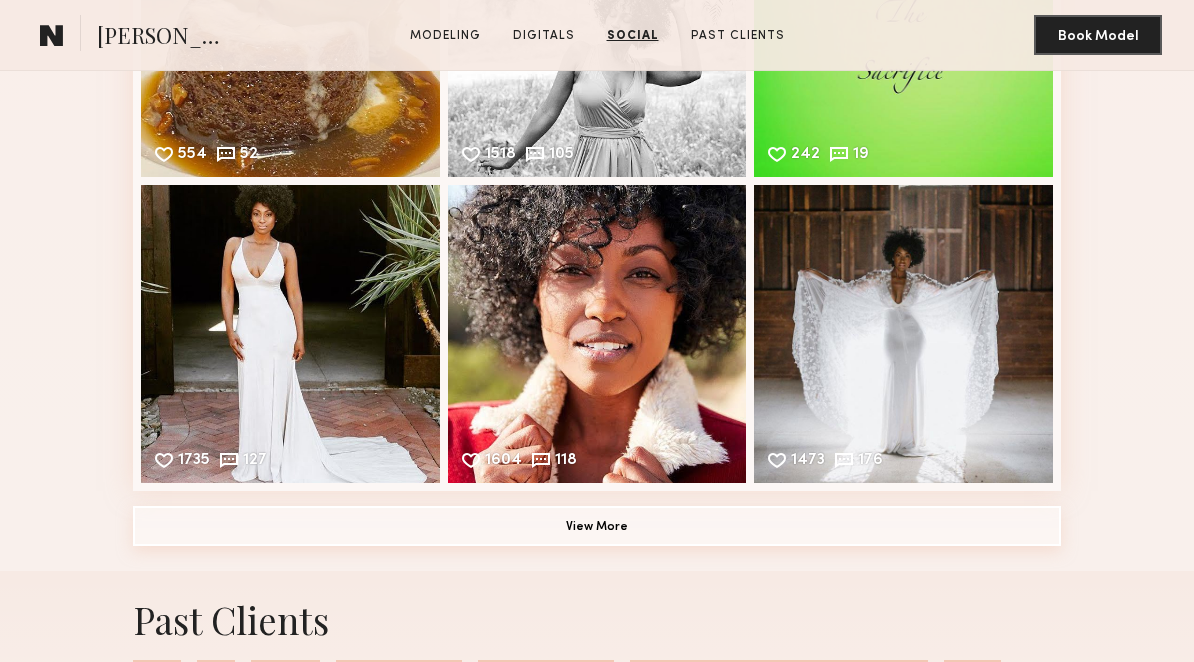 click on "View More" 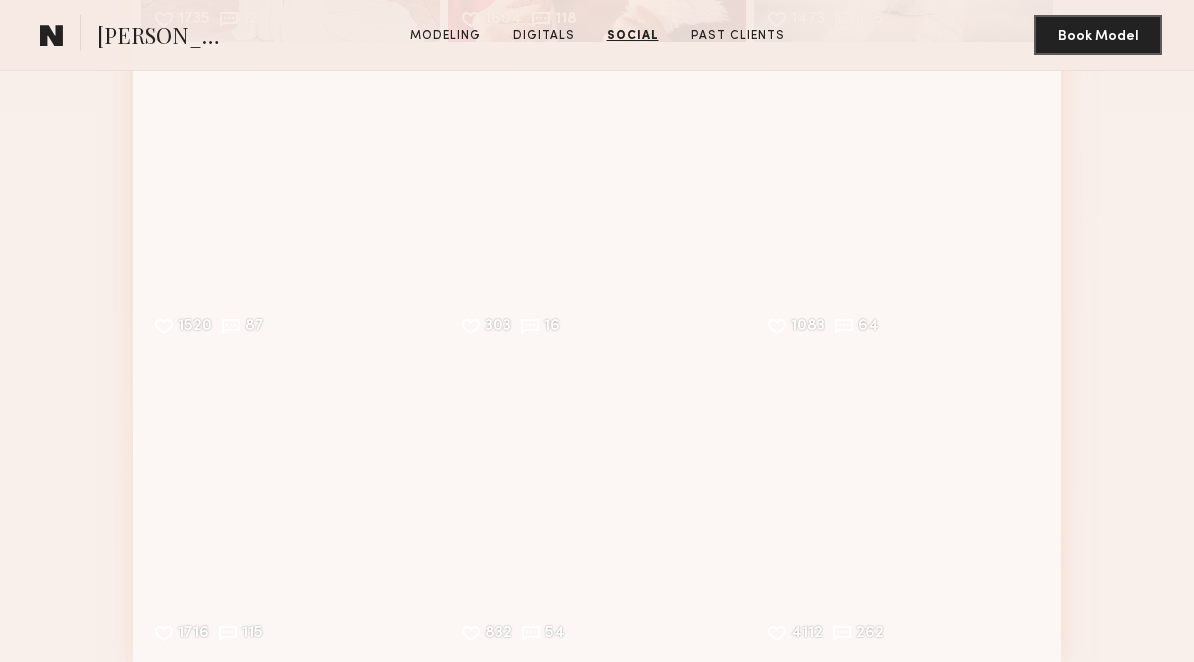 scroll, scrollTop: 5389, scrollLeft: 0, axis: vertical 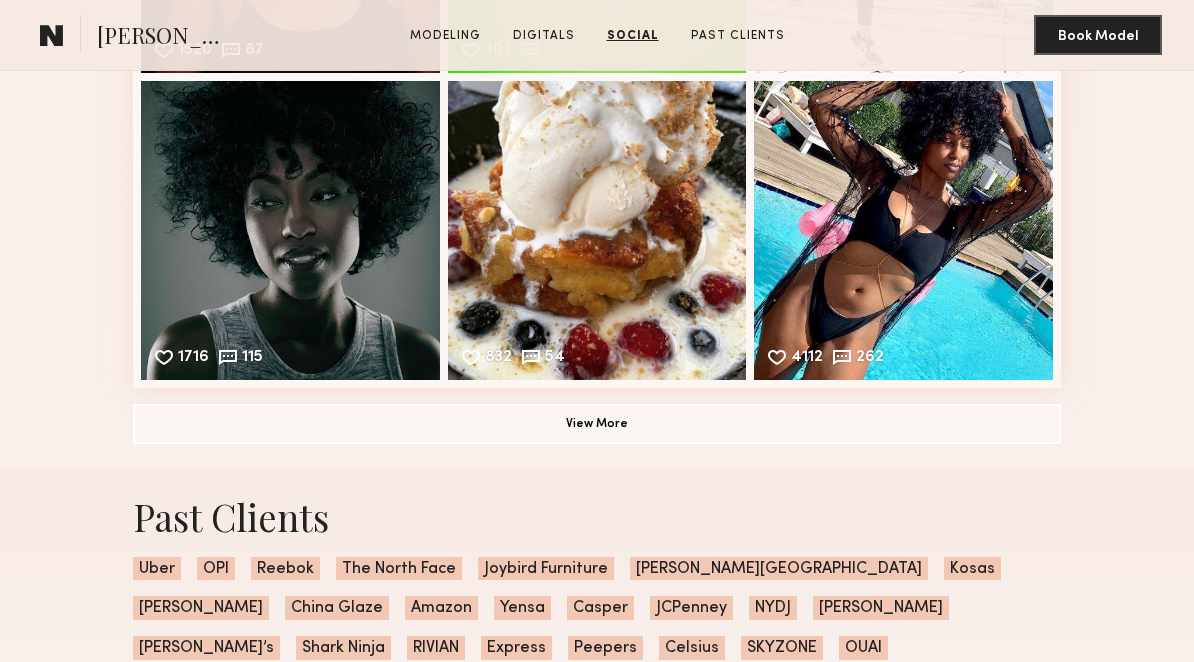click on "Social Instagram Feed Displayed Below 25,681 followers 1856 181  Likes & comments displayed  to show model’s engagement  289 40  Likes & comments displayed  to show model’s engagement  1236 125  Likes & comments displayed  to show model’s engagement  1633 166  Likes & comments displayed  to show model’s engagement  246 24  Likes & comments displayed  to show model’s engagement  1328 112  Likes & comments displayed  to show model’s engagement  1138 89  Likes & comments displayed  to show model’s engagement  344 26  Likes & comments displayed  to show model’s engagement  1380 98  Likes & comments displayed  to show model’s engagement  1250 103  Likes & comments displayed  to show model’s engagement  213 26  Likes & comments displayed  to show model’s engagement  968 66  Likes & comments displayed  to show model’s engagement  1103 105  Likes & comments displayed  to show model’s engagement  340 38  Likes & comments displayed  to show model’s engagement  226 35 1949 170 257 28 816 59" at bounding box center (597, -1163) 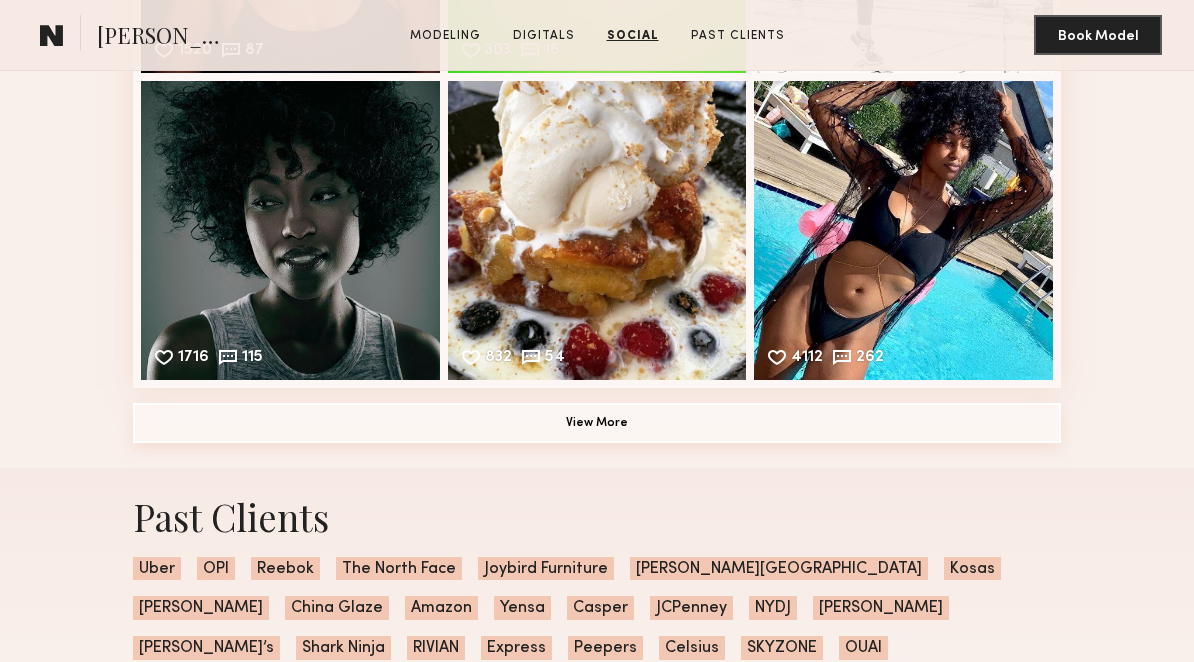 click on "View More" 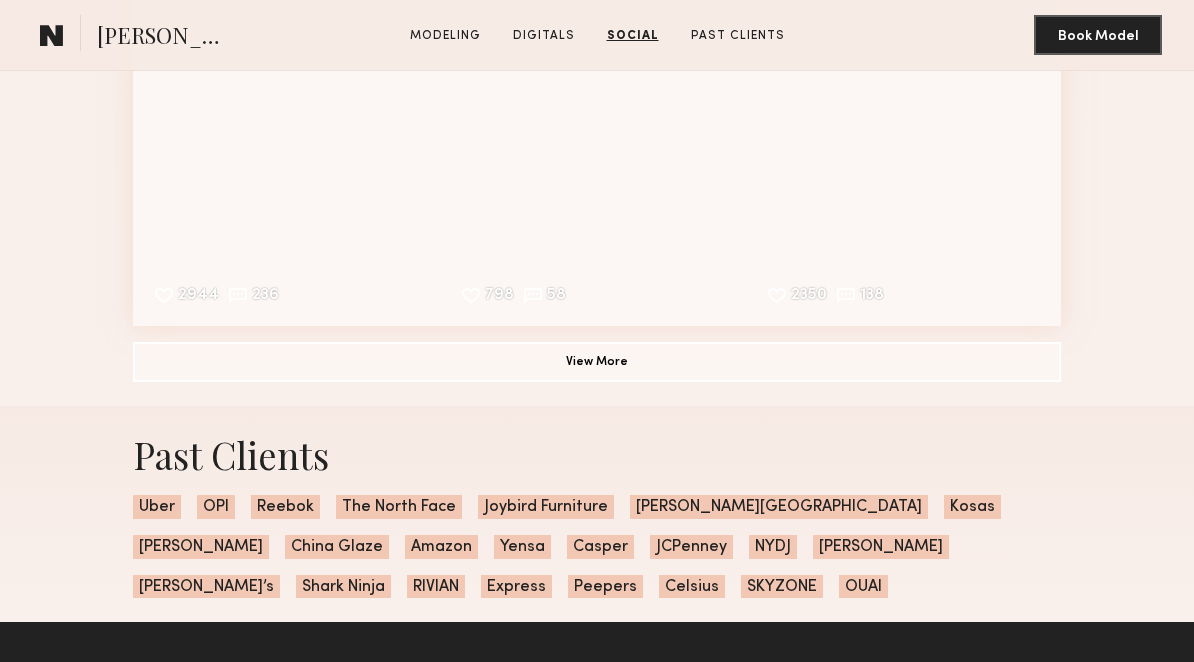 scroll, scrollTop: 5938, scrollLeft: 0, axis: vertical 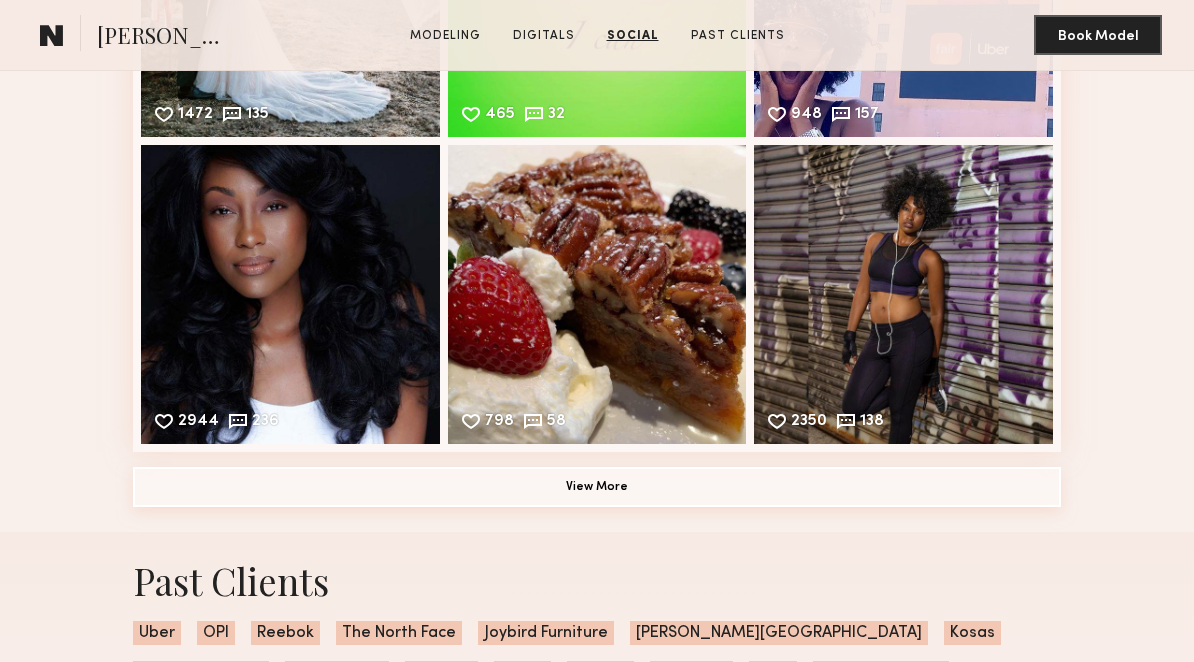 click on "View More" 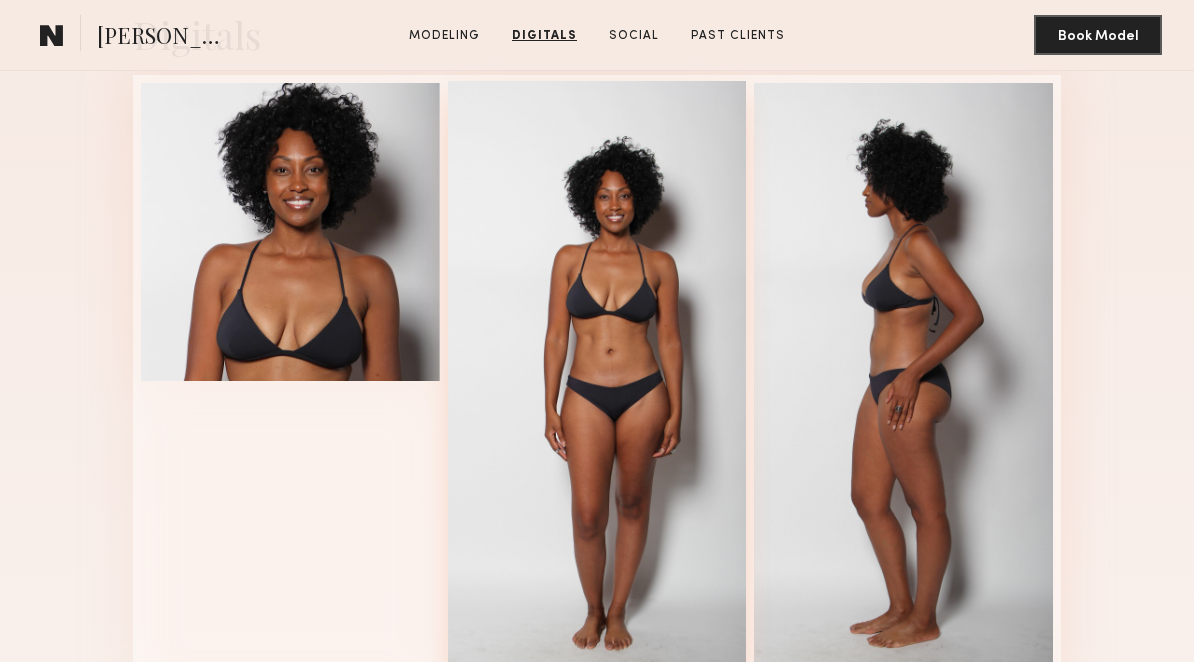 scroll, scrollTop: 1868, scrollLeft: 0, axis: vertical 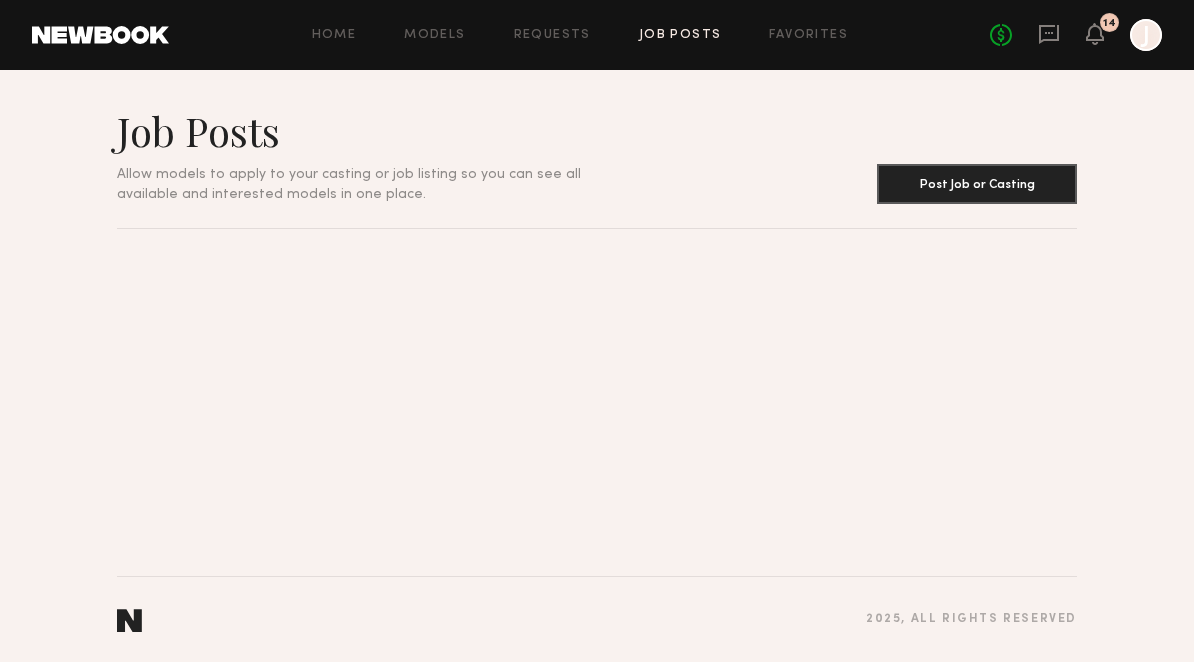 click 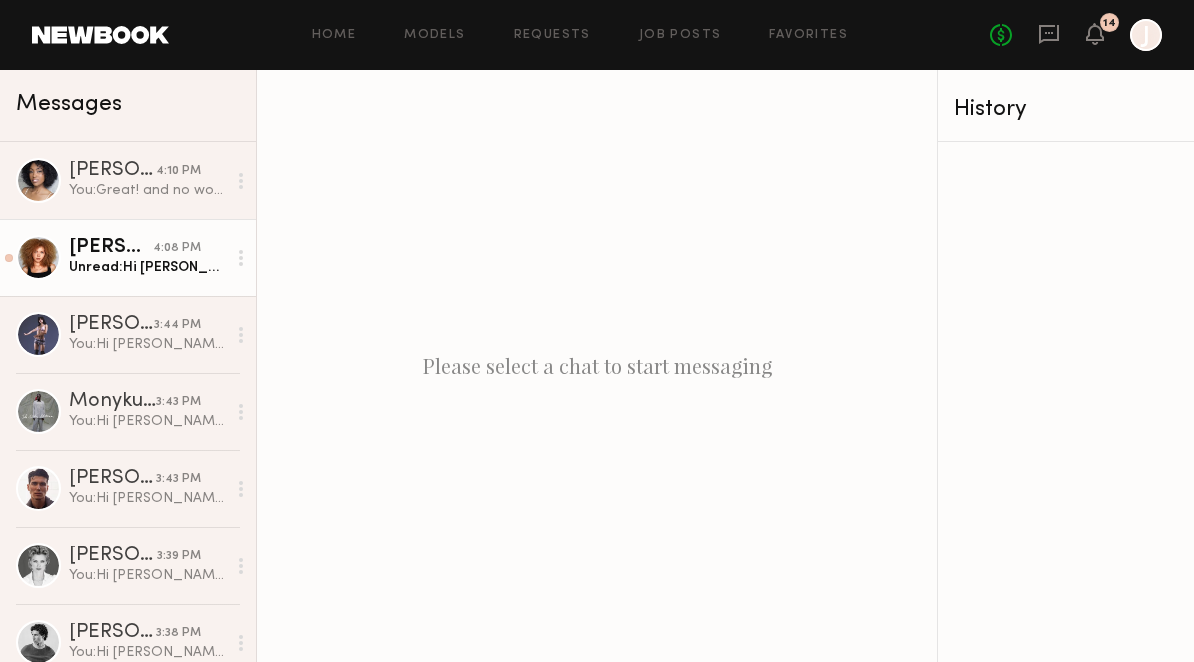 click on "4:08 PM" 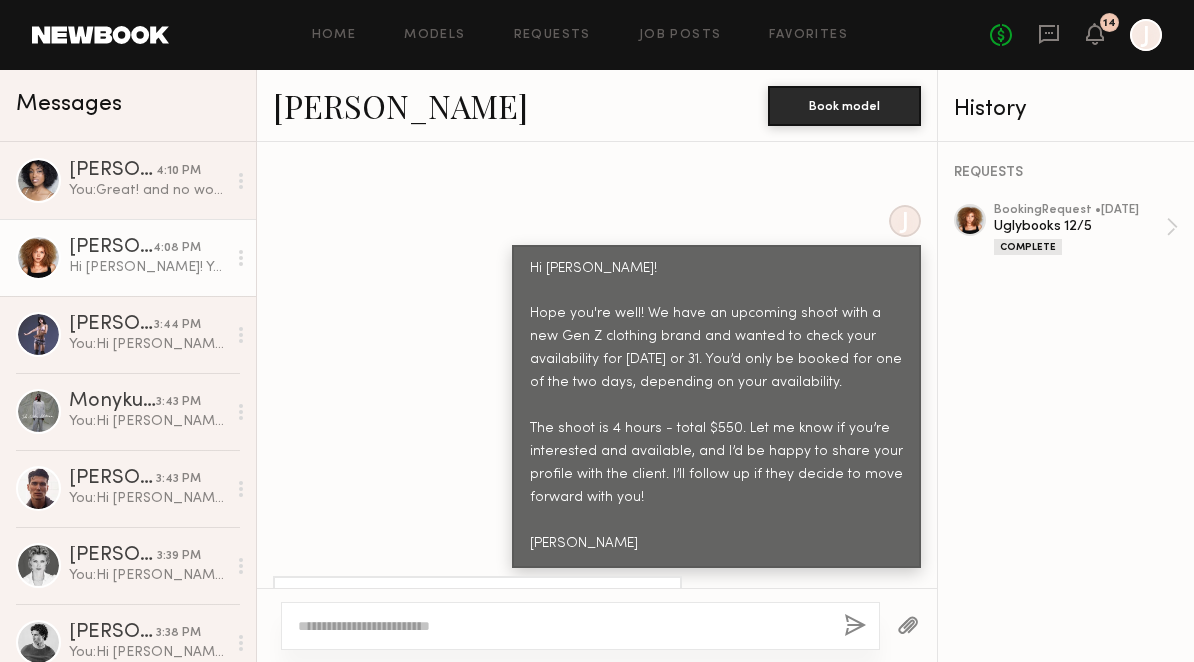 scroll, scrollTop: 2367, scrollLeft: 0, axis: vertical 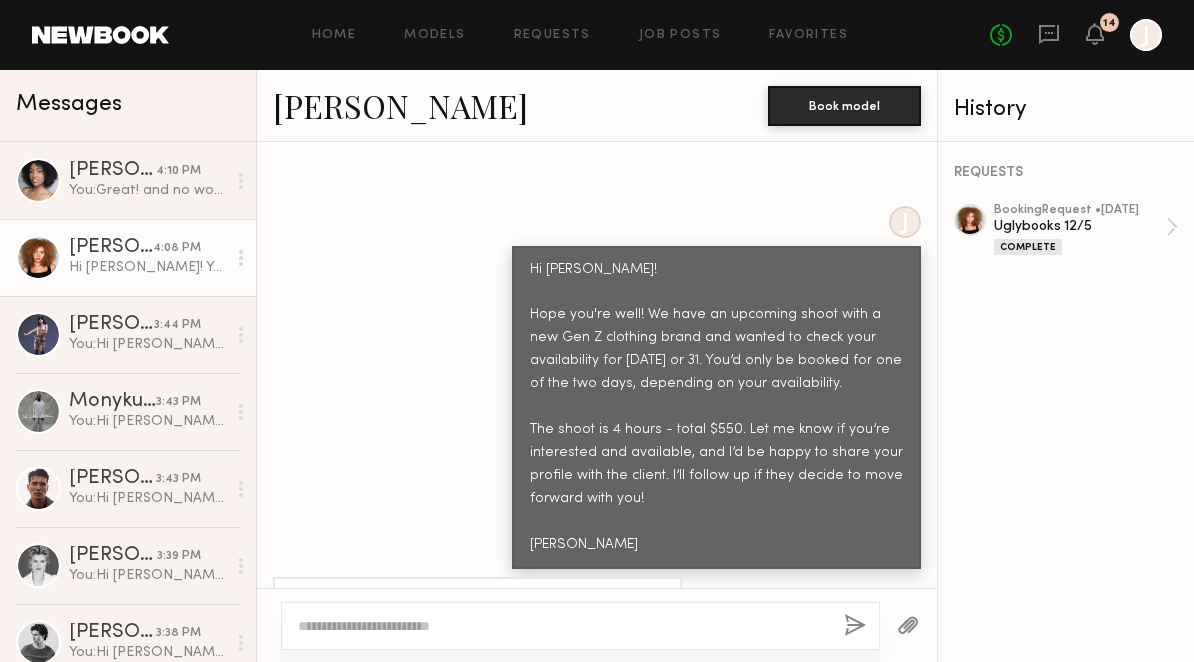 click 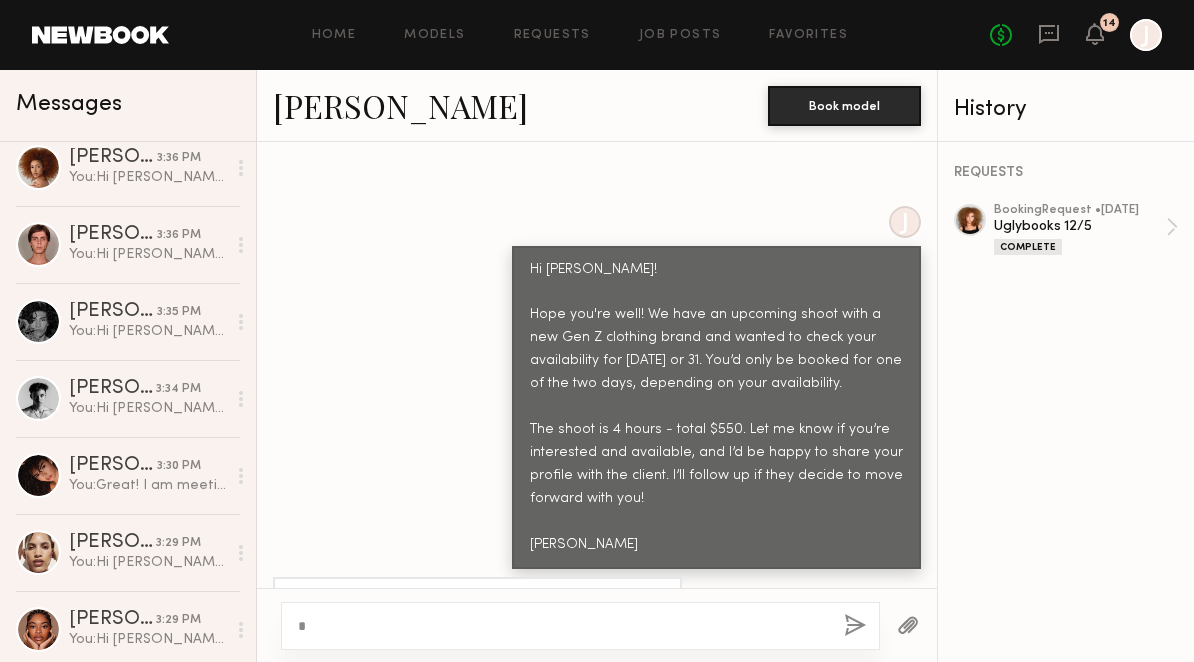 scroll, scrollTop: 656, scrollLeft: 0, axis: vertical 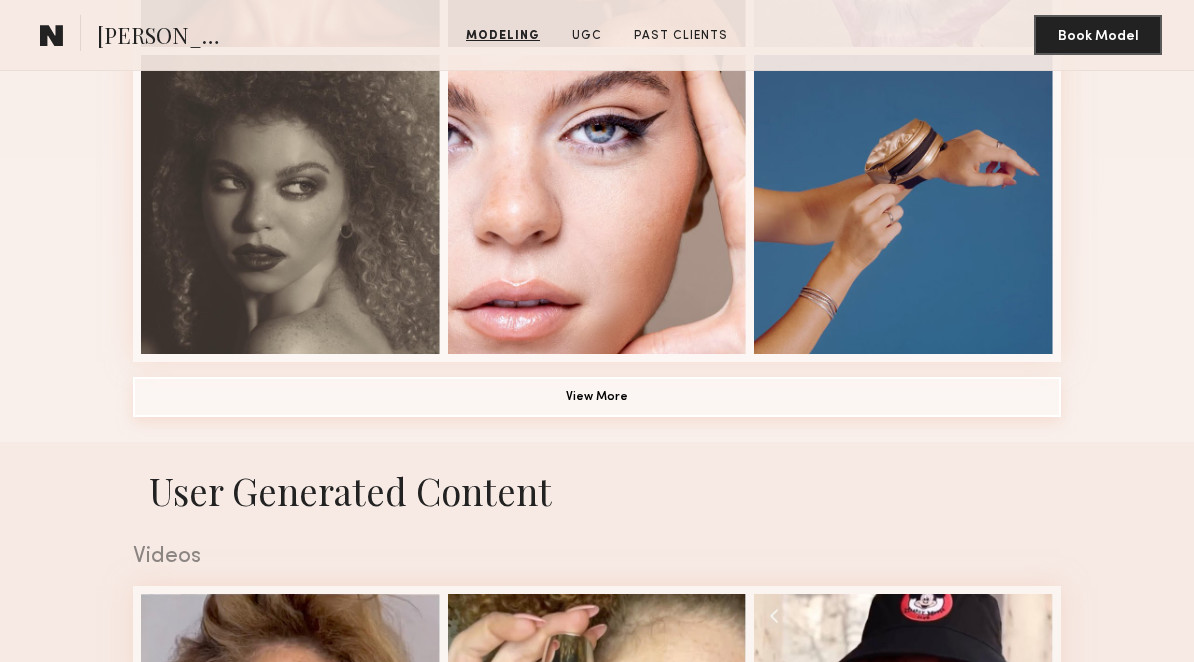 click on "View More" 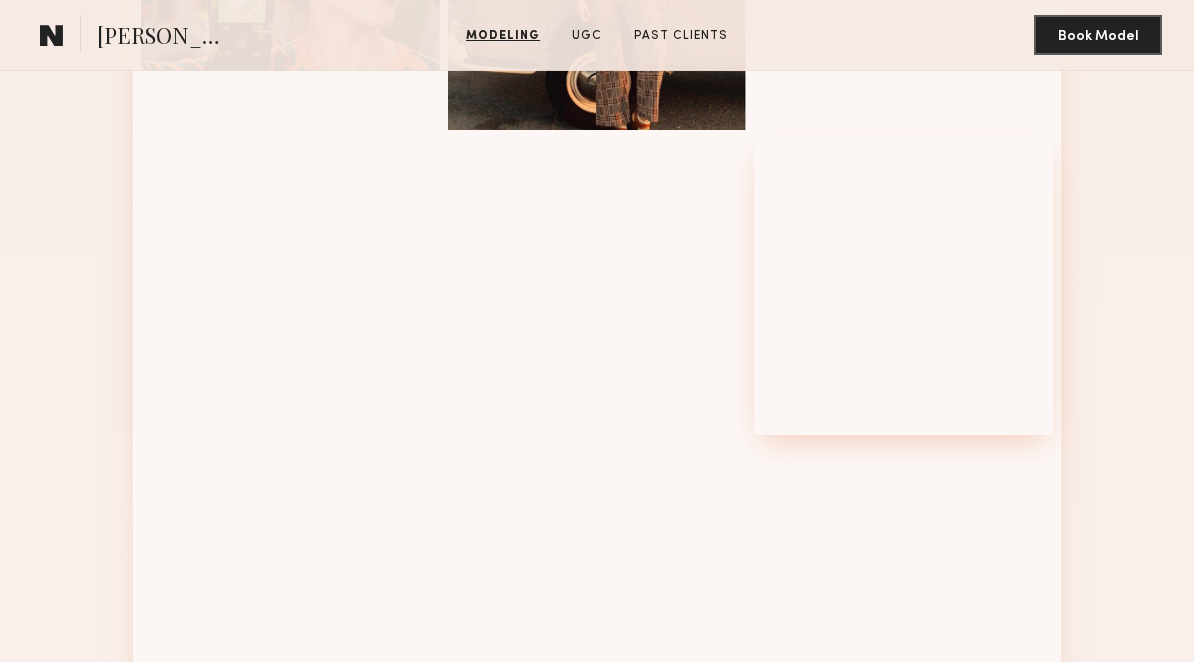 scroll, scrollTop: 2260, scrollLeft: 0, axis: vertical 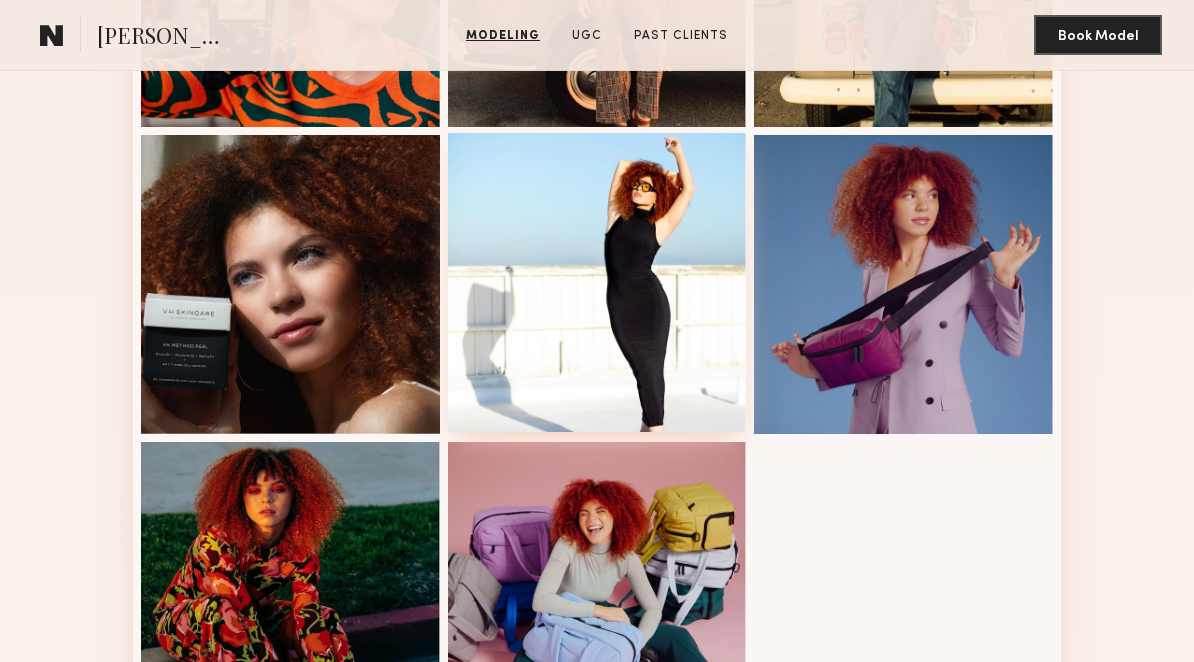 click at bounding box center [597, 282] 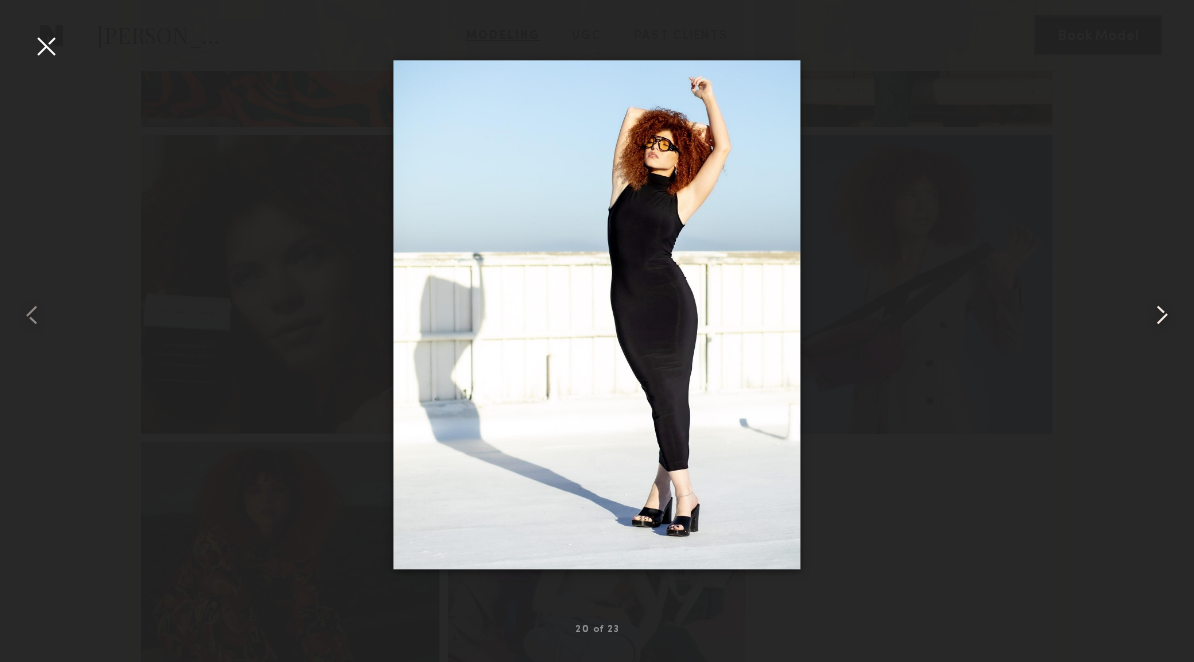 click at bounding box center [1162, 315] 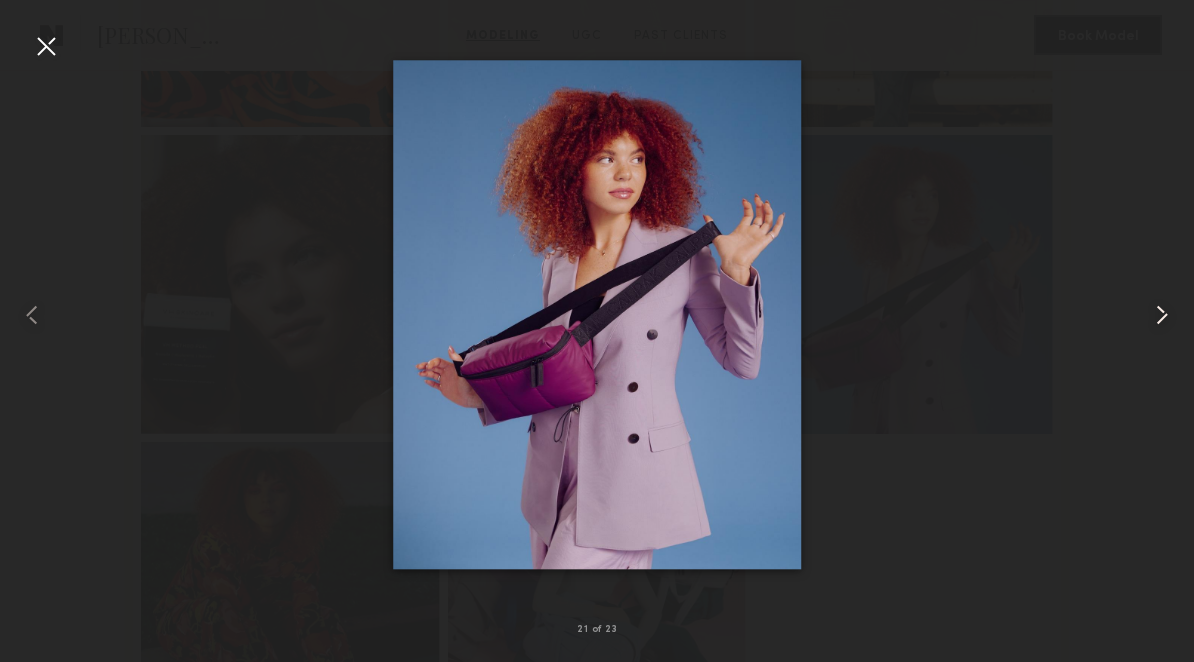 click at bounding box center (1162, 315) 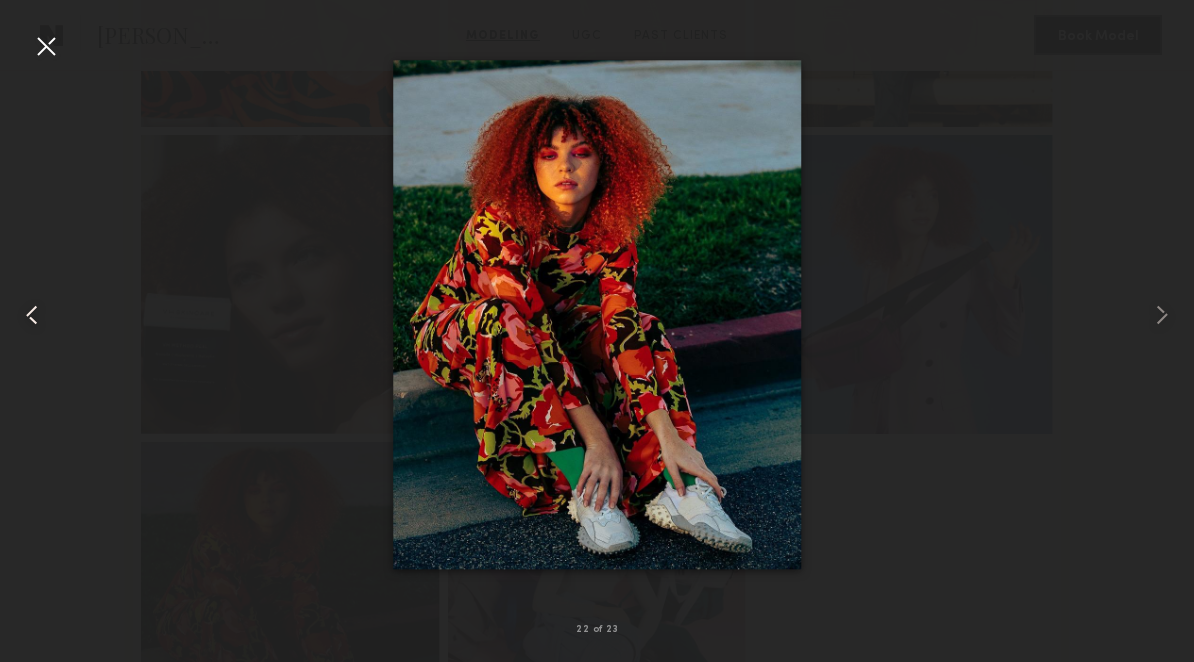click at bounding box center (32, 315) 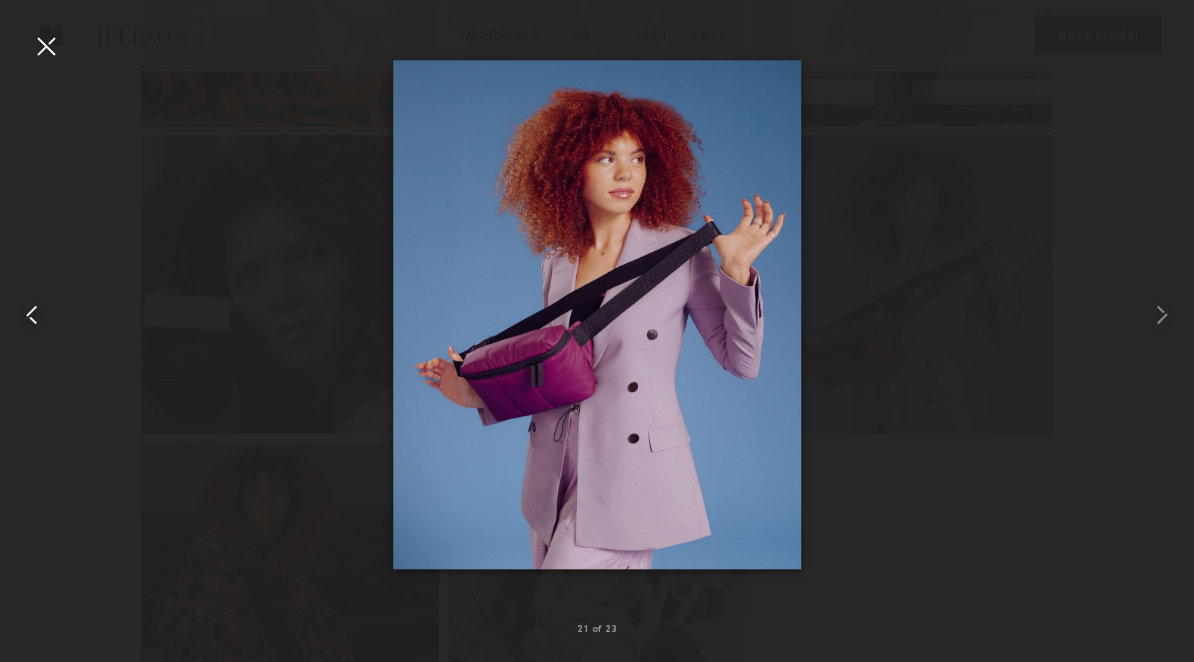 click at bounding box center [32, 315] 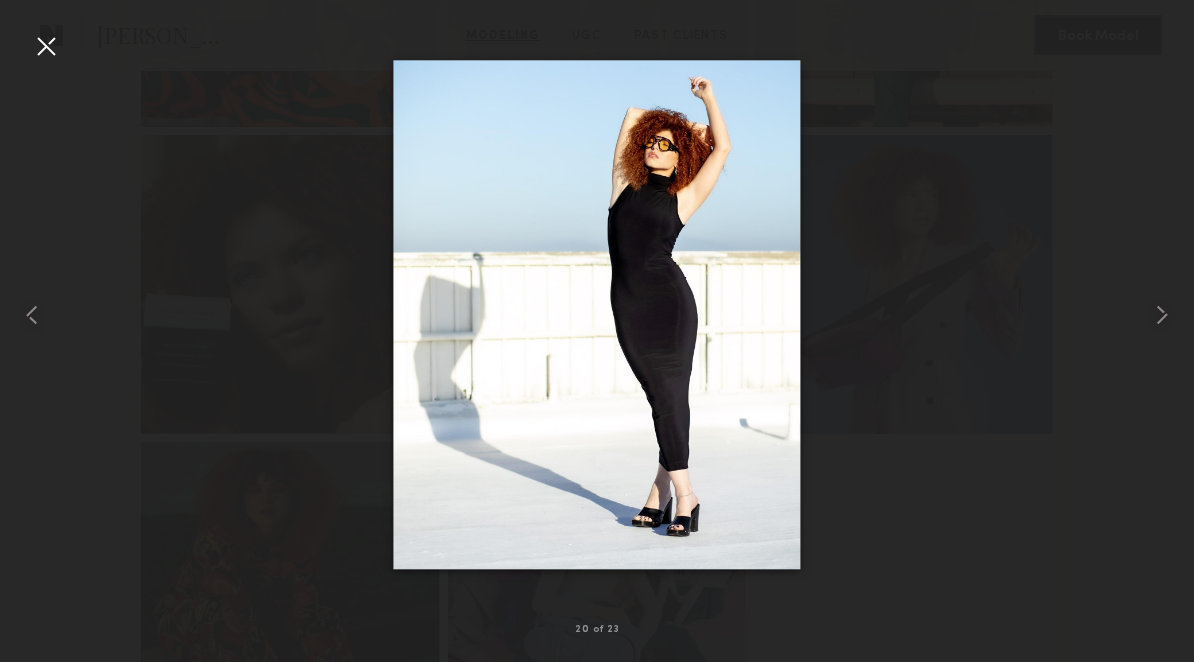 click at bounding box center [597, 315] 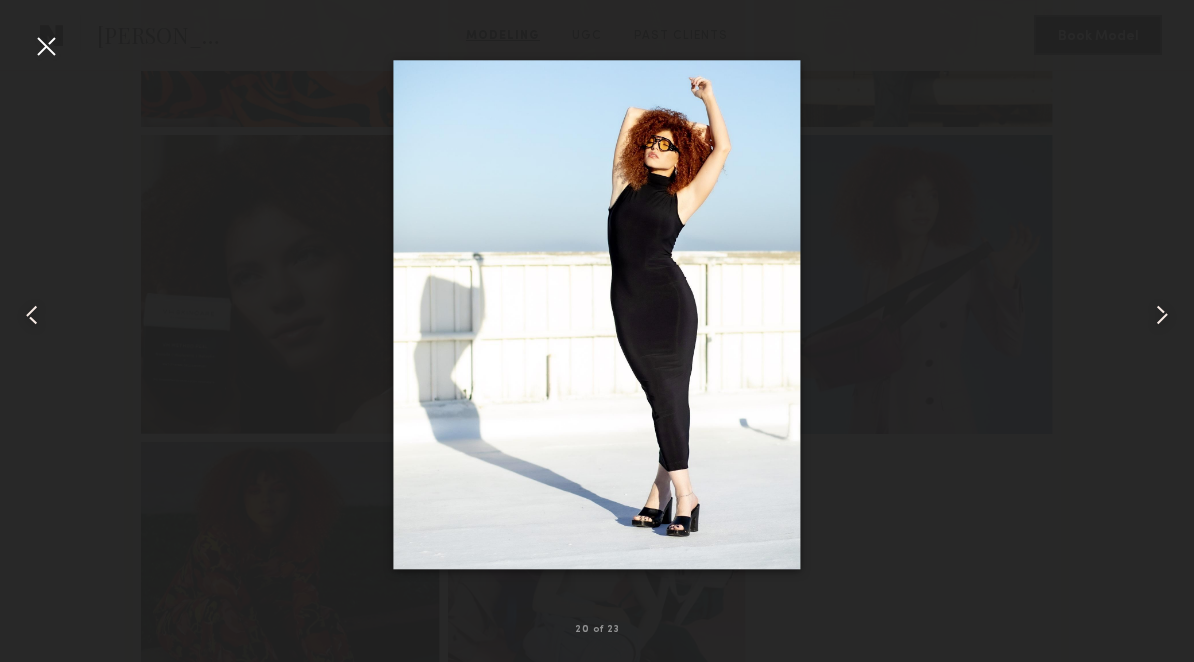 click at bounding box center [1162, 315] 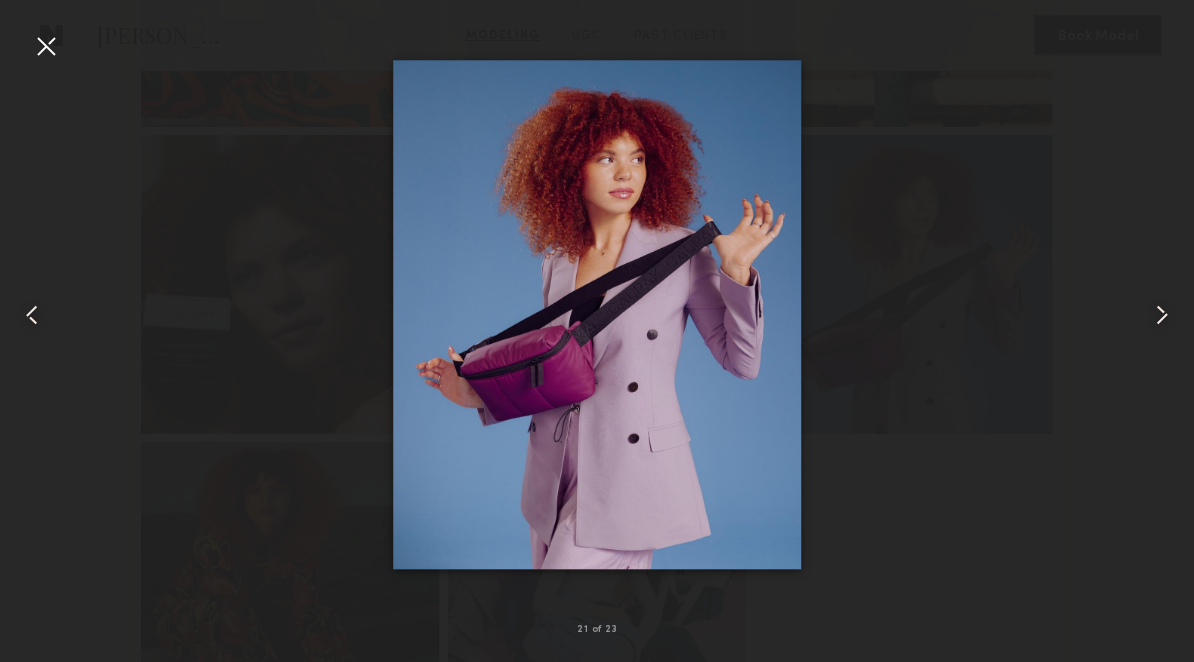 click at bounding box center [46, 46] 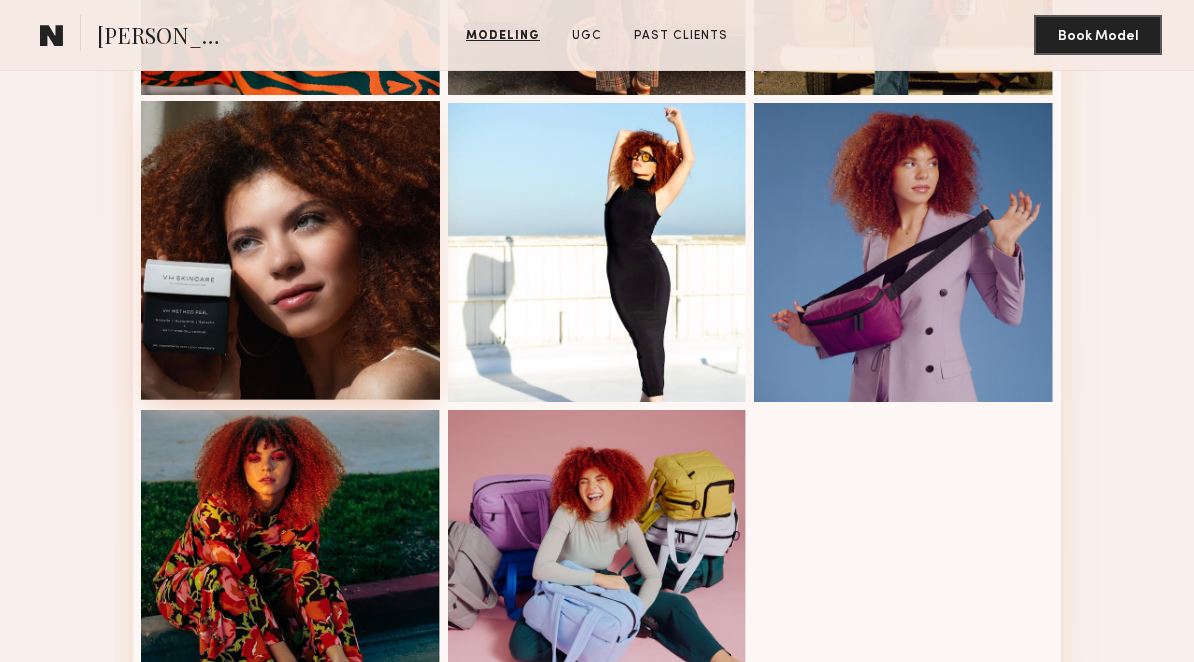 scroll, scrollTop: 2302, scrollLeft: 0, axis: vertical 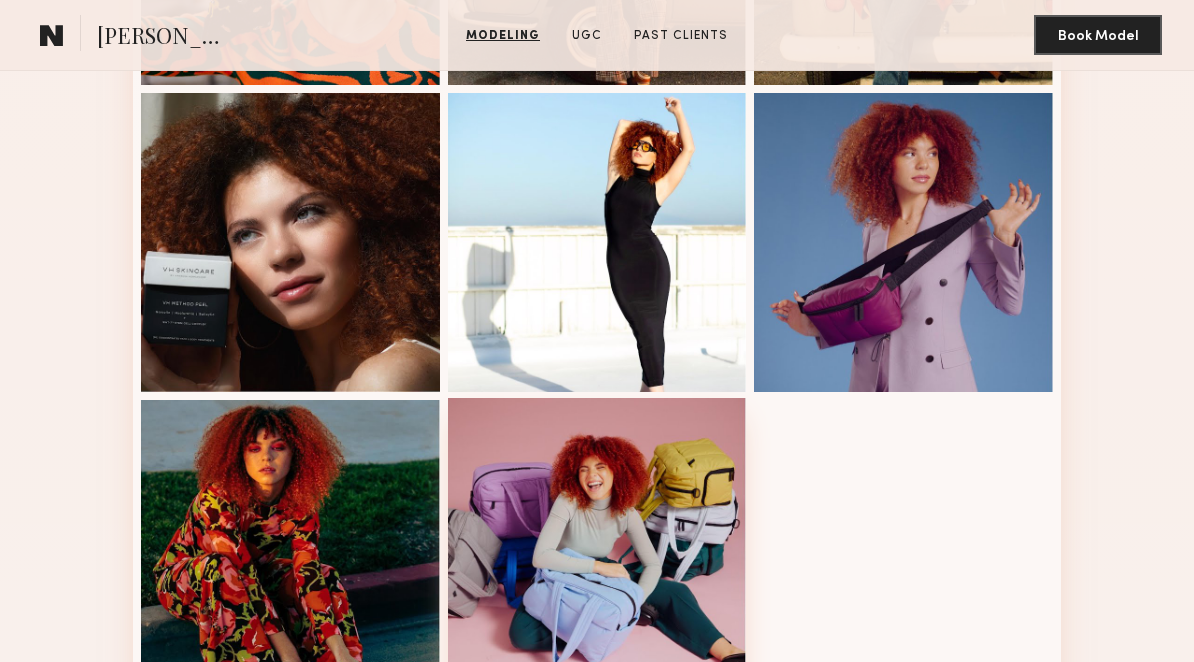 click at bounding box center [597, 547] 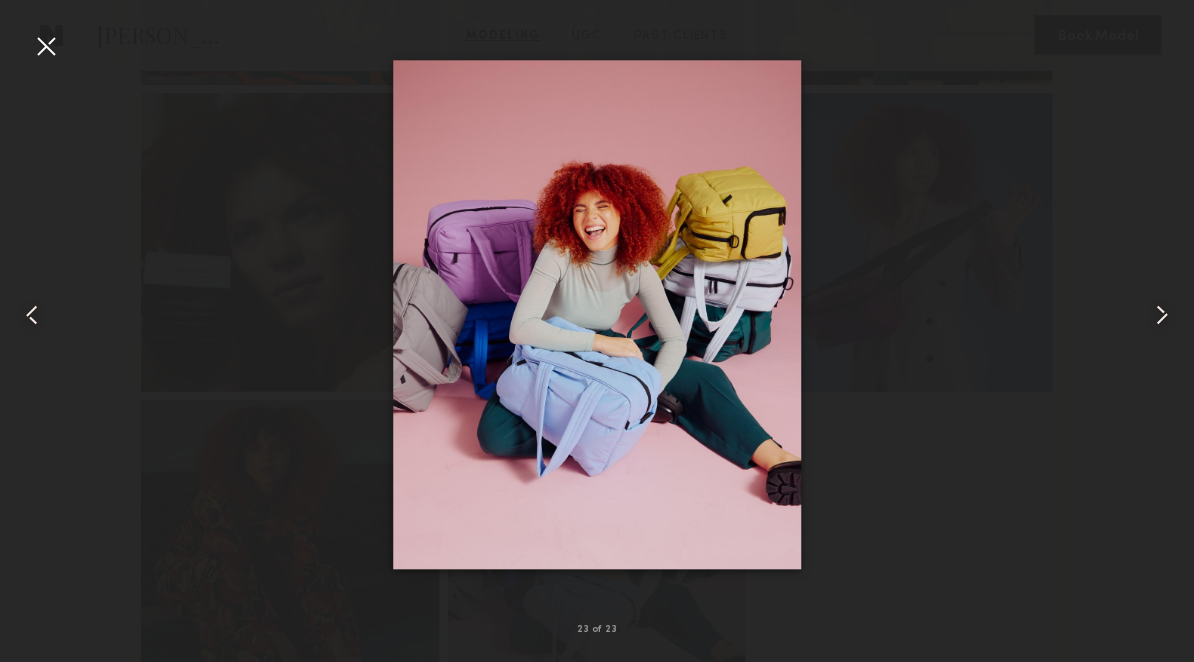 click at bounding box center [46, 46] 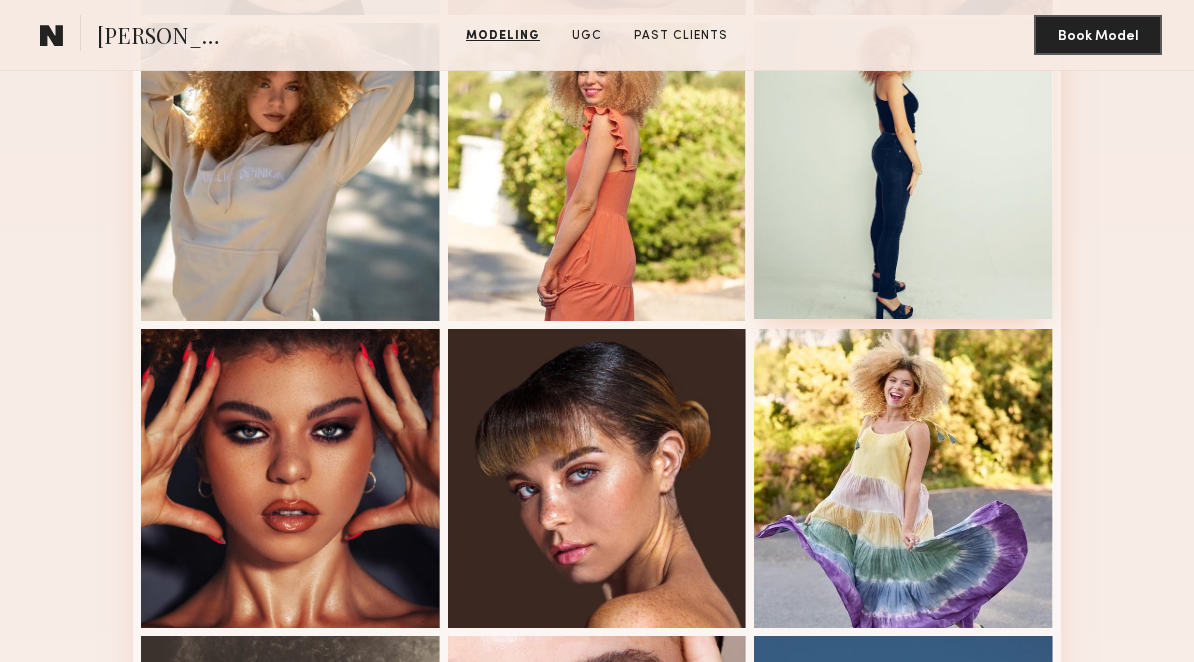 scroll, scrollTop: 689, scrollLeft: 0, axis: vertical 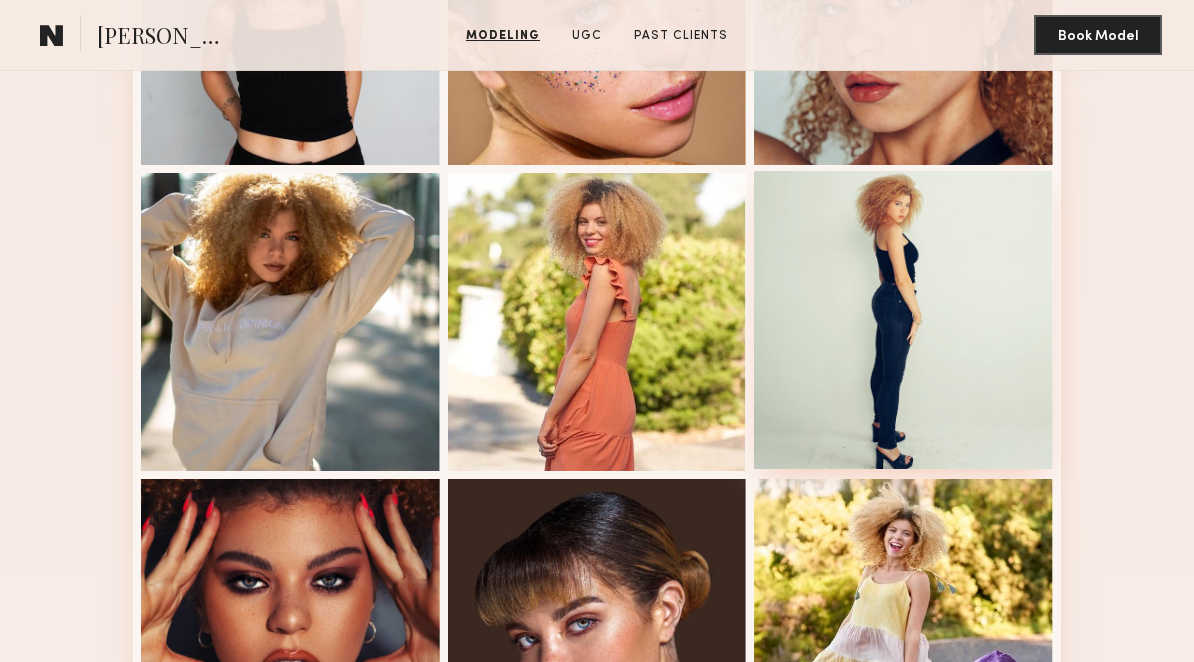 click at bounding box center (903, 320) 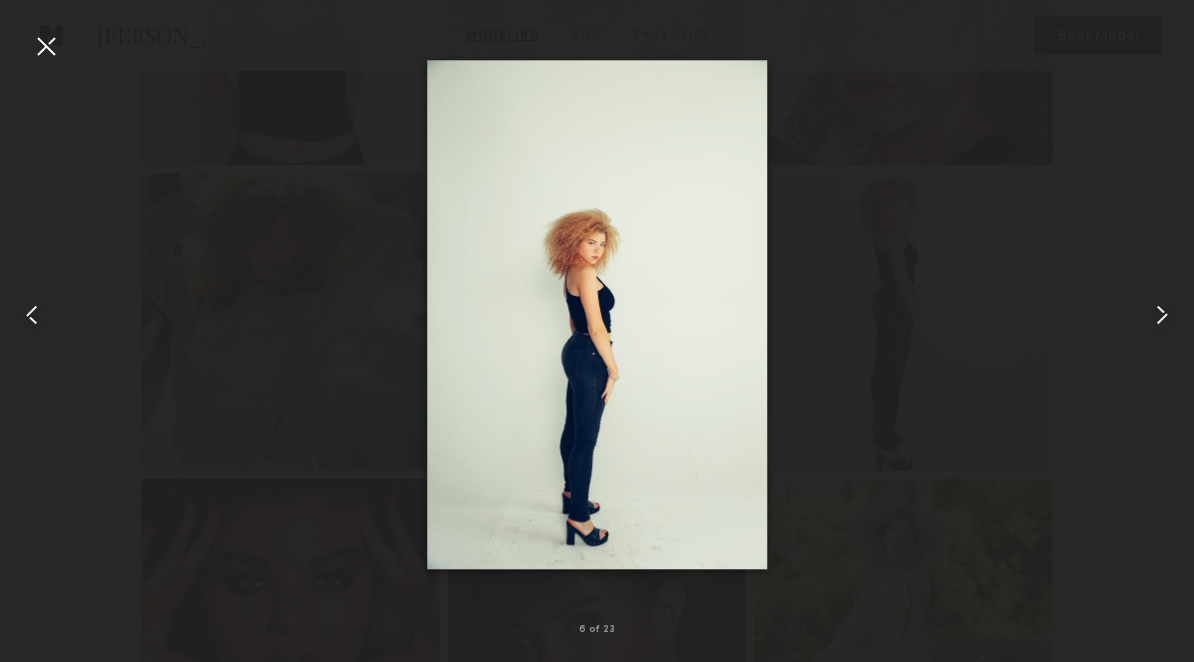 click at bounding box center (46, 46) 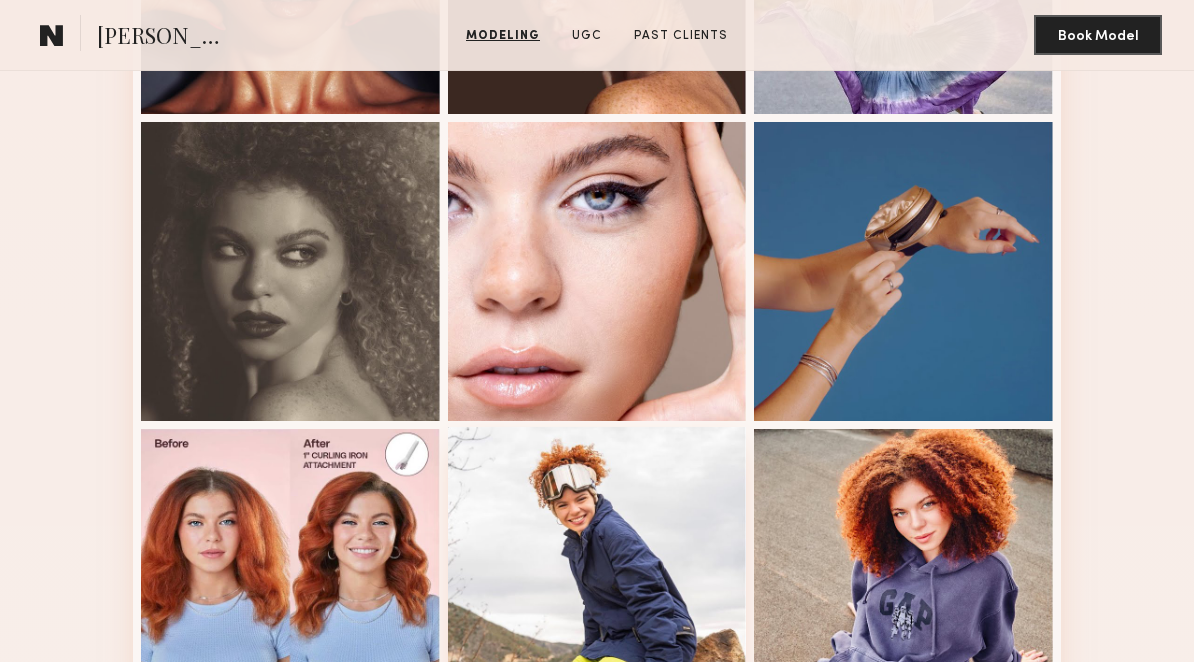 scroll, scrollTop: 1195, scrollLeft: 0, axis: vertical 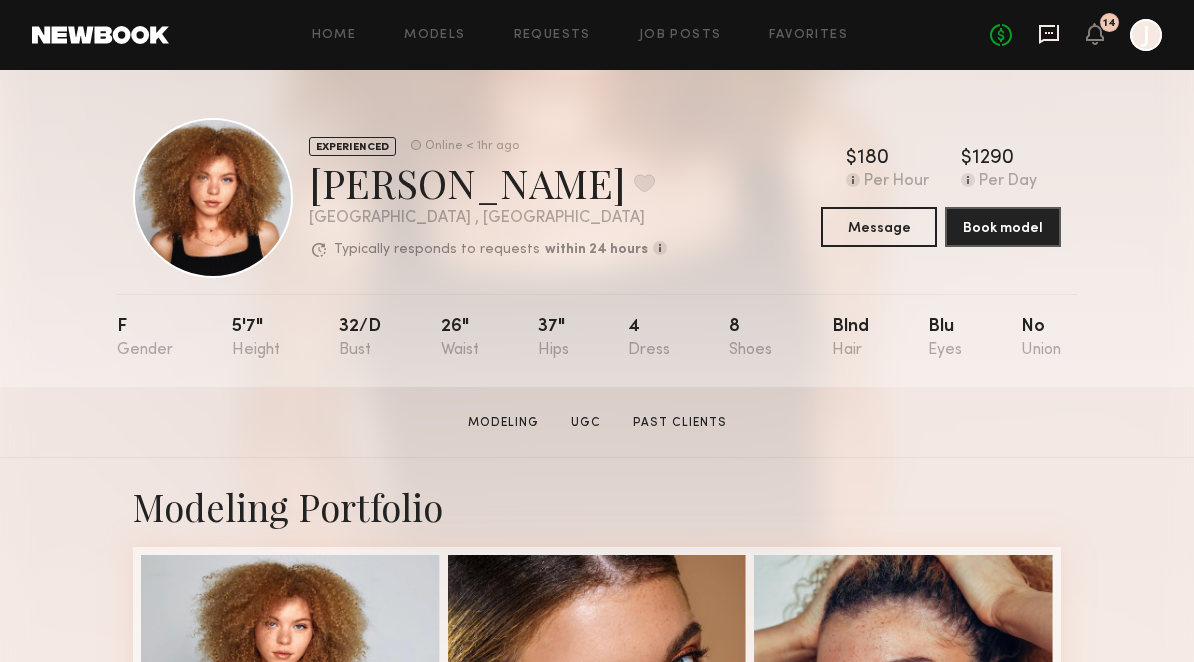 click 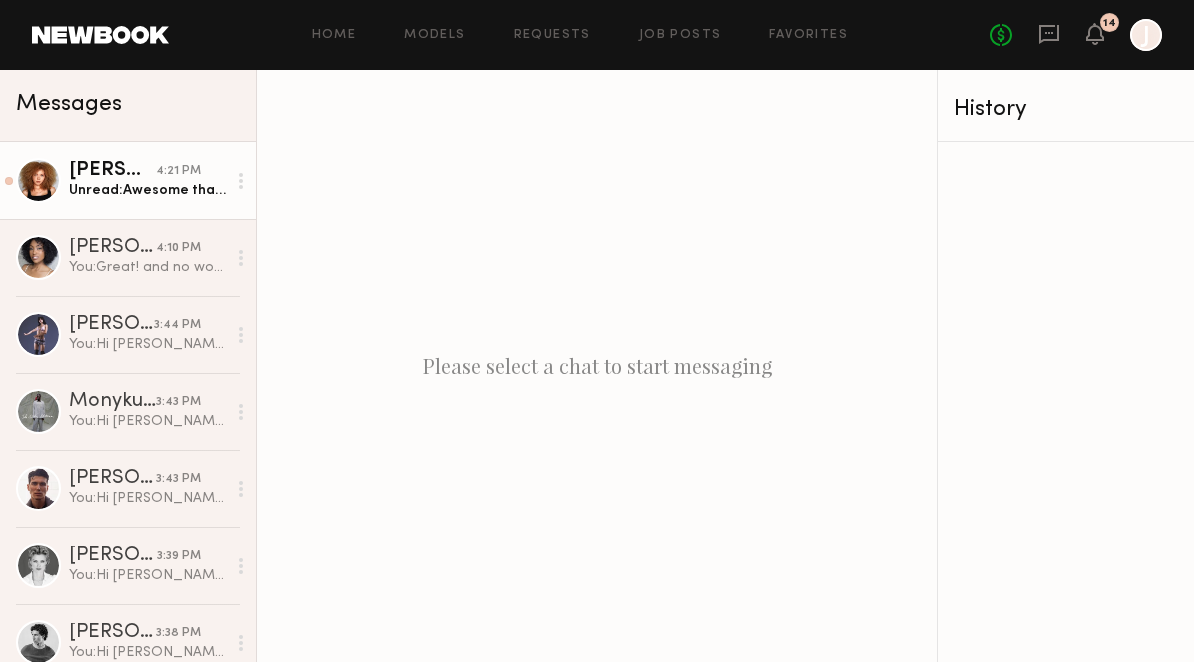 click on "Alyssa A. 4:21 PM Unread:  Awesome thank you!" 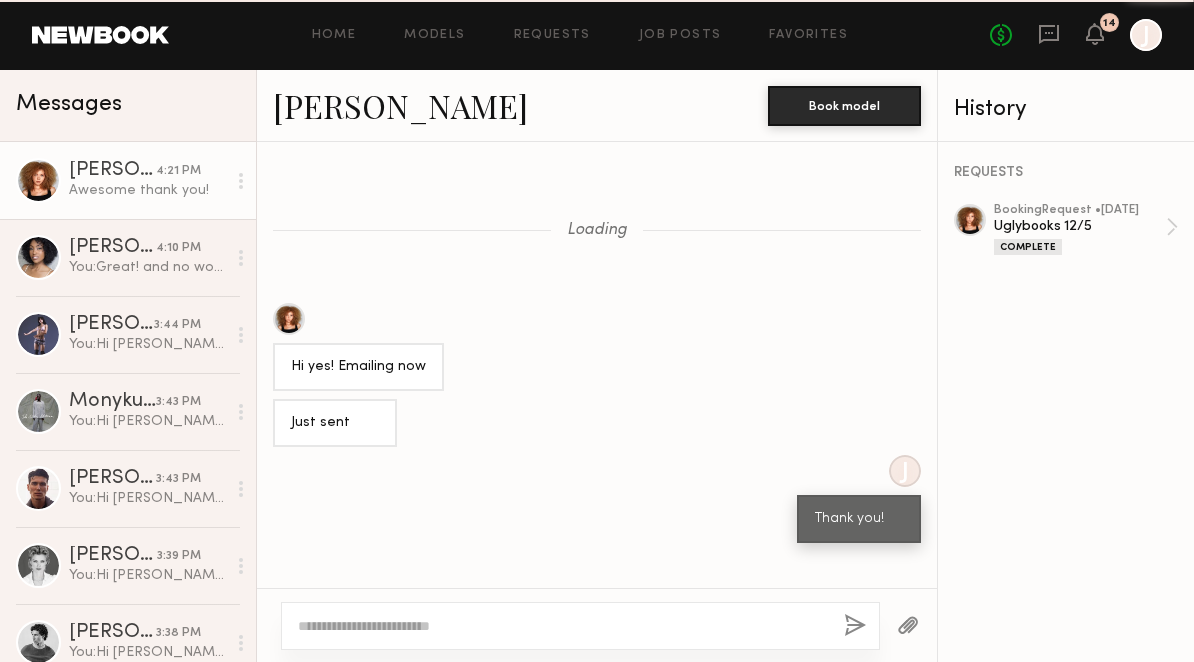 scroll, scrollTop: 1939, scrollLeft: 0, axis: vertical 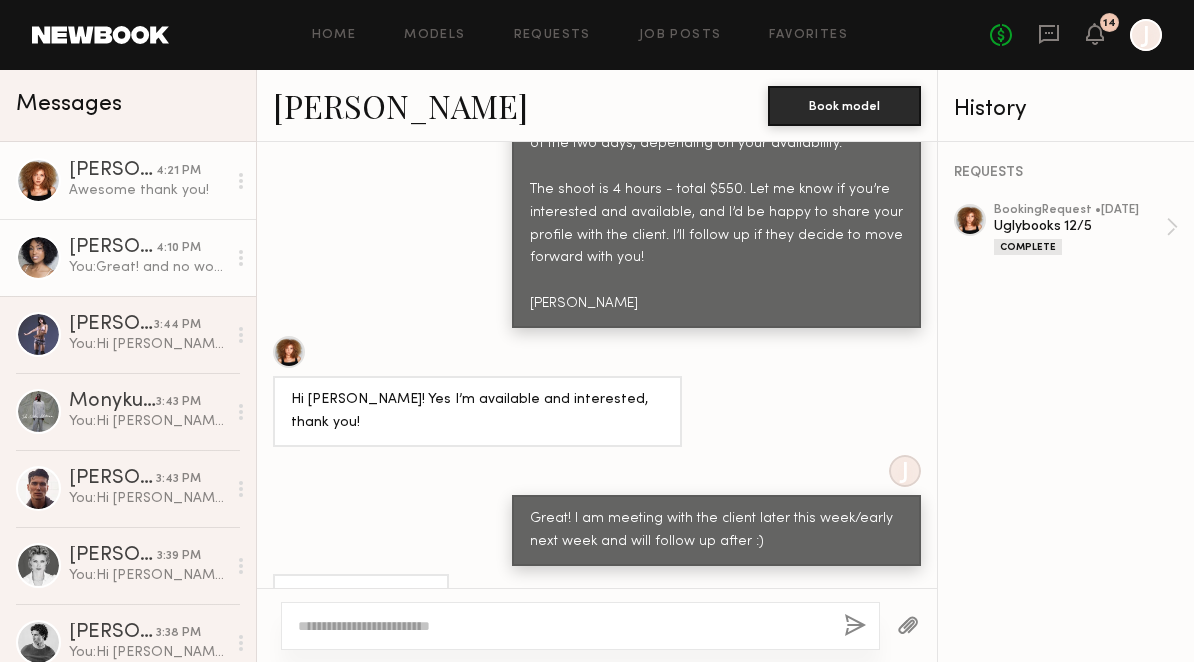 click on "[PERSON_NAME]" 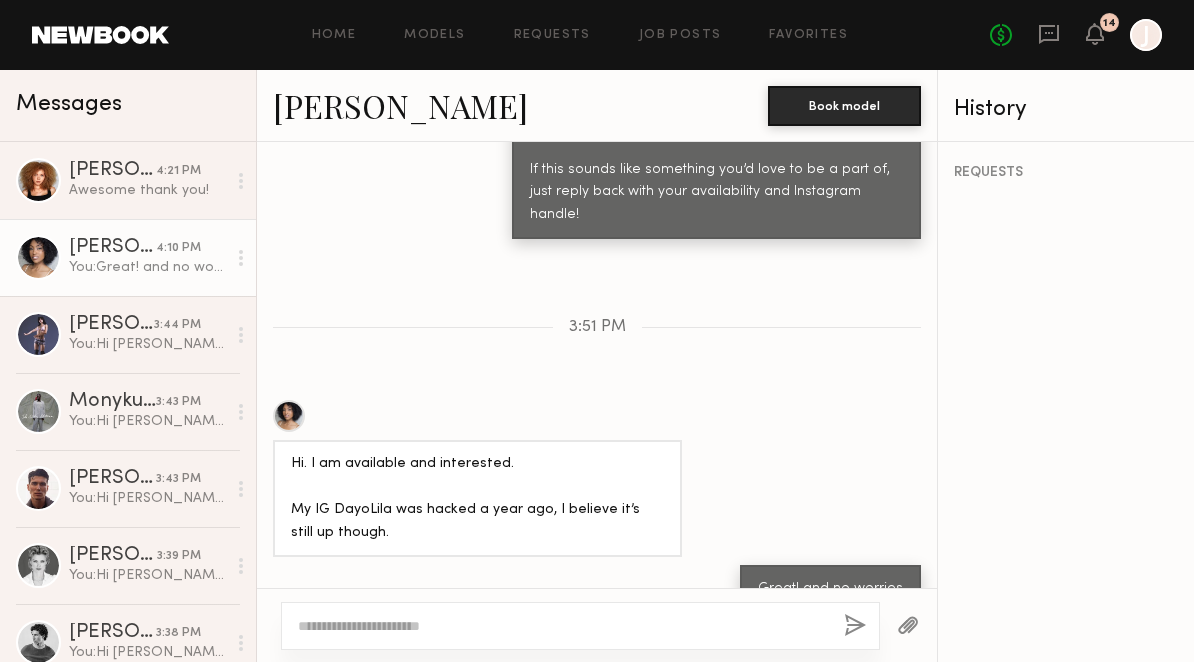 scroll, scrollTop: 2643, scrollLeft: 0, axis: vertical 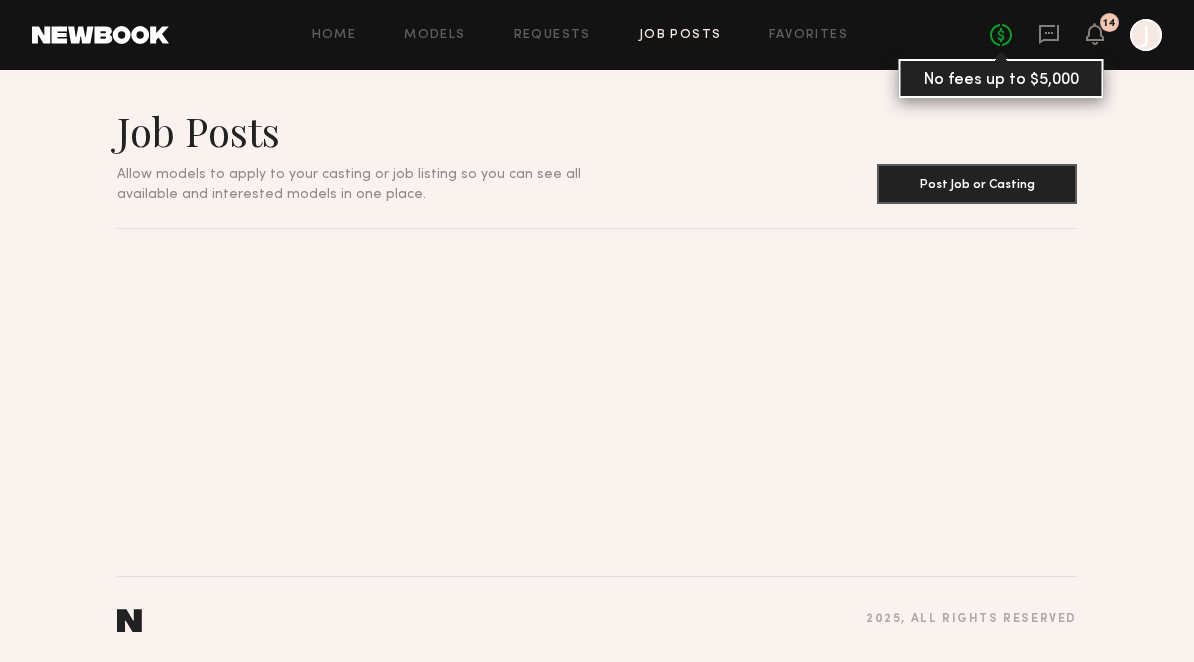 click 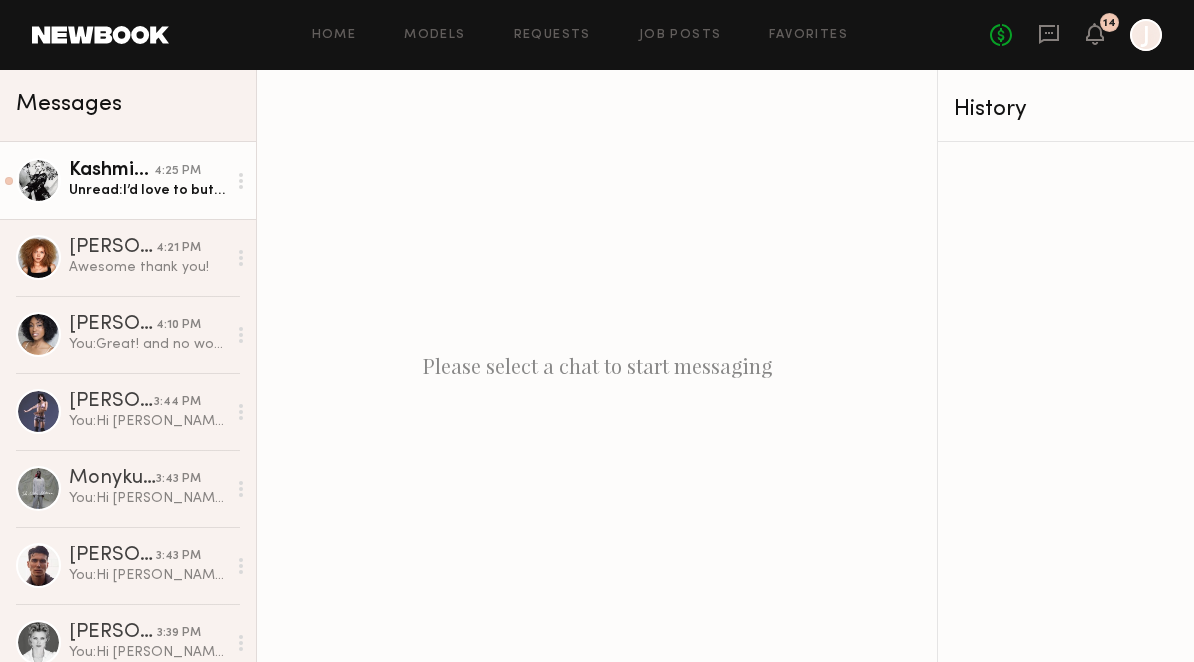 click on "Unread:  I’d love to but I live in [GEOGRAPHIC_DATA] so I only drive in for shoots that are worth it financially/I think would be great for my book. I appreciate it though! :)" 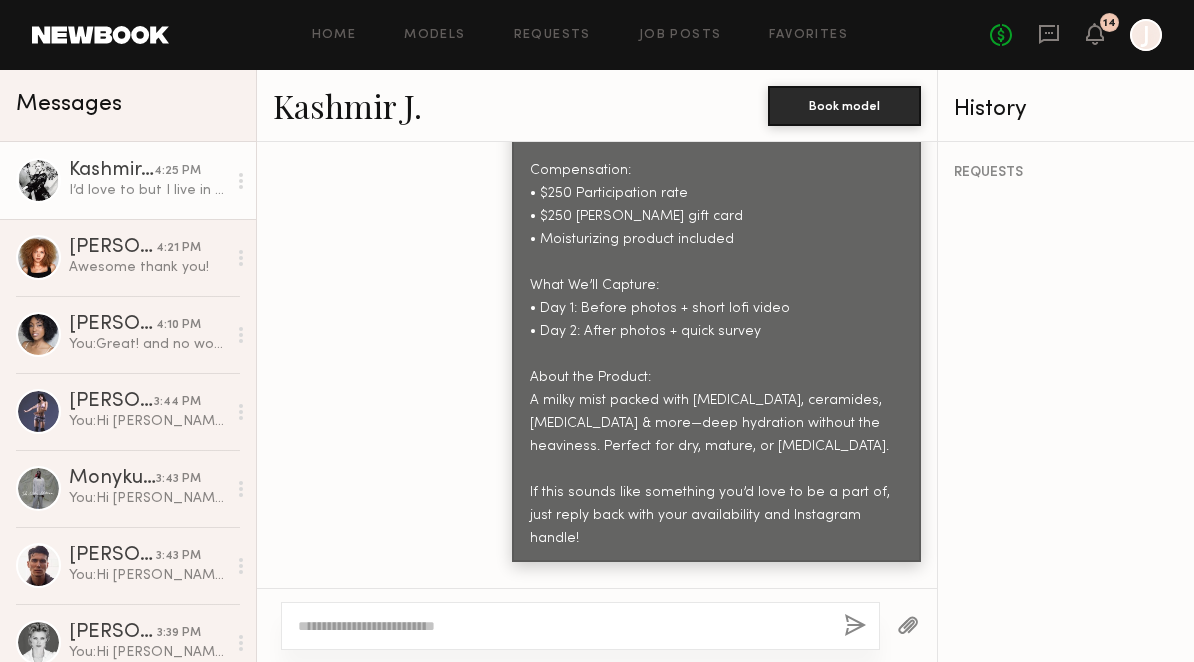 scroll, scrollTop: 3660, scrollLeft: 0, axis: vertical 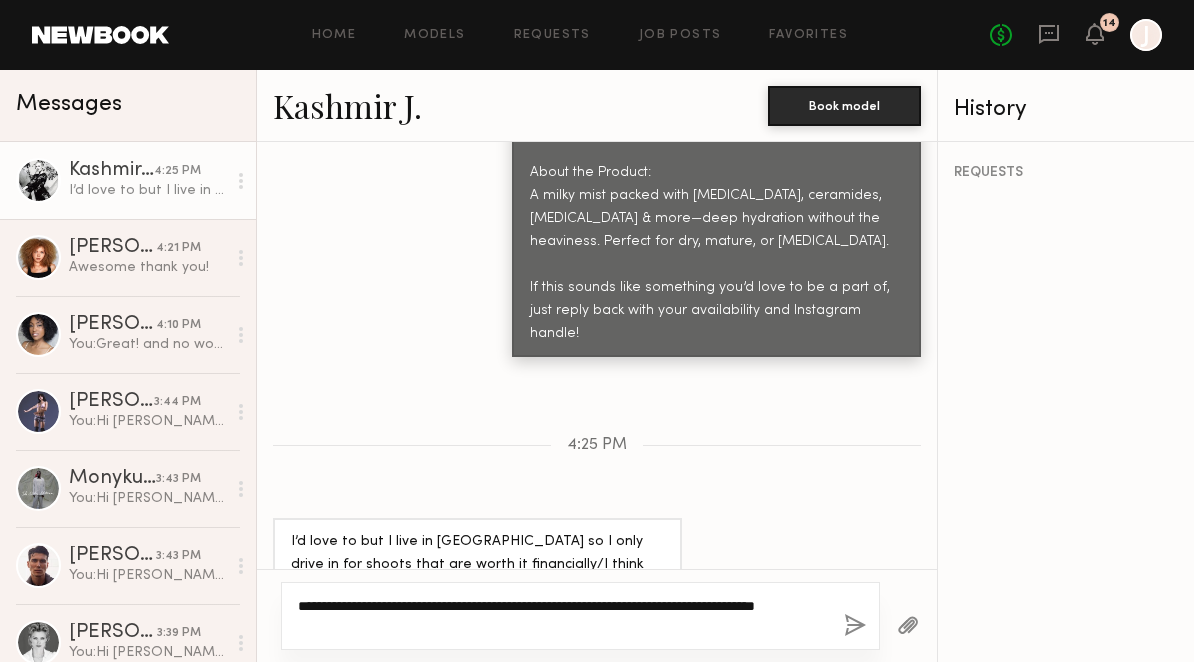 click on "**********" 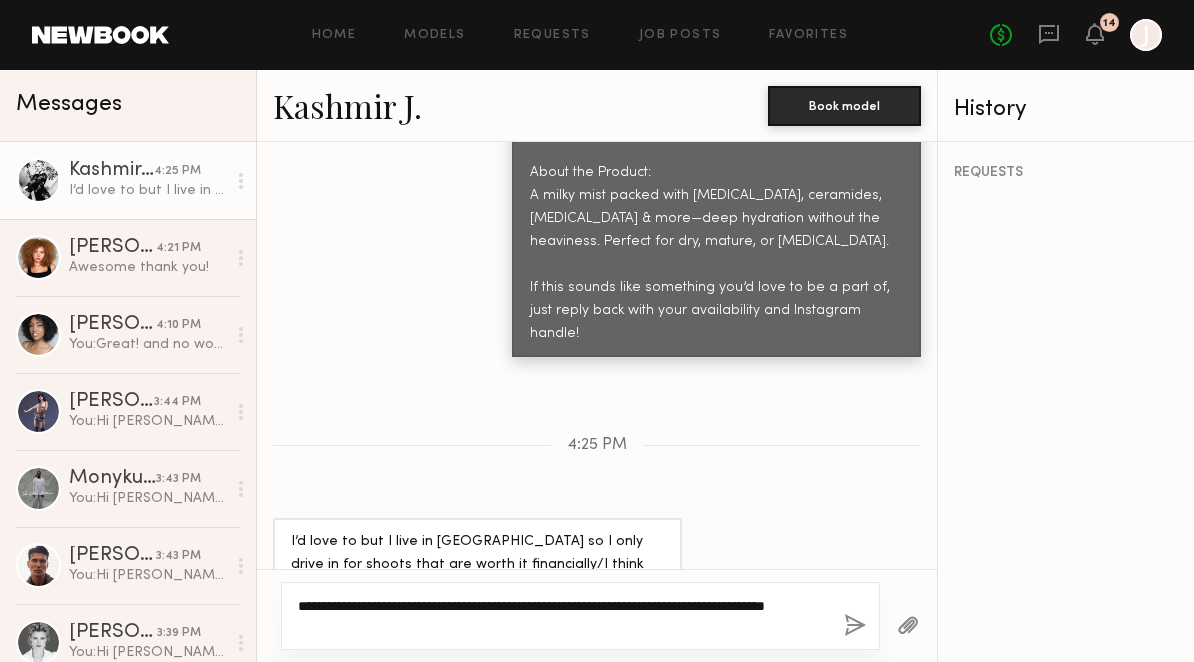 click on "**********" 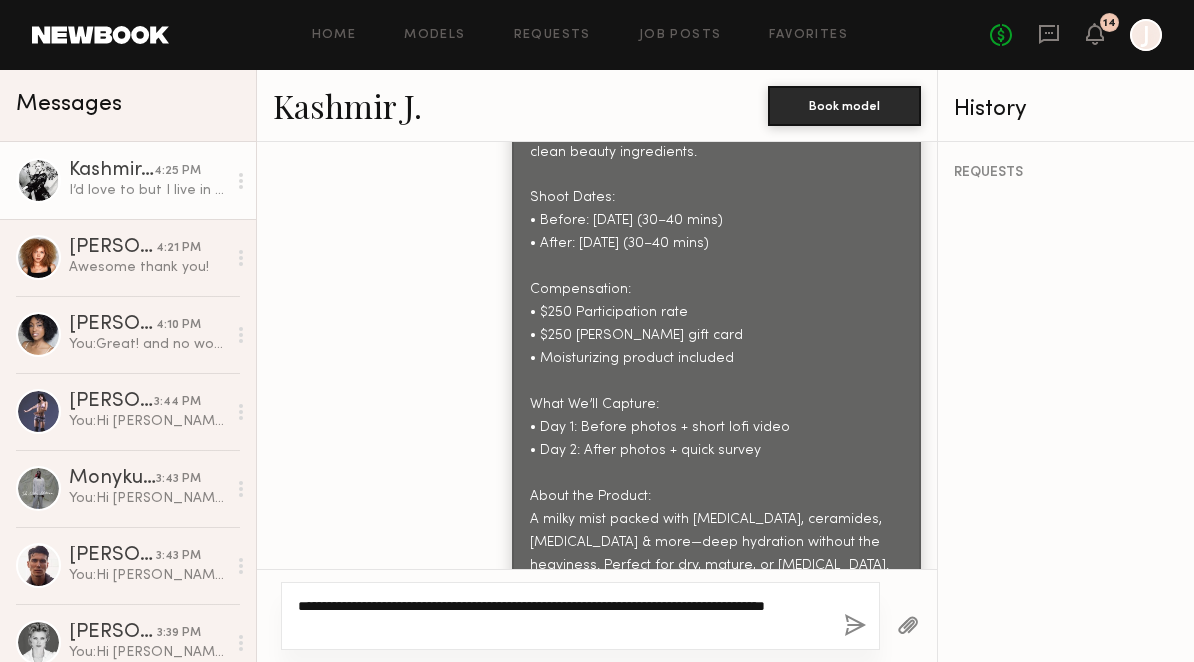 scroll, scrollTop: 3678, scrollLeft: 0, axis: vertical 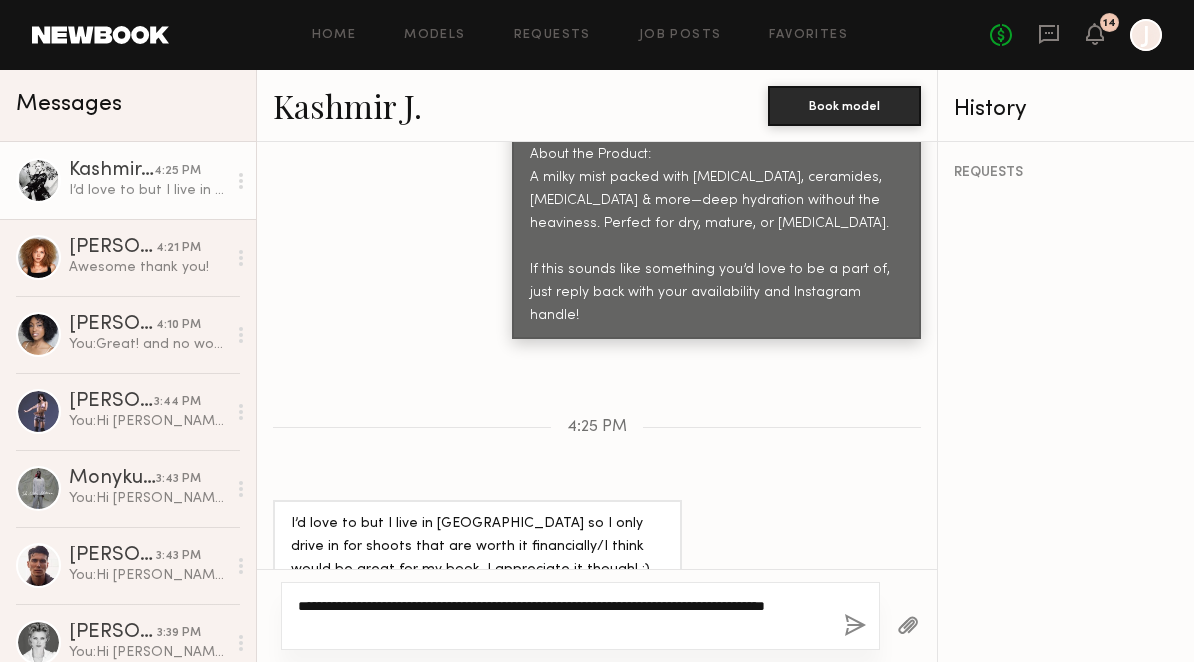 click on "**********" 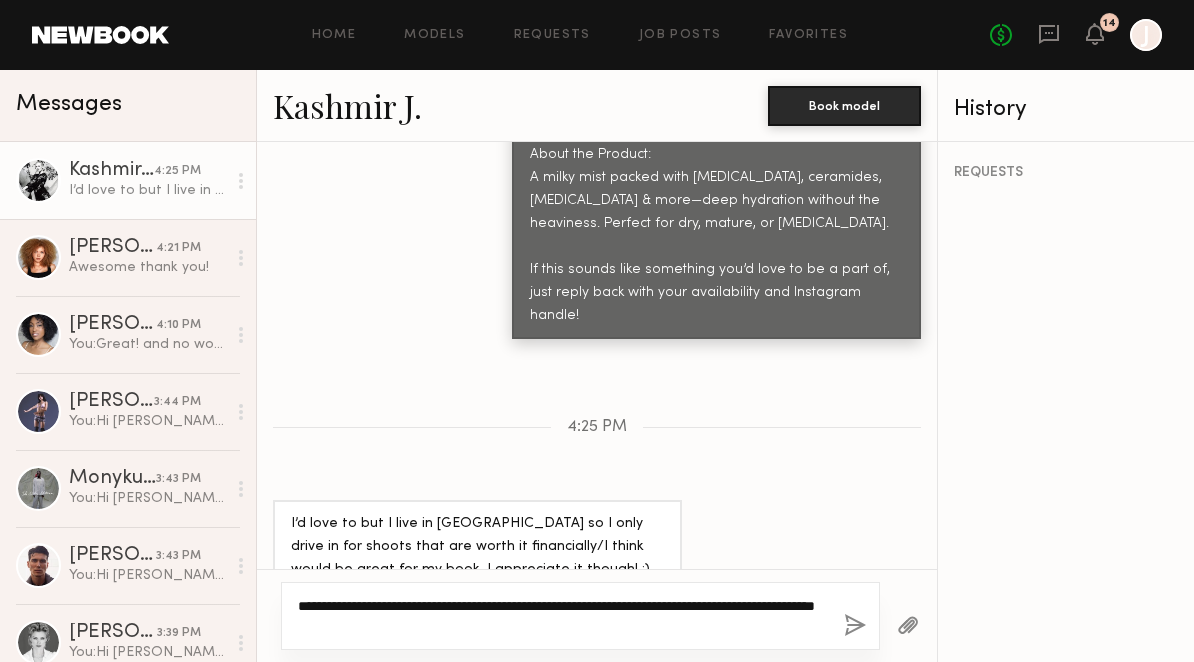 click on "**********" 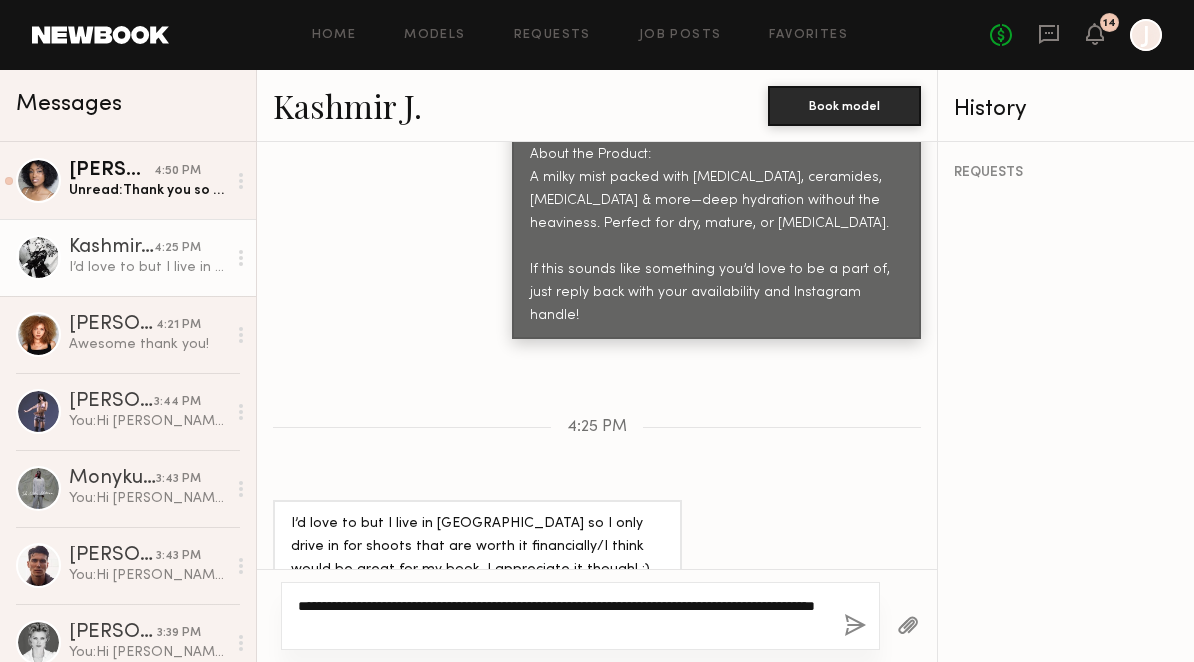 type on "**********" 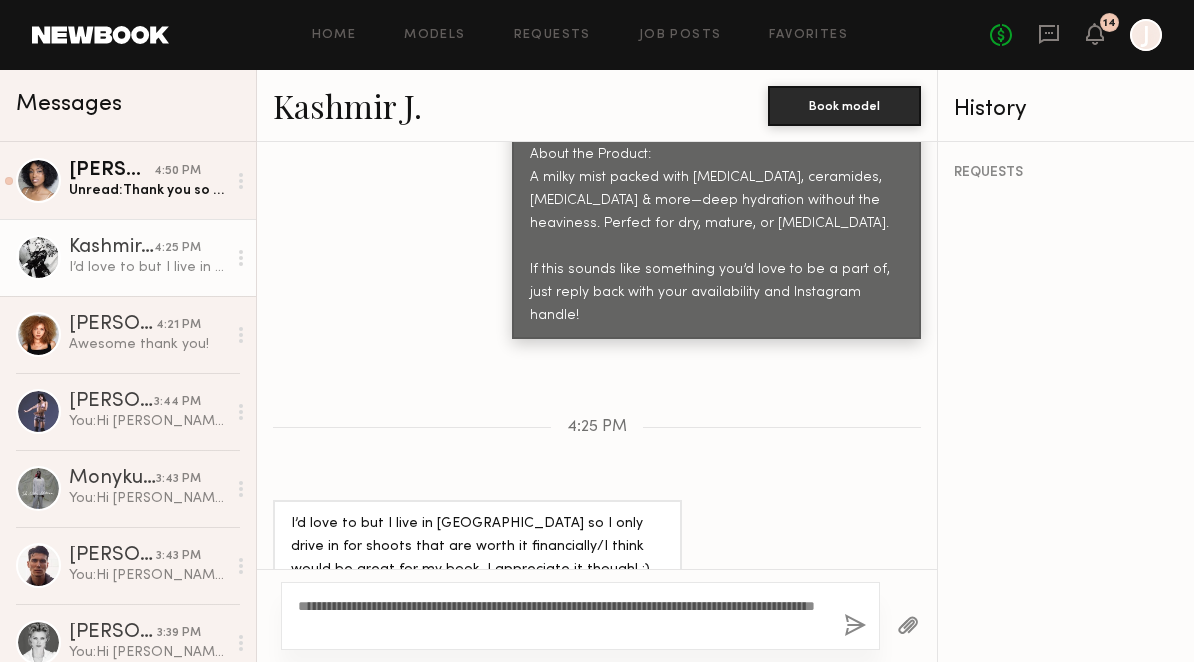 click 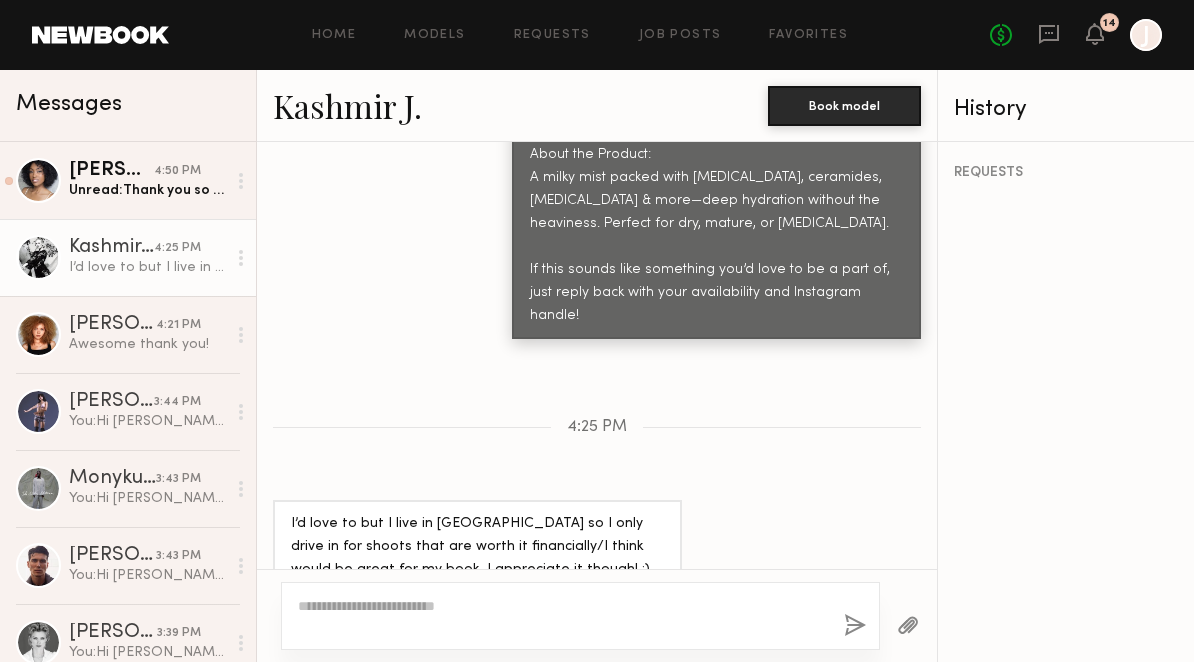 scroll, scrollTop: 3931, scrollLeft: 0, axis: vertical 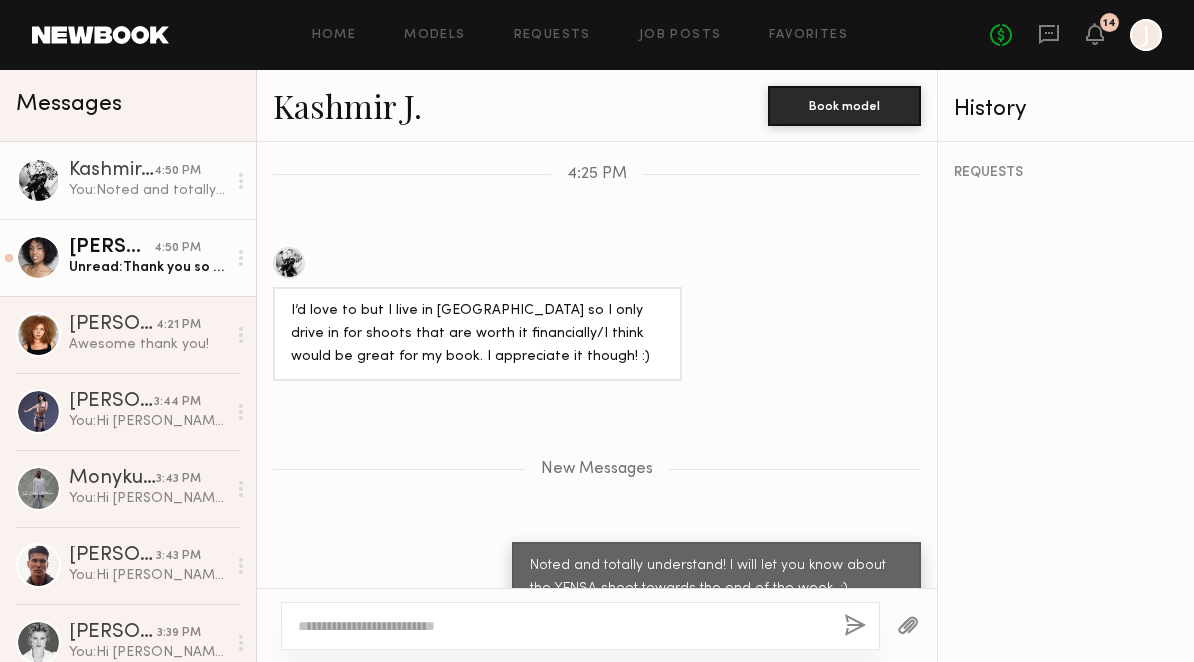 click on "Unread:  Thank you so much." 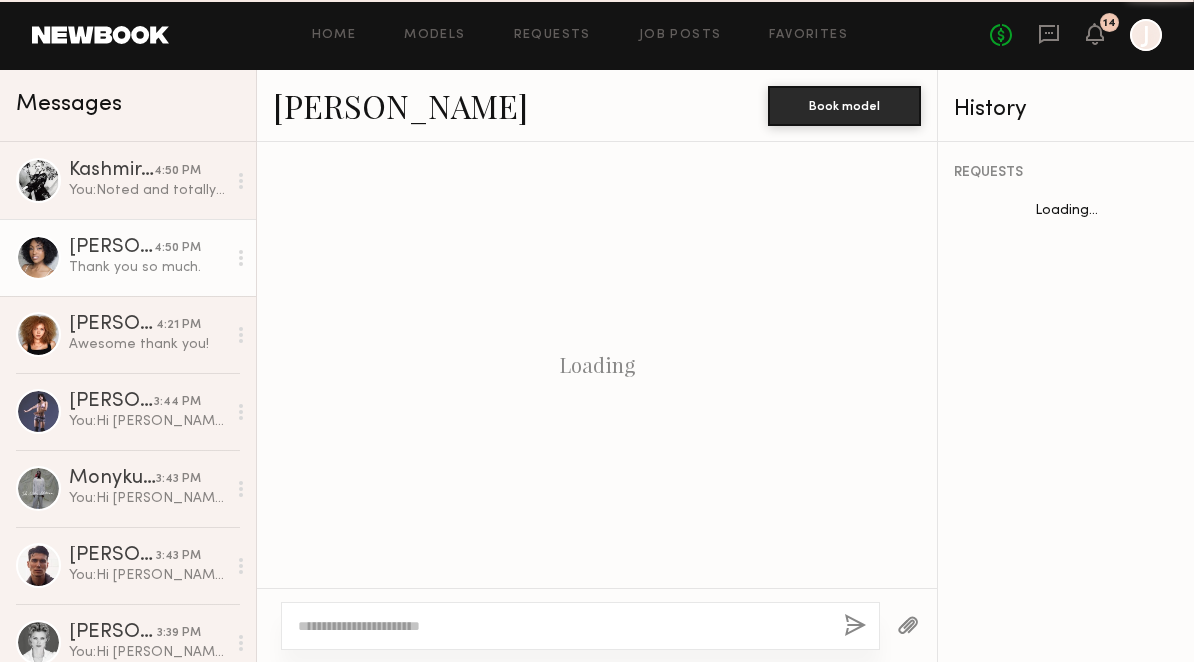 scroll, scrollTop: 3178, scrollLeft: 0, axis: vertical 